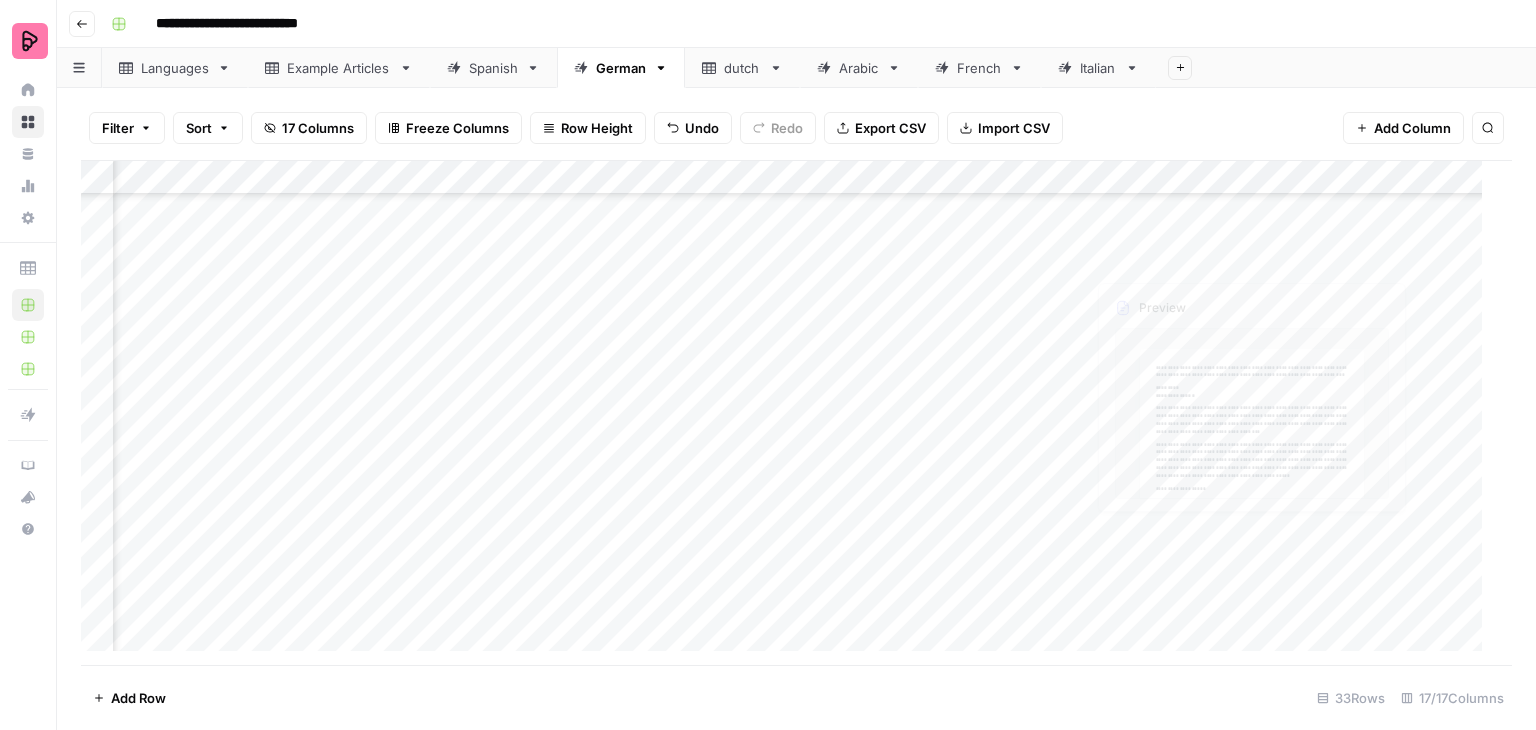 scroll, scrollTop: 0, scrollLeft: 0, axis: both 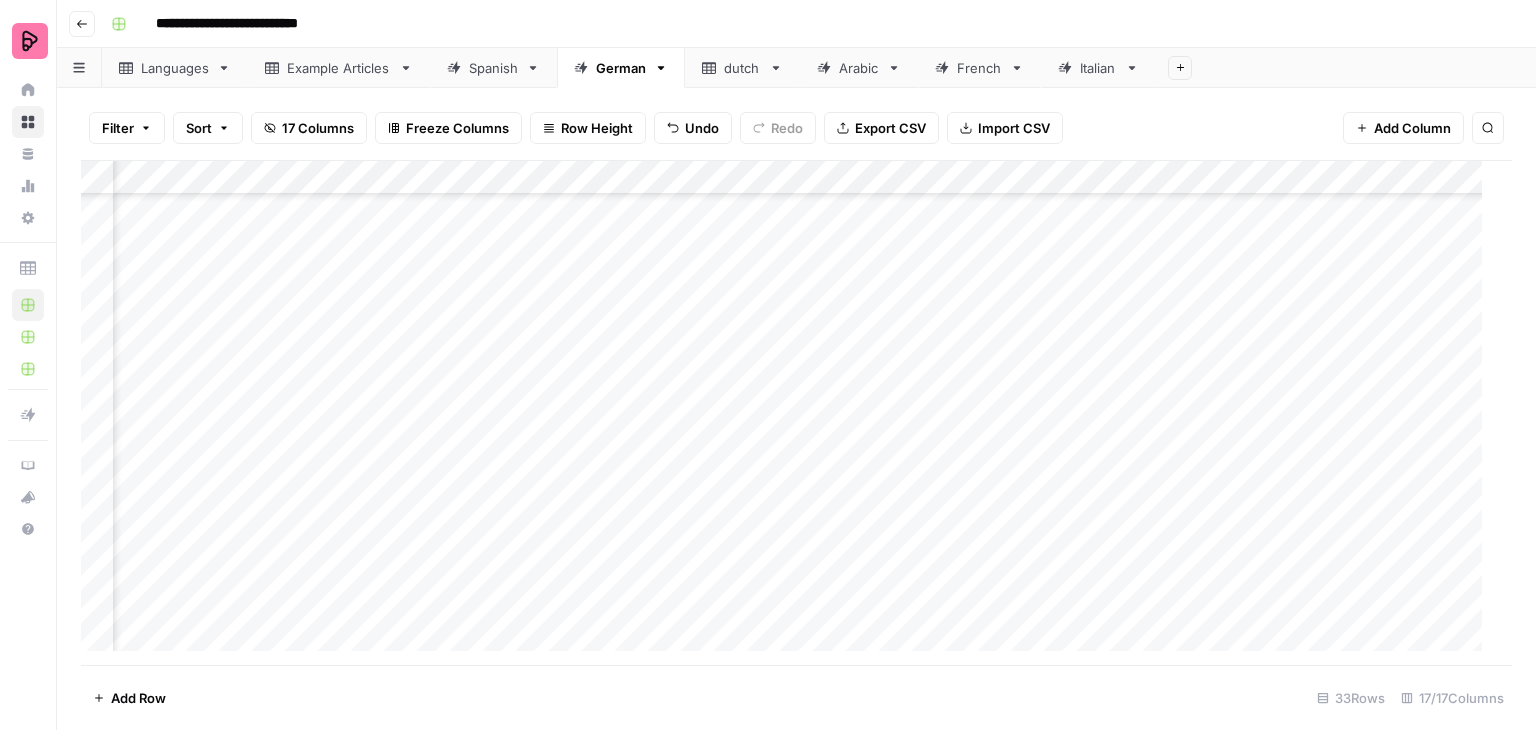 click on "Add Column" at bounding box center [789, 413] 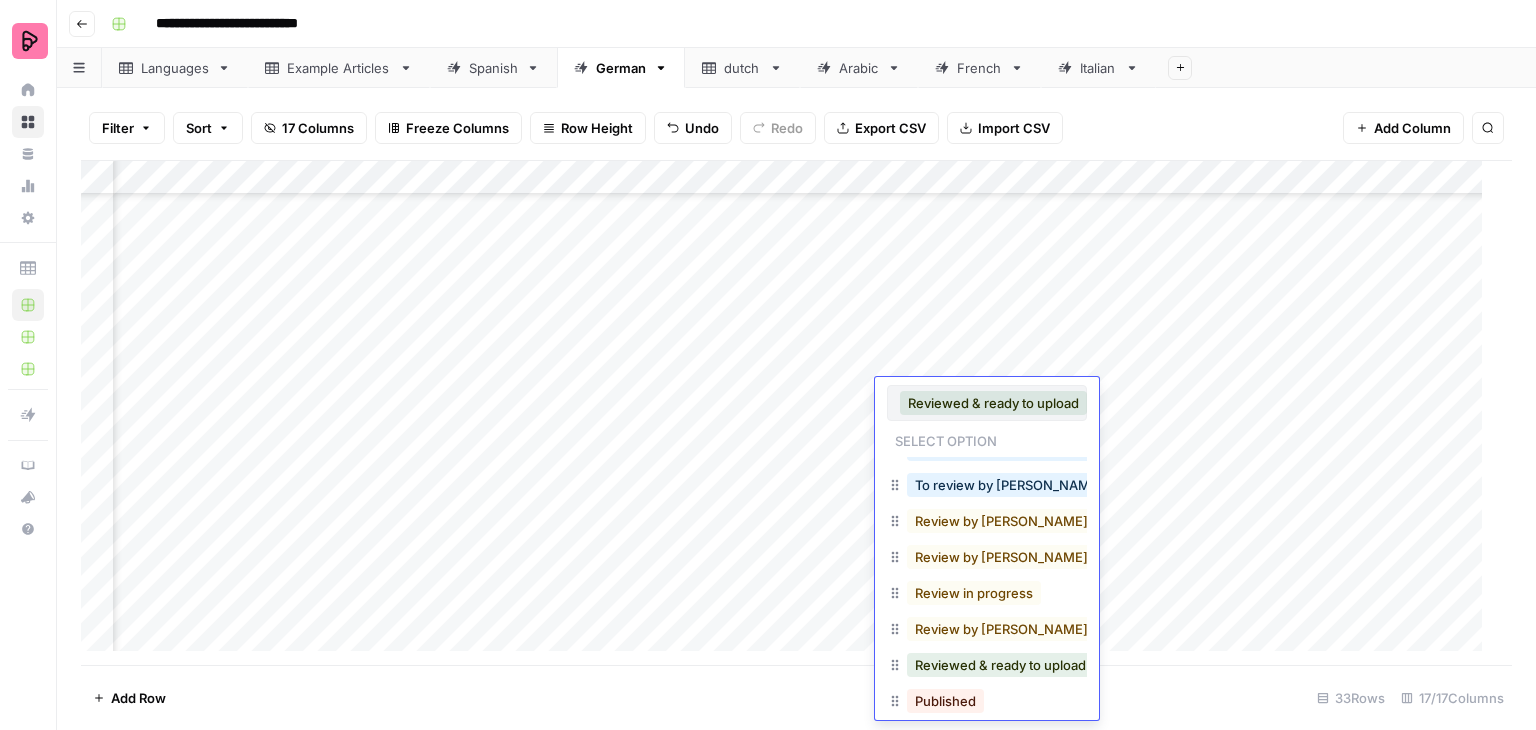 scroll, scrollTop: 119, scrollLeft: 0, axis: vertical 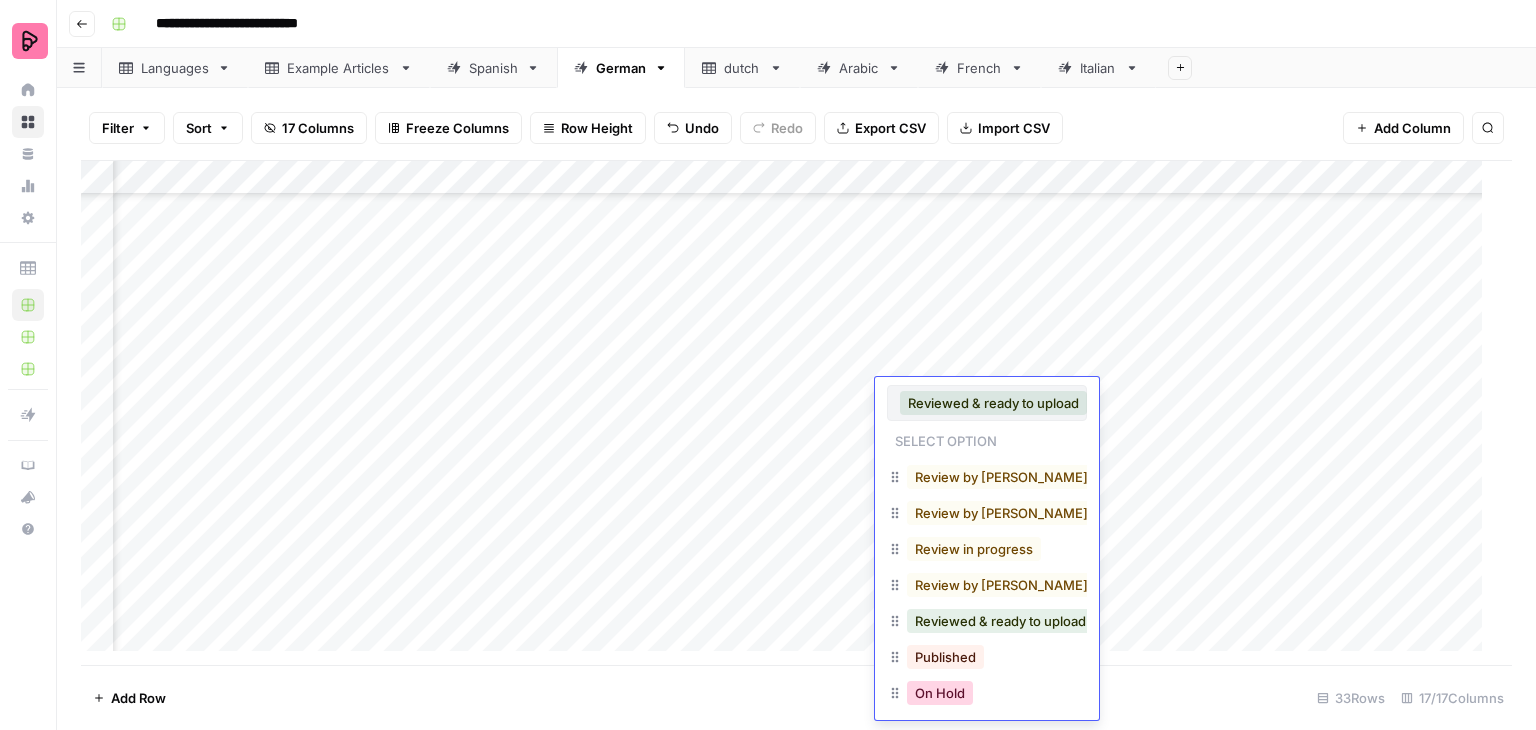 click on "On Hold" at bounding box center (940, 693) 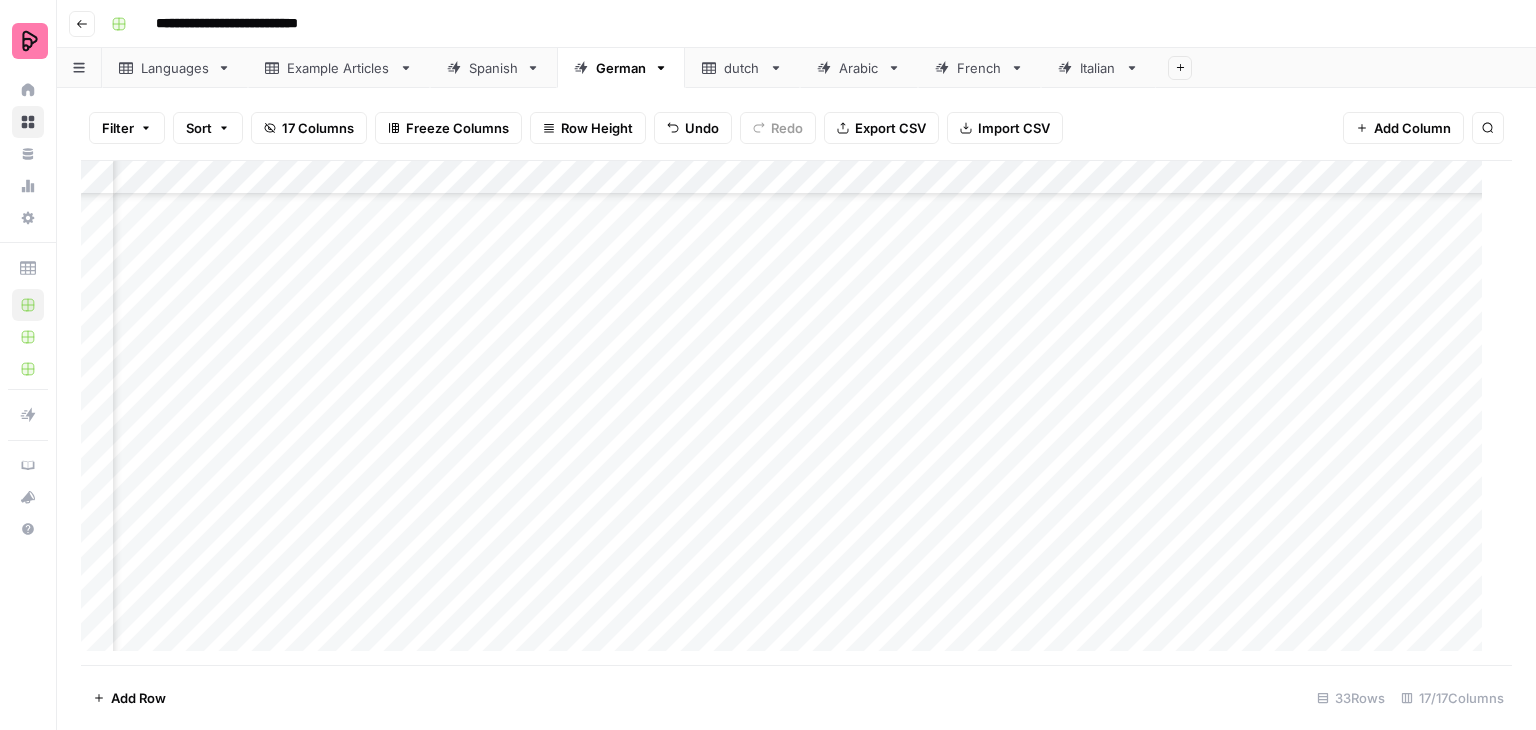 click on "Add Column" at bounding box center (789, 413) 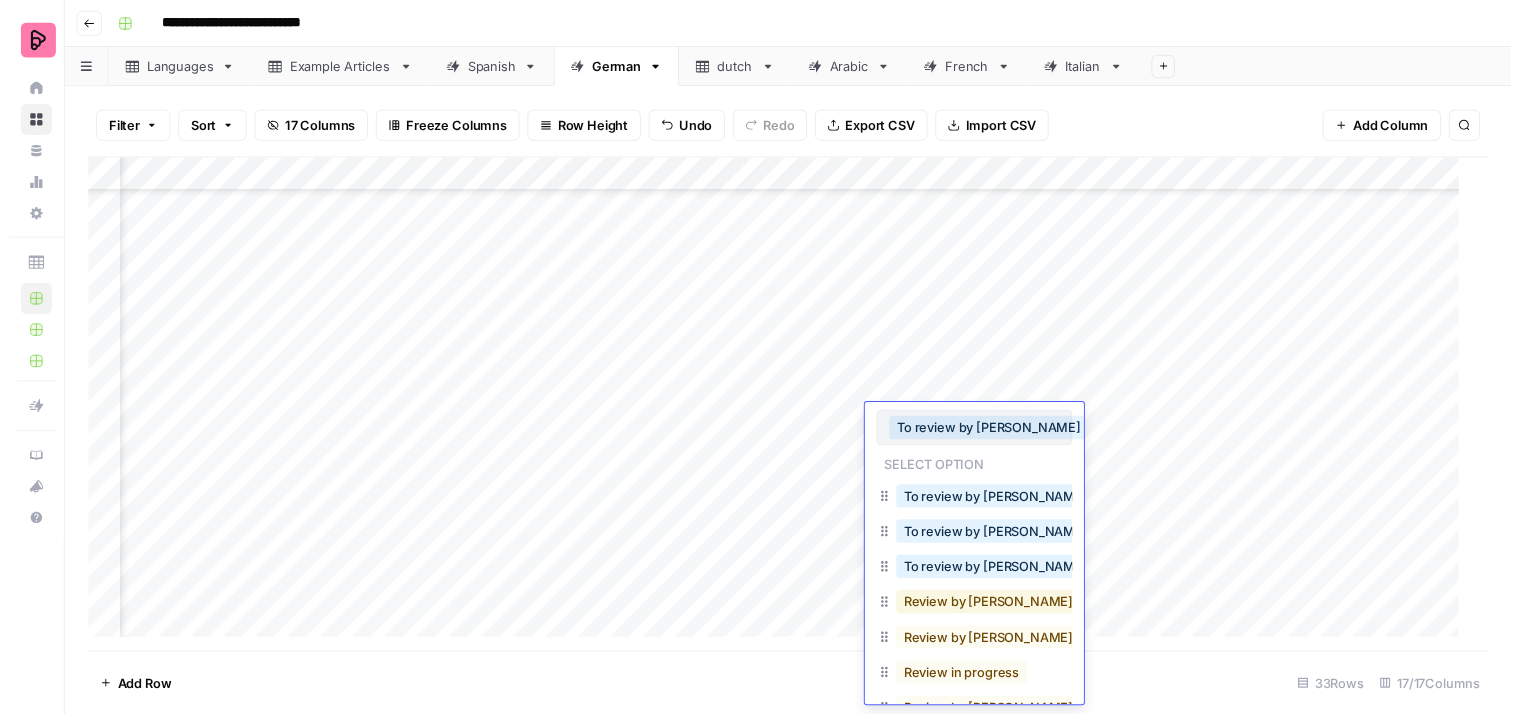 scroll, scrollTop: 119, scrollLeft: 0, axis: vertical 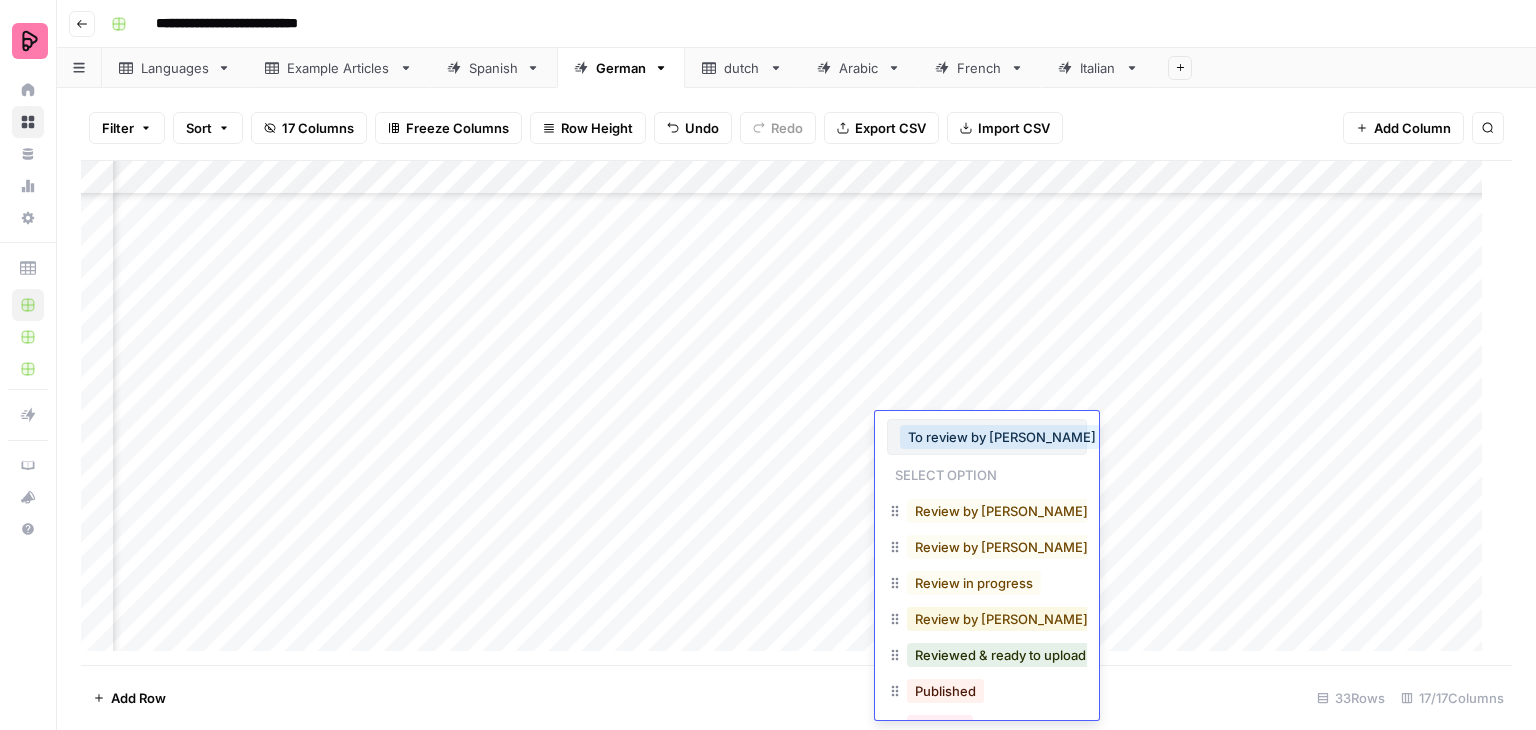 click on "Review by [PERSON_NAME] in progress" at bounding box center [1038, 619] 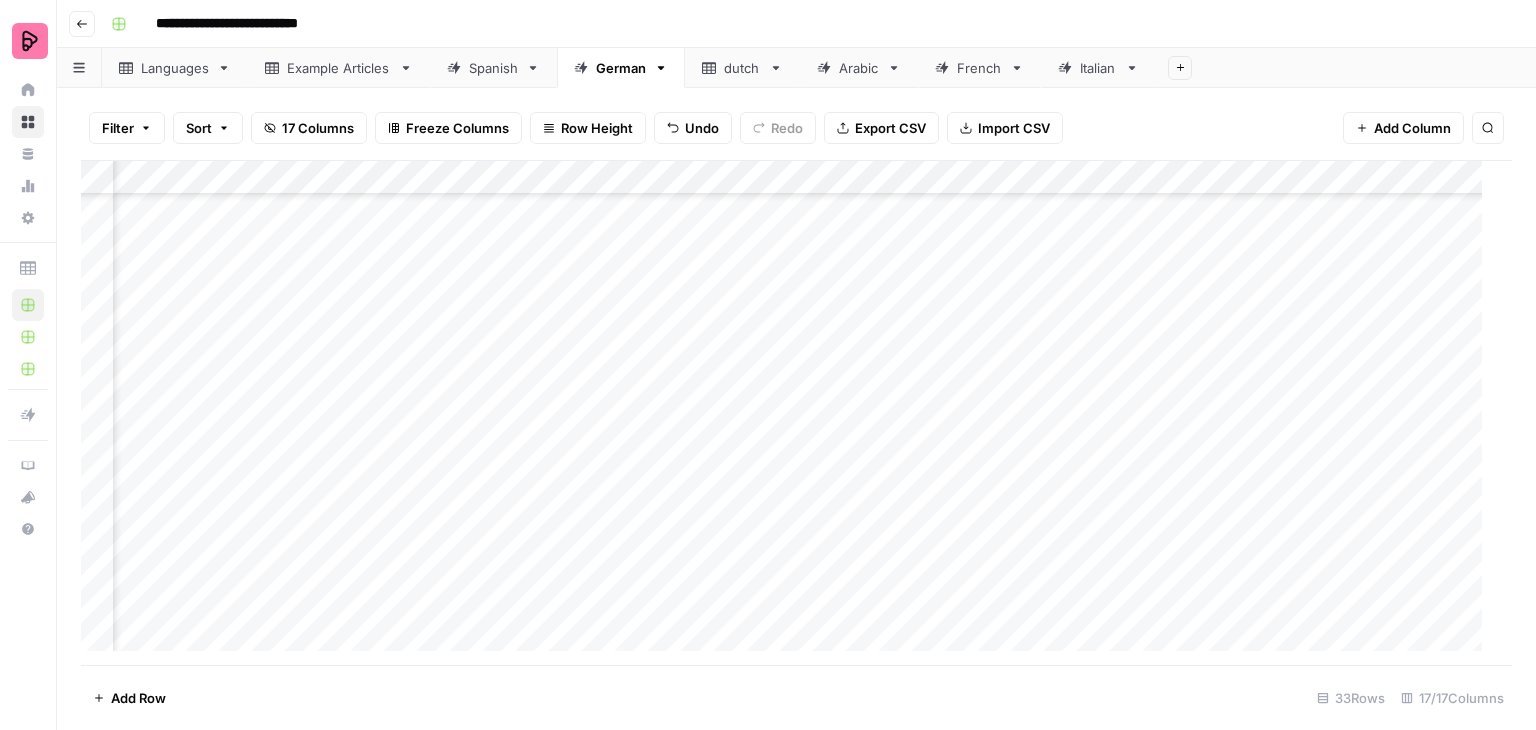 click on "Add Column" at bounding box center (789, 413) 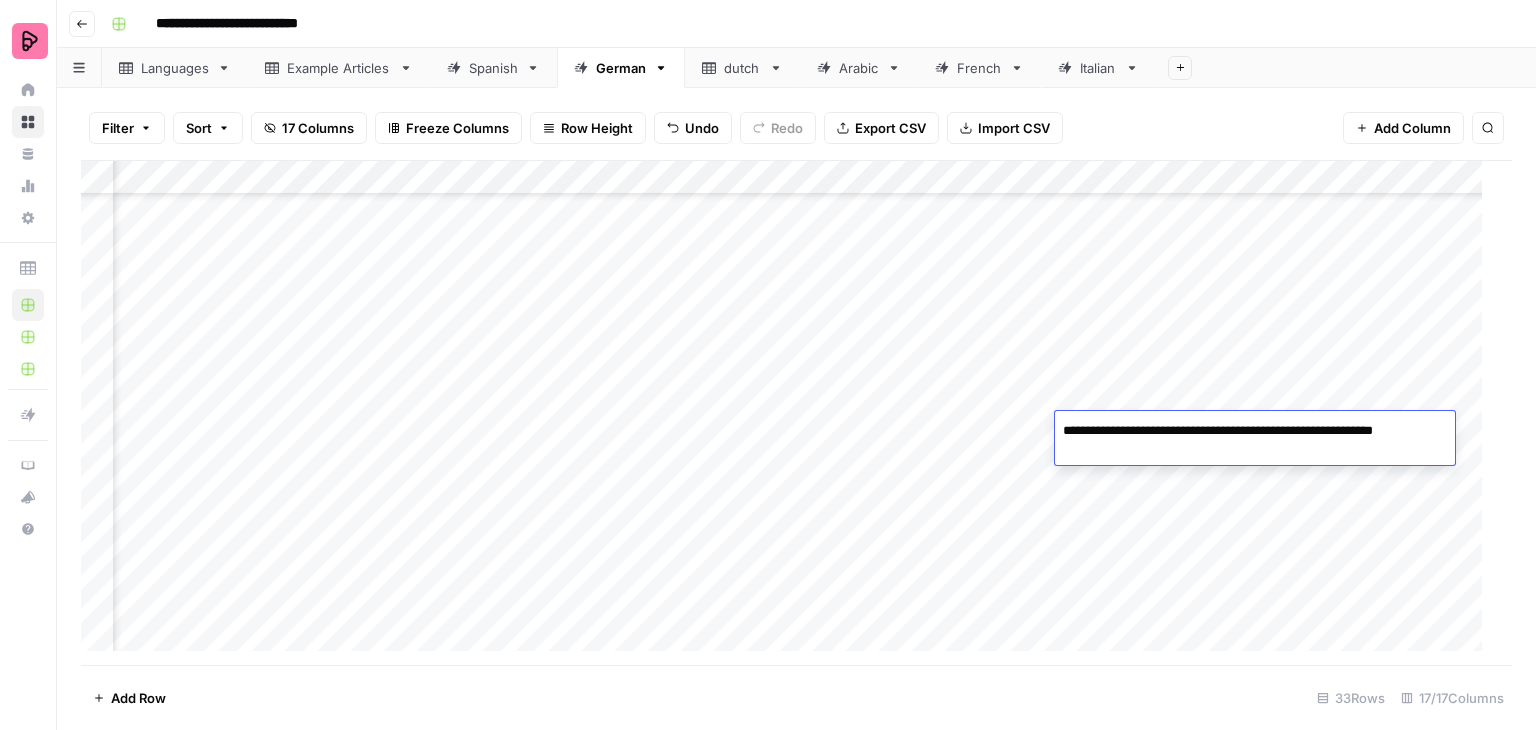 click on "Add Column" at bounding box center [789, 413] 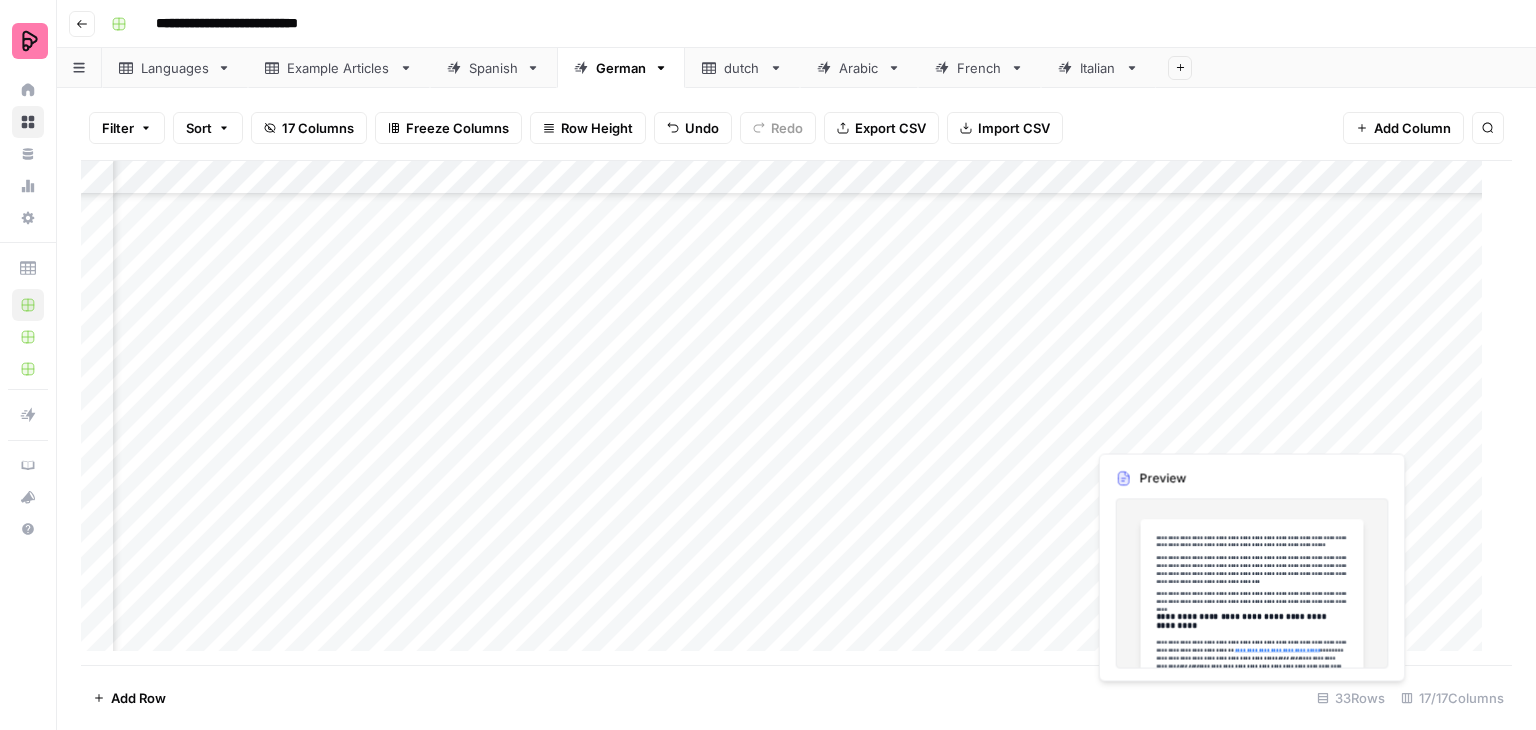 click on "Add Column" at bounding box center [789, 413] 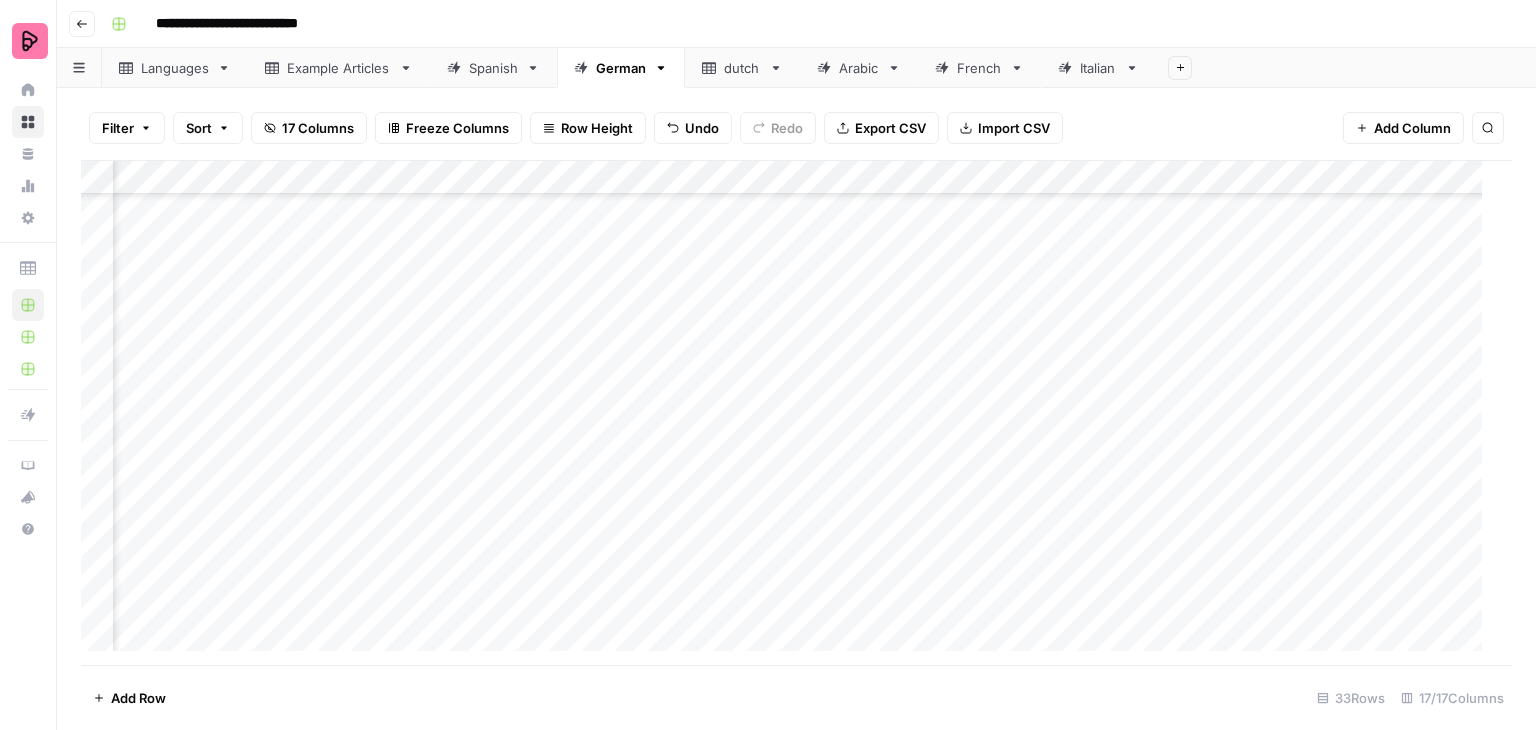 click on "Add Column" at bounding box center [789, 413] 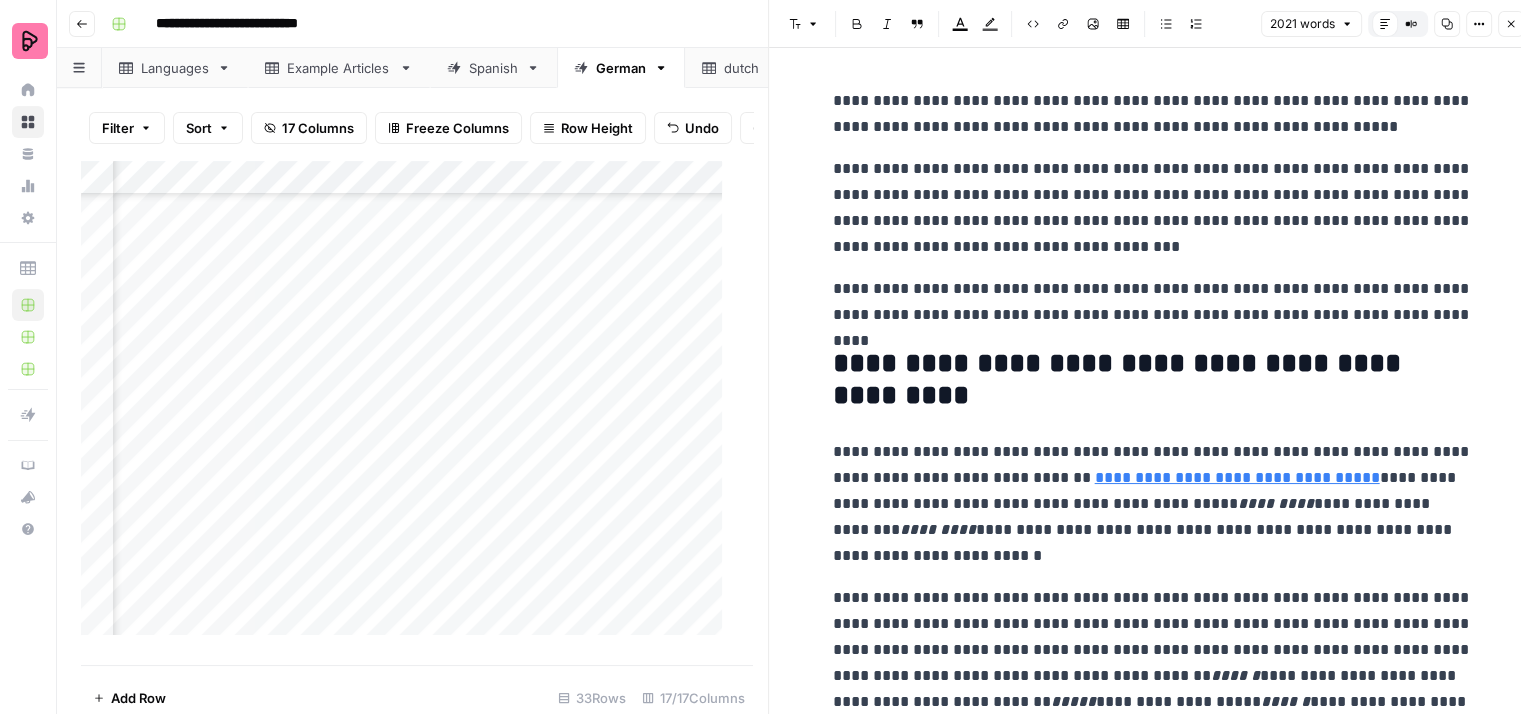 click on "**********" at bounding box center [1153, 114] 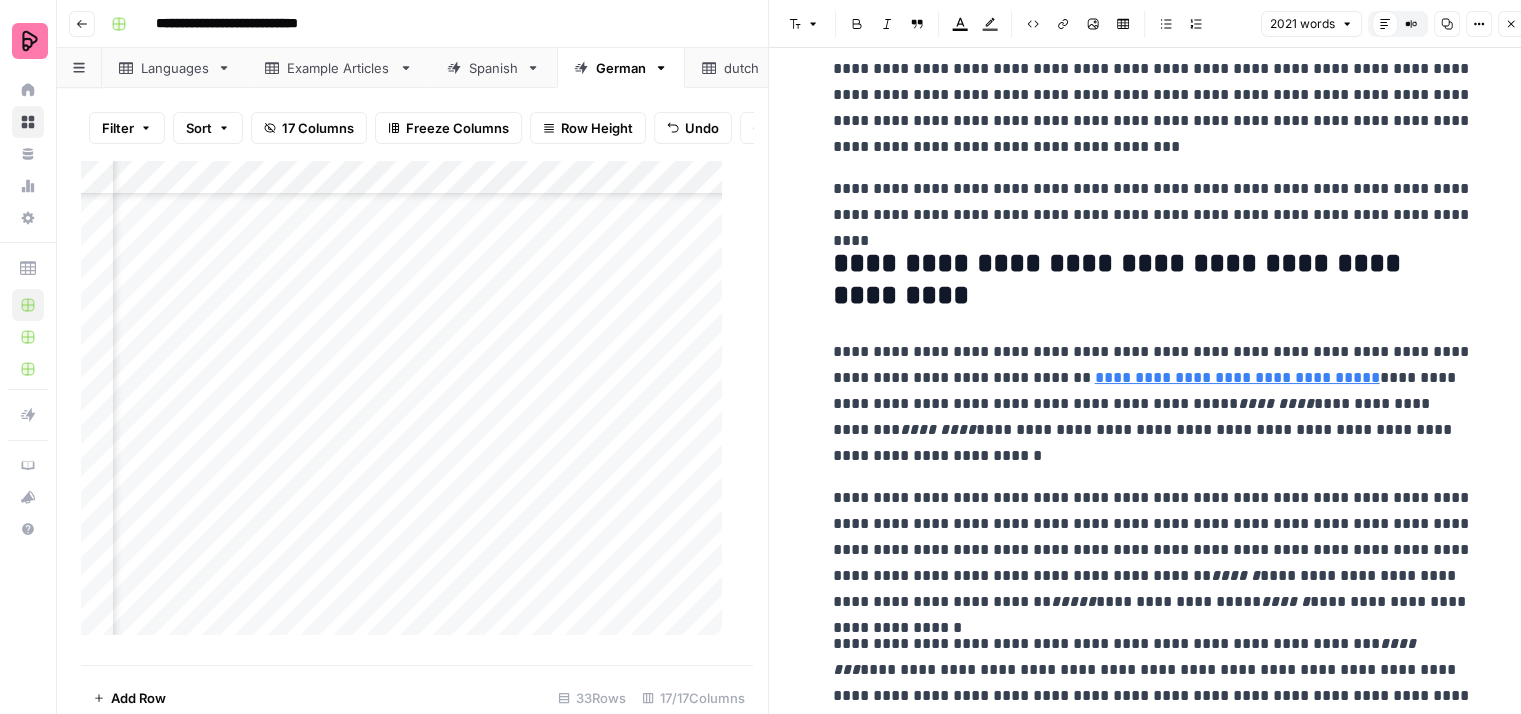 click on "**********" at bounding box center (1153, 4717) 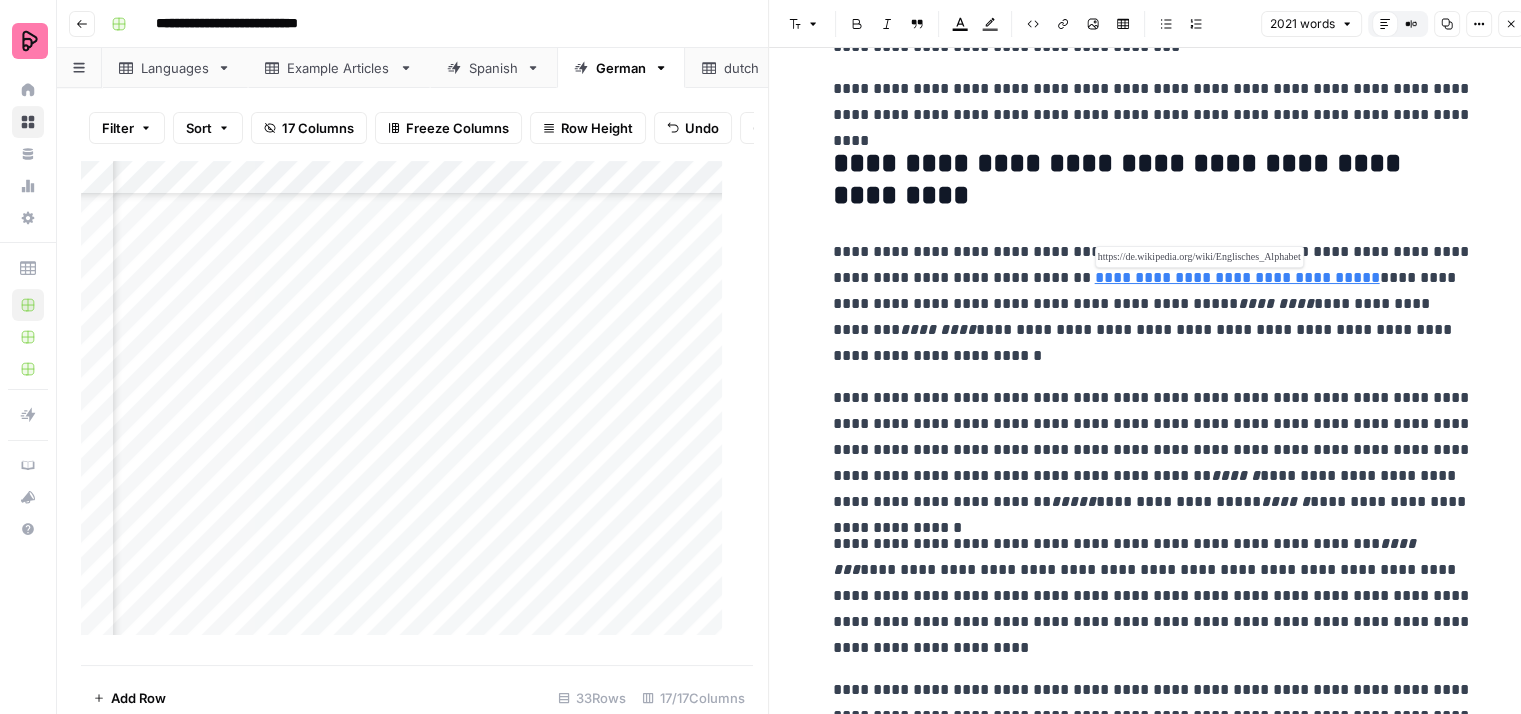 click on "**********" at bounding box center (1237, 277) 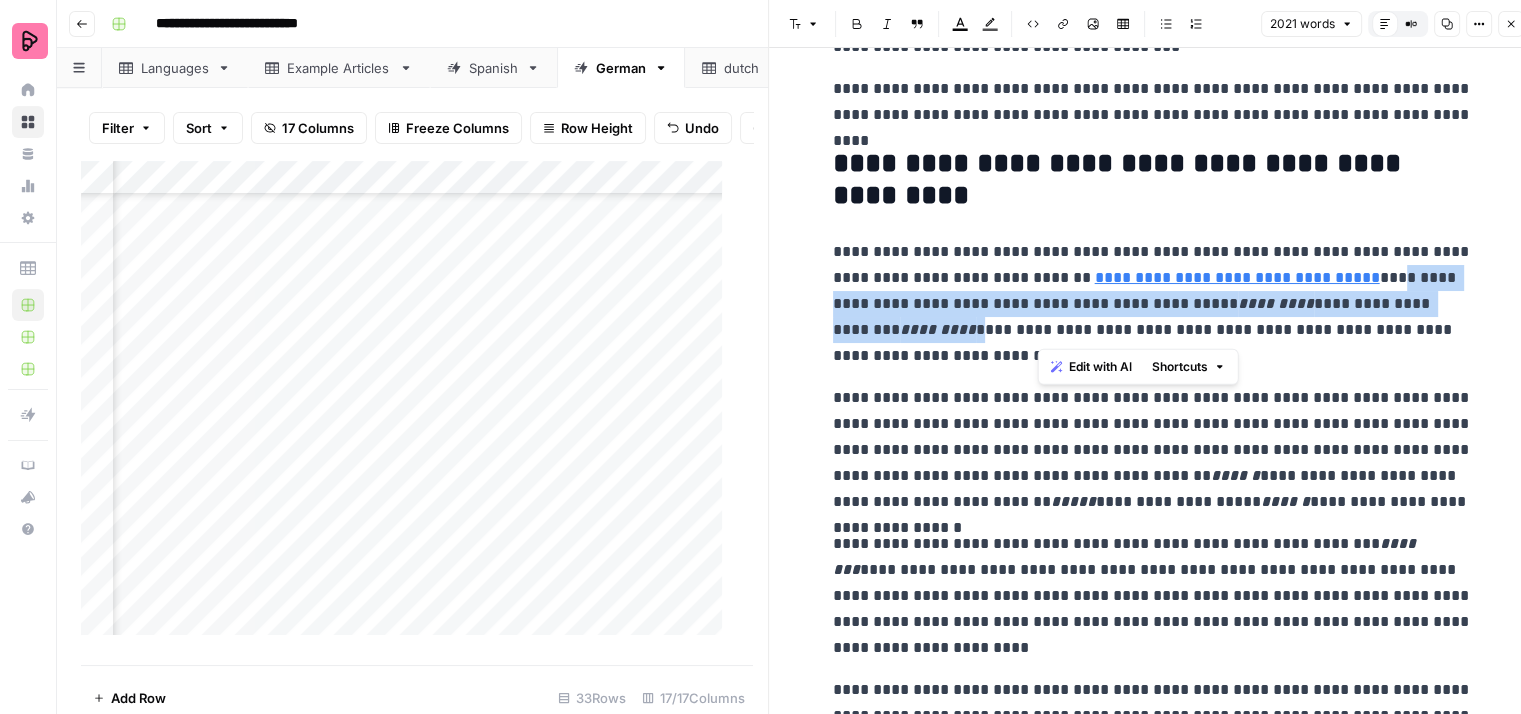 drag, startPoint x: 1340, startPoint y: 277, endPoint x: 1039, endPoint y: 332, distance: 305.98367 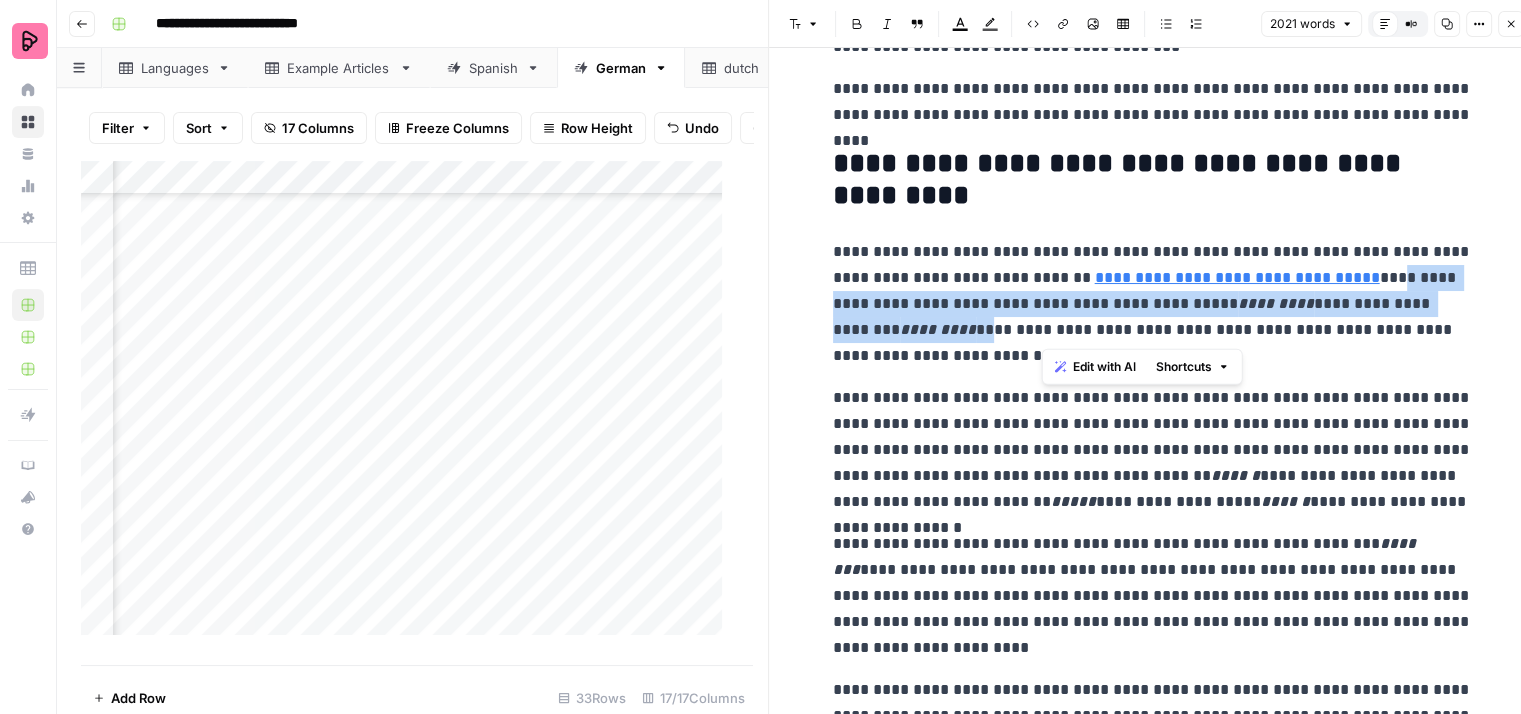 drag, startPoint x: 1338, startPoint y: 276, endPoint x: 1042, endPoint y: 325, distance: 300.02832 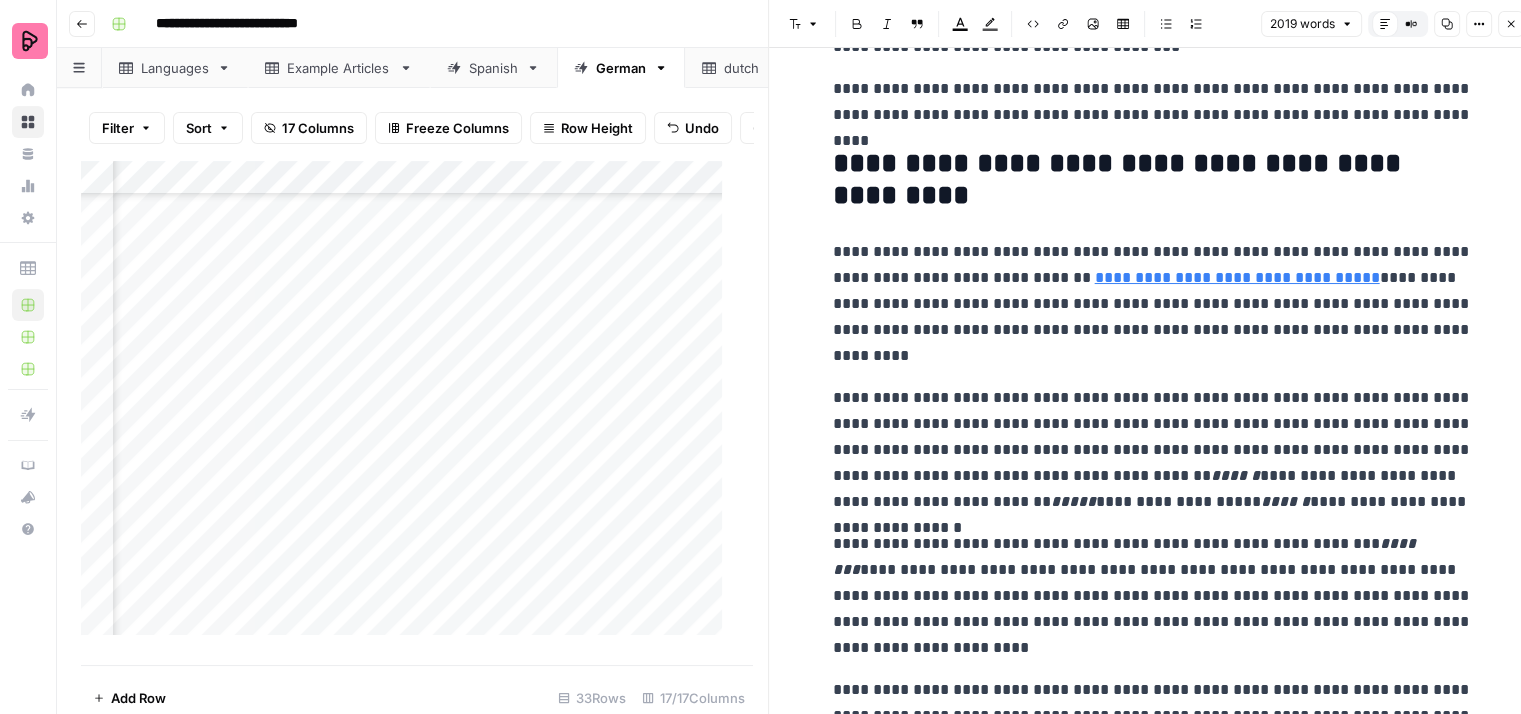 click on "**********" at bounding box center [1153, 304] 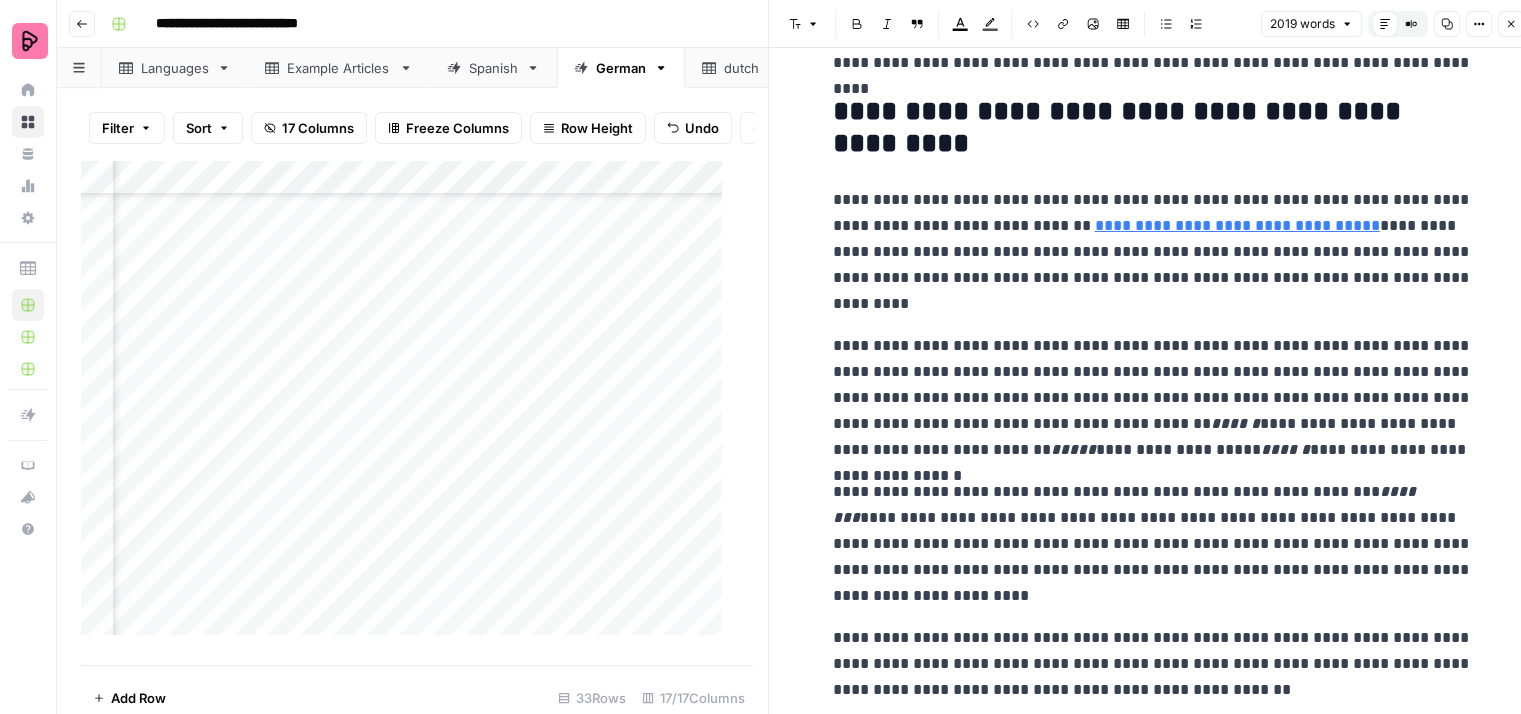 scroll, scrollTop: 300, scrollLeft: 0, axis: vertical 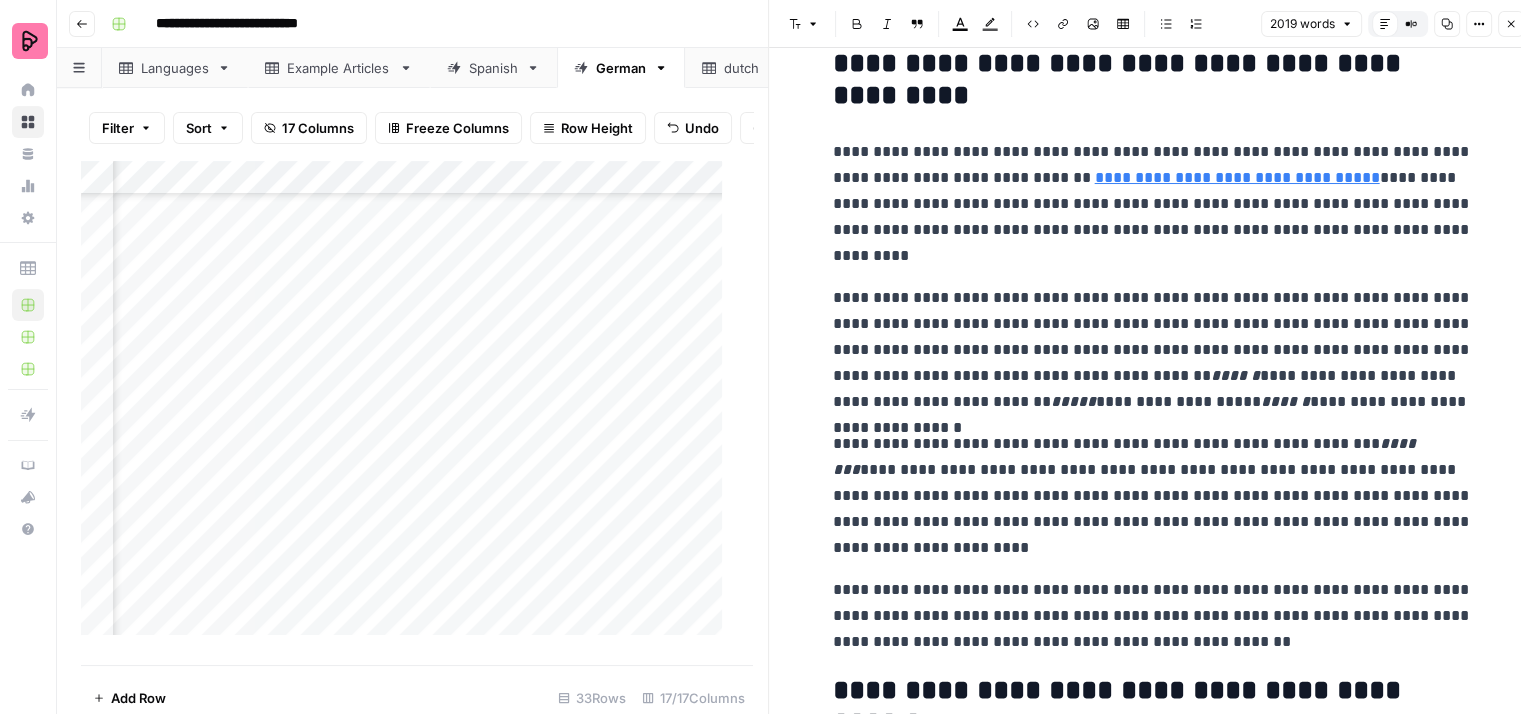 type 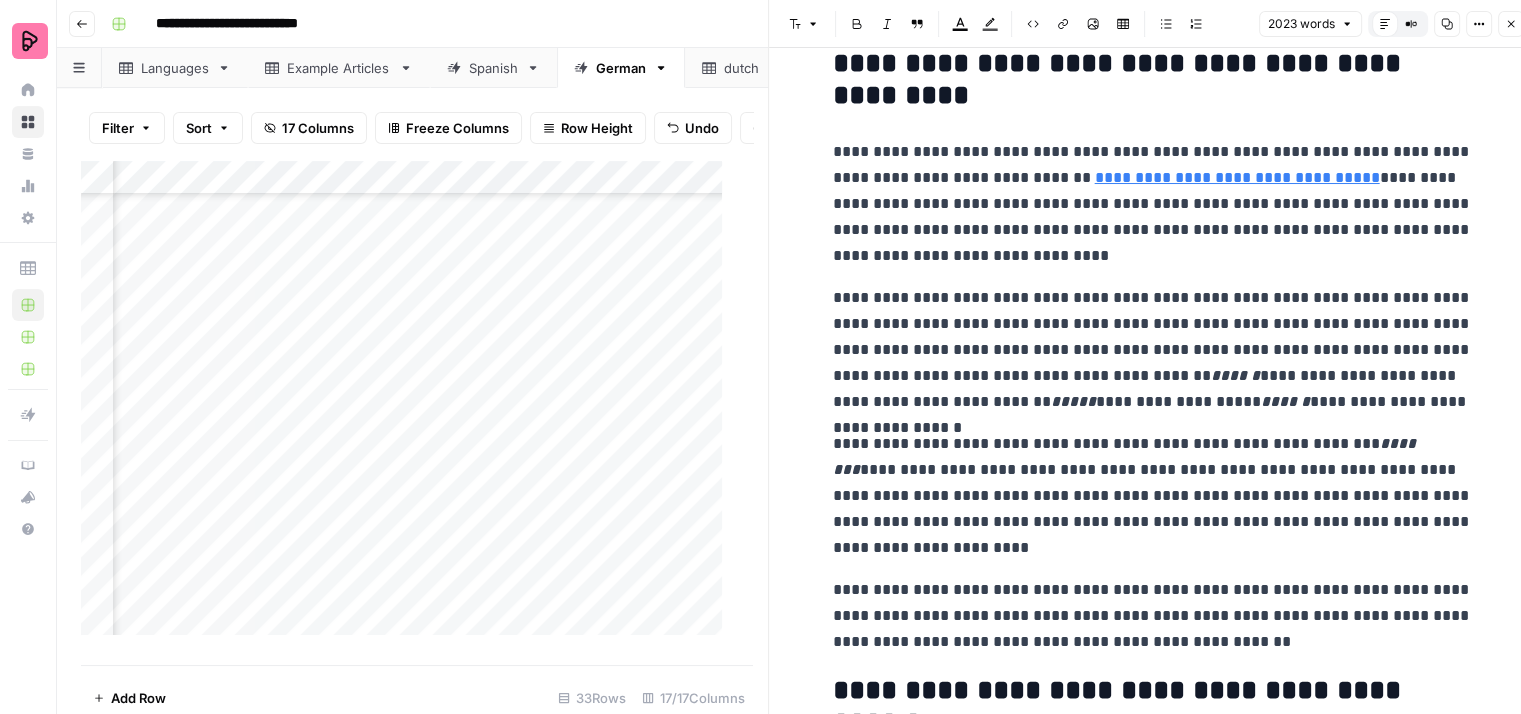 click on "**********" at bounding box center [1153, 4517] 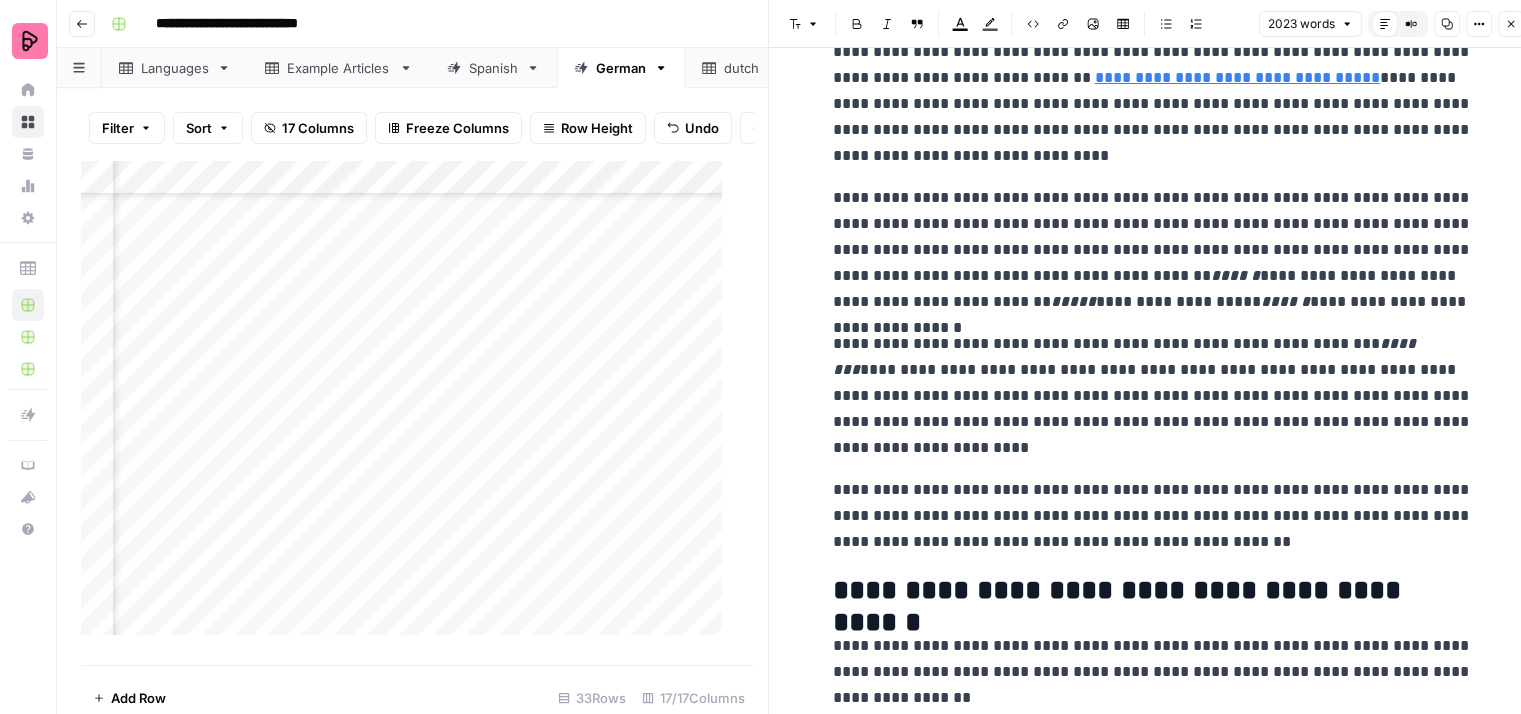 click on "**********" at bounding box center (1153, 396) 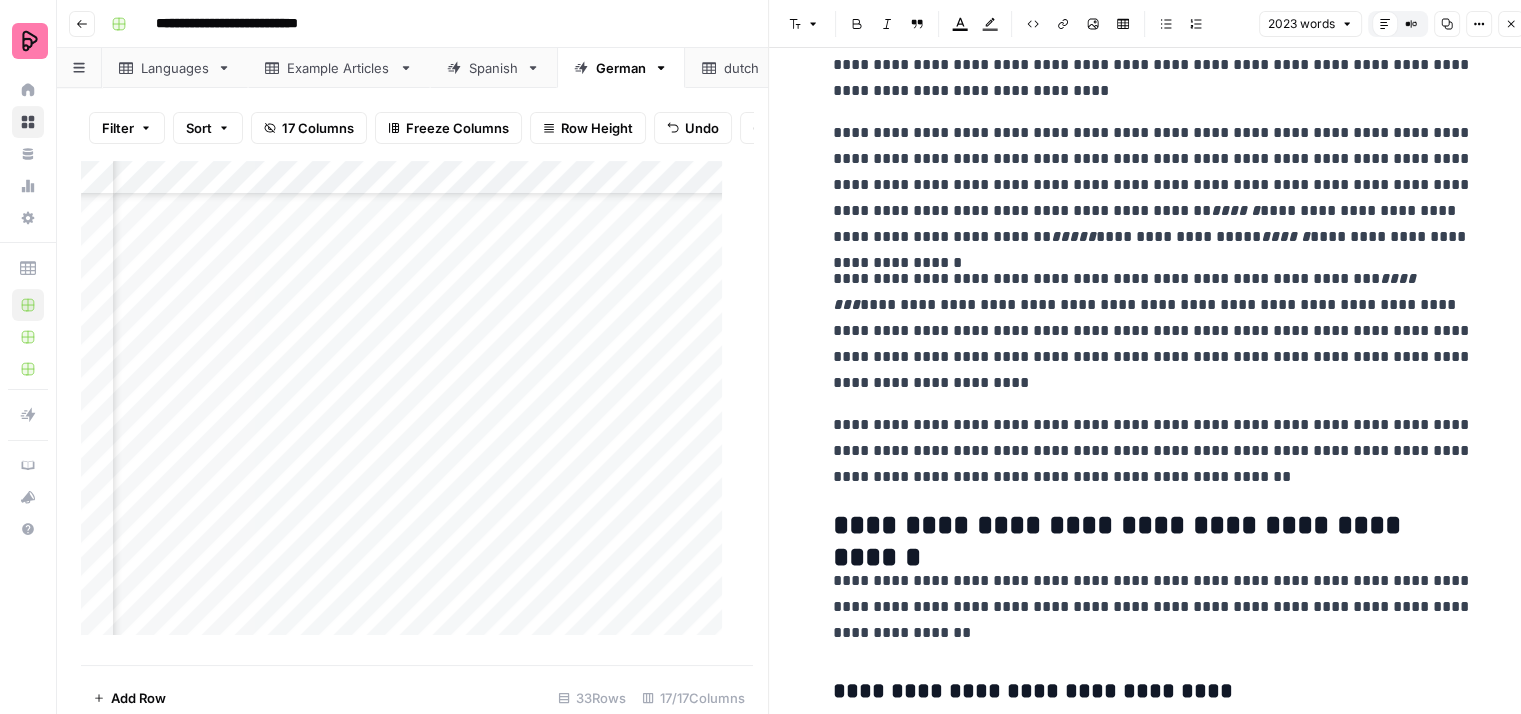 scroll, scrollTop: 500, scrollLeft: 0, axis: vertical 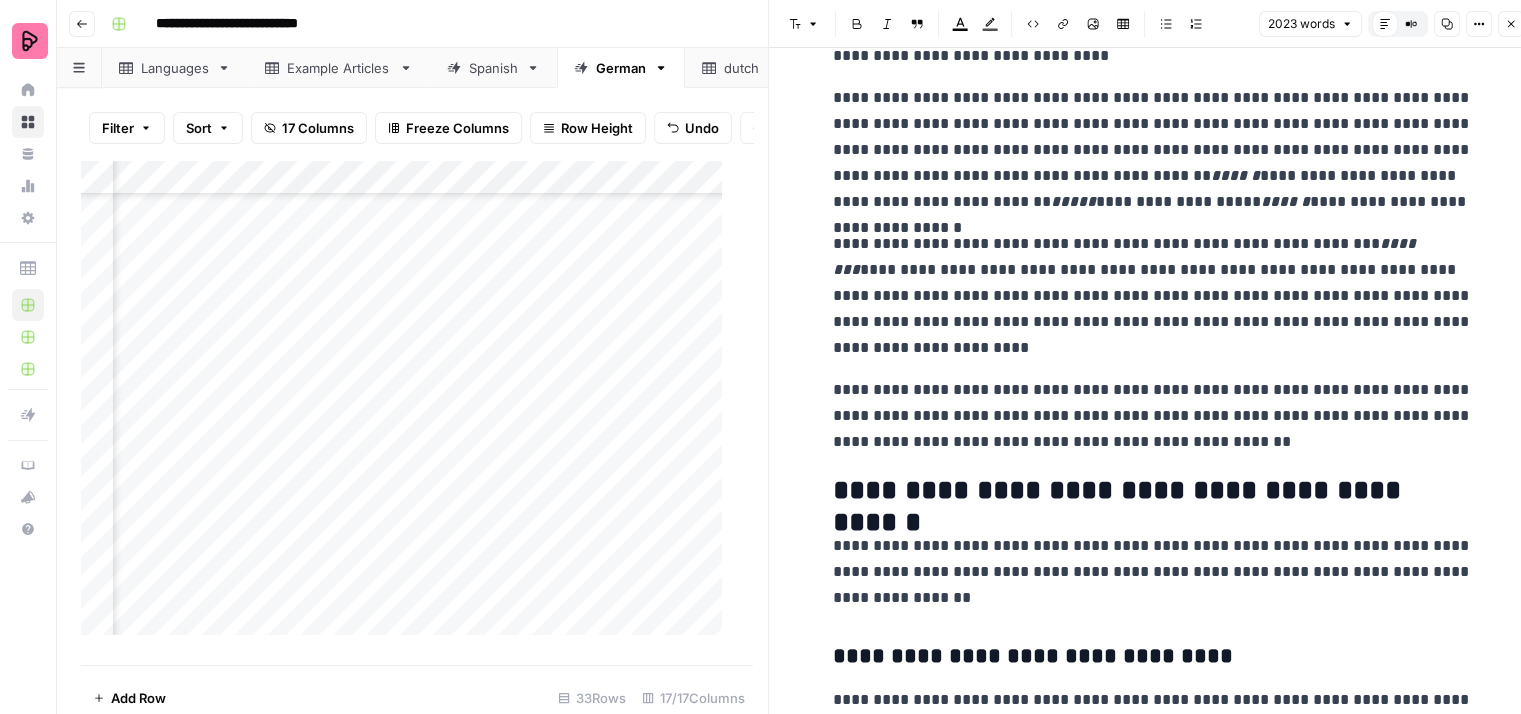 click on "**********" at bounding box center (1153, 416) 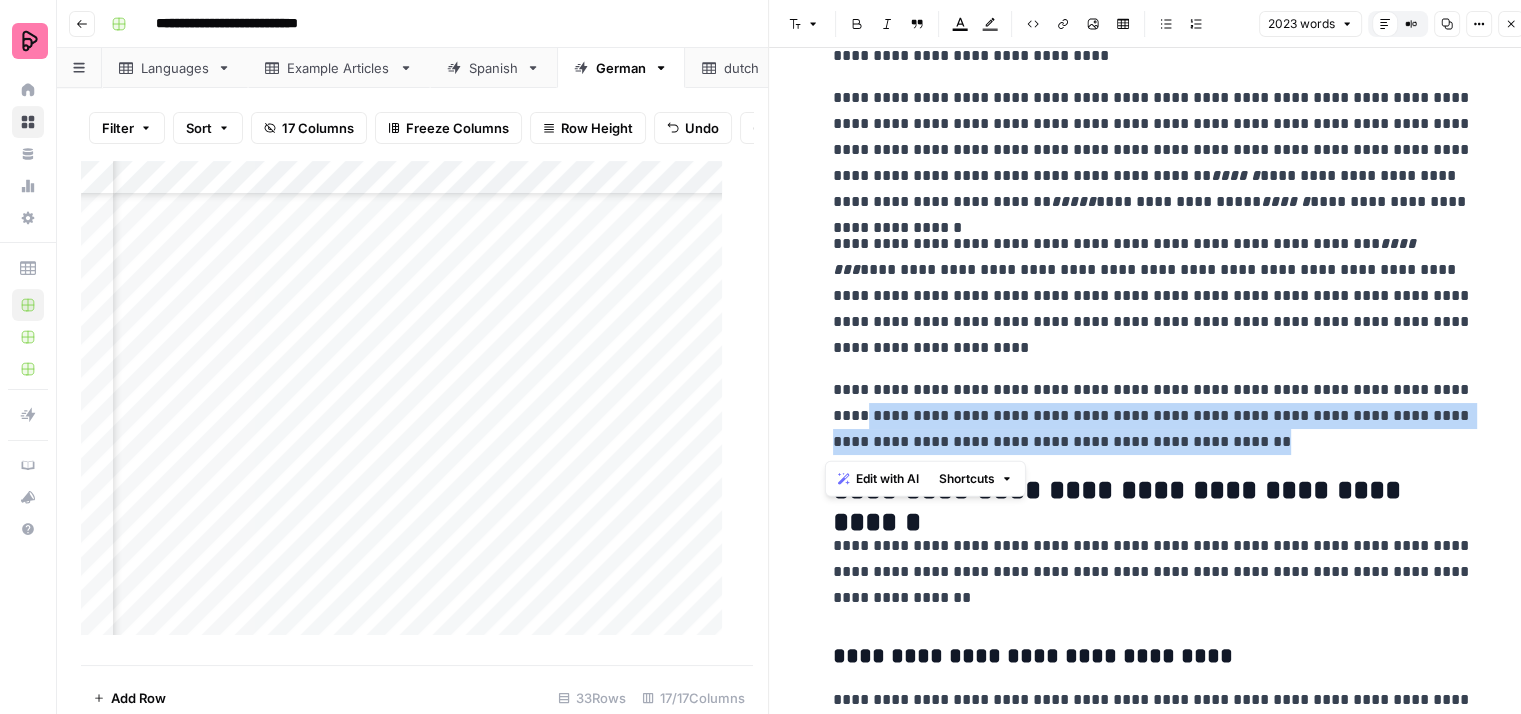 drag, startPoint x: 1240, startPoint y: 441, endPoint x: 822, endPoint y: 410, distance: 419.14795 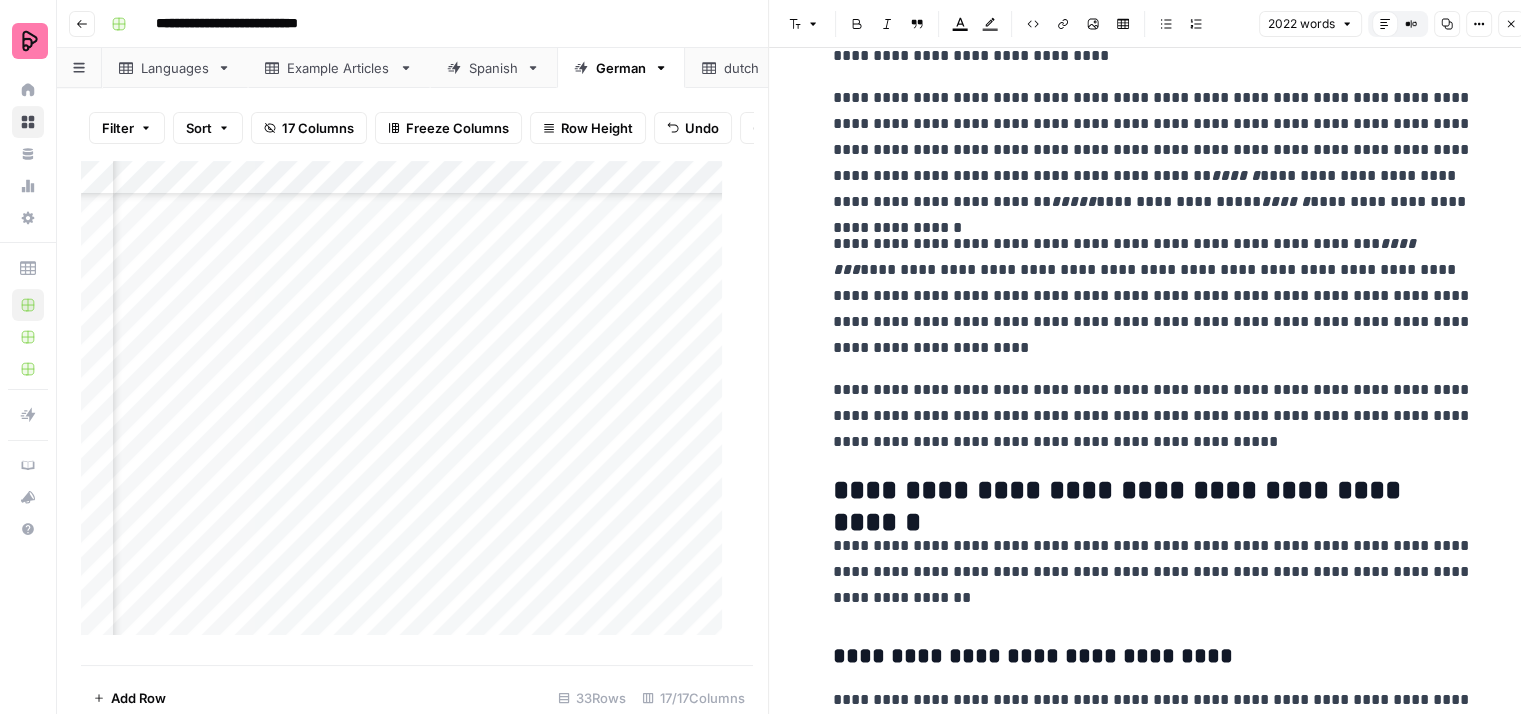 click on "**********" at bounding box center [1153, 416] 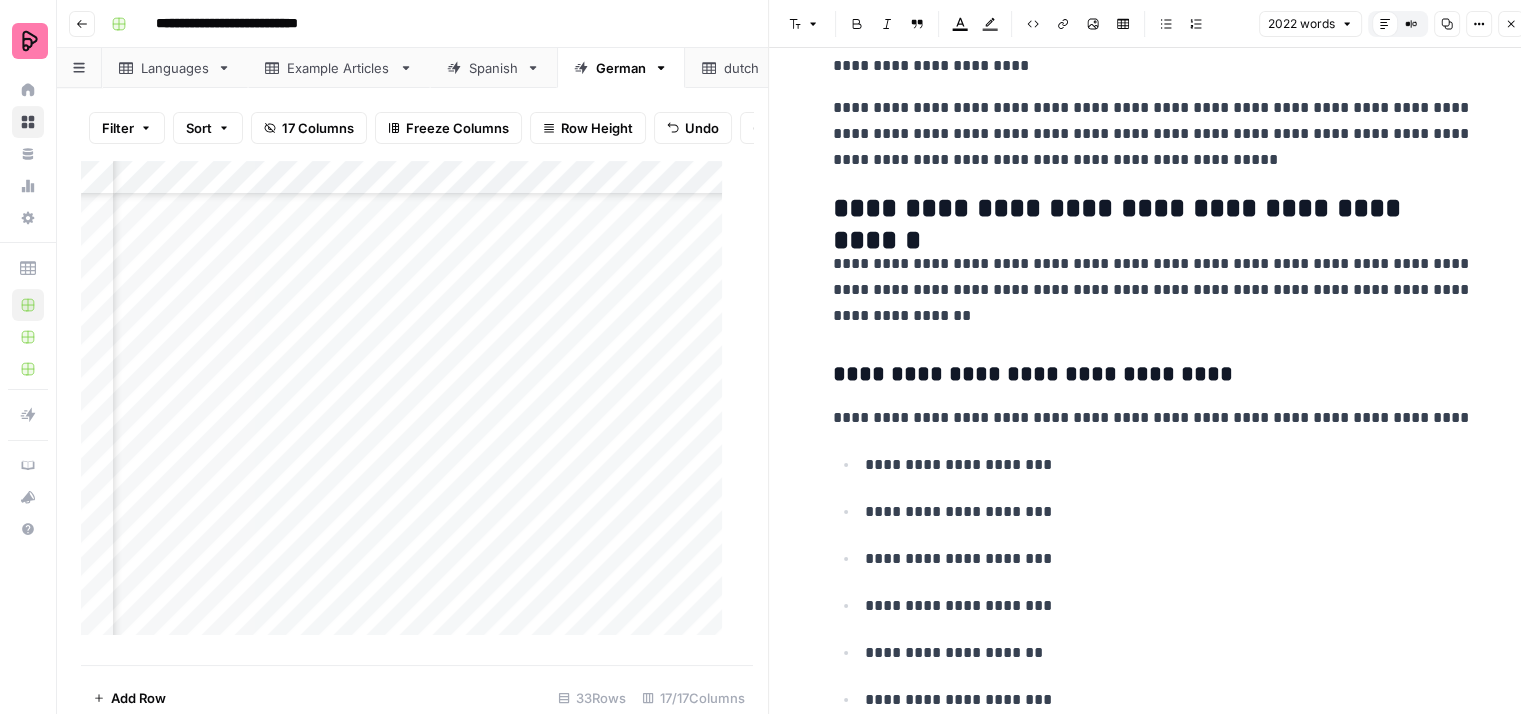 scroll, scrollTop: 800, scrollLeft: 0, axis: vertical 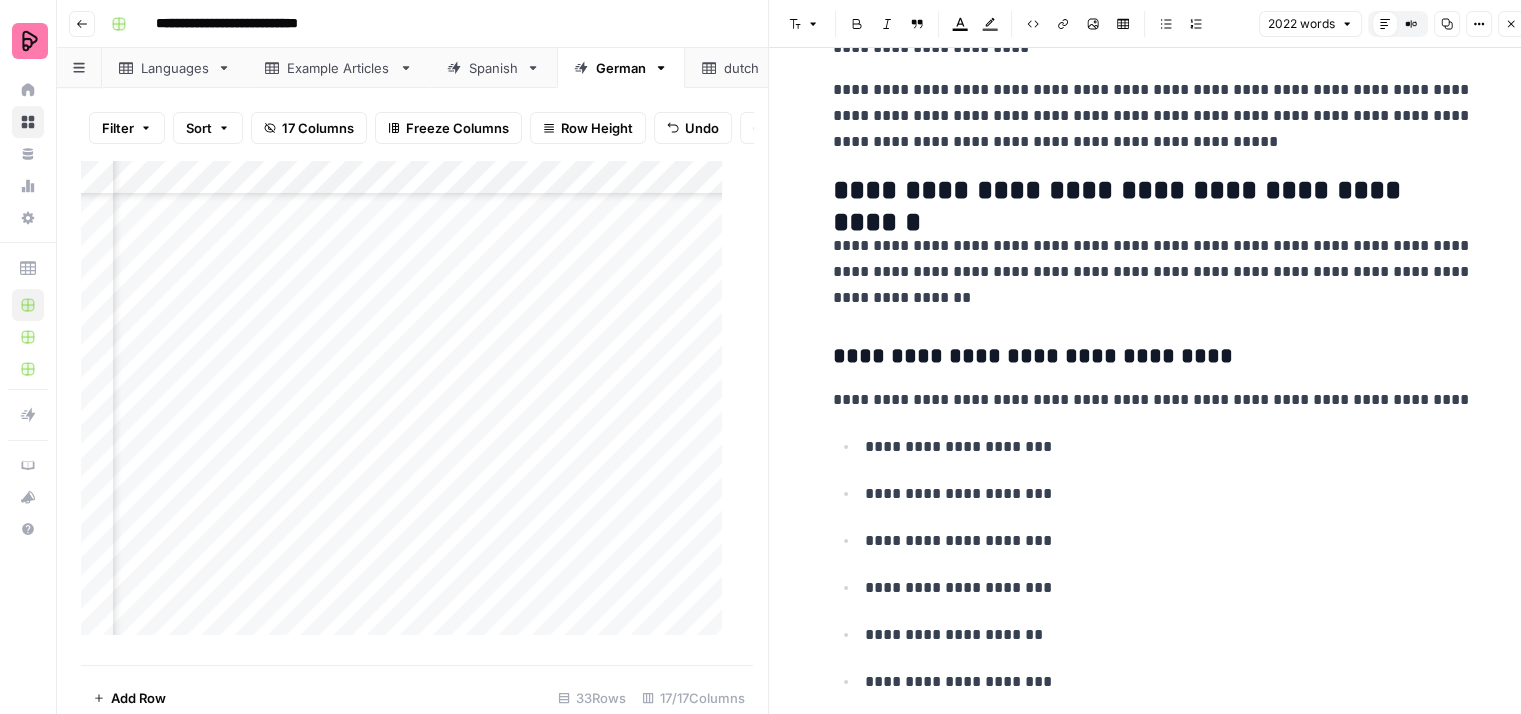 click on "**********" at bounding box center (1153, 272) 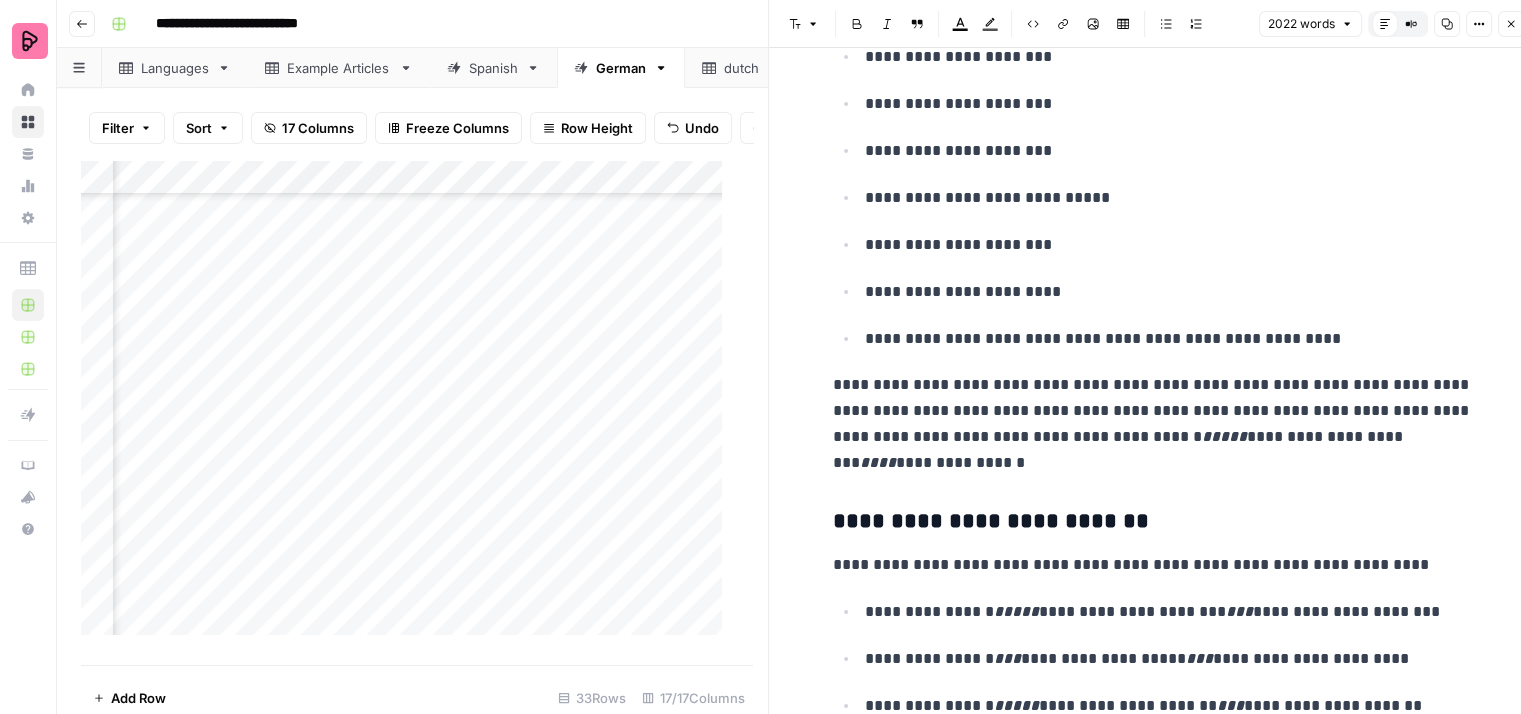 scroll, scrollTop: 2100, scrollLeft: 0, axis: vertical 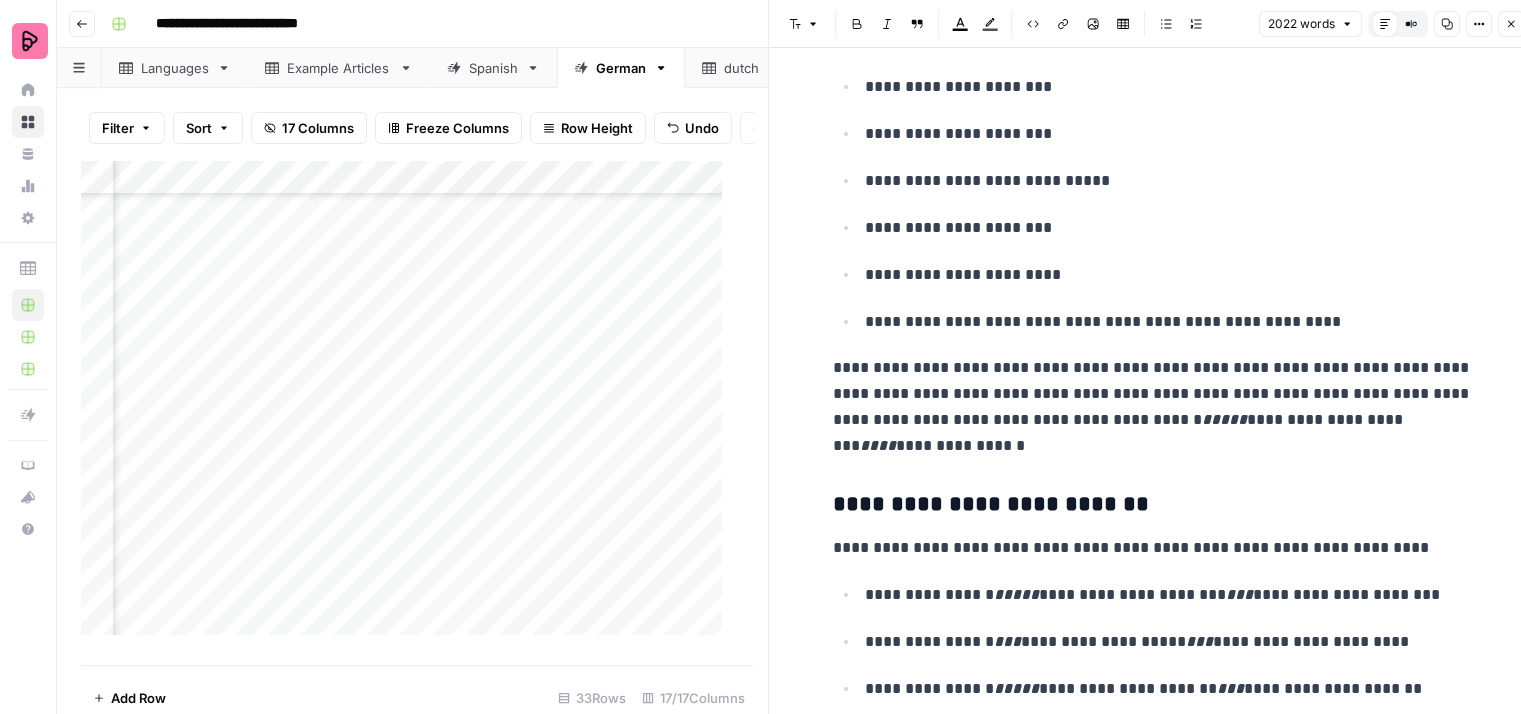 click on "**********" at bounding box center (1153, 407) 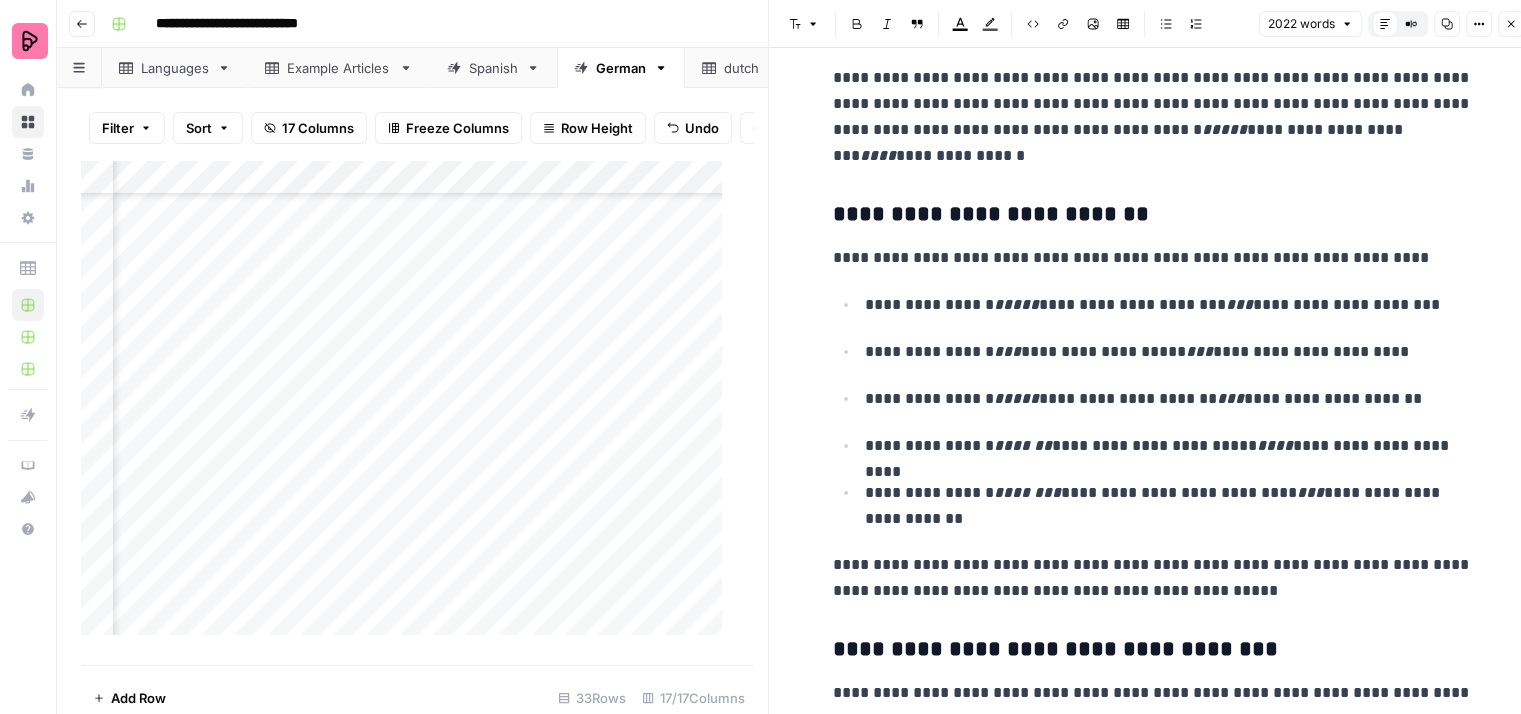 scroll, scrollTop: 2400, scrollLeft: 0, axis: vertical 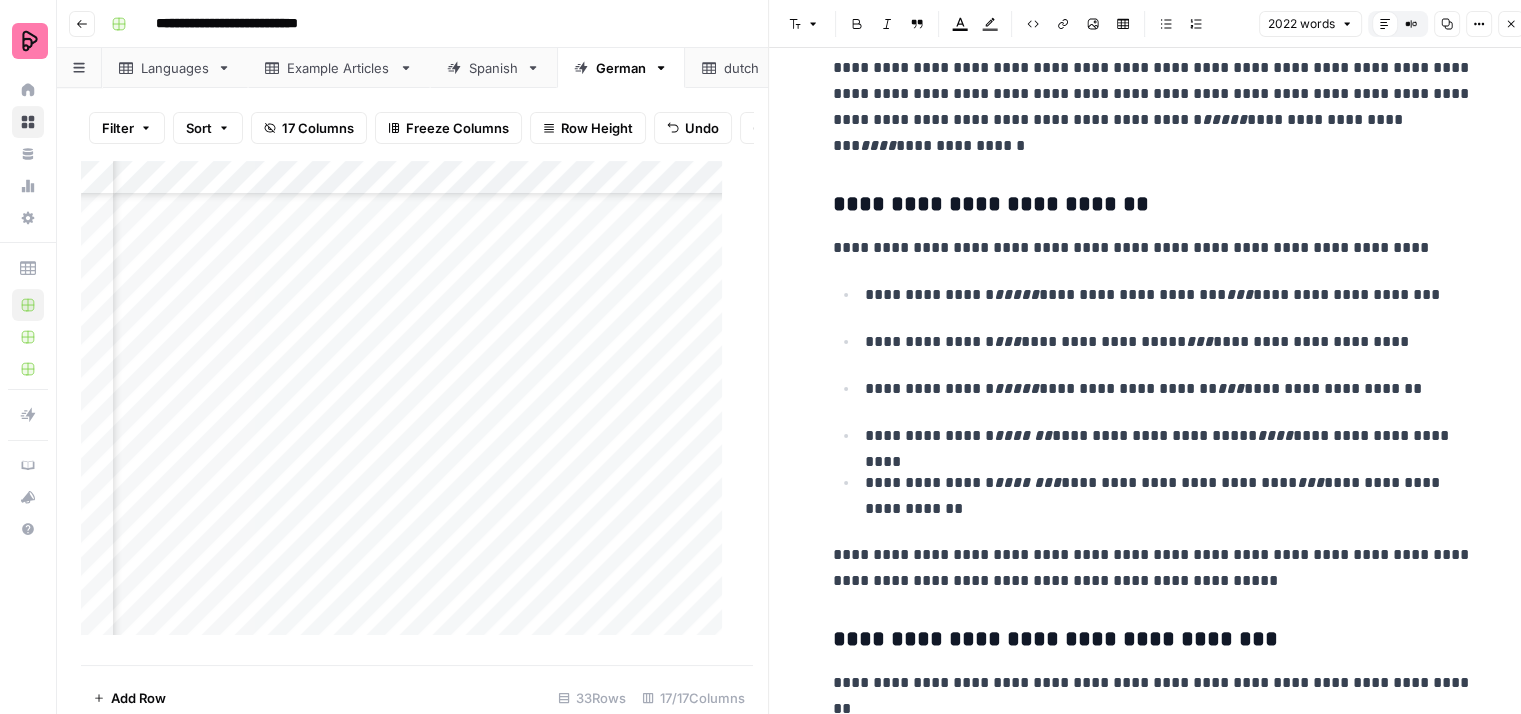 click on "**********" at bounding box center (1169, 389) 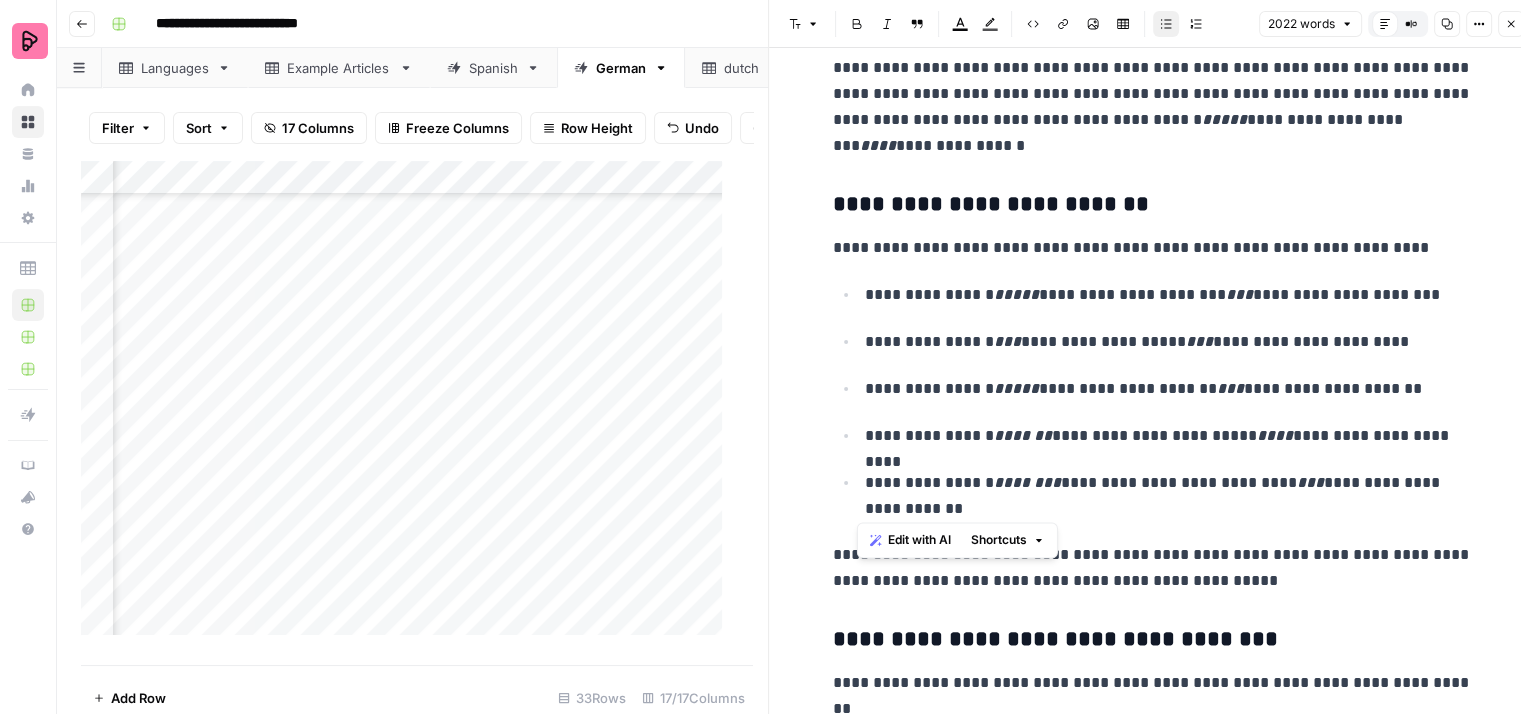 drag, startPoint x: 922, startPoint y: 501, endPoint x: 844, endPoint y: 481, distance: 80.523285 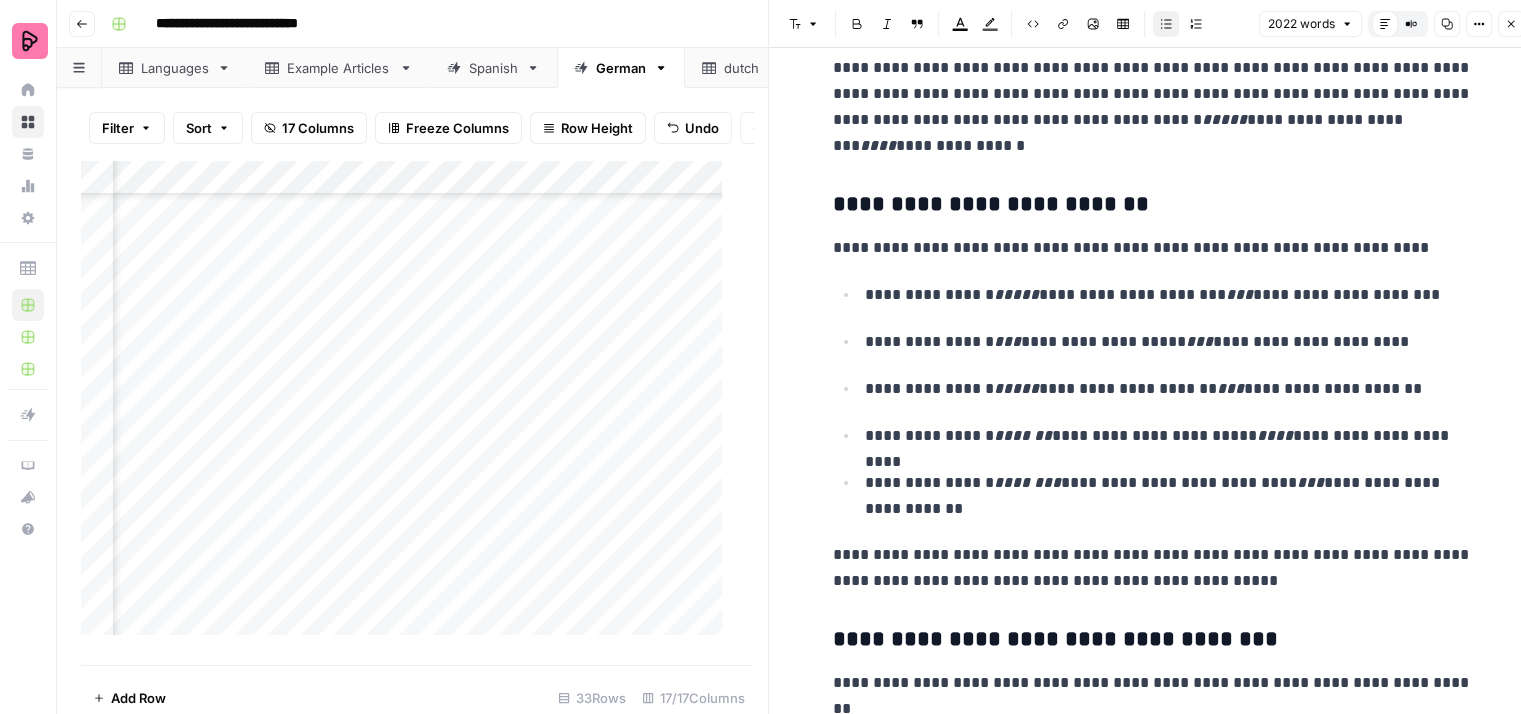 click on "**********" at bounding box center [1153, 401] 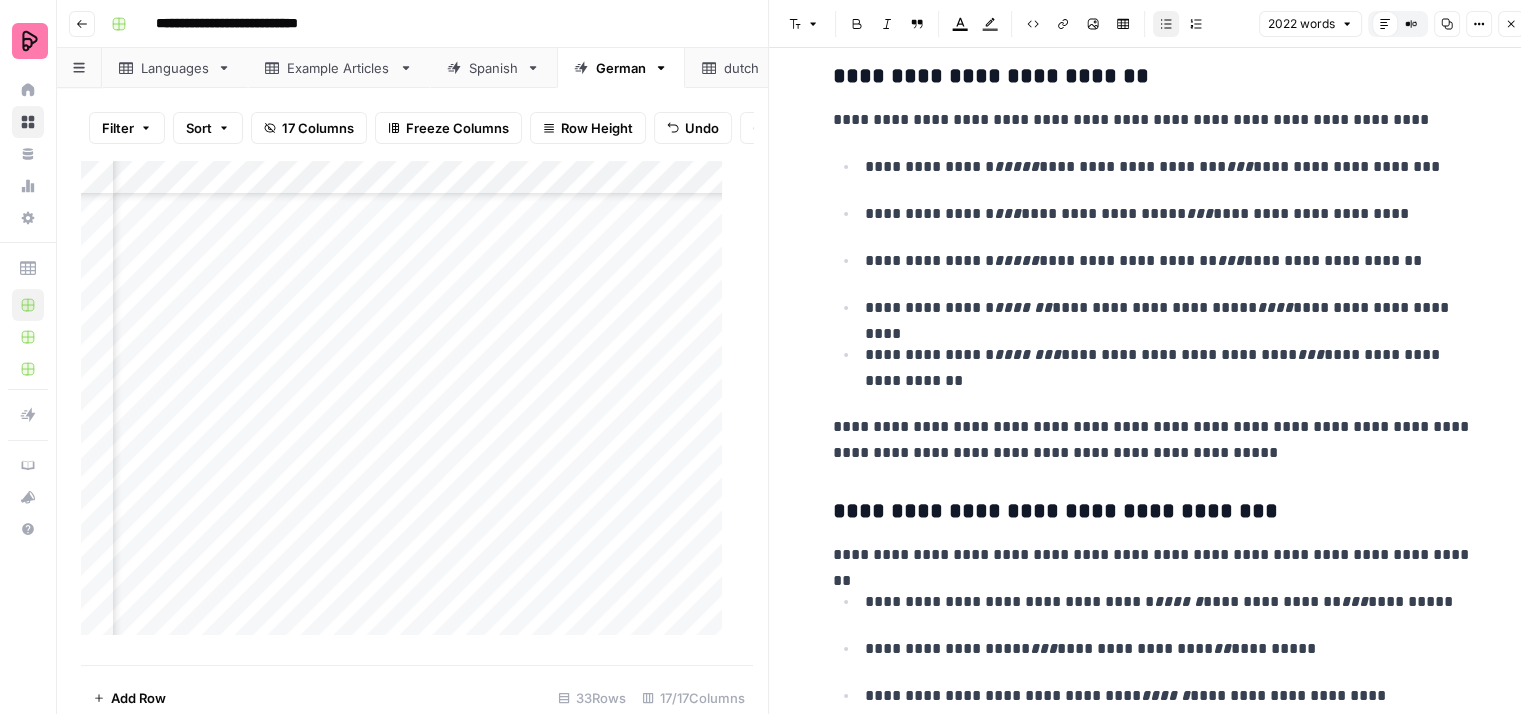 scroll, scrollTop: 2600, scrollLeft: 0, axis: vertical 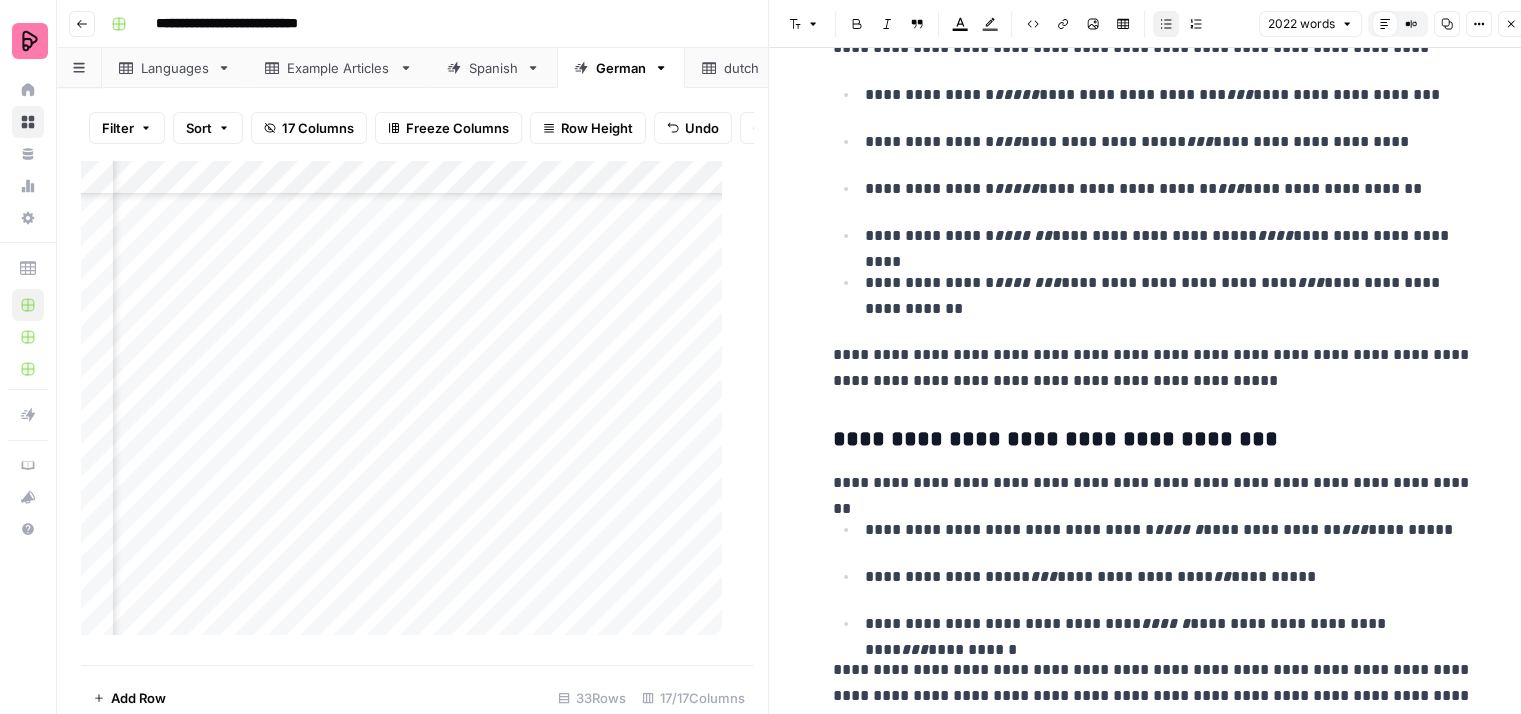 click on "**********" at bounding box center [1153, 368] 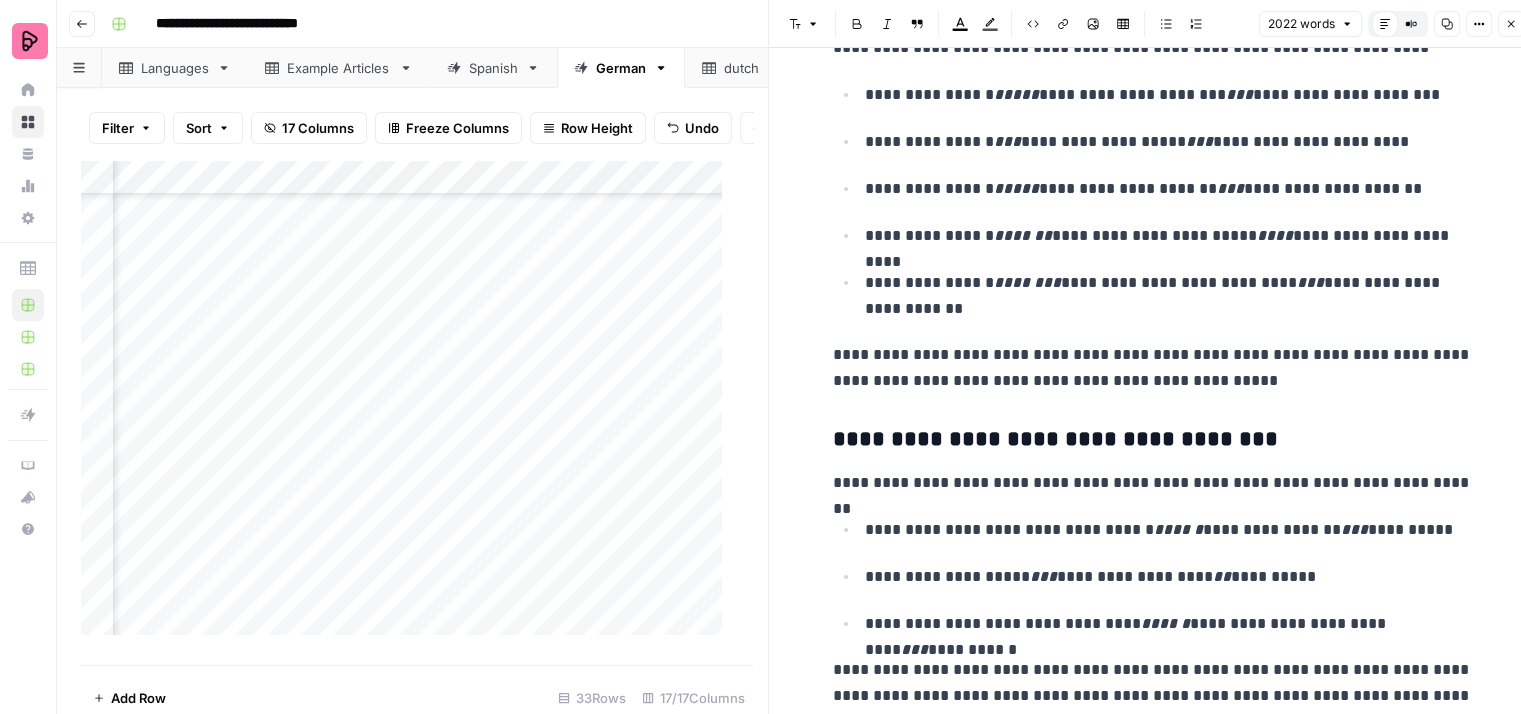 click on "**********" at bounding box center [1153, 368] 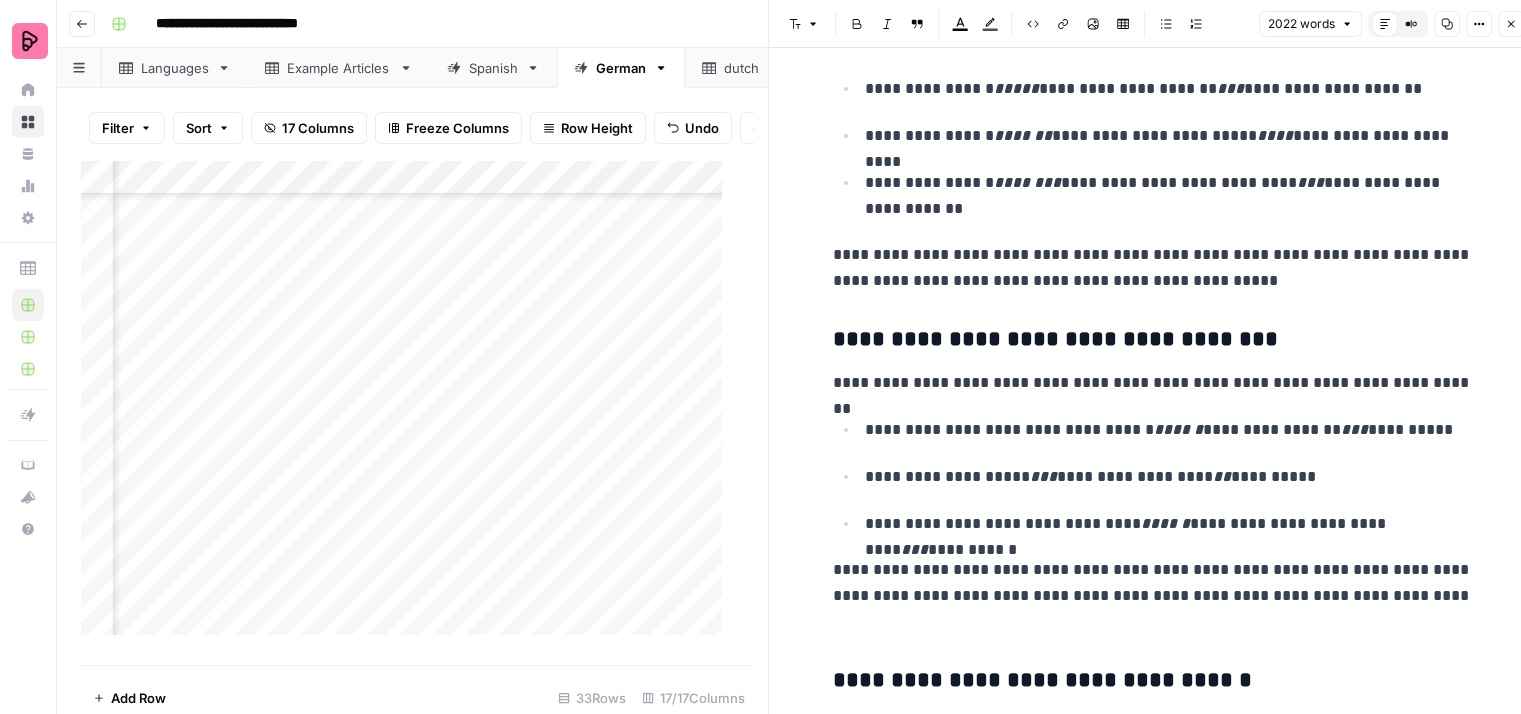 scroll, scrollTop: 2800, scrollLeft: 0, axis: vertical 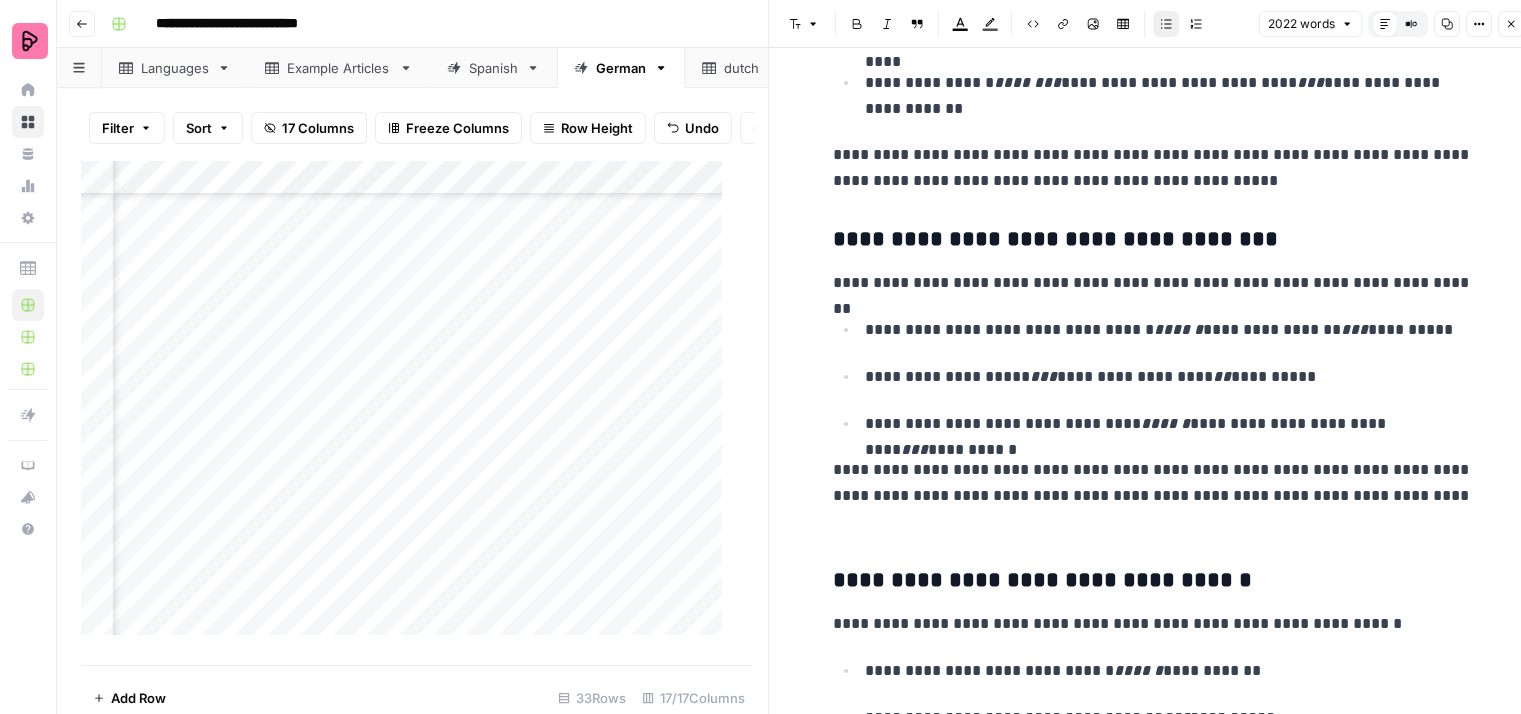 click on "**********" at bounding box center (1169, 377) 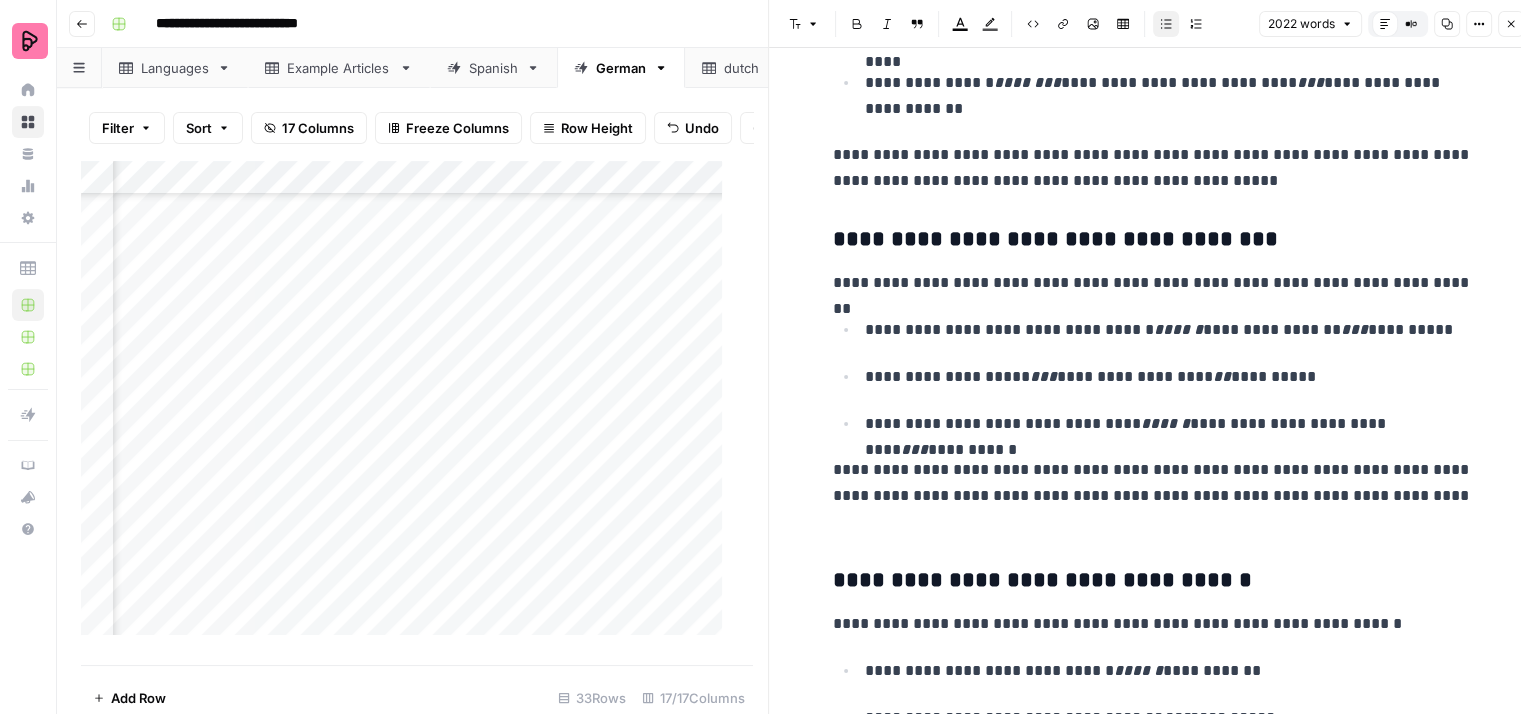 click on "**********" at bounding box center [1169, 424] 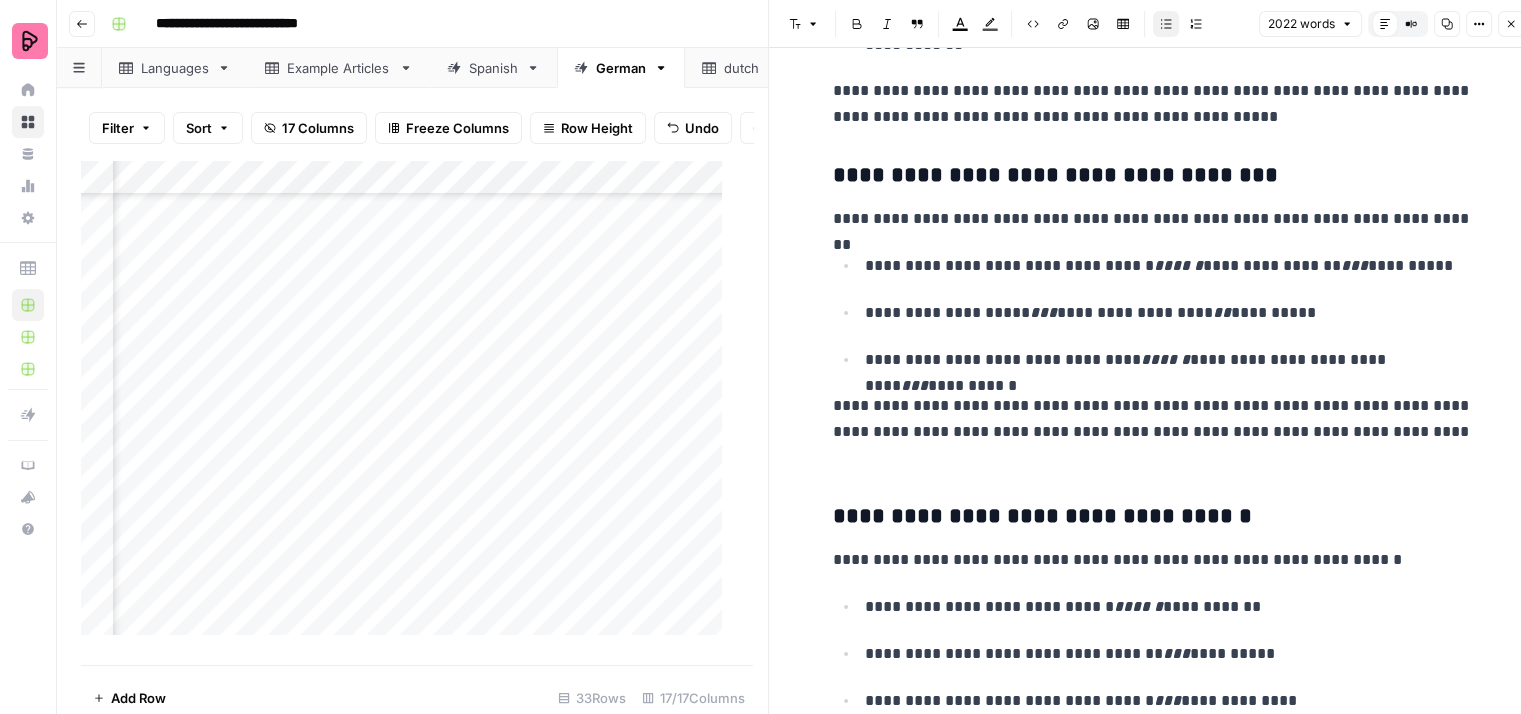 scroll, scrollTop: 3000, scrollLeft: 0, axis: vertical 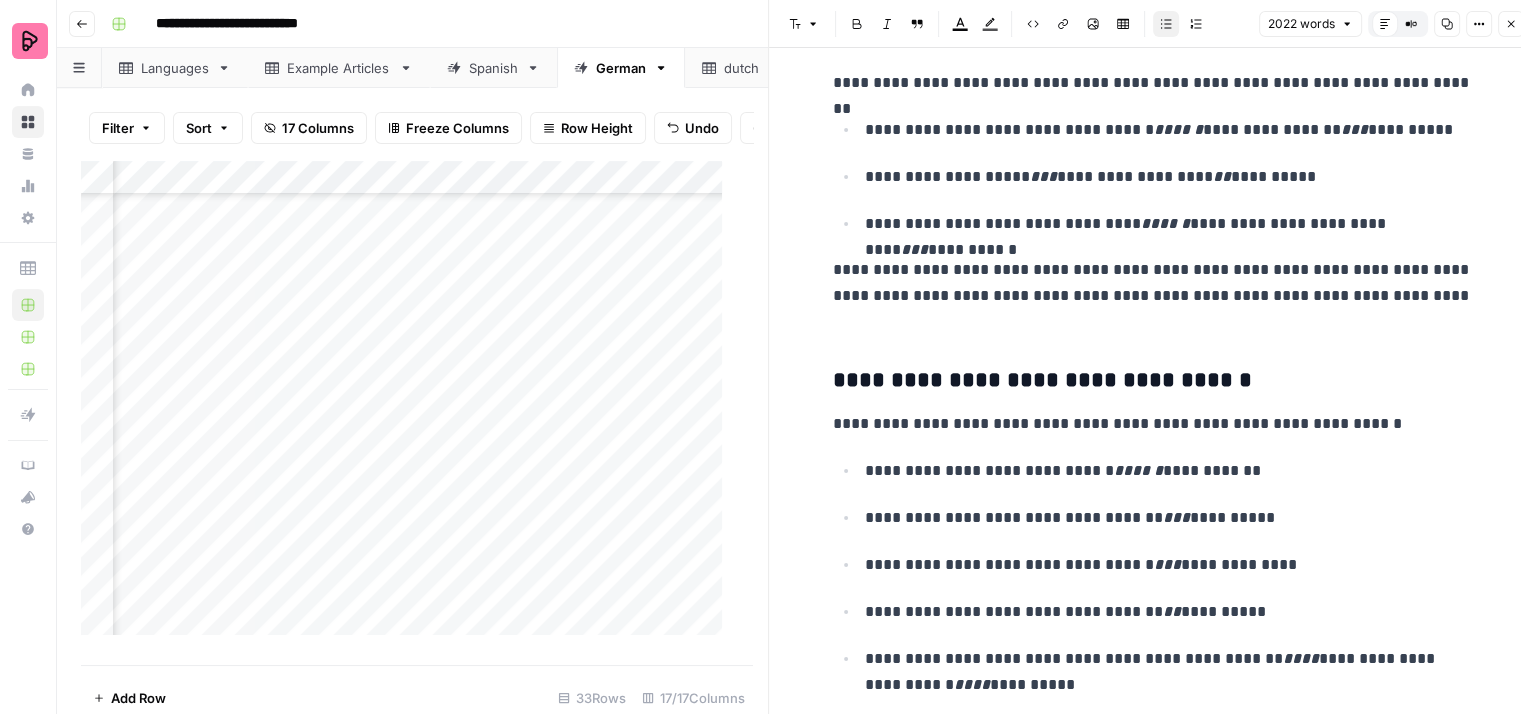 click on "**********" at bounding box center (1153, 296) 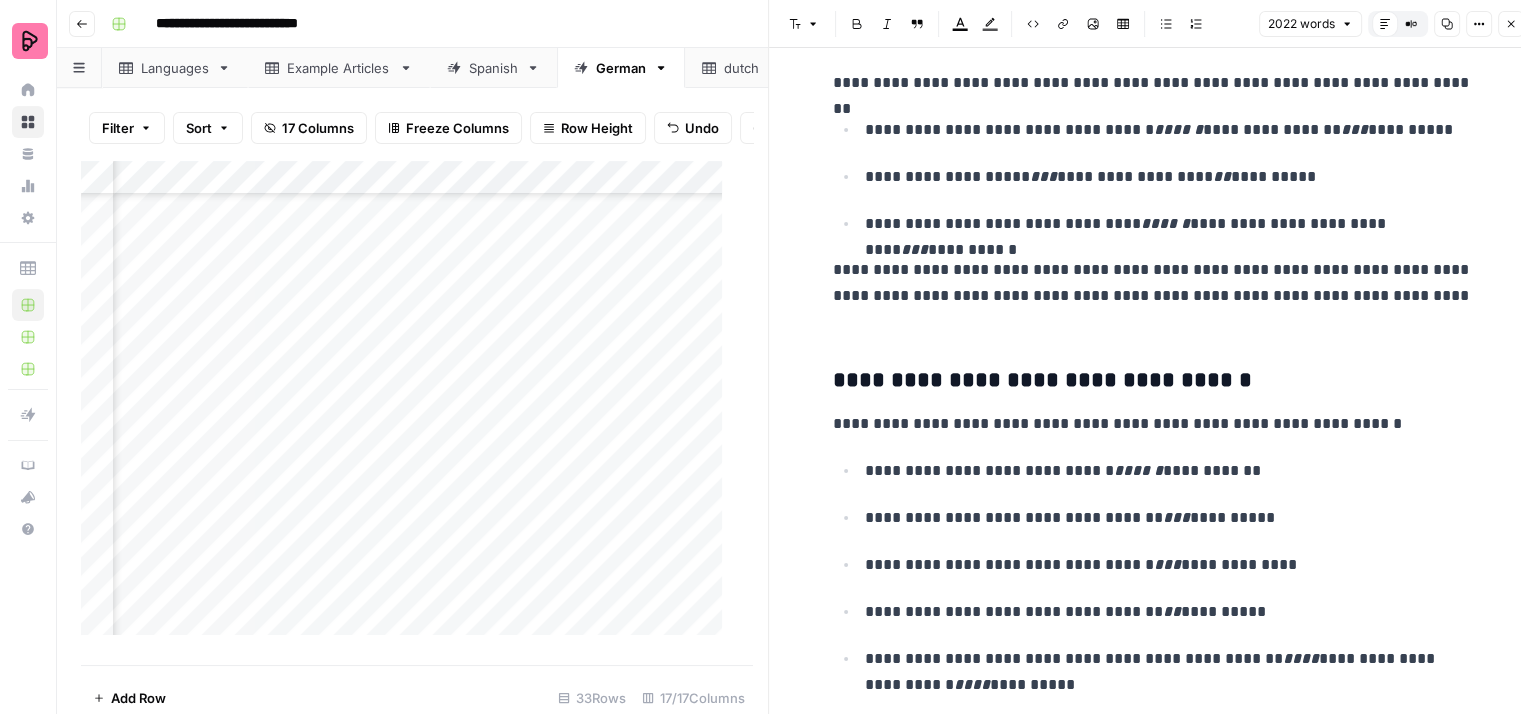 click on "**********" at bounding box center (1153, 296) 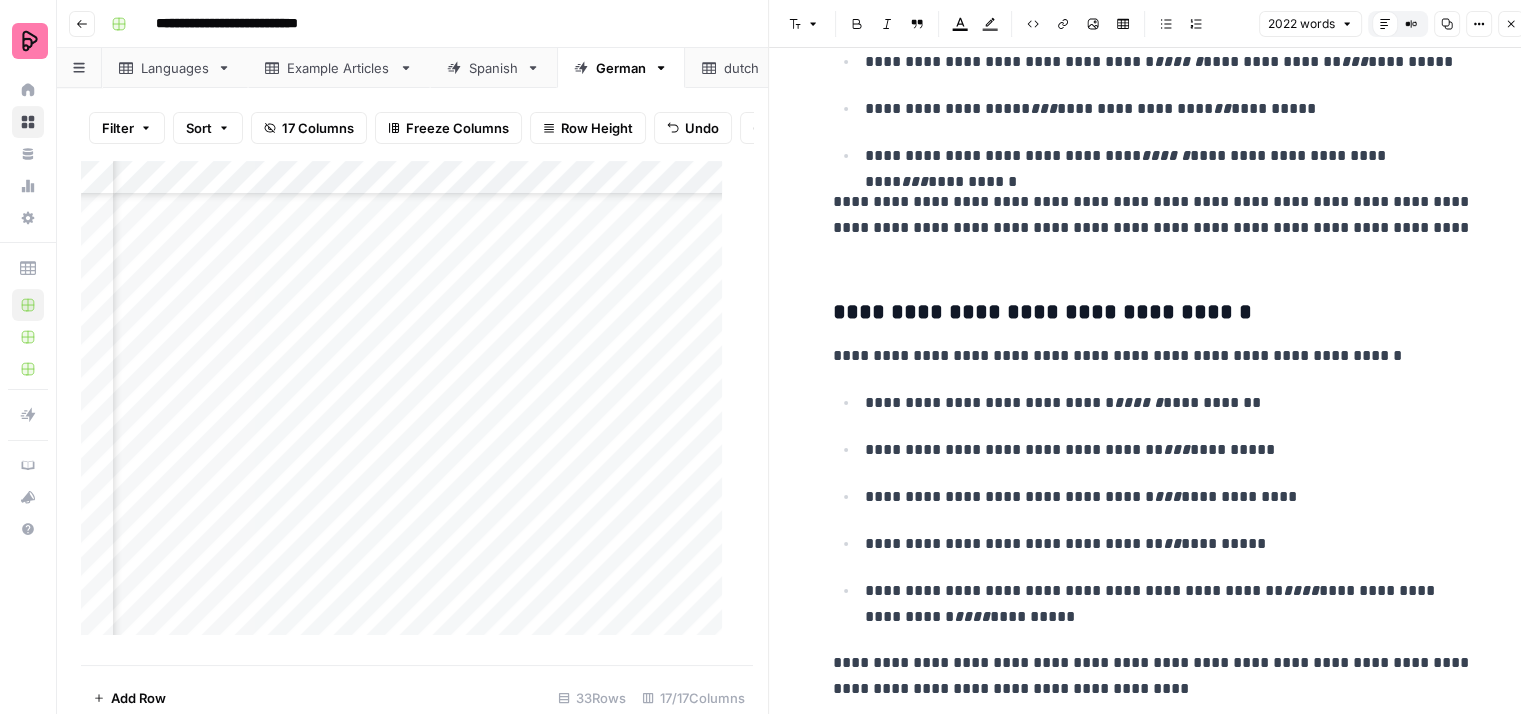 scroll, scrollTop: 3200, scrollLeft: 0, axis: vertical 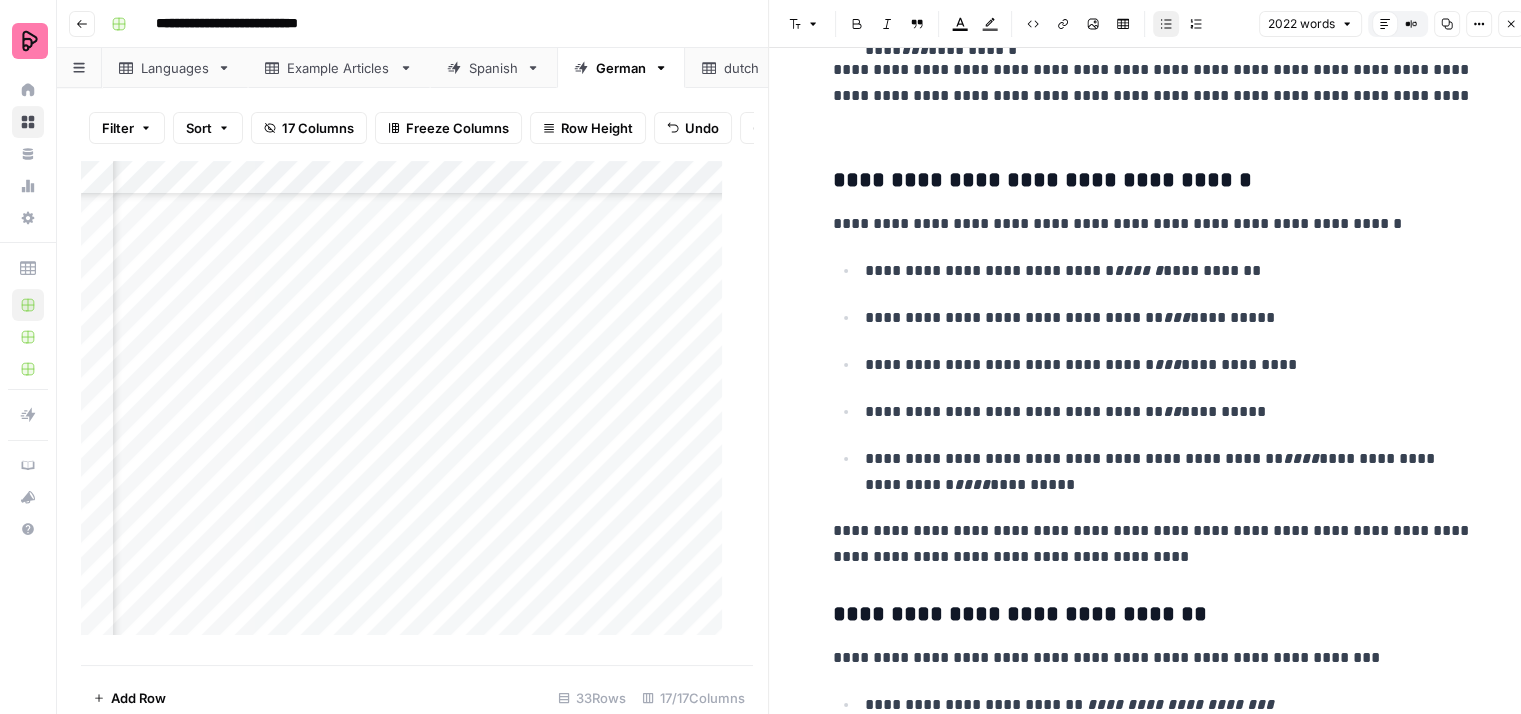 click on "**********" at bounding box center (1169, 472) 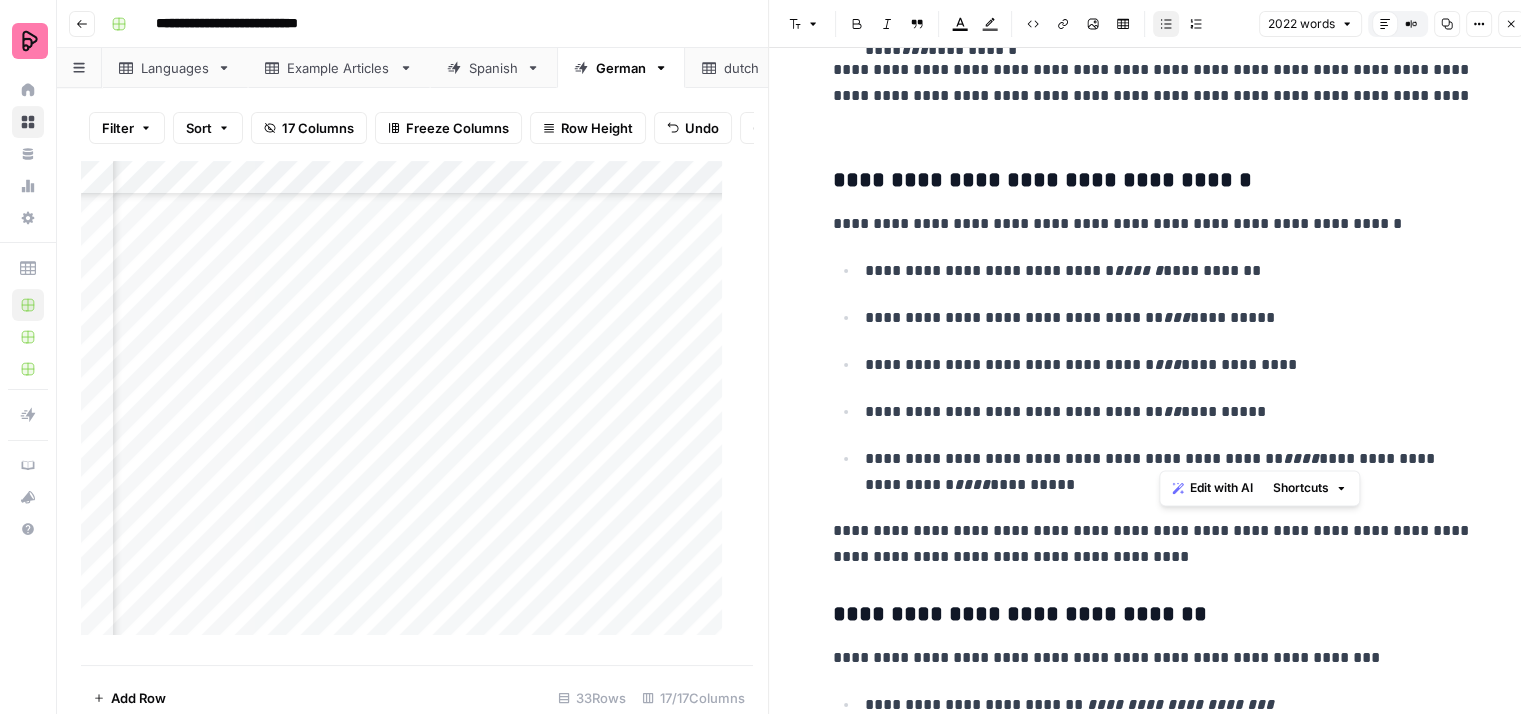 drag, startPoint x: 1238, startPoint y: 449, endPoint x: 1160, endPoint y: 447, distance: 78.025635 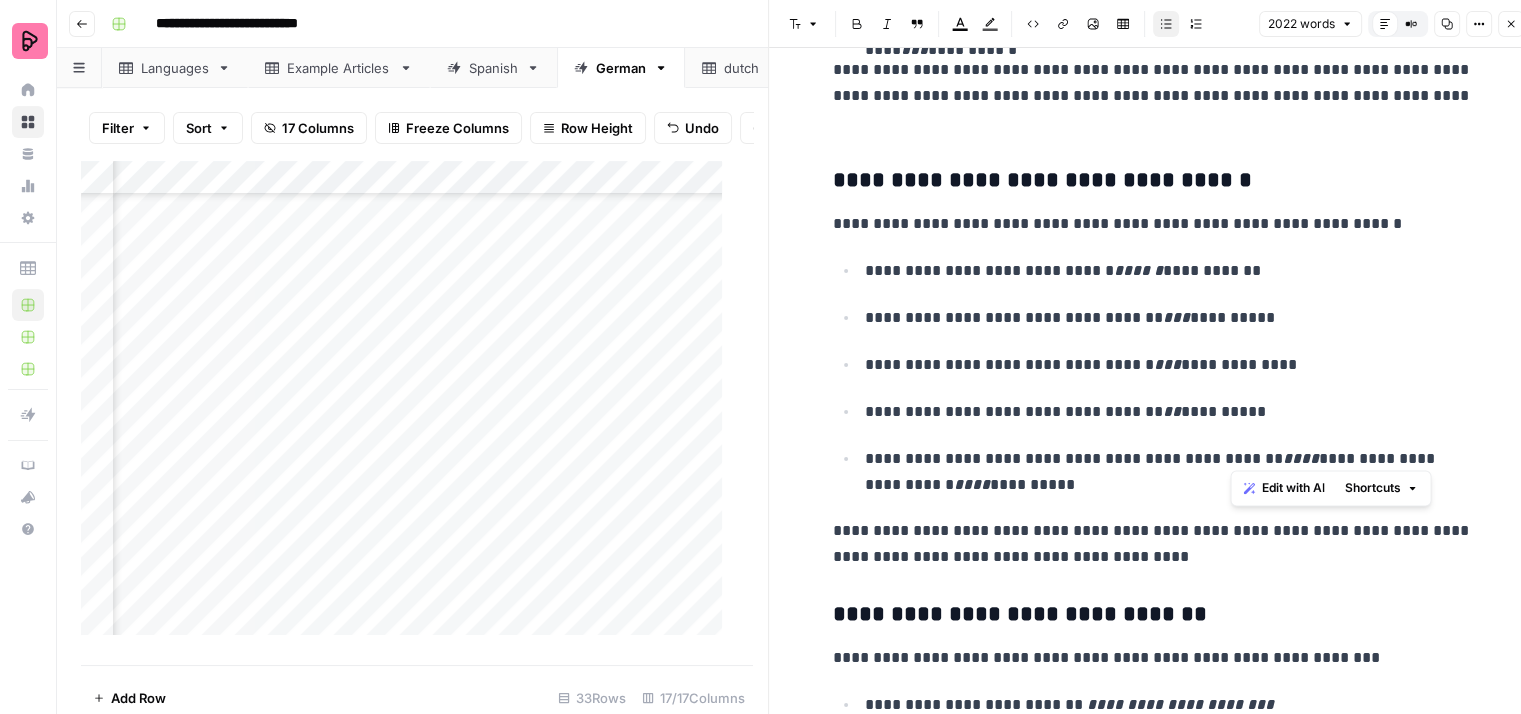 click on "**********" at bounding box center (1169, 472) 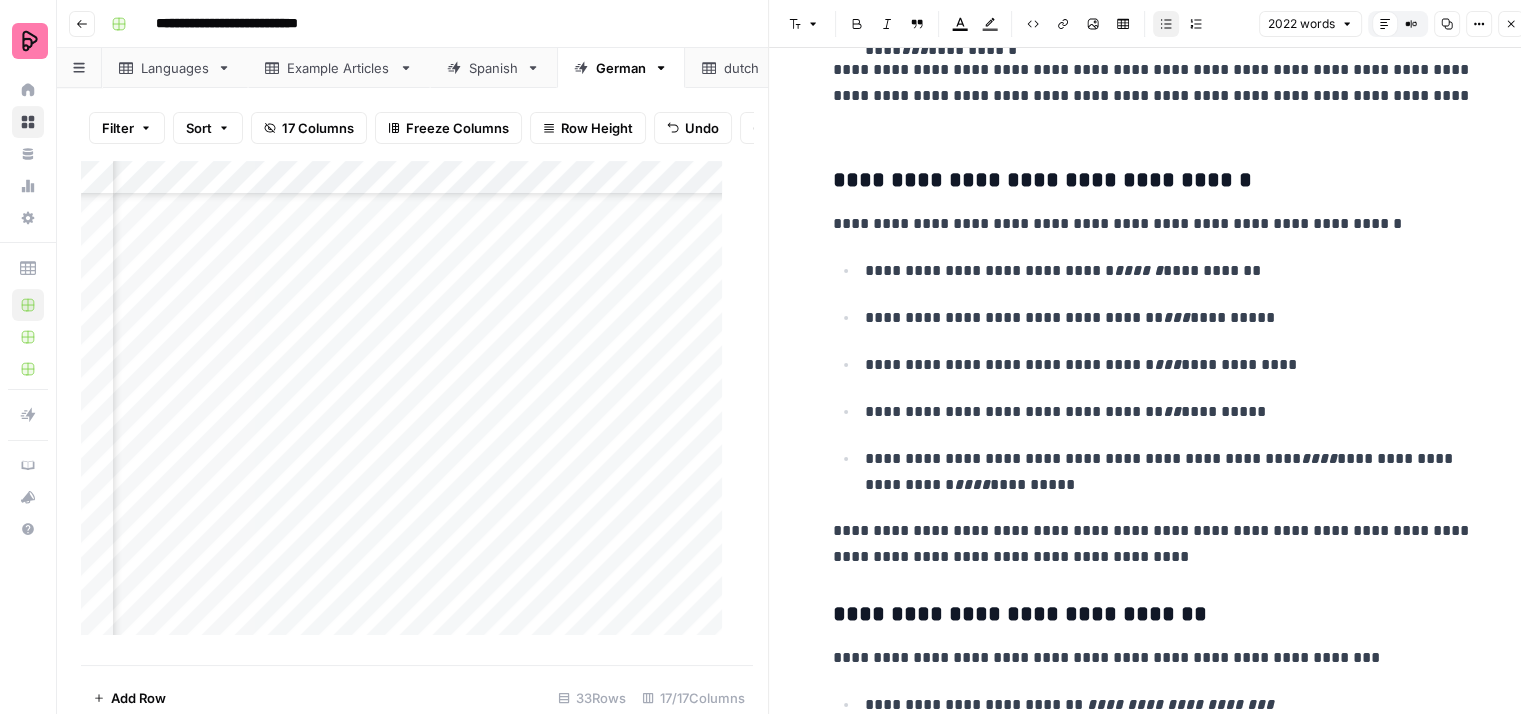 click on "**********" at bounding box center (1169, 472) 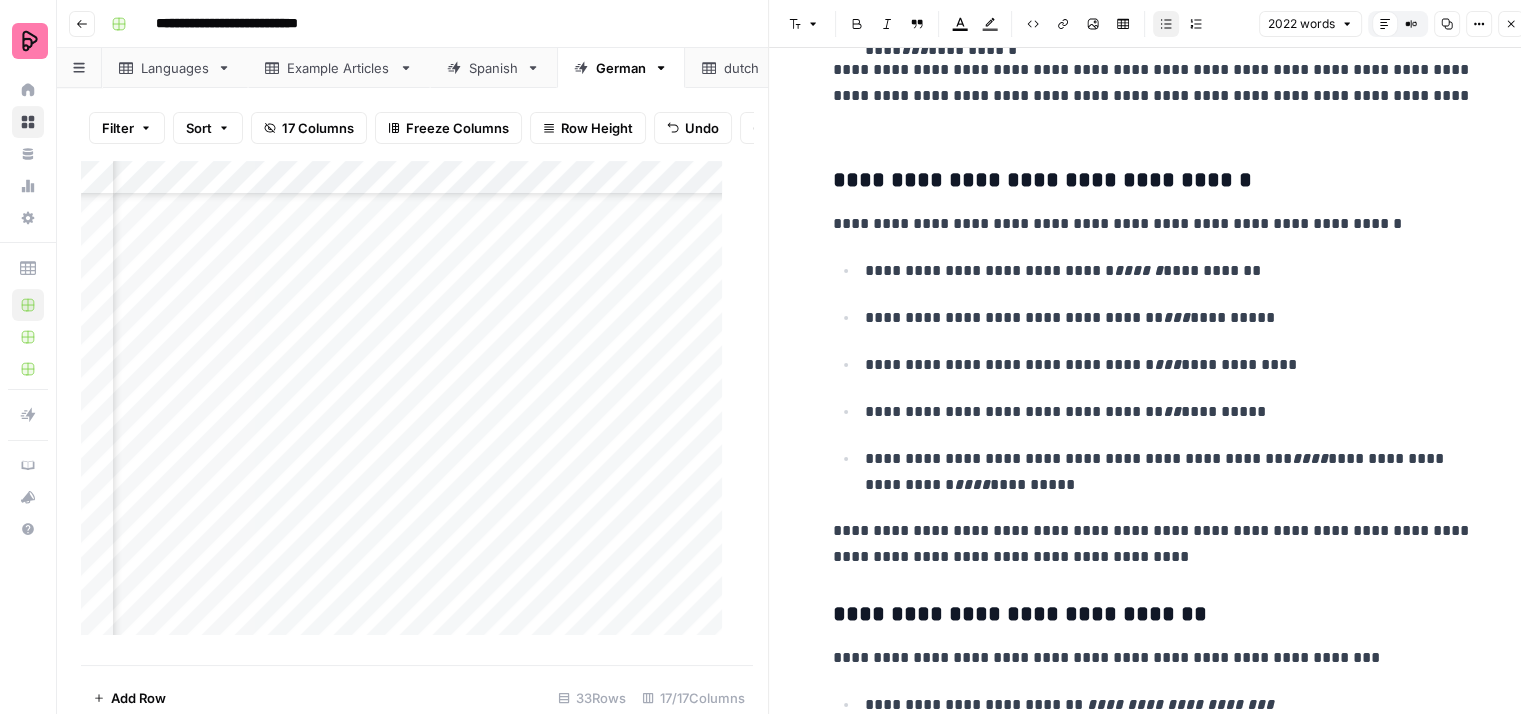 click on "**********" at bounding box center (1169, 472) 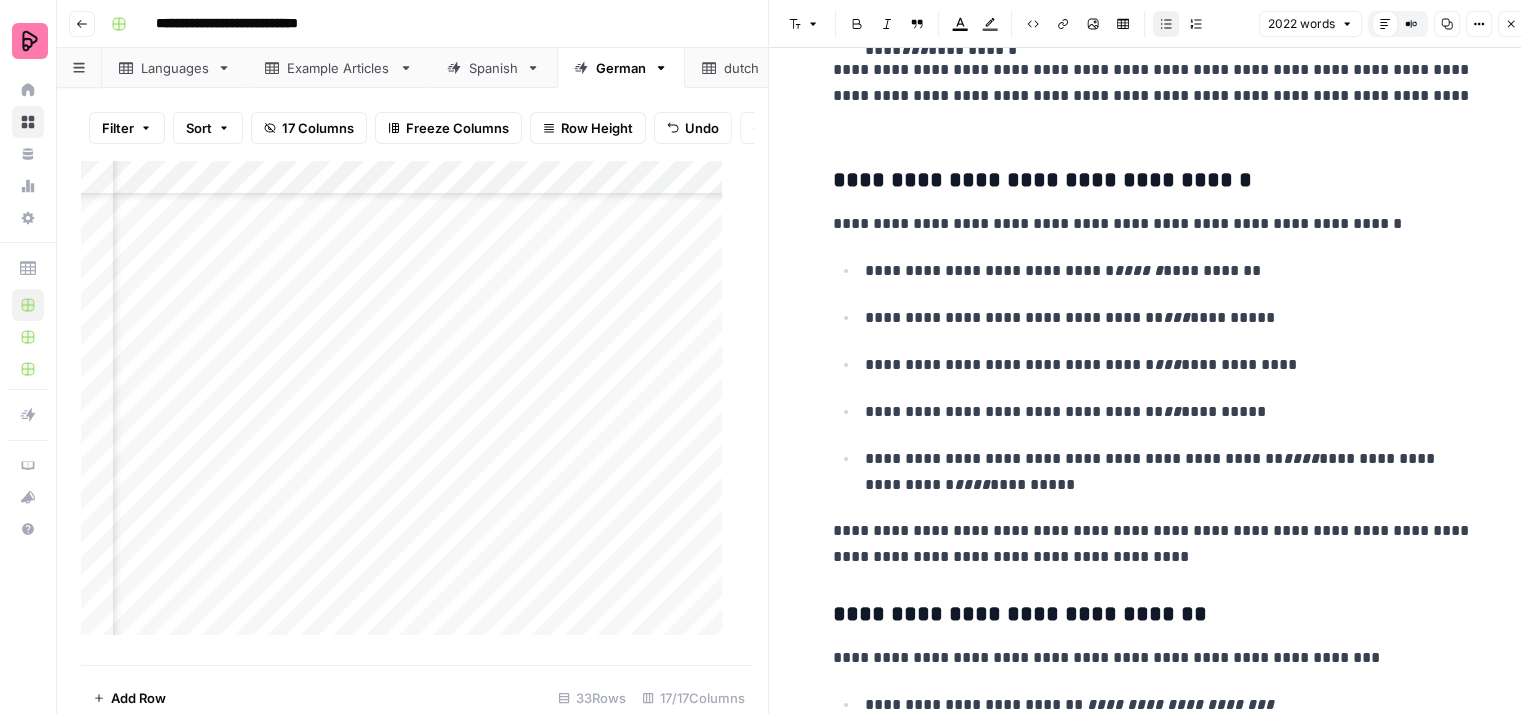 click on "**********" at bounding box center [1169, 472] 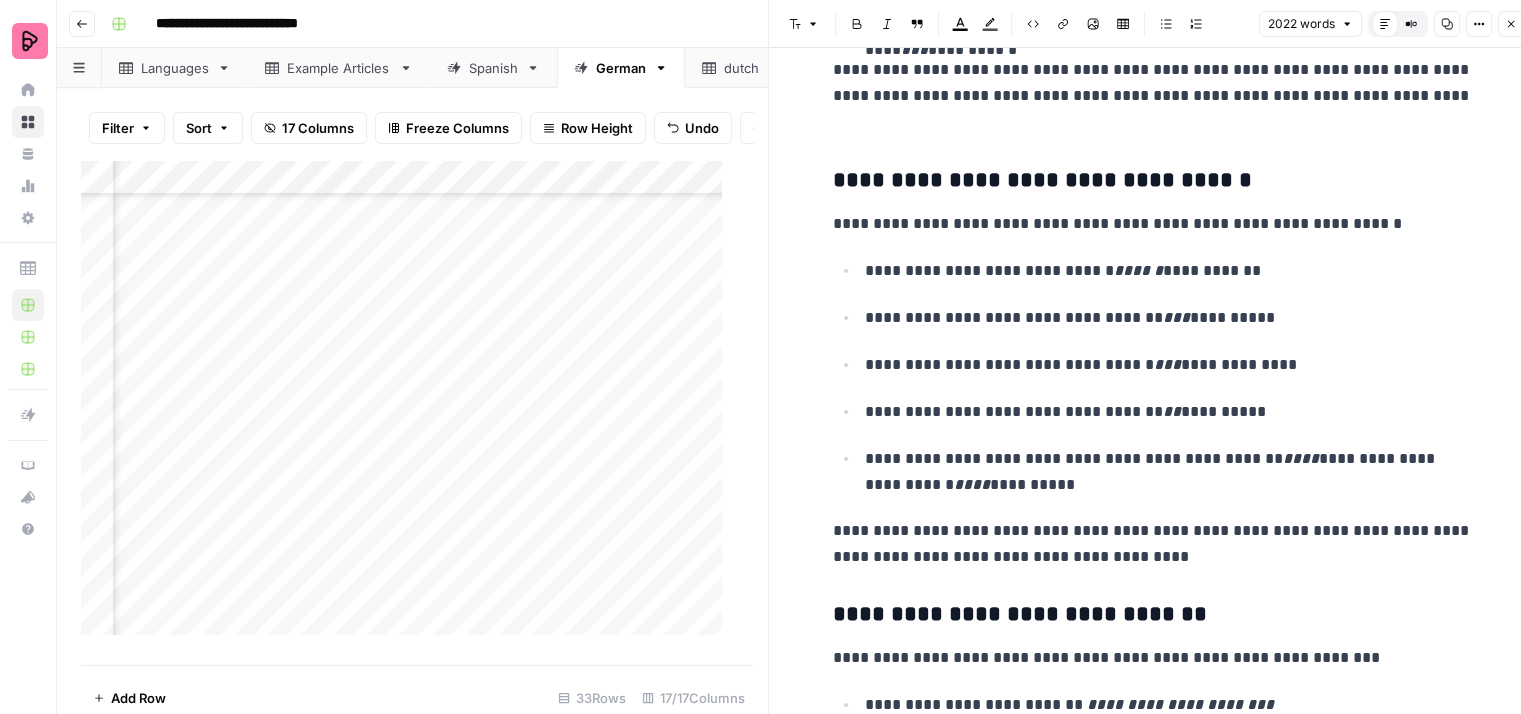click on "**********" at bounding box center (1153, 544) 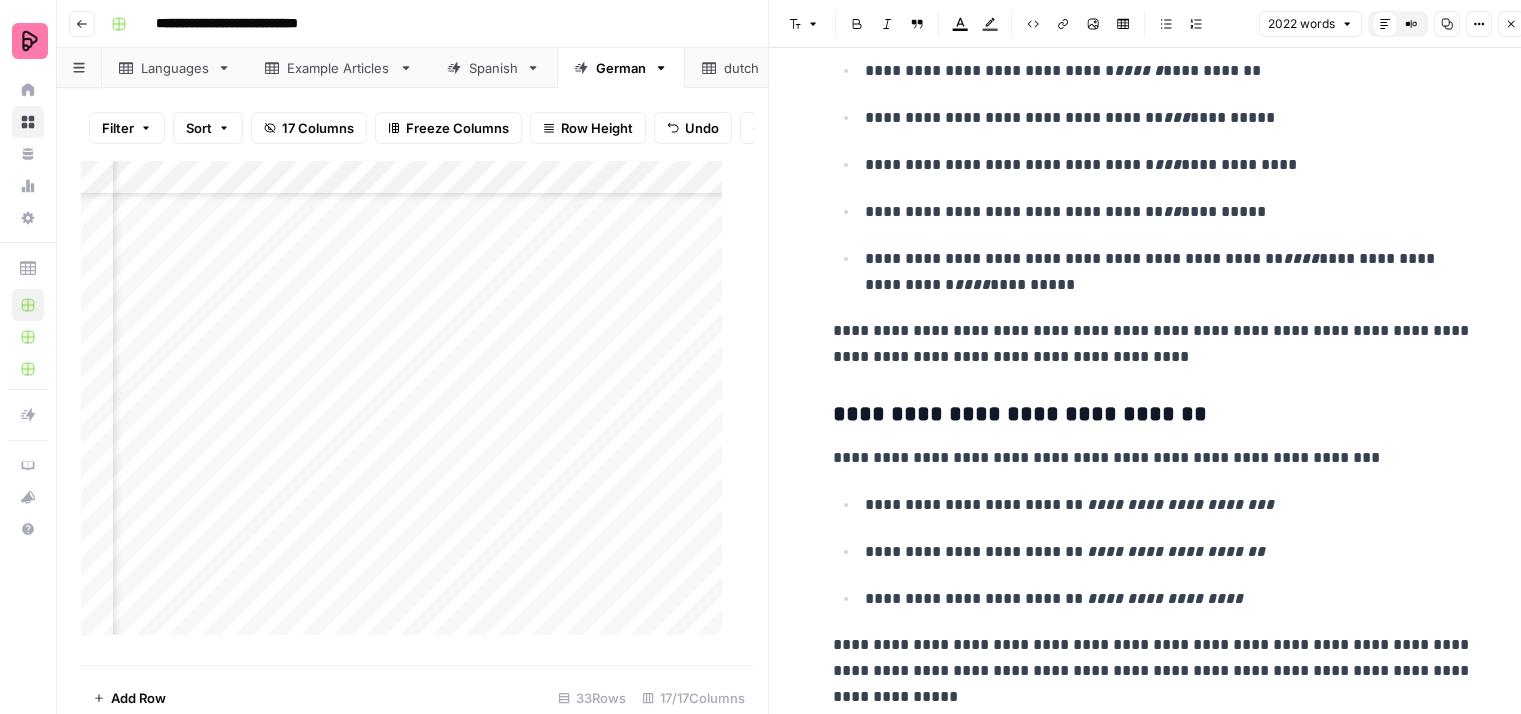 scroll, scrollTop: 3500, scrollLeft: 0, axis: vertical 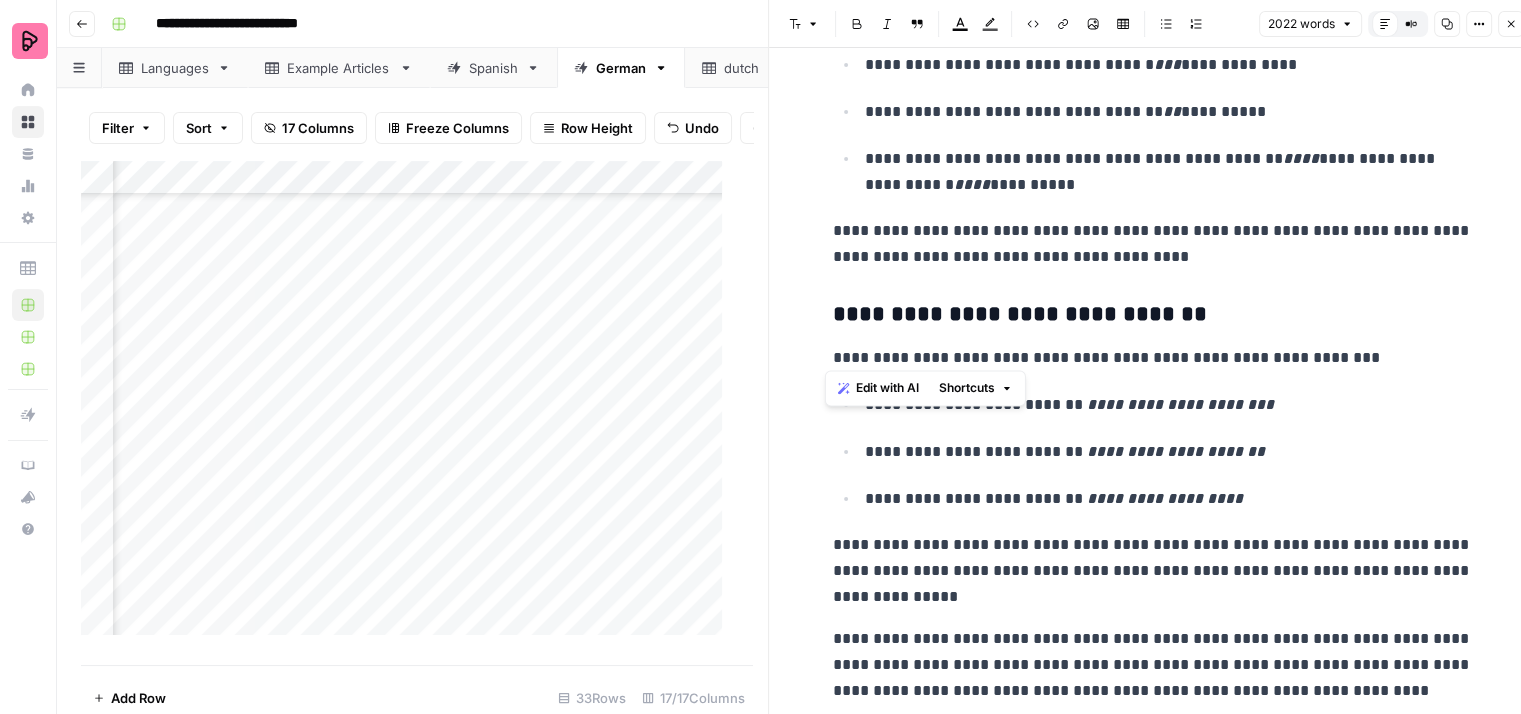 drag, startPoint x: 1400, startPoint y: 352, endPoint x: 784, endPoint y: 352, distance: 616 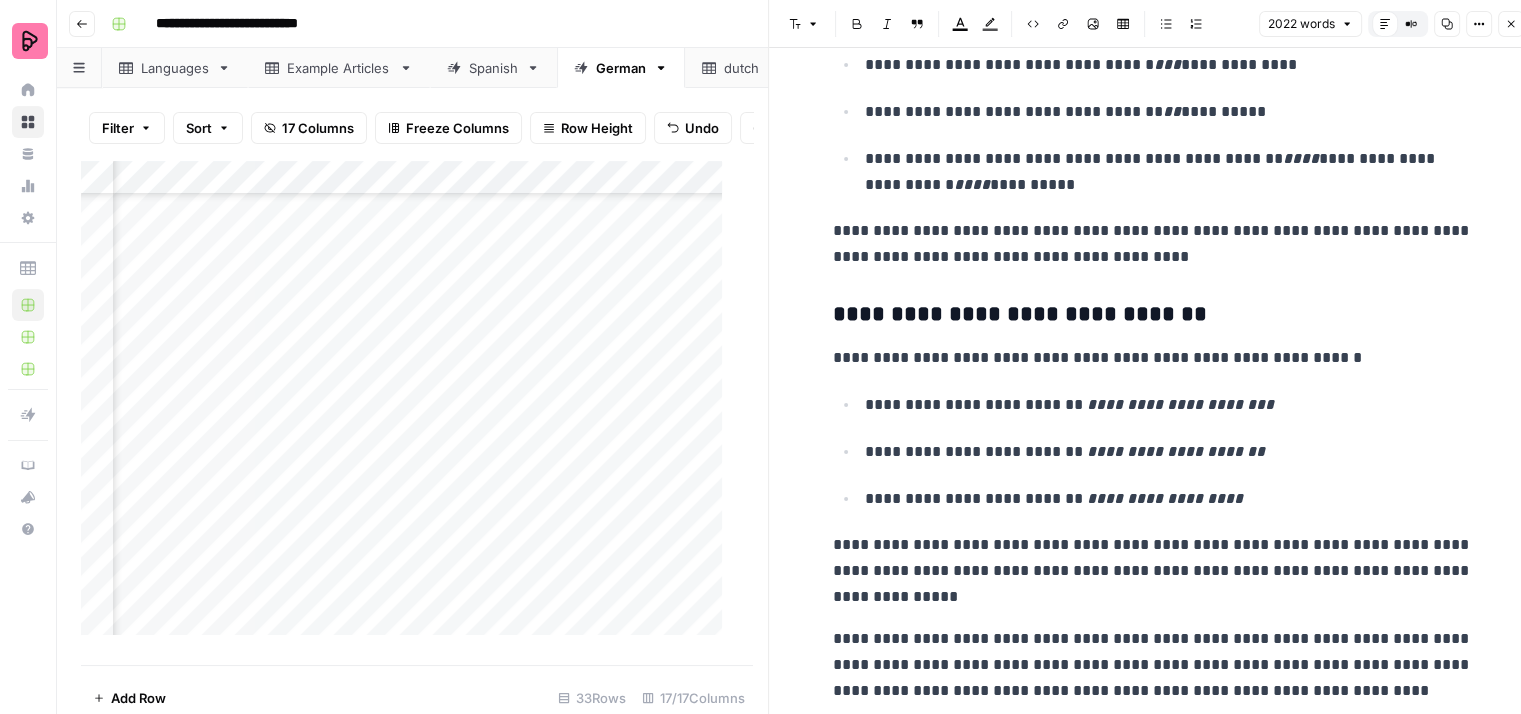 click on "**********" at bounding box center [1153, 358] 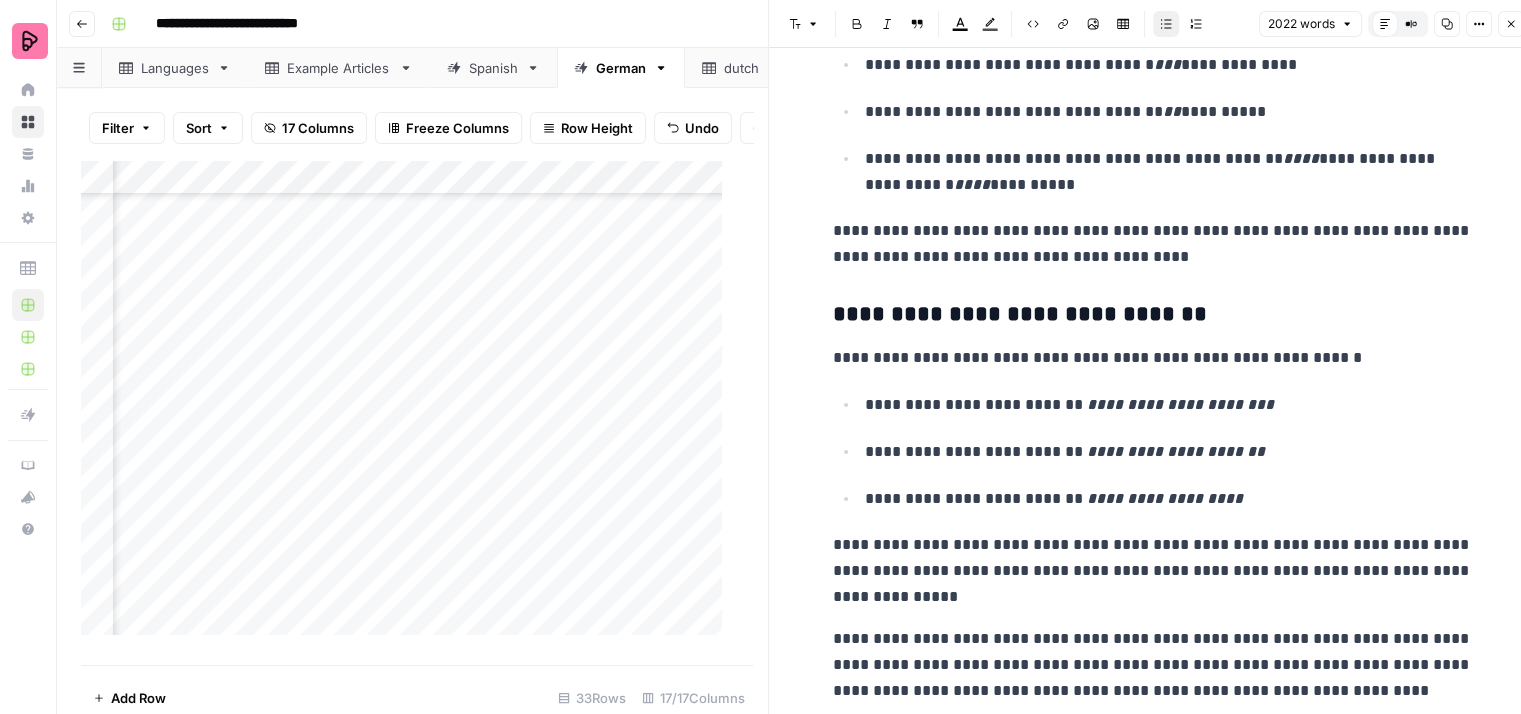 click on "**********" at bounding box center [1169, 405] 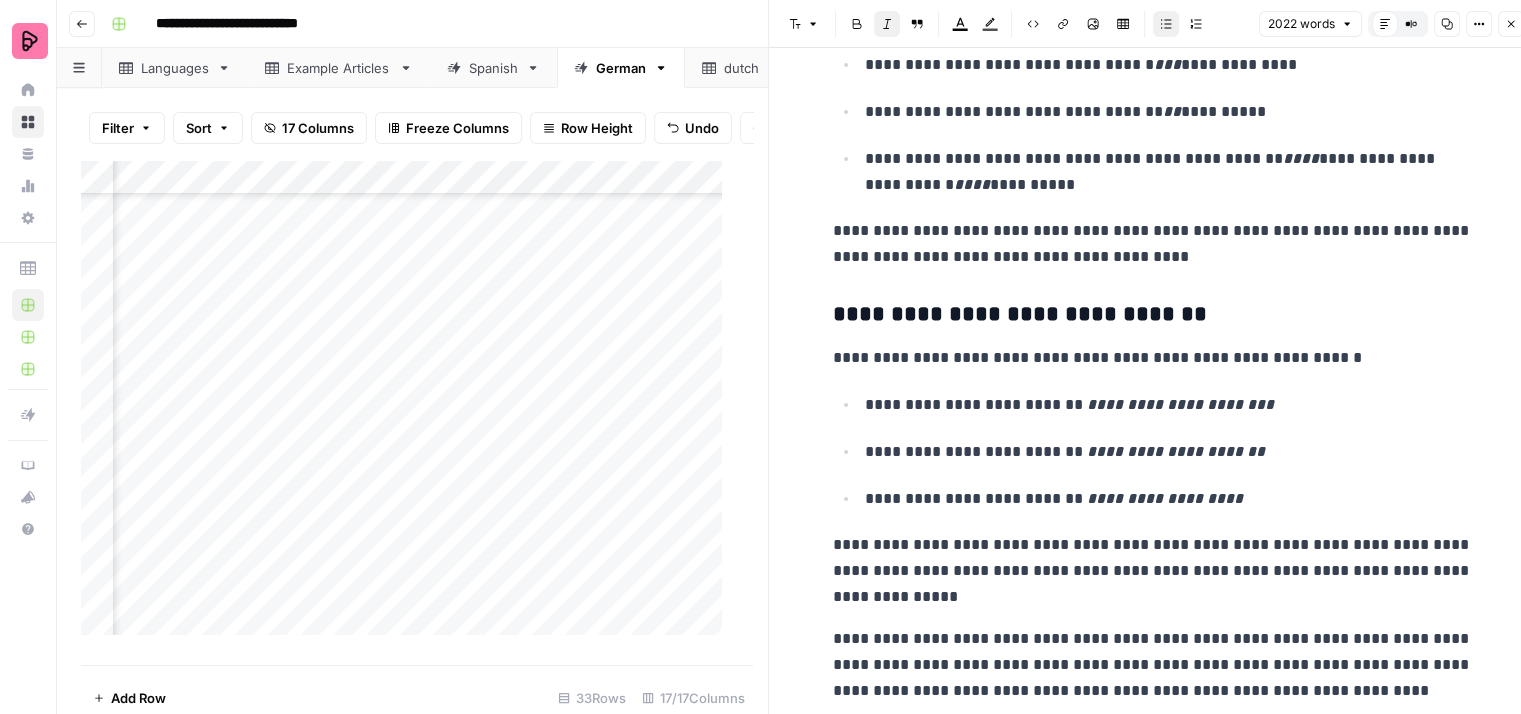 click on "**********" at bounding box center (1169, 452) 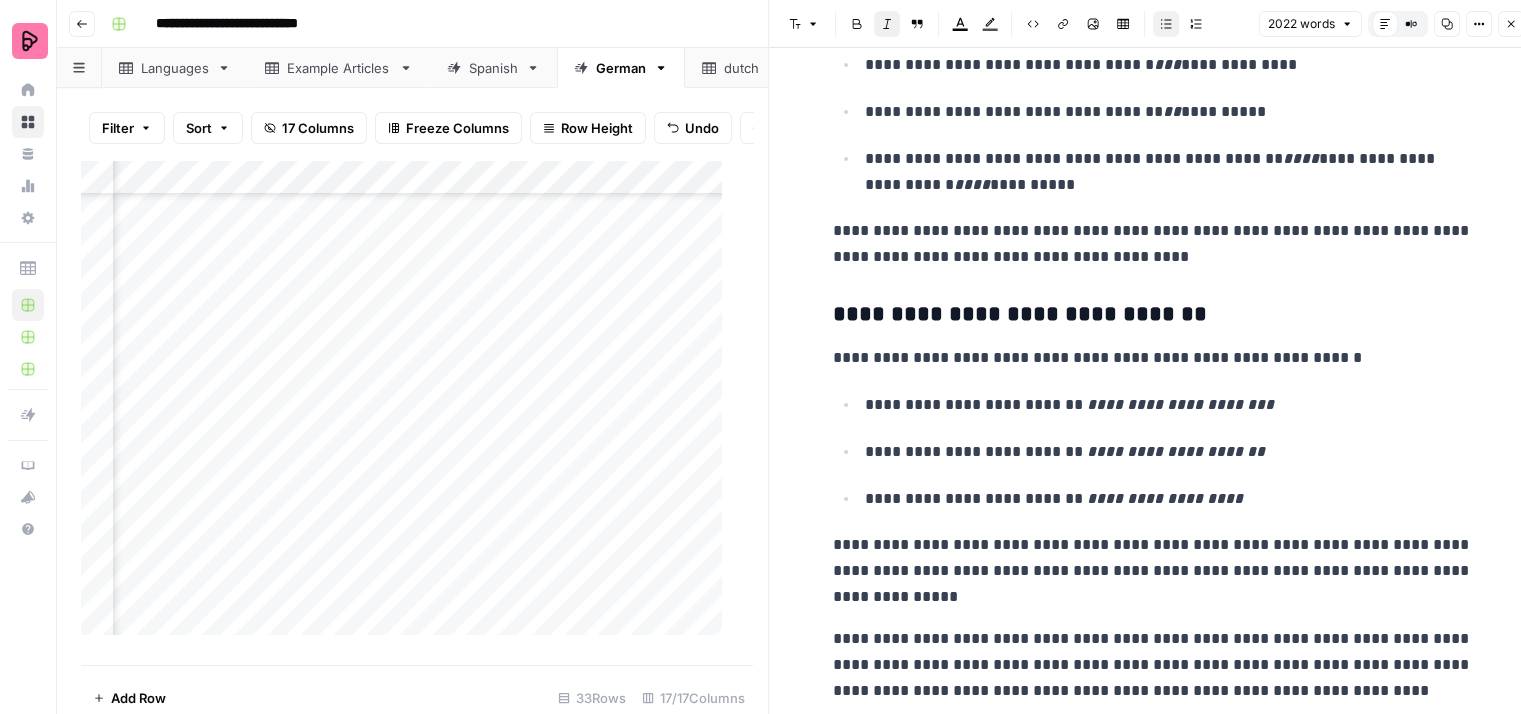 click on "**********" at bounding box center [1169, 499] 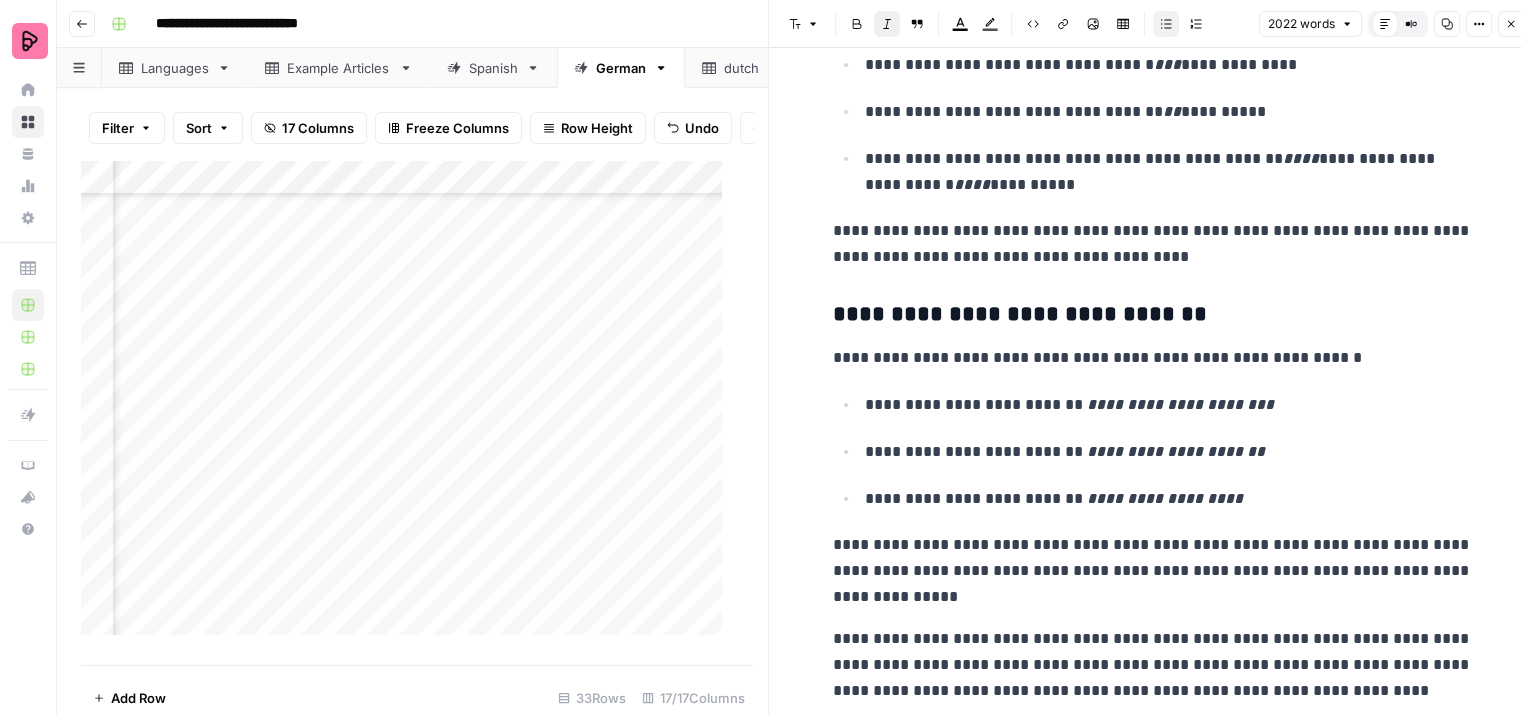 scroll, scrollTop: 3600, scrollLeft: 0, axis: vertical 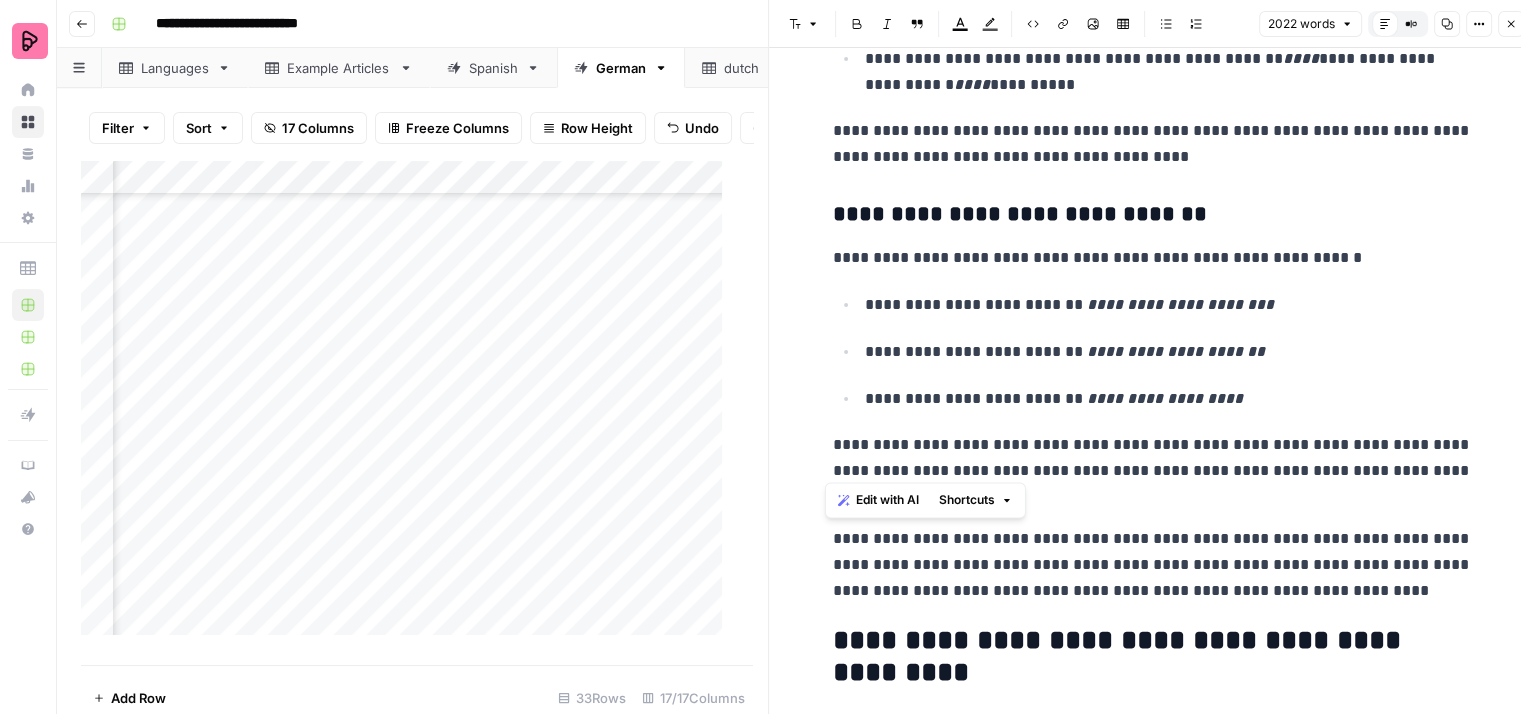 drag, startPoint x: 944, startPoint y: 461, endPoint x: 816, endPoint y: 441, distance: 129.55309 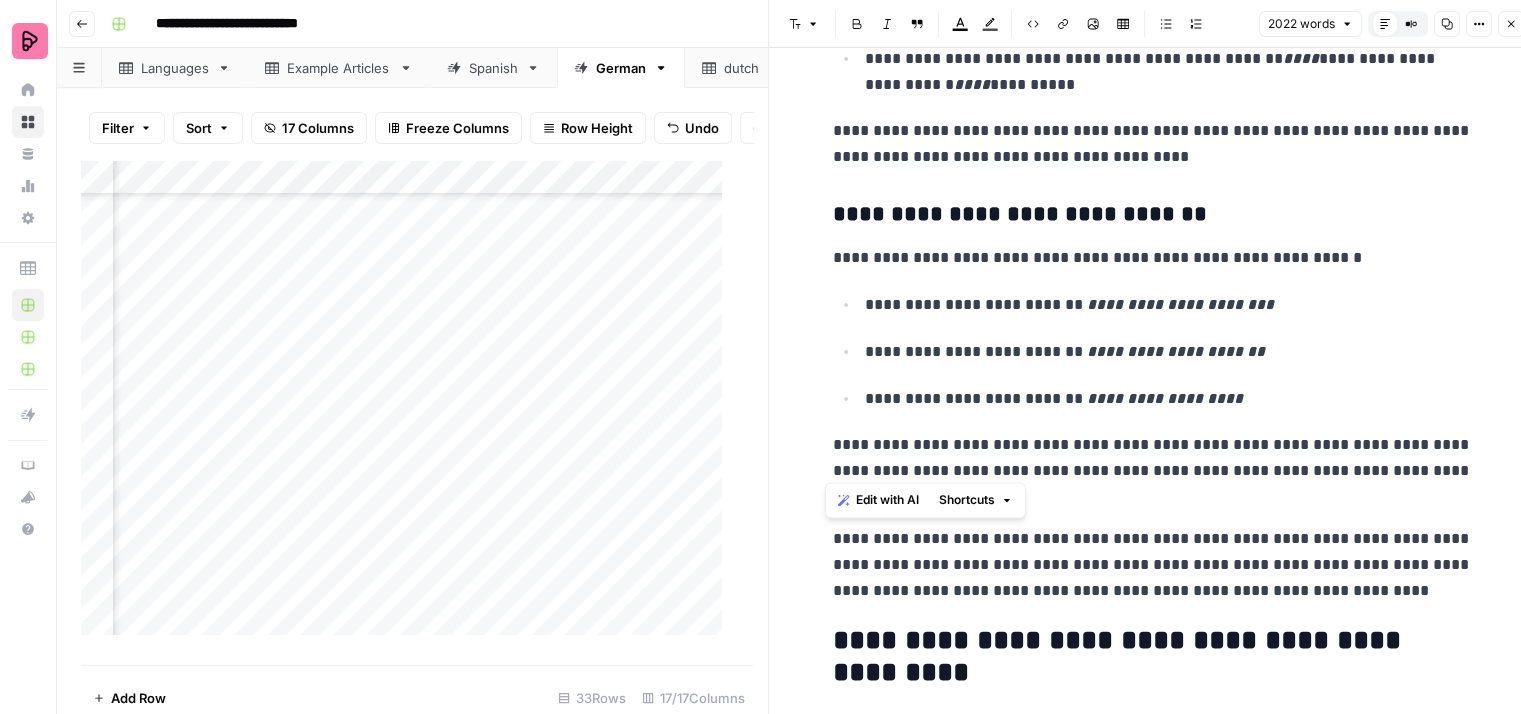 copy on "**********" 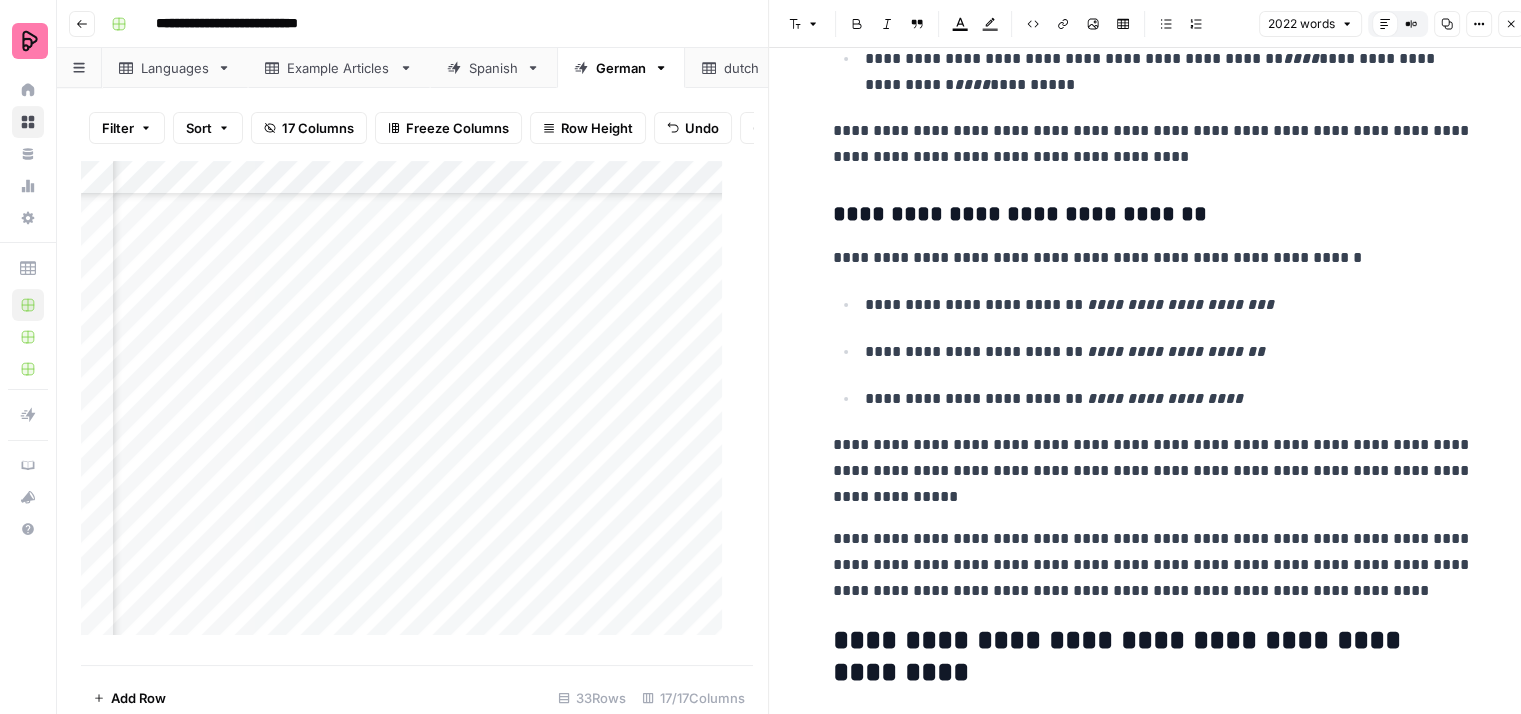 click on "**********" at bounding box center [1153, 471] 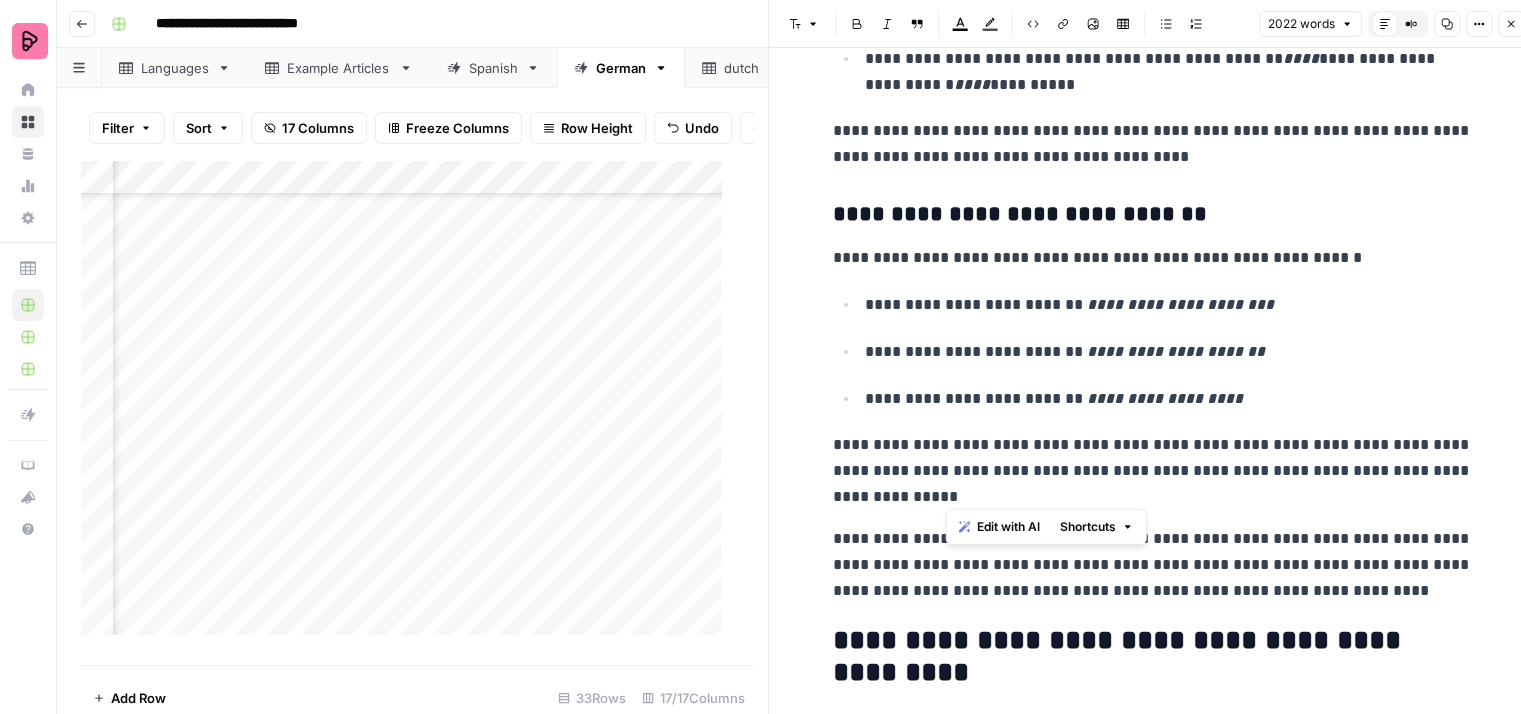 drag, startPoint x: 1064, startPoint y: 493, endPoint x: 948, endPoint y: 461, distance: 120.33287 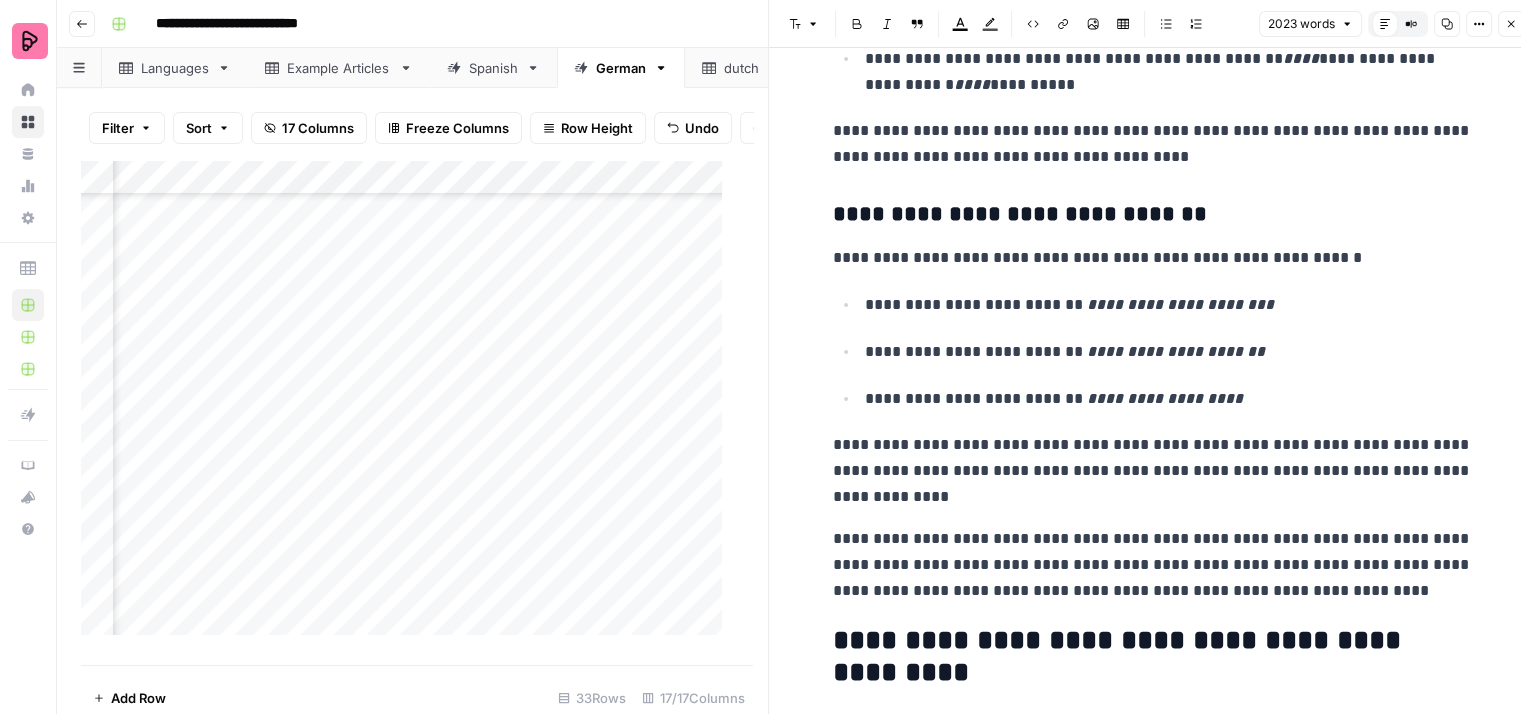 click on "**********" at bounding box center (1153, 471) 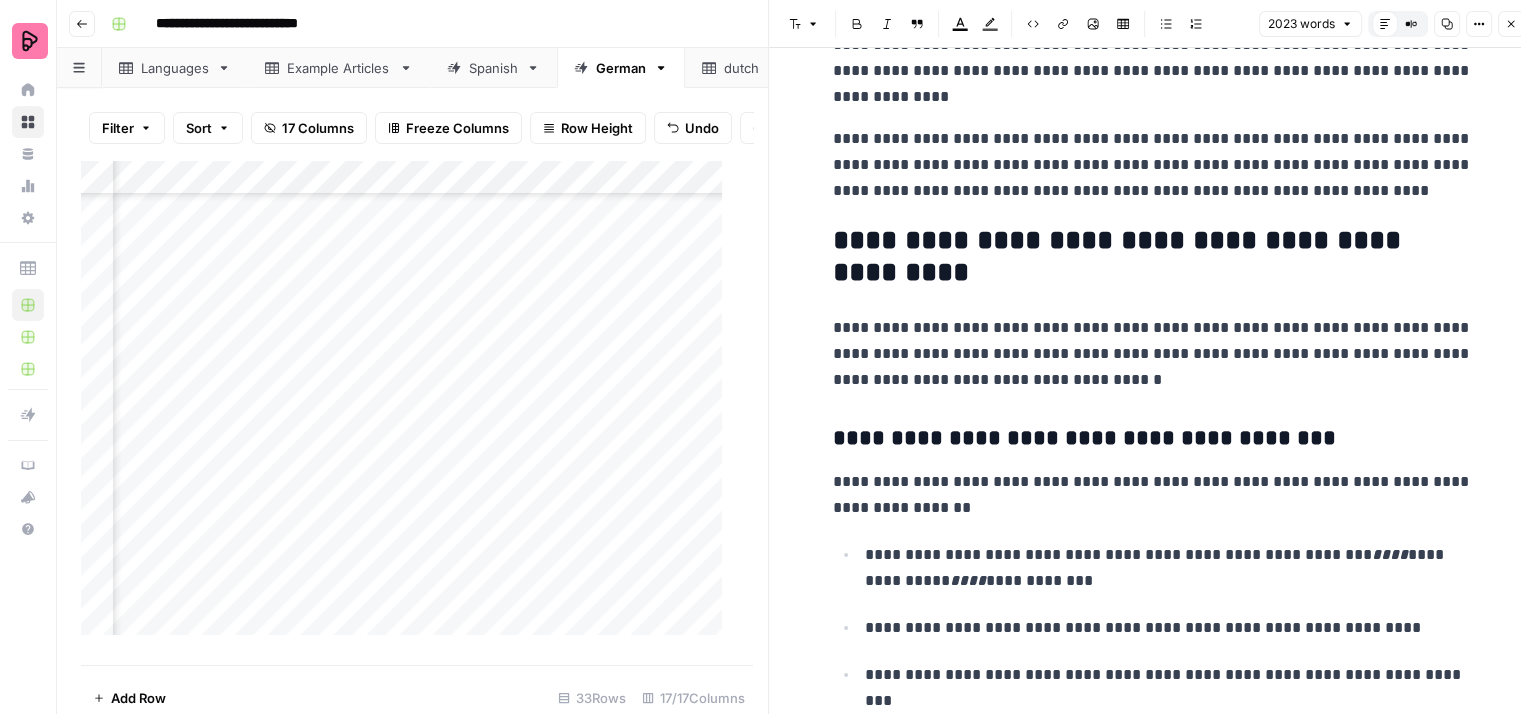 scroll, scrollTop: 3900, scrollLeft: 0, axis: vertical 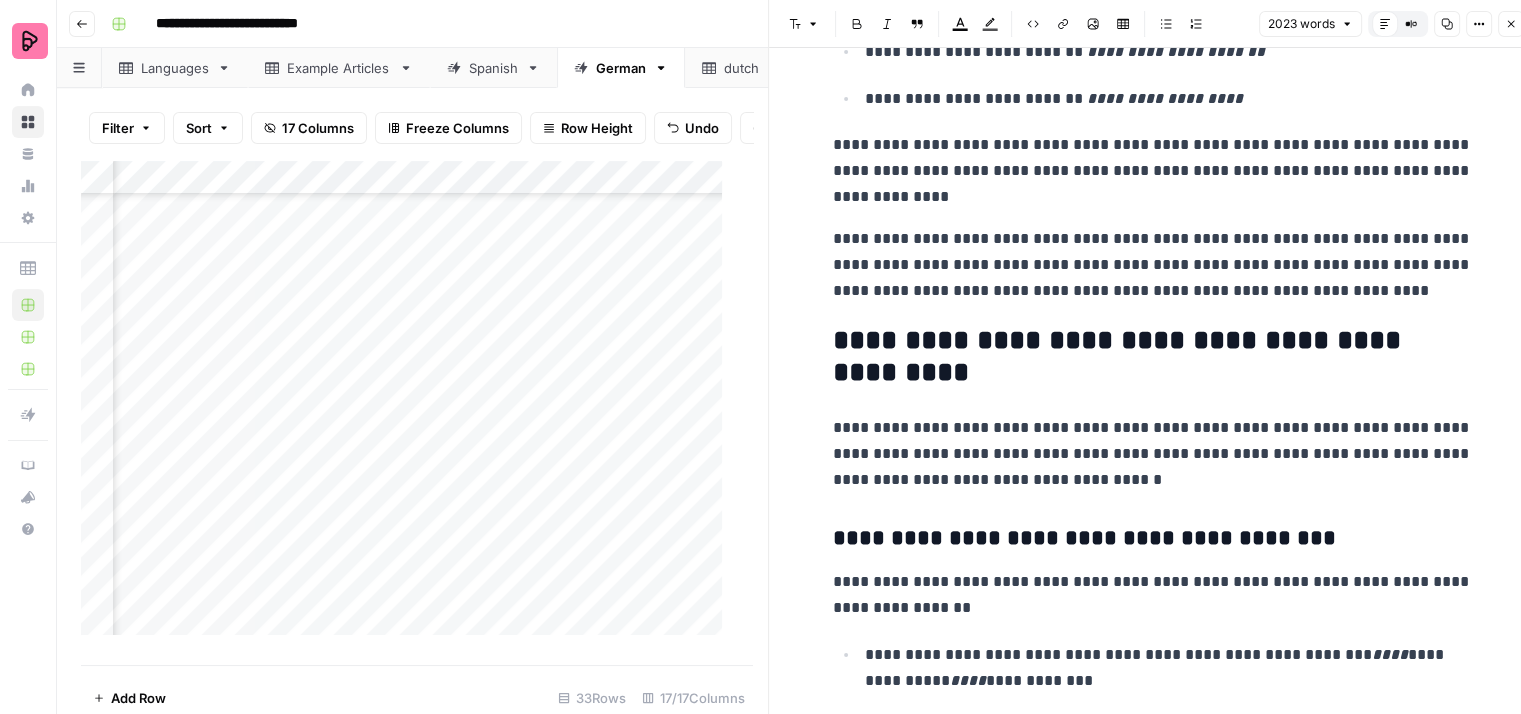 click on "**********" at bounding box center (1153, 454) 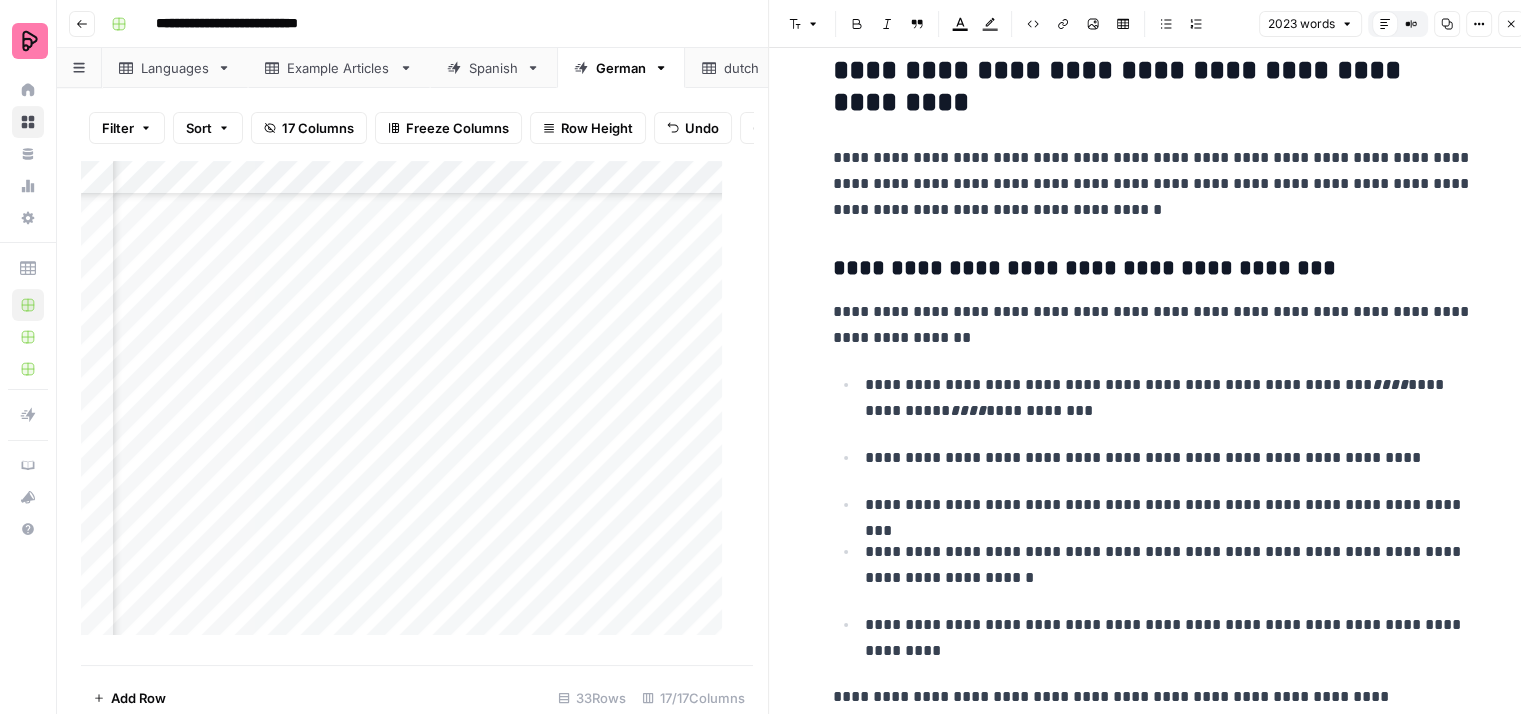 scroll, scrollTop: 4200, scrollLeft: 0, axis: vertical 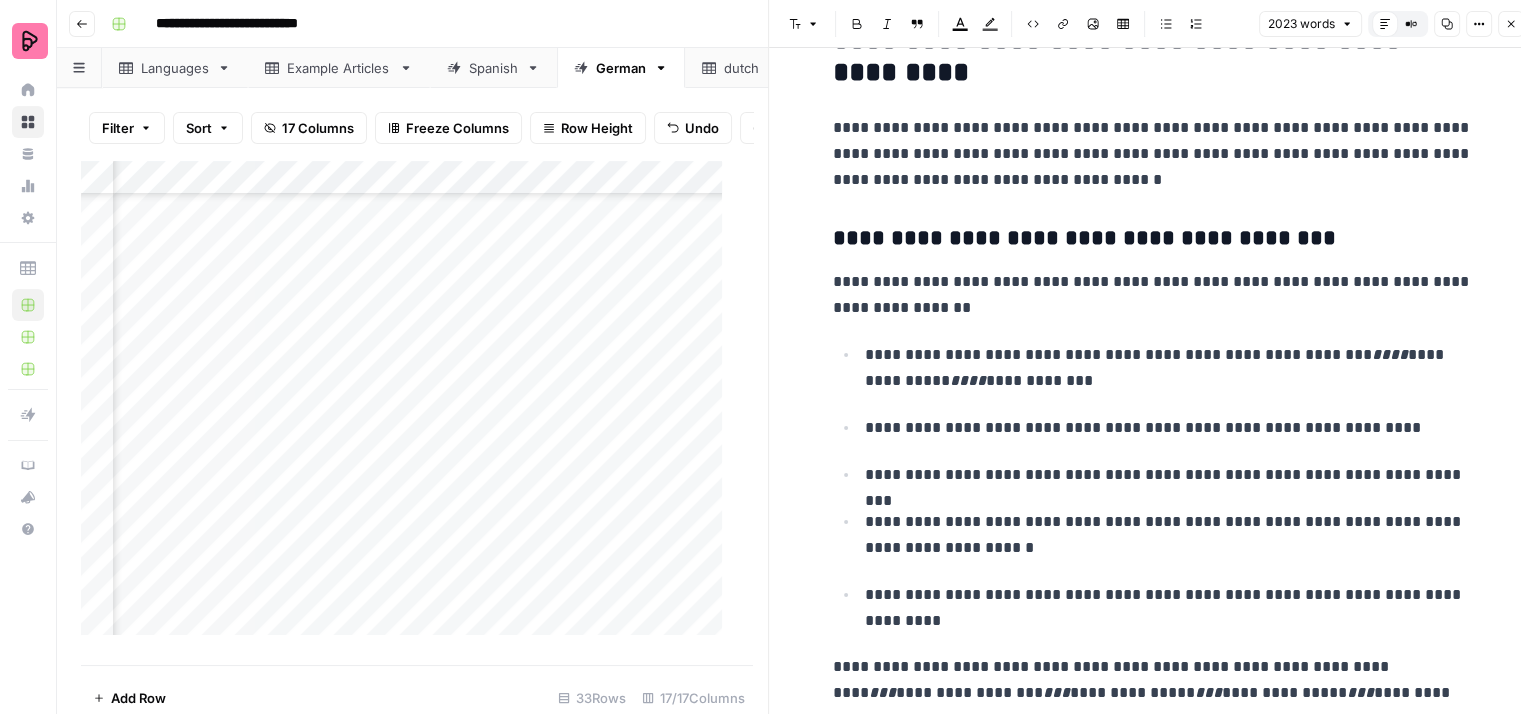 click on "**********" at bounding box center [1169, 368] 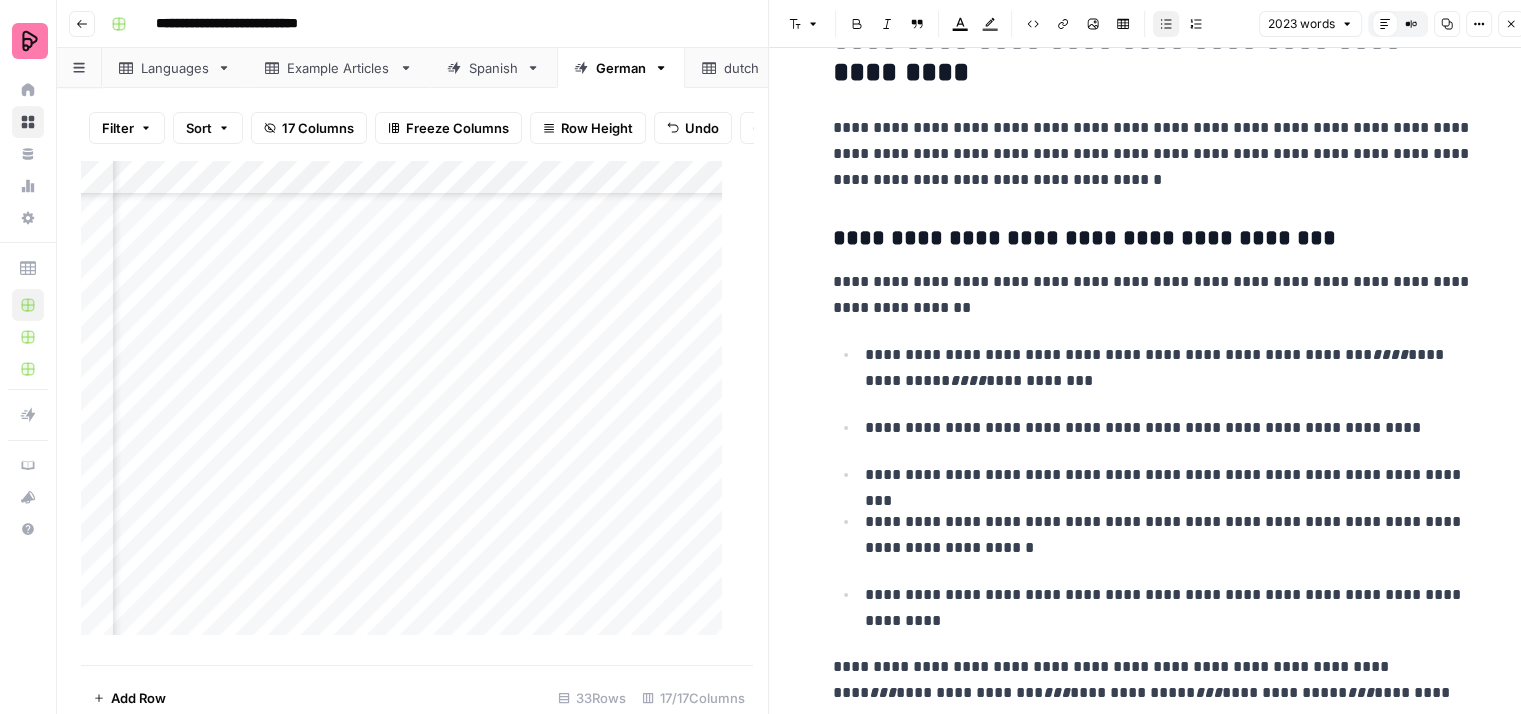 click on "**********" at bounding box center (1169, 368) 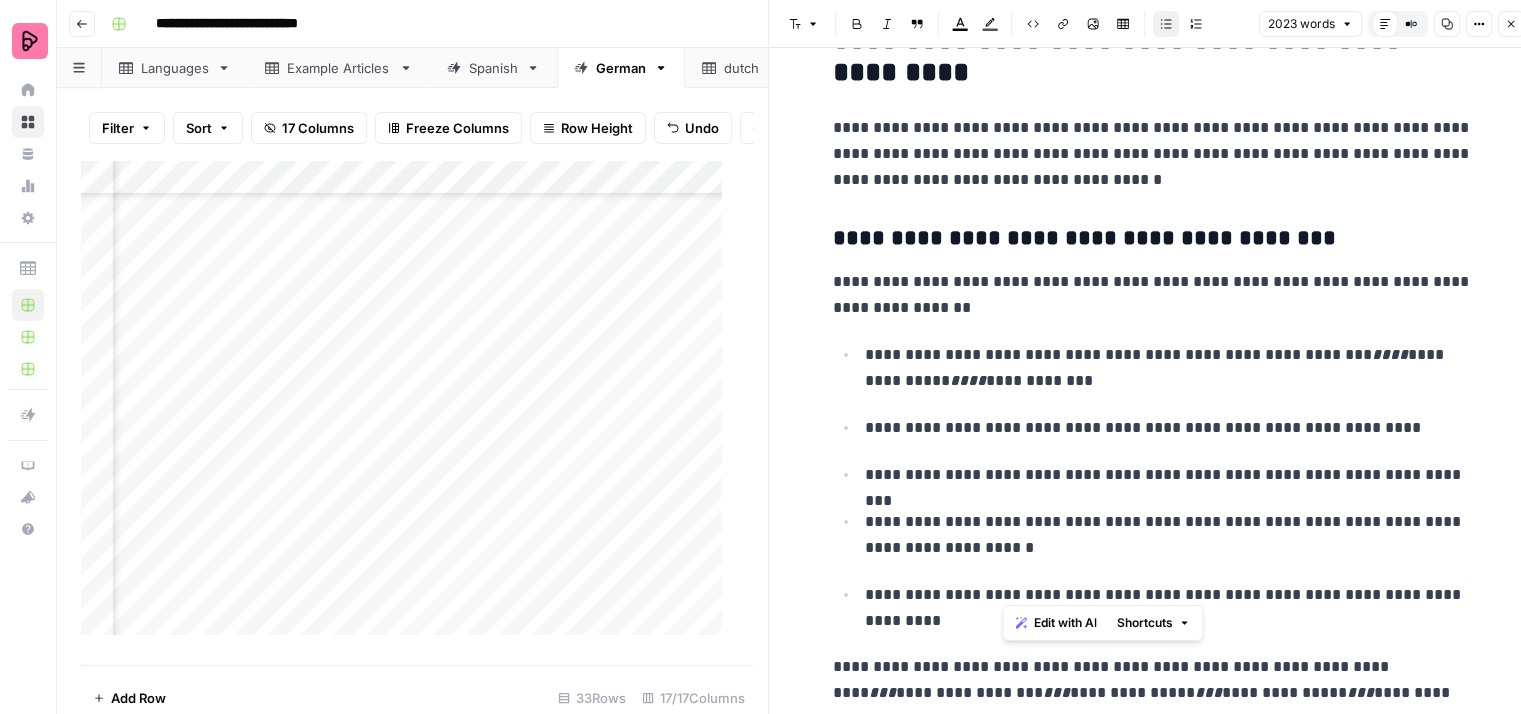 drag, startPoint x: 1000, startPoint y: 586, endPoint x: 1128, endPoint y: 586, distance: 128 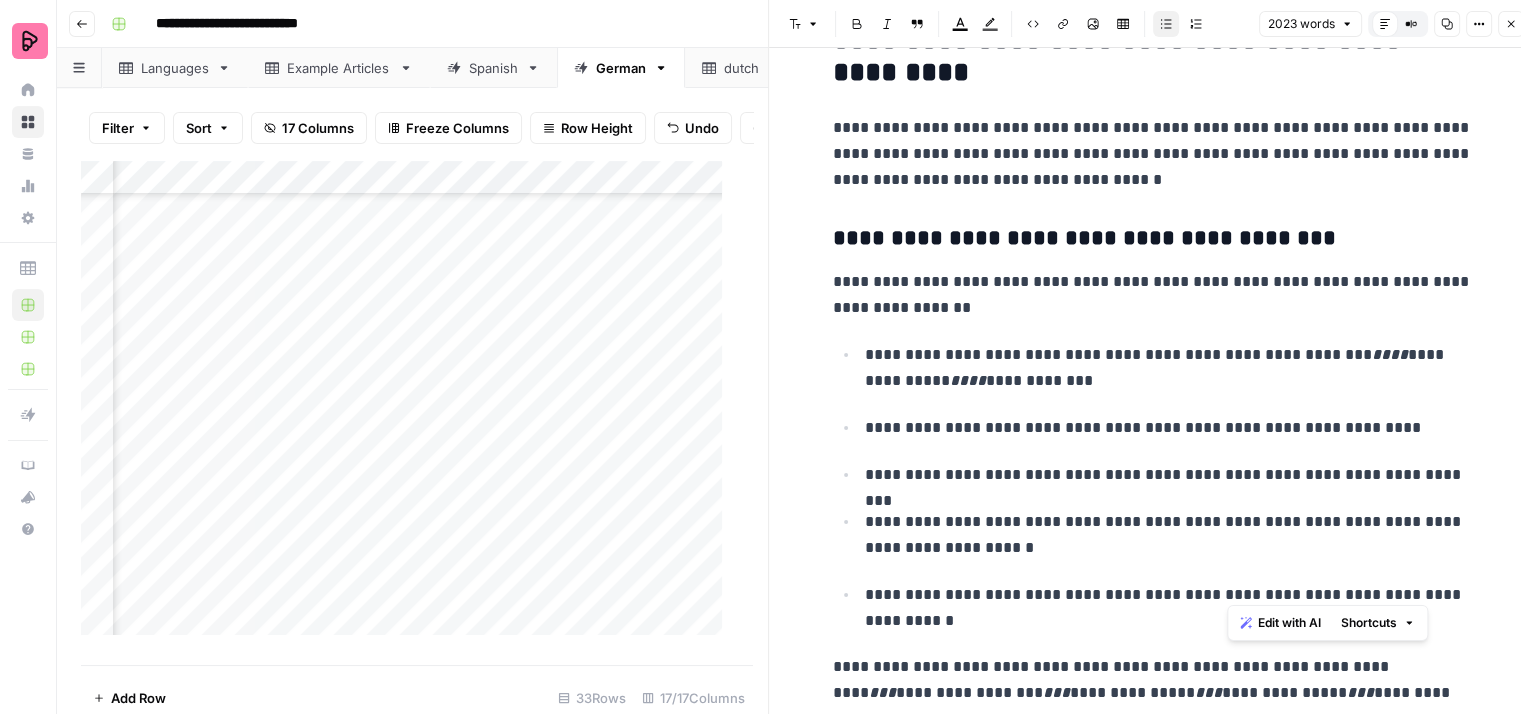 drag, startPoint x: 1292, startPoint y: 588, endPoint x: 1228, endPoint y: 597, distance: 64.629715 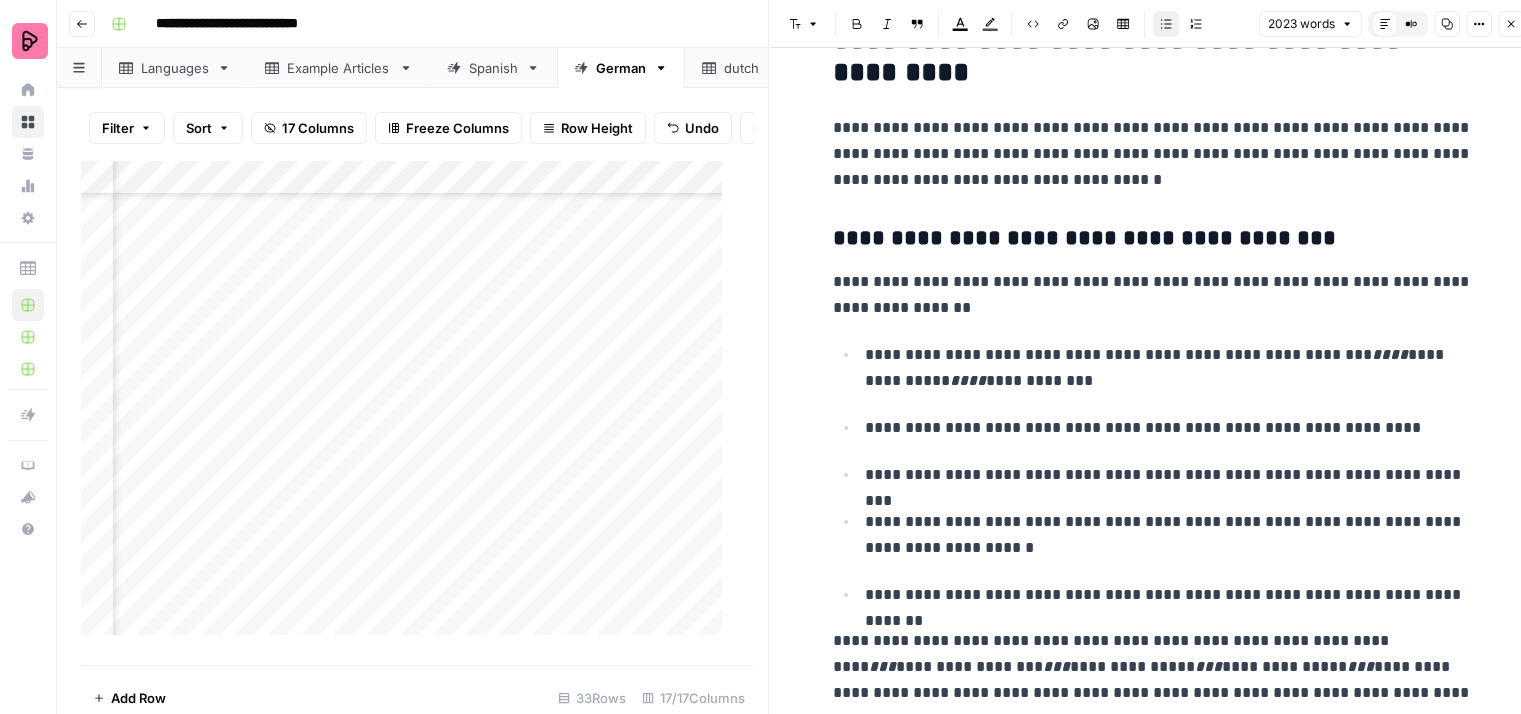 click on "**********" at bounding box center (1153, 474) 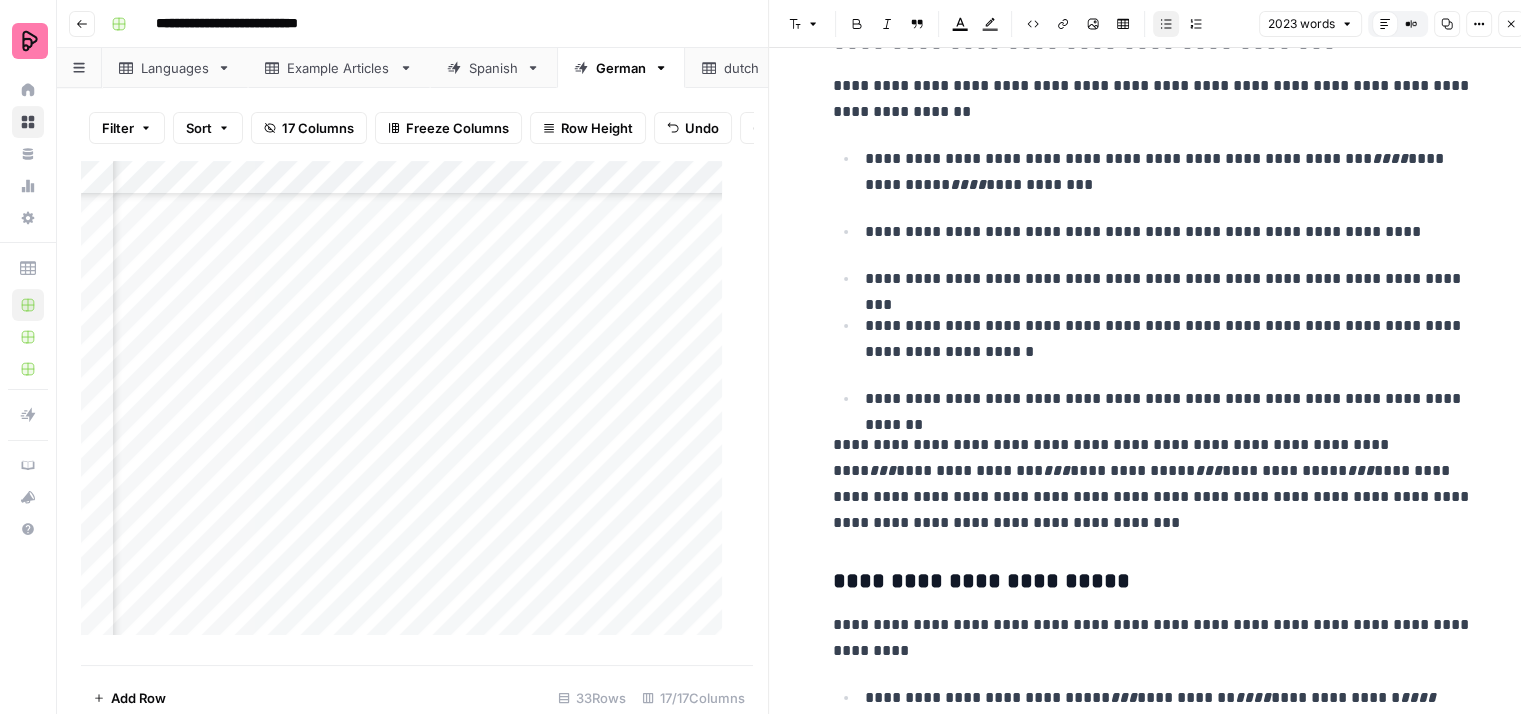 scroll, scrollTop: 4400, scrollLeft: 0, axis: vertical 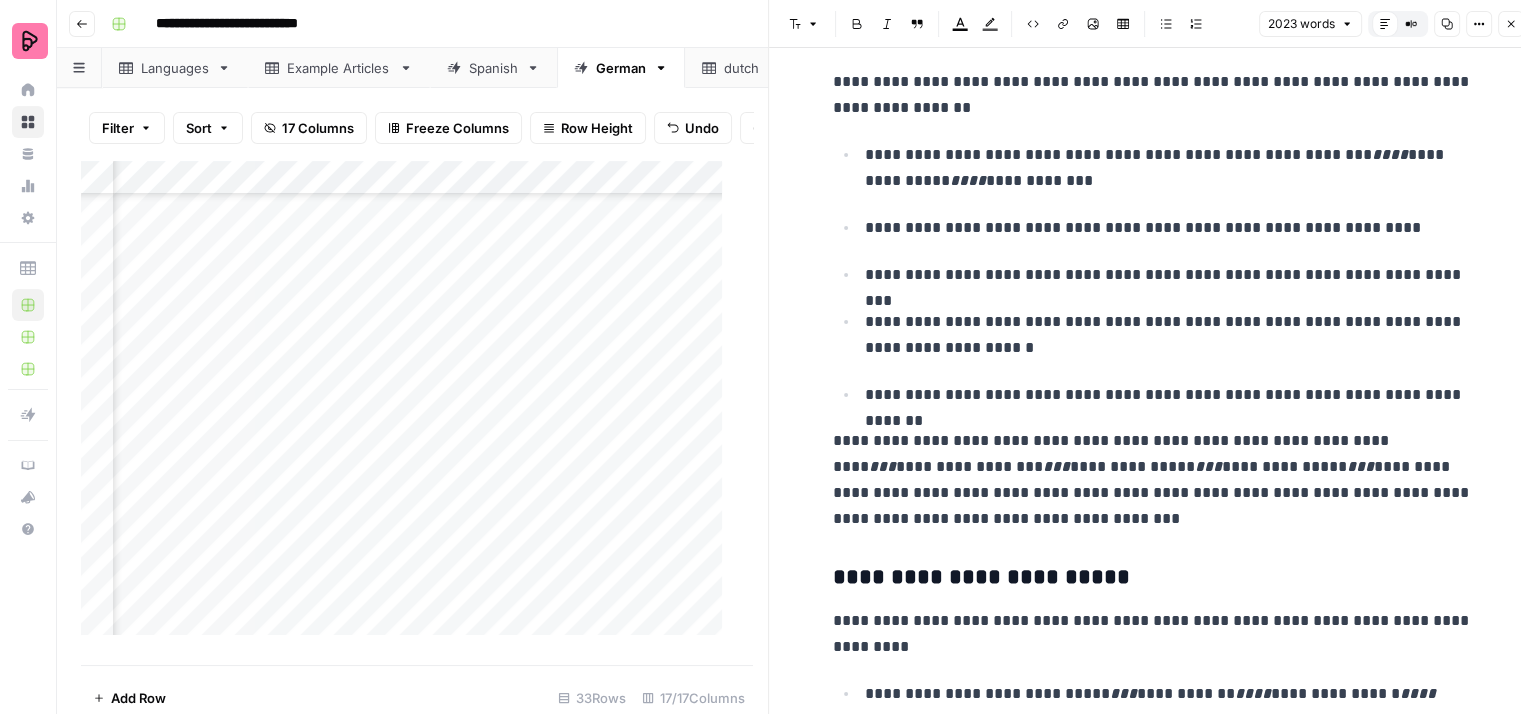 click on "**********" at bounding box center [1153, 480] 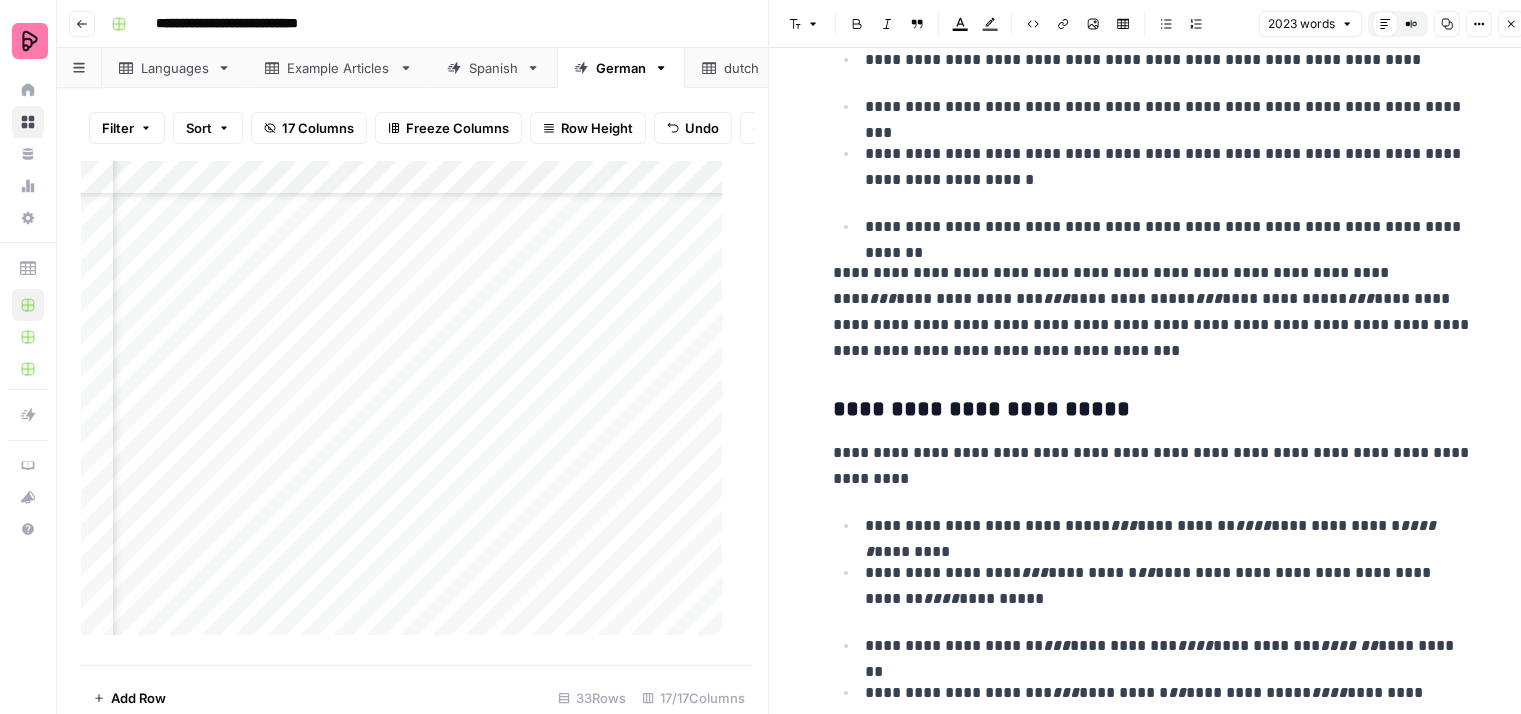 scroll, scrollTop: 4600, scrollLeft: 0, axis: vertical 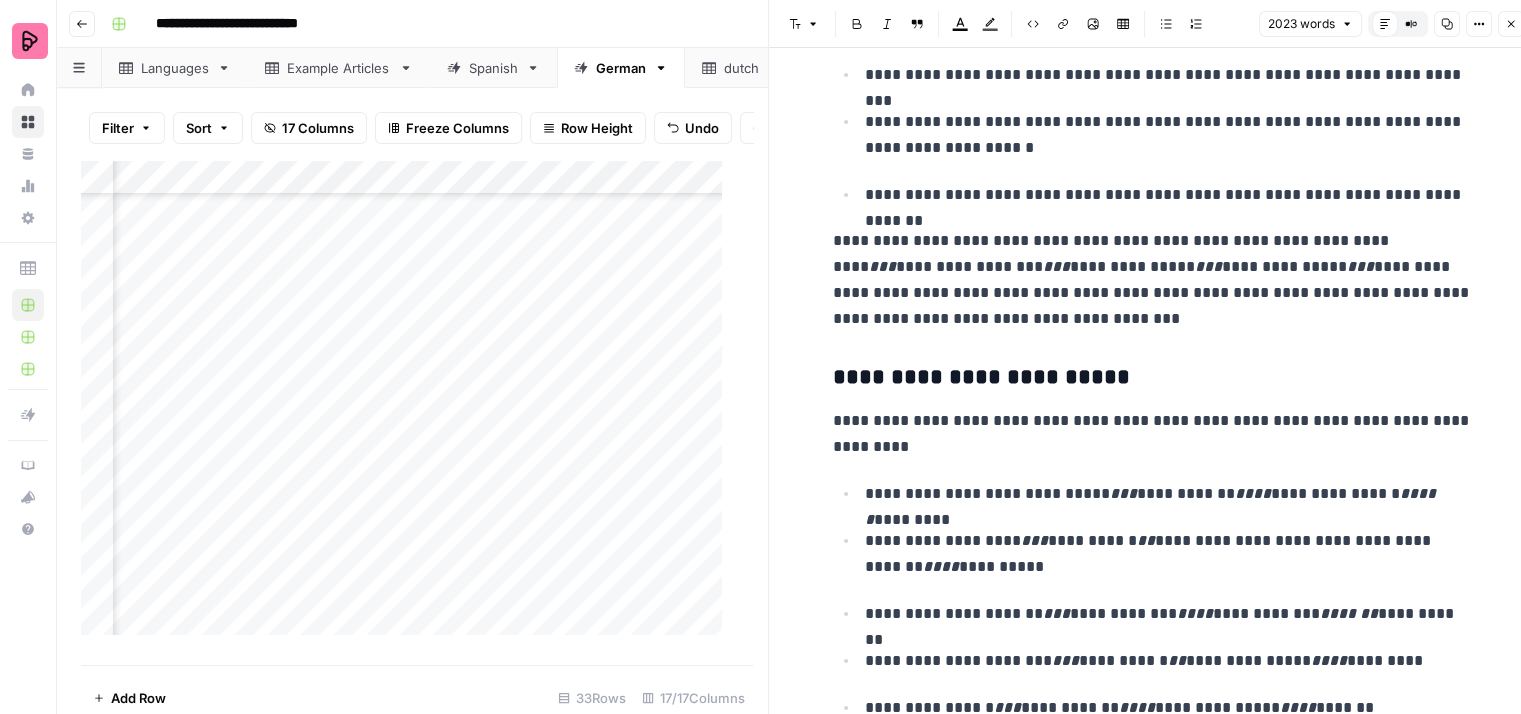 click on "**********" at bounding box center [1153, 434] 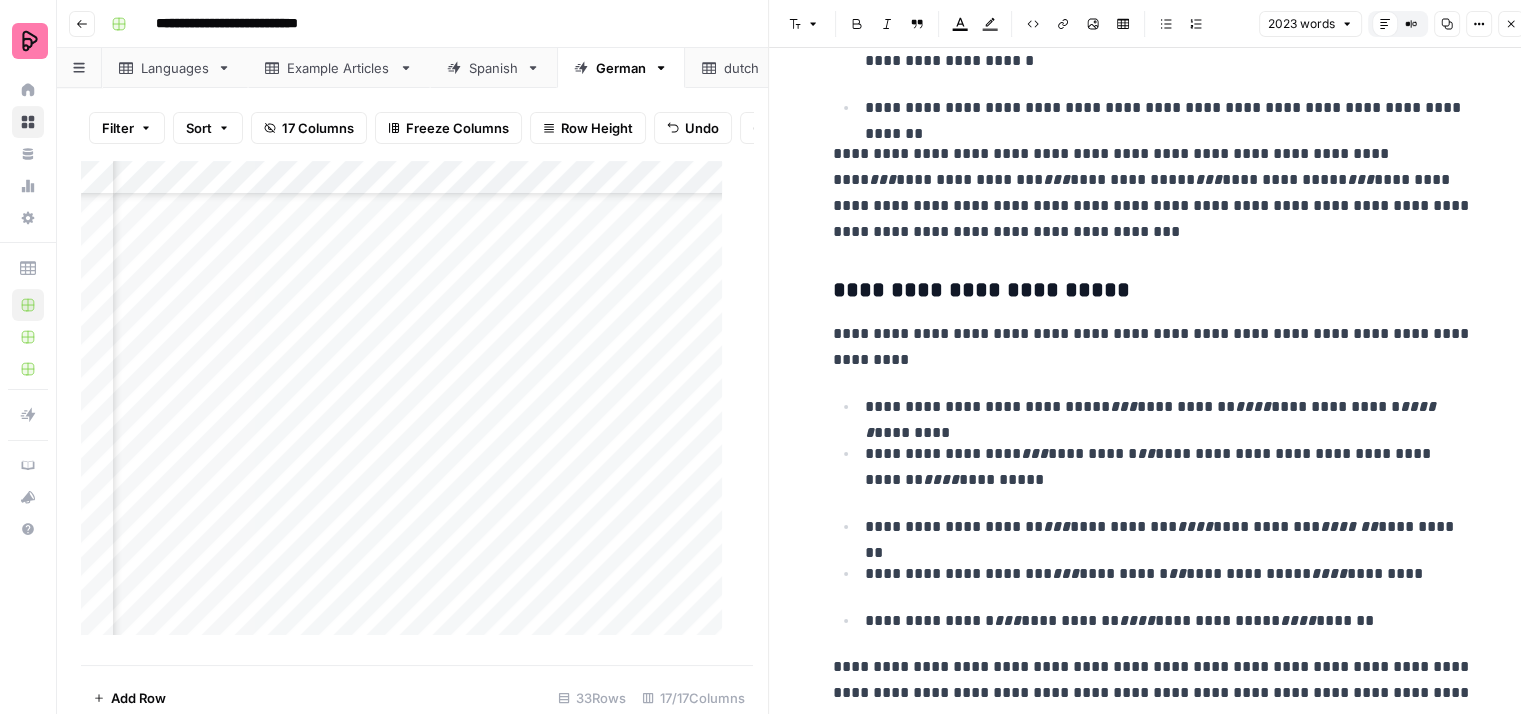 scroll, scrollTop: 4700, scrollLeft: 0, axis: vertical 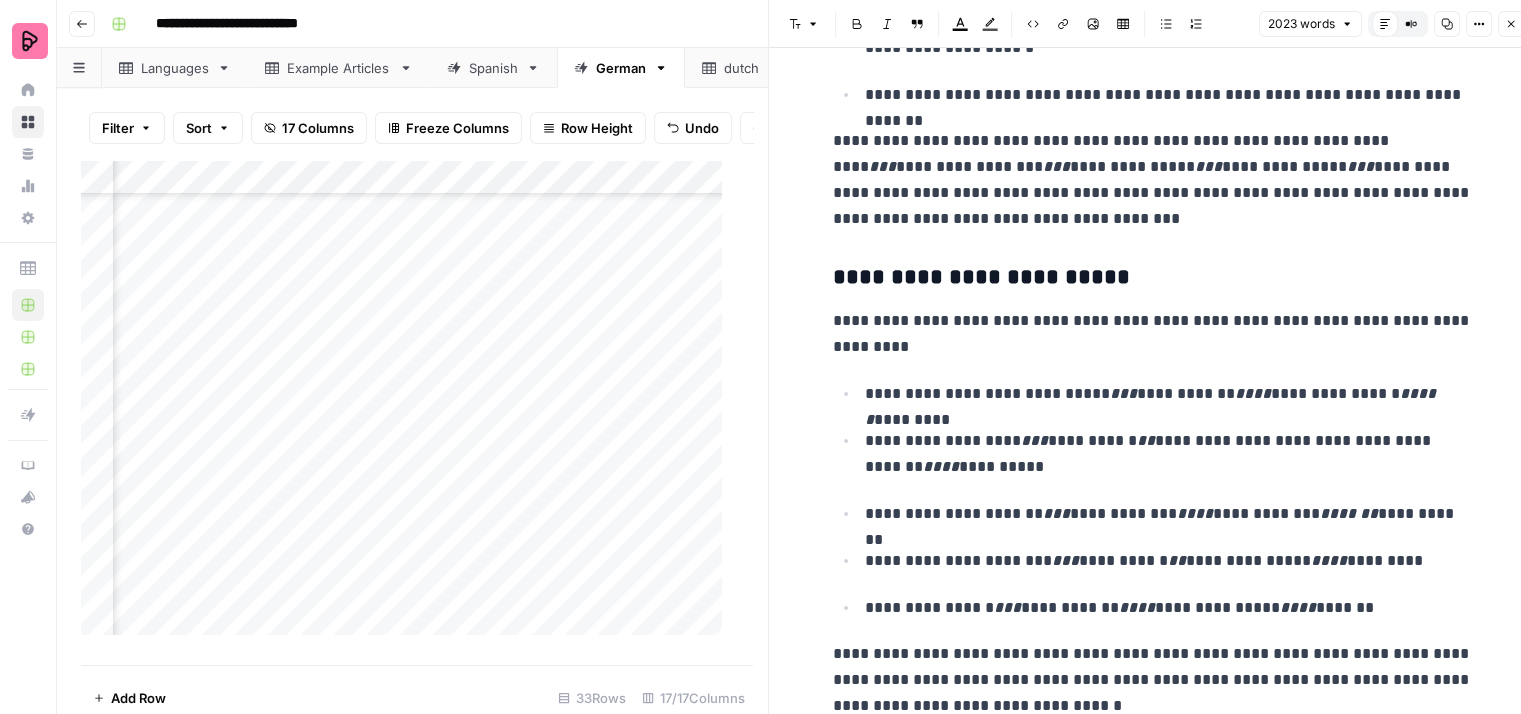 click on "**********" at bounding box center (1153, 500) 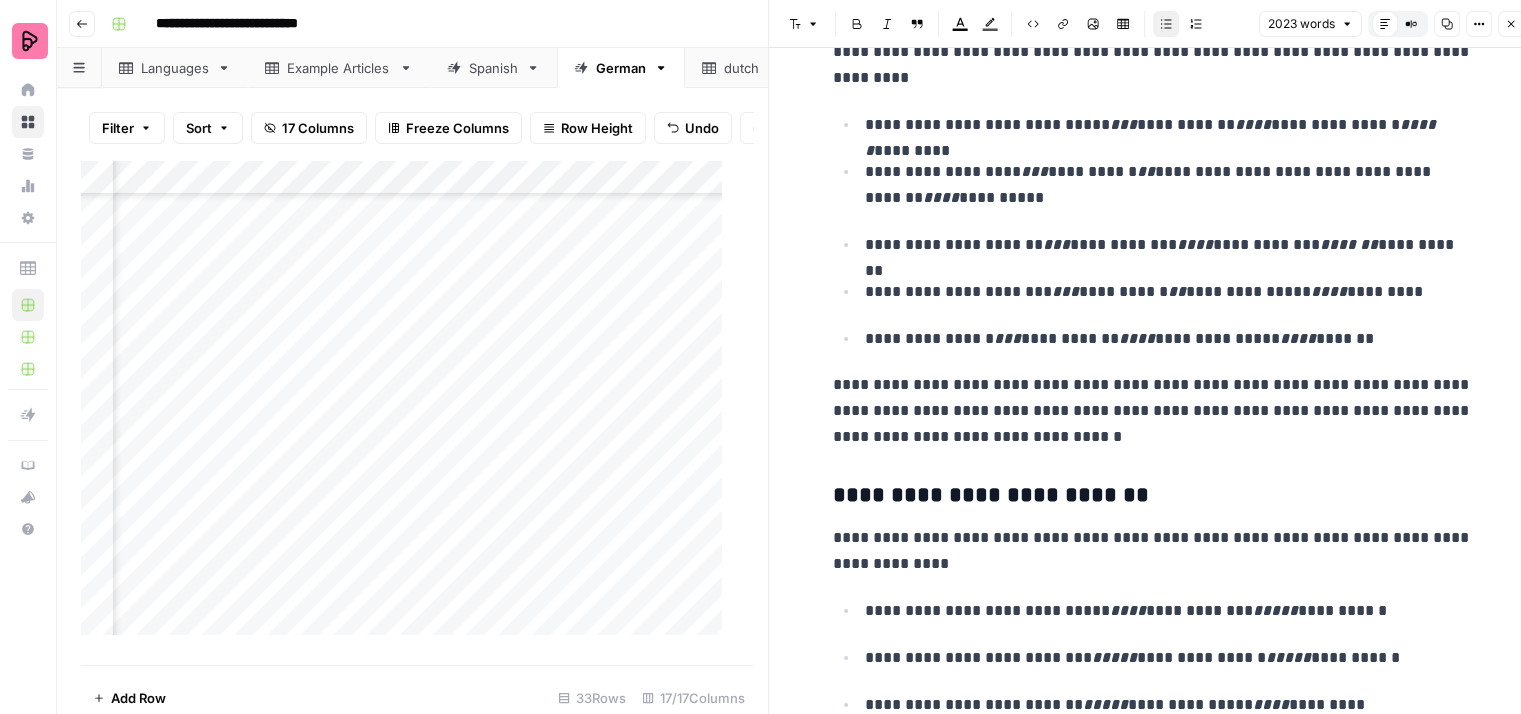 scroll, scrollTop: 5000, scrollLeft: 0, axis: vertical 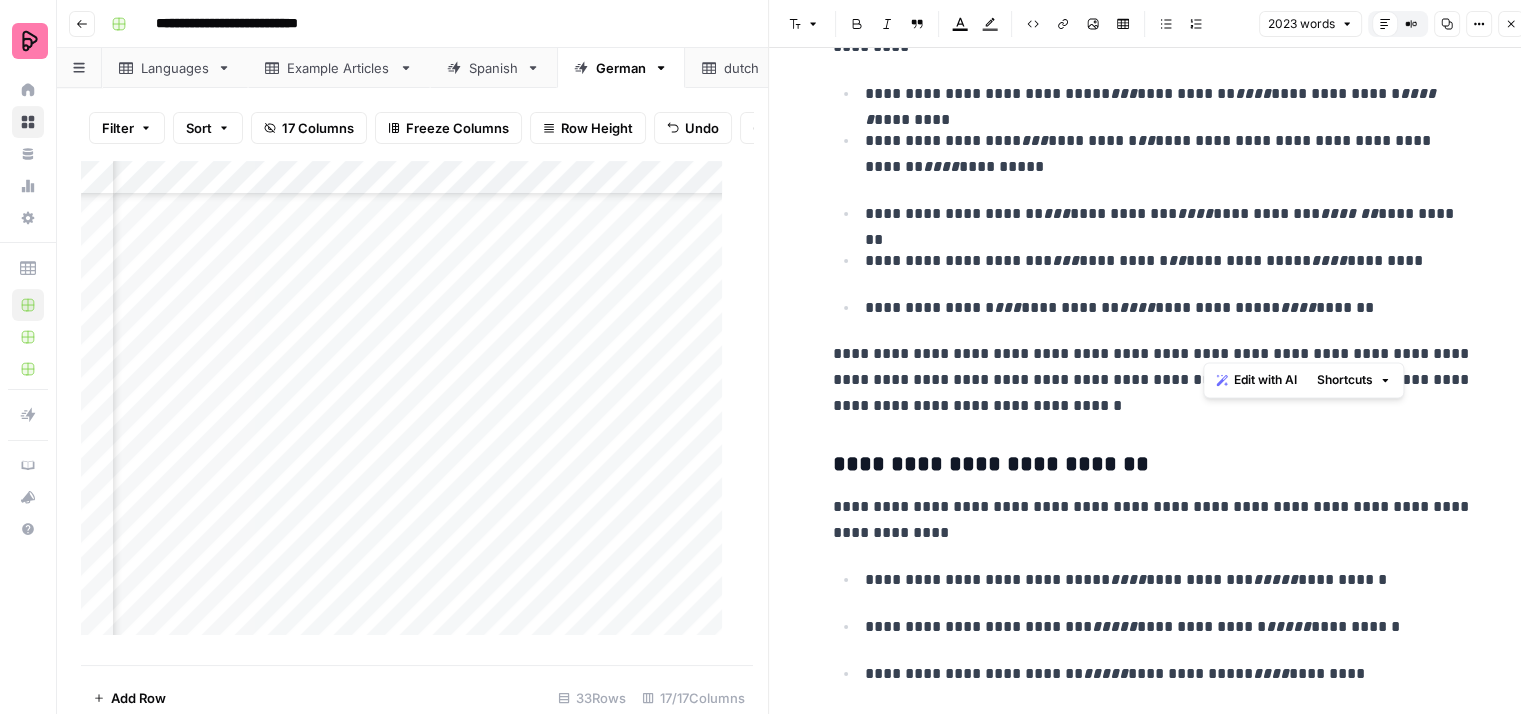 drag, startPoint x: 1366, startPoint y: 341, endPoint x: 1201, endPoint y: 345, distance: 165.04848 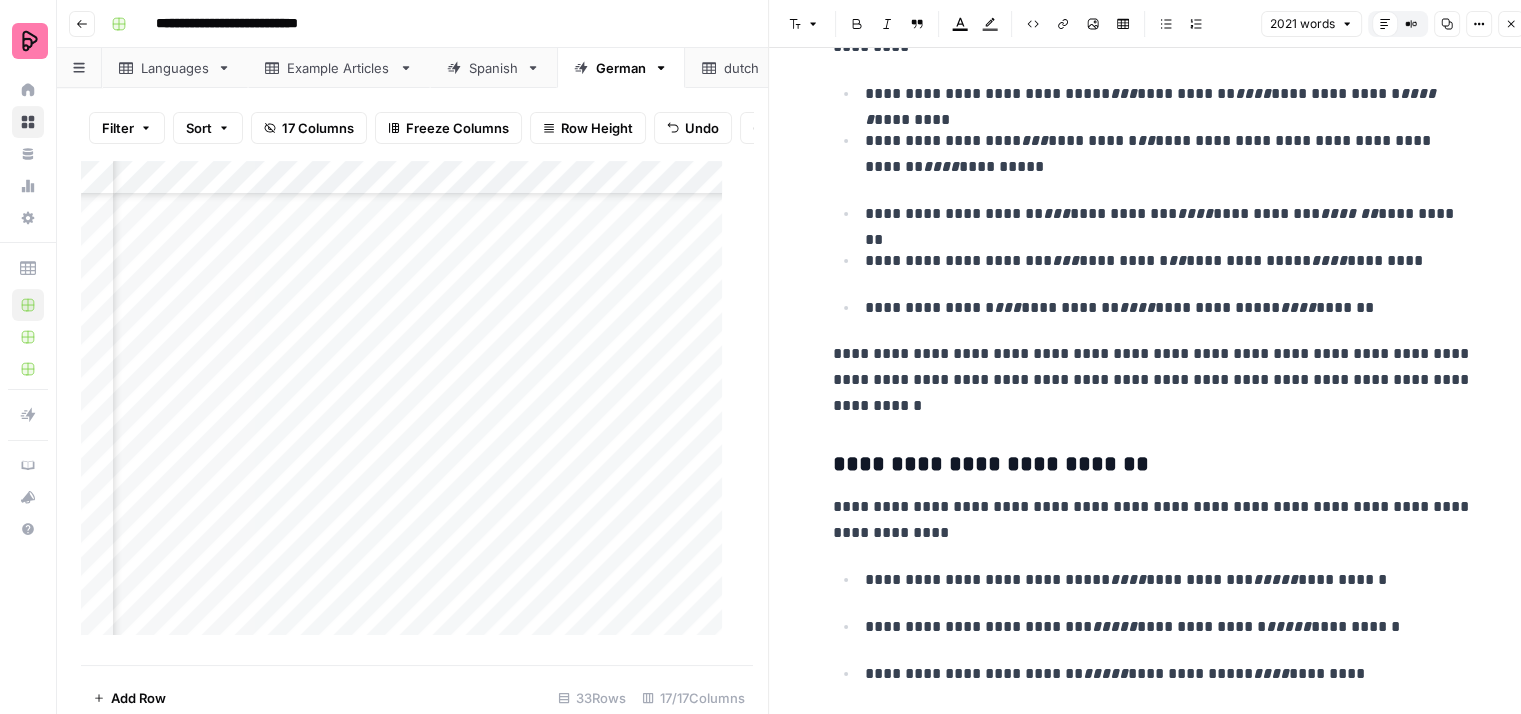 click on "**********" at bounding box center (1153, 380) 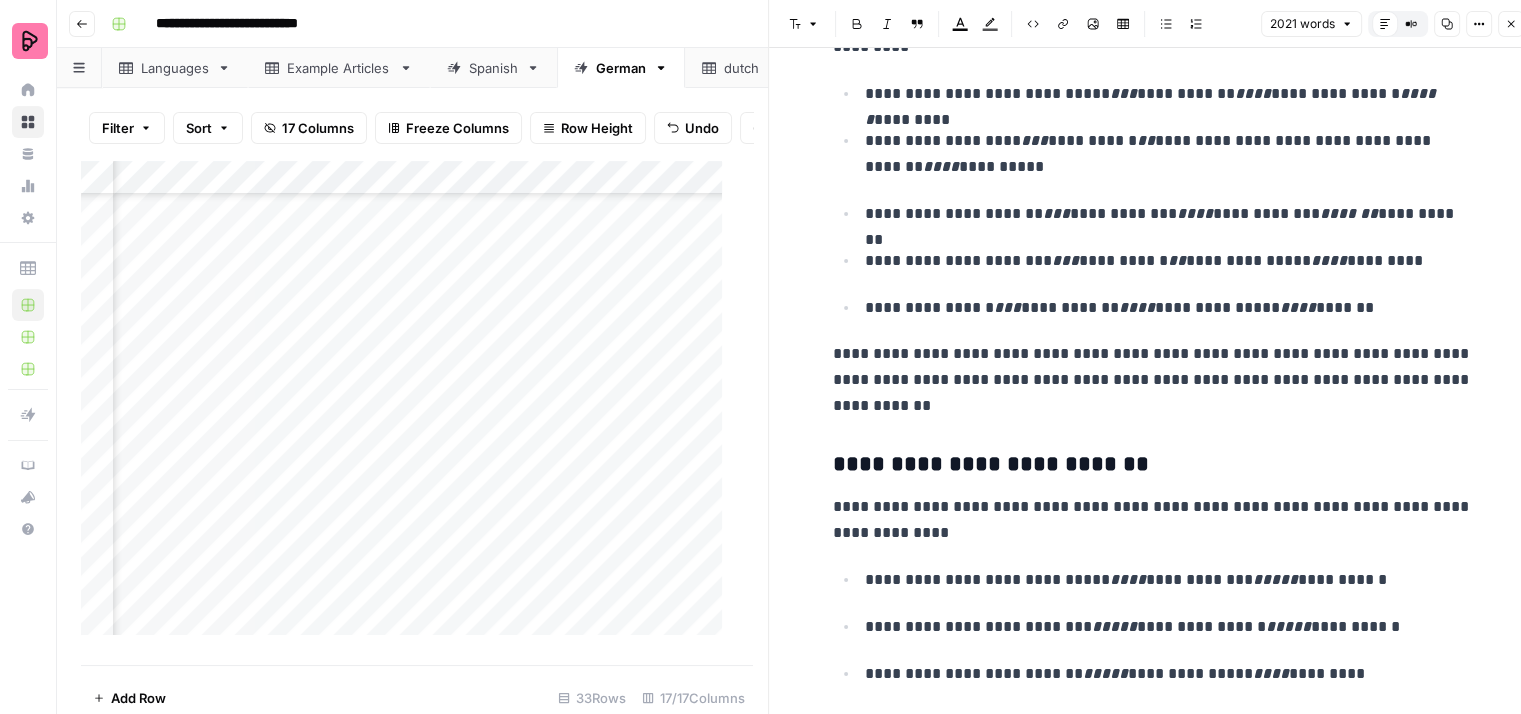 click on "**********" at bounding box center (1153, 380) 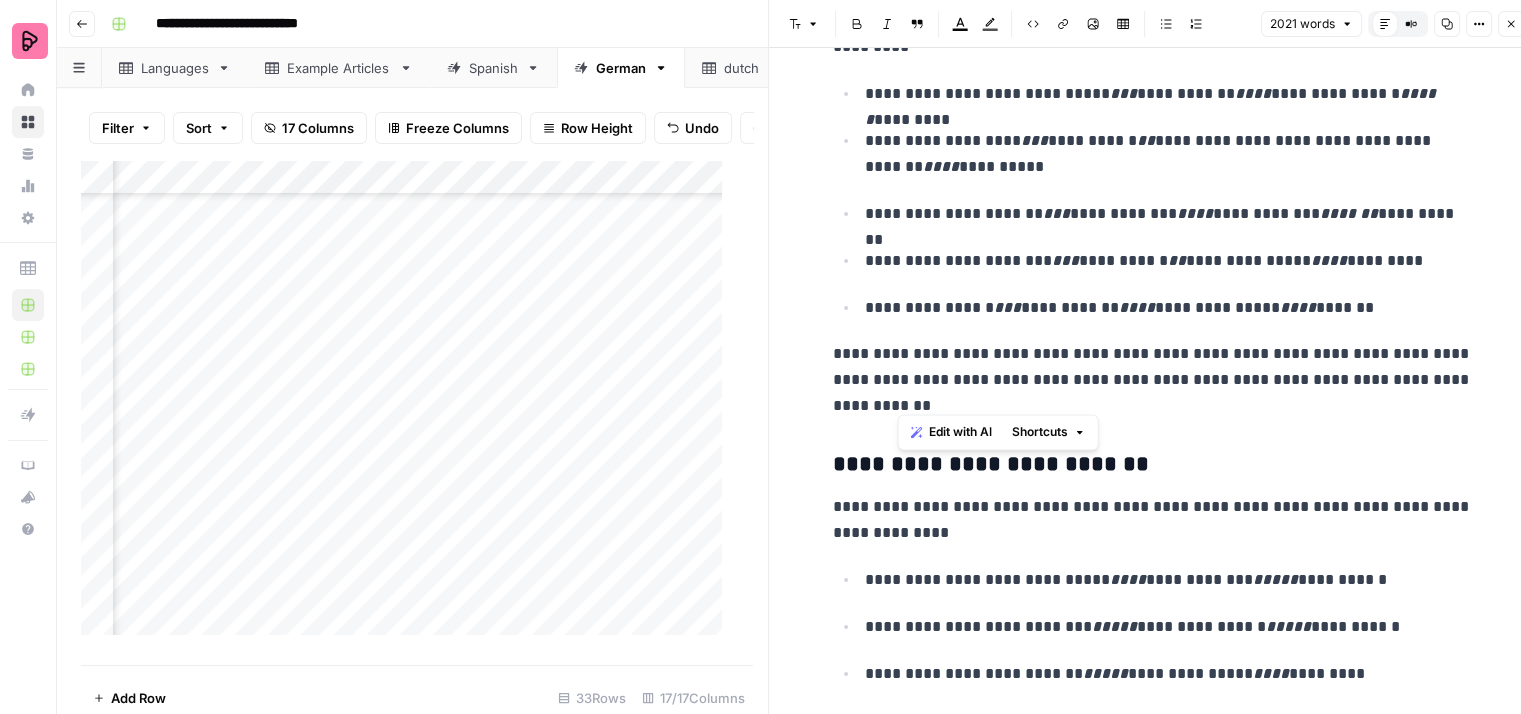 drag, startPoint x: 1291, startPoint y: 389, endPoint x: 1372, endPoint y: 342, distance: 93.64828 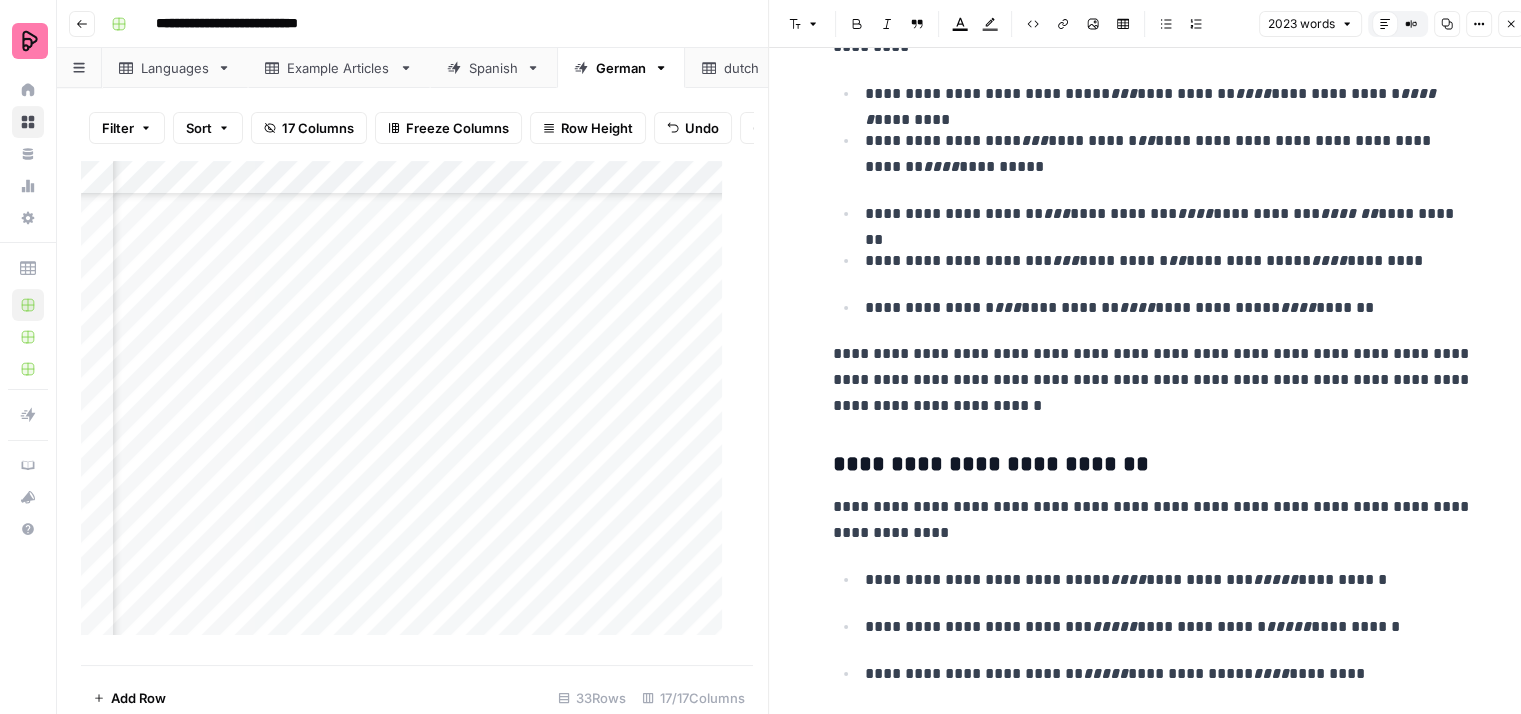 click on "**********" at bounding box center (1153, 380) 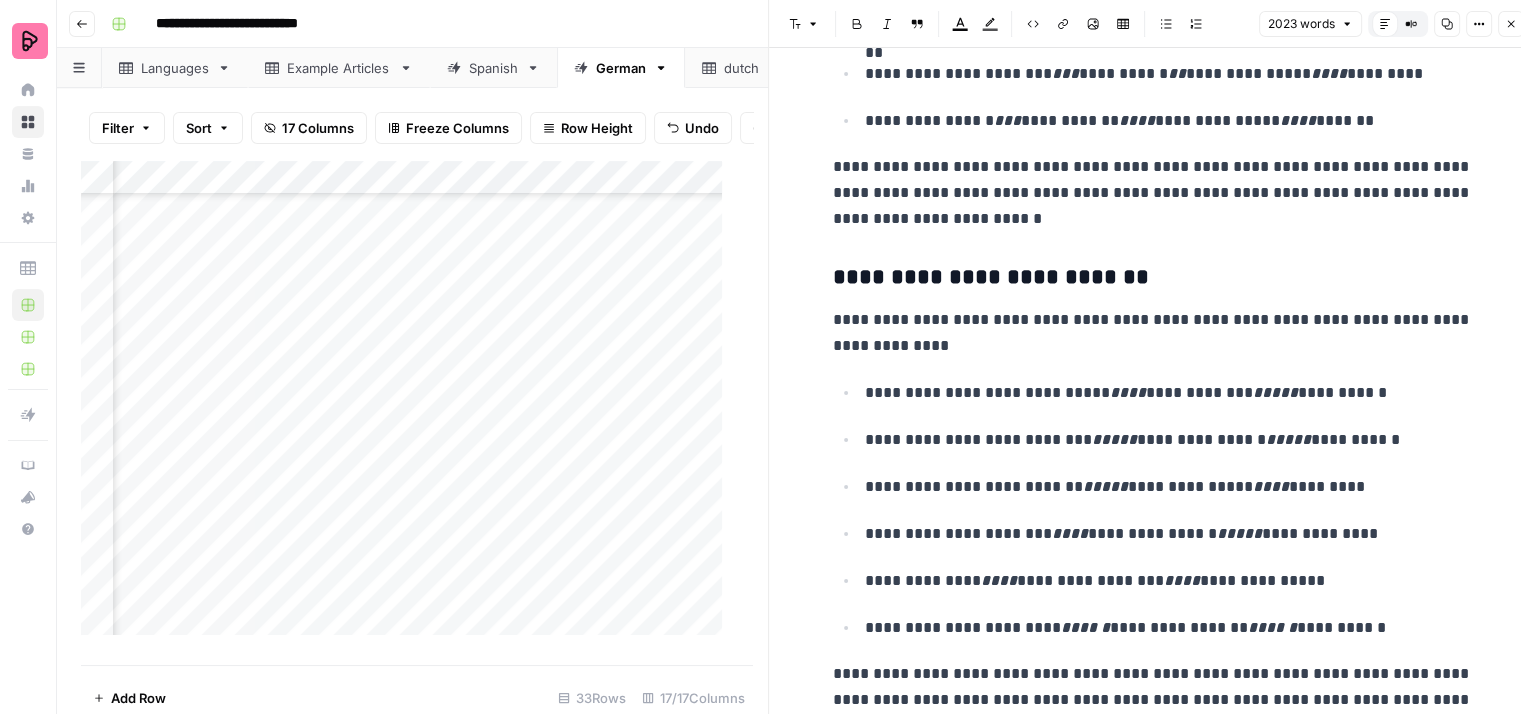 scroll, scrollTop: 5200, scrollLeft: 0, axis: vertical 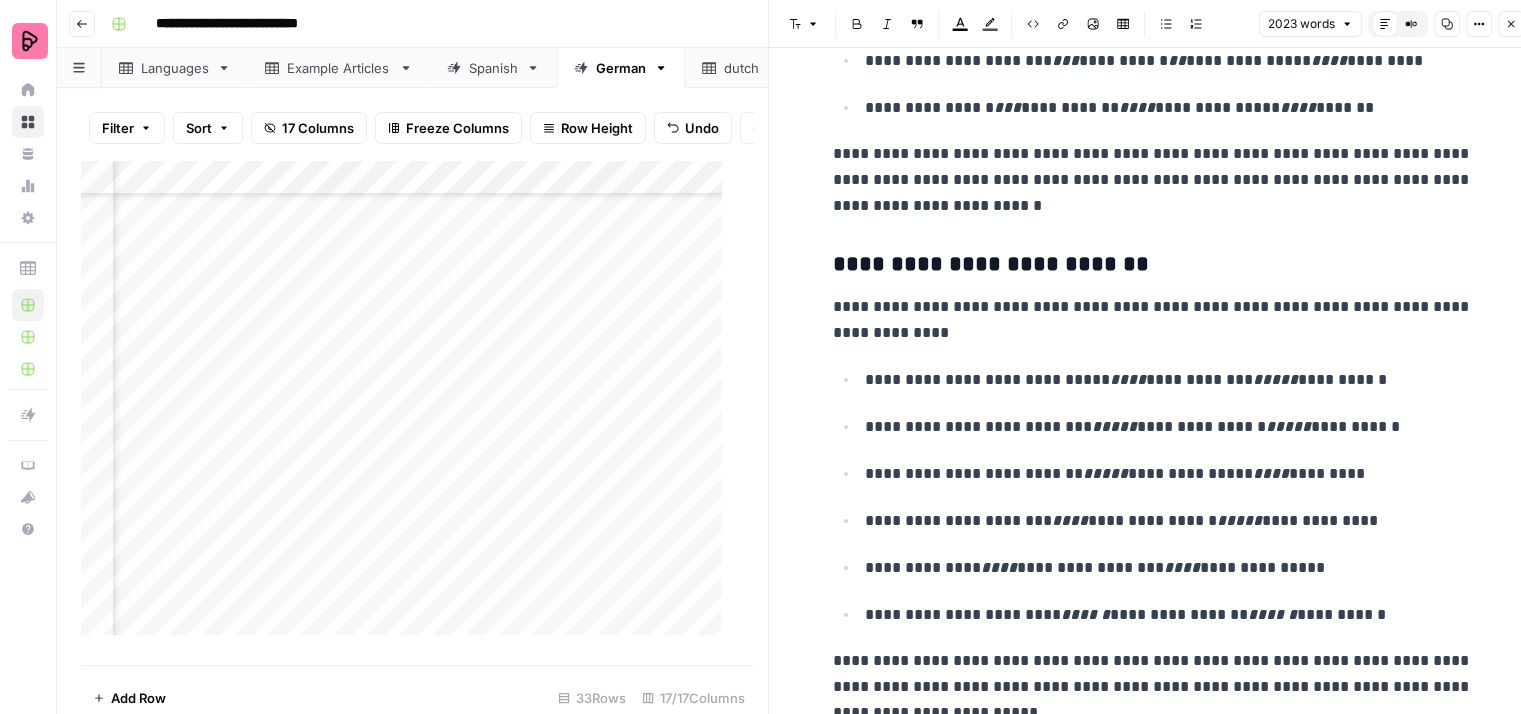 click on "**********" at bounding box center (1153, 320) 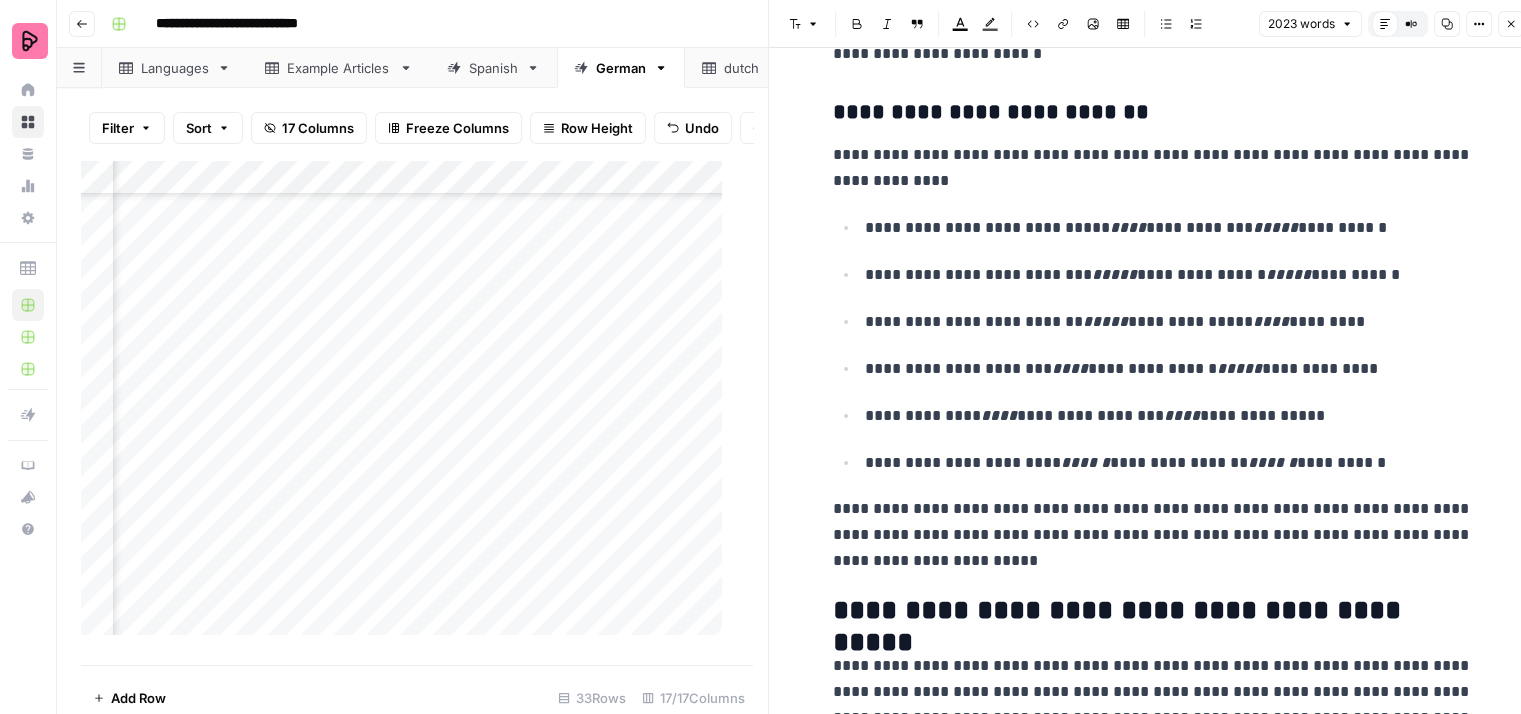 scroll, scrollTop: 5400, scrollLeft: 0, axis: vertical 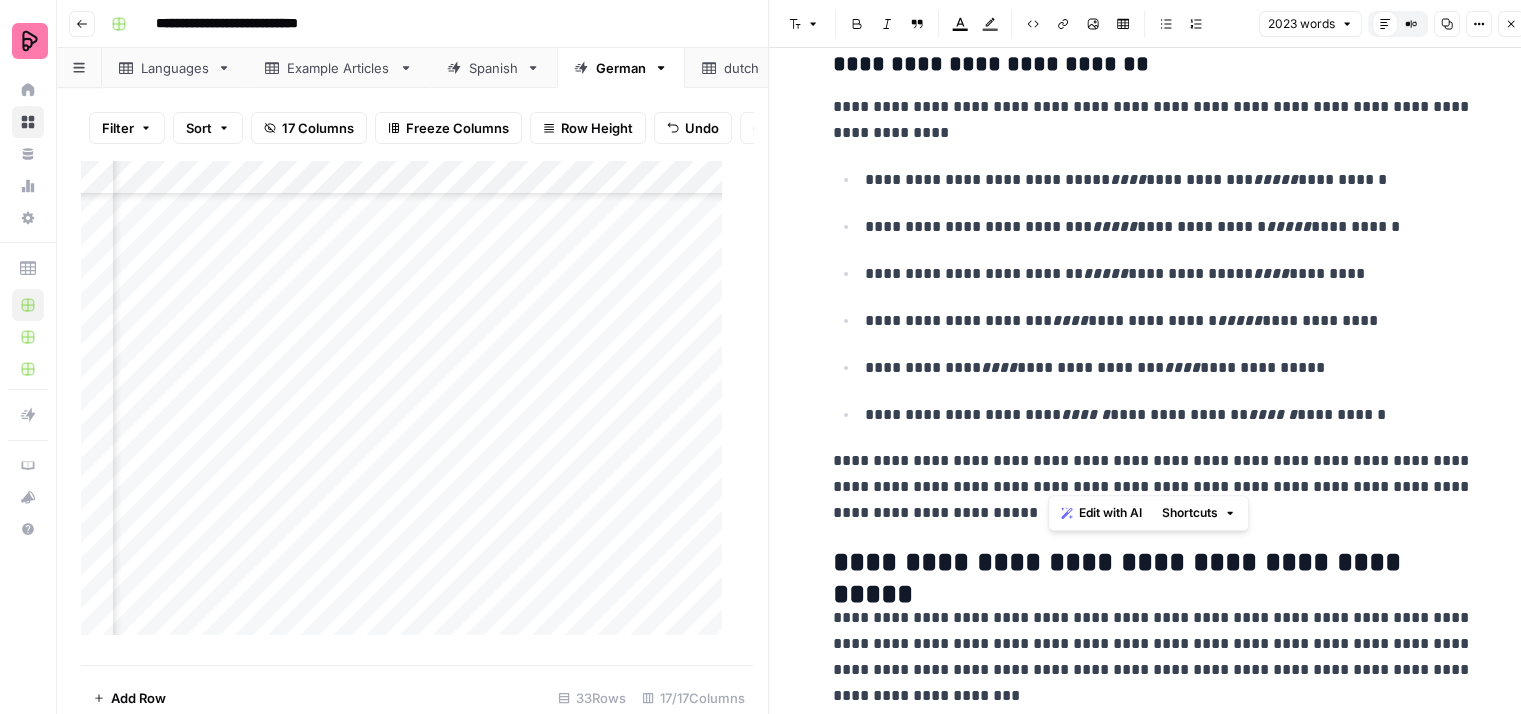 click on "**********" at bounding box center [1153, 487] 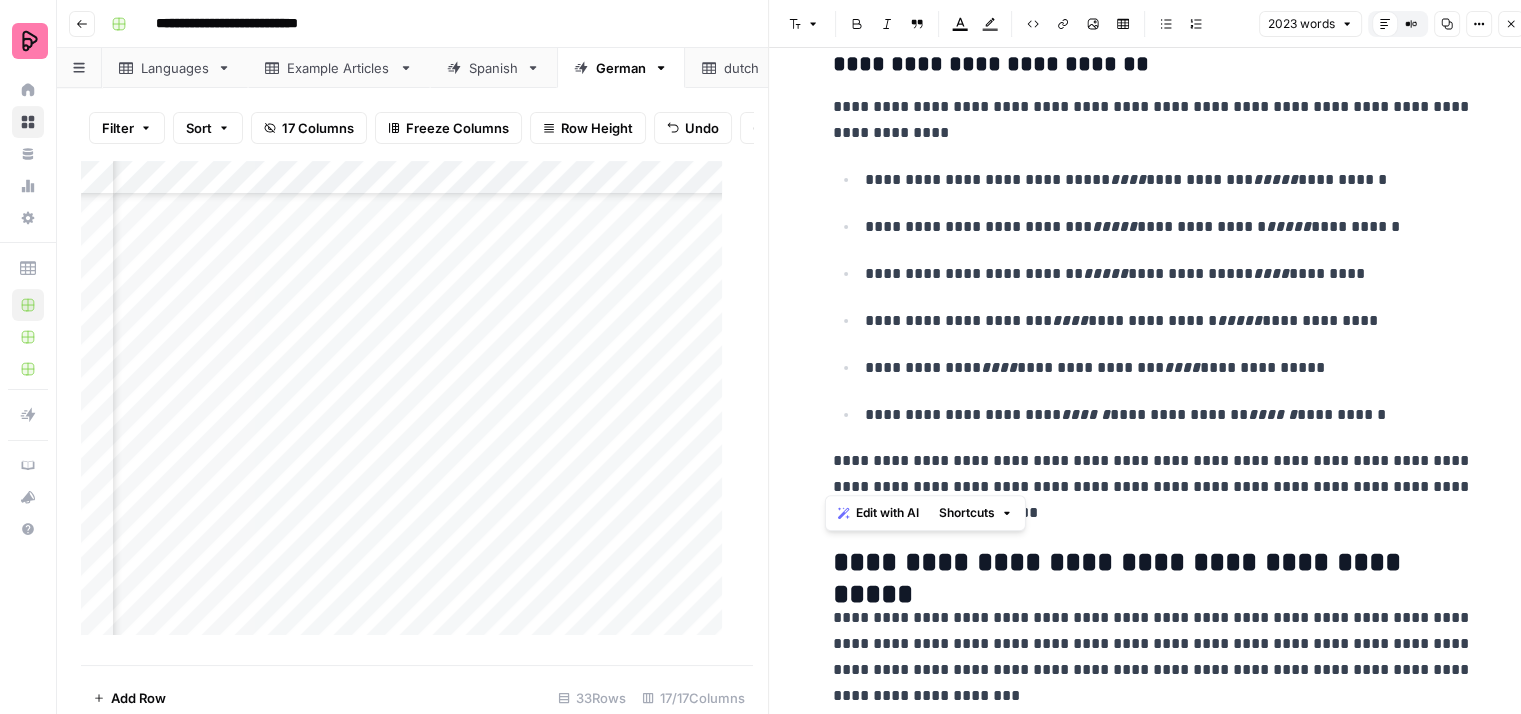 drag, startPoint x: 1050, startPoint y: 473, endPoint x: 828, endPoint y: 451, distance: 223.08743 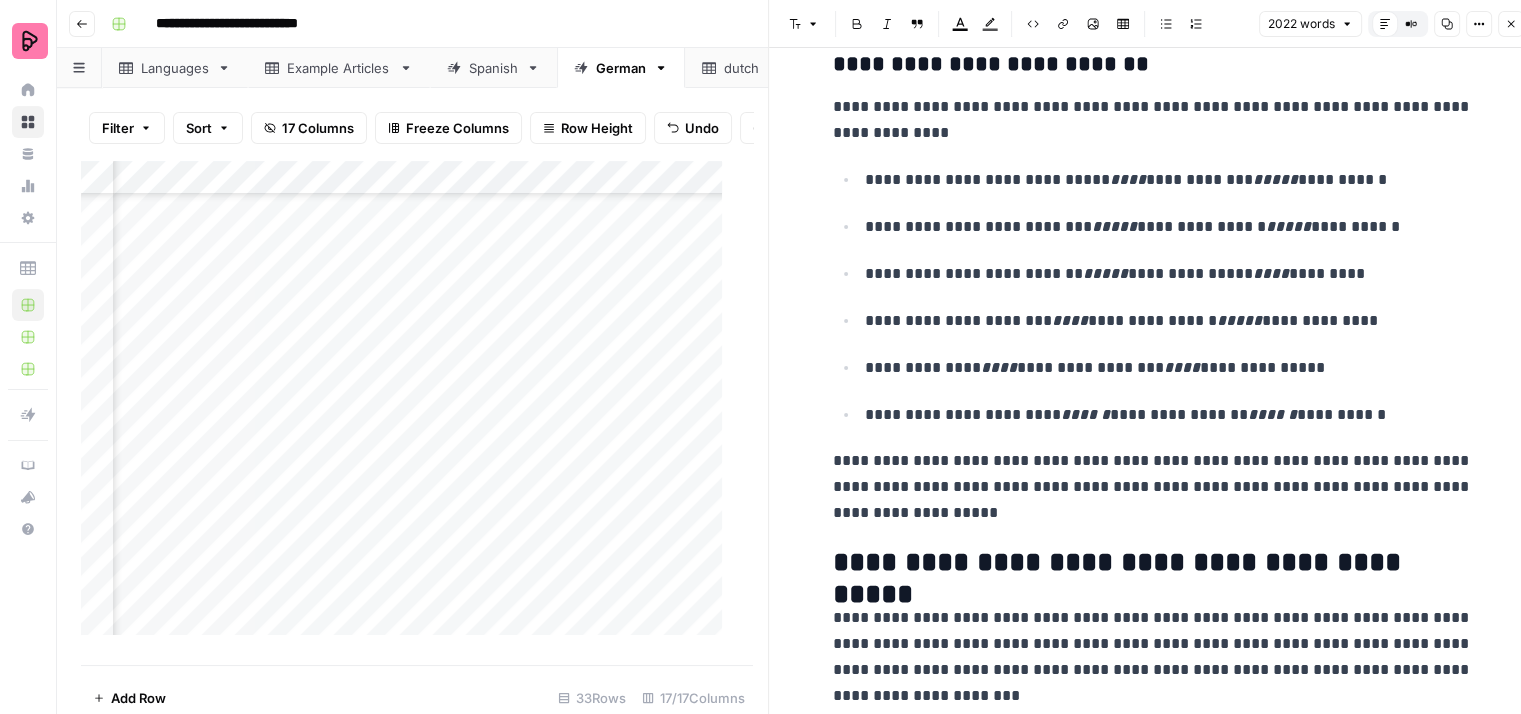 click on "**********" at bounding box center (1153, 487) 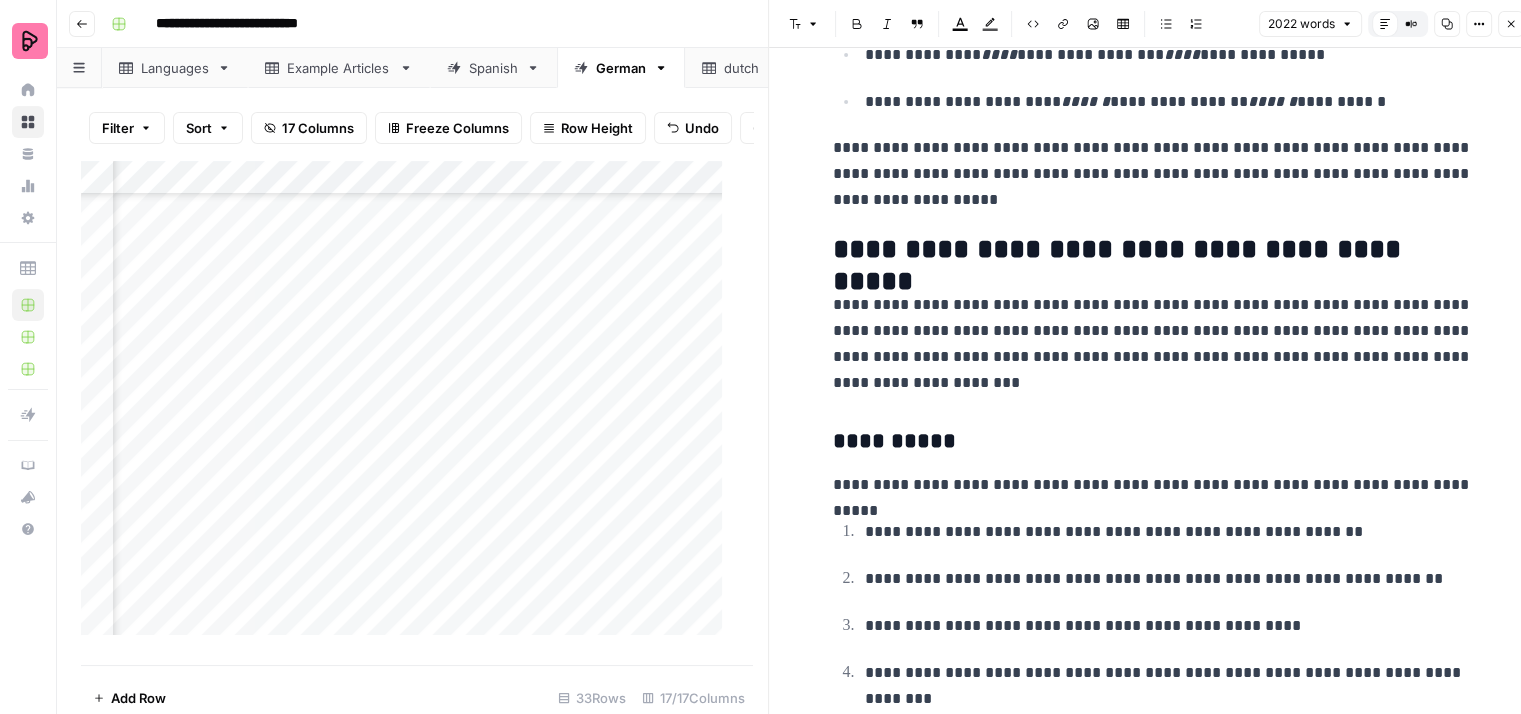scroll, scrollTop: 5800, scrollLeft: 0, axis: vertical 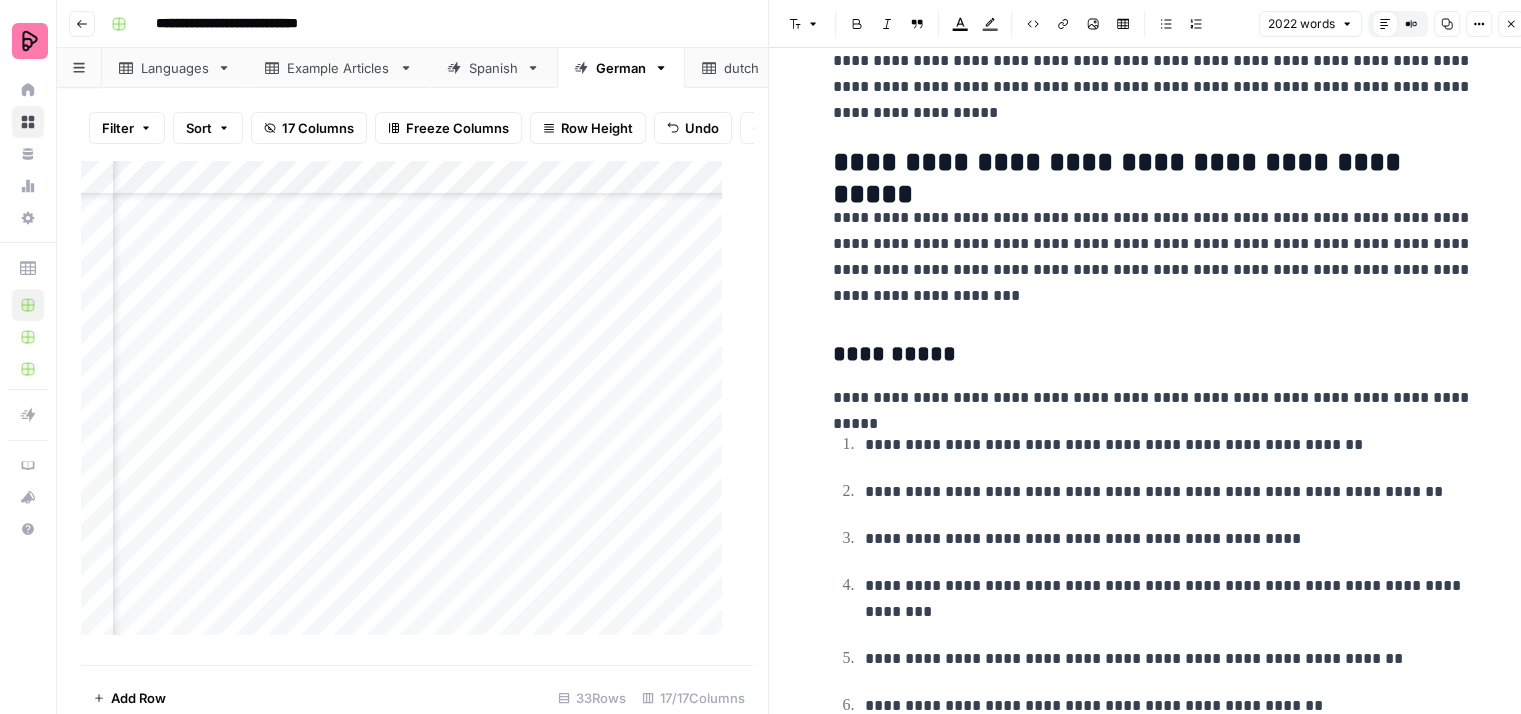 click on "**********" at bounding box center [1153, 257] 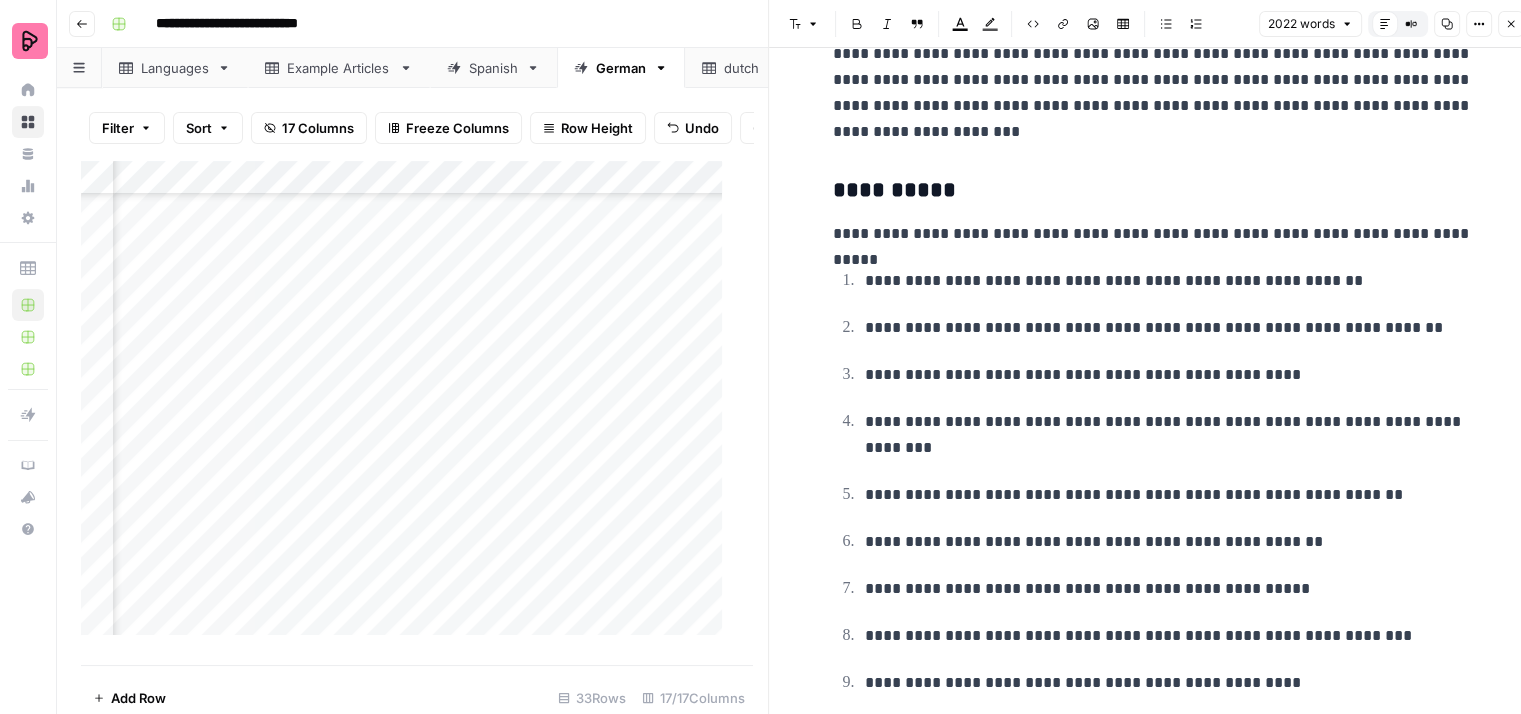 scroll, scrollTop: 6000, scrollLeft: 0, axis: vertical 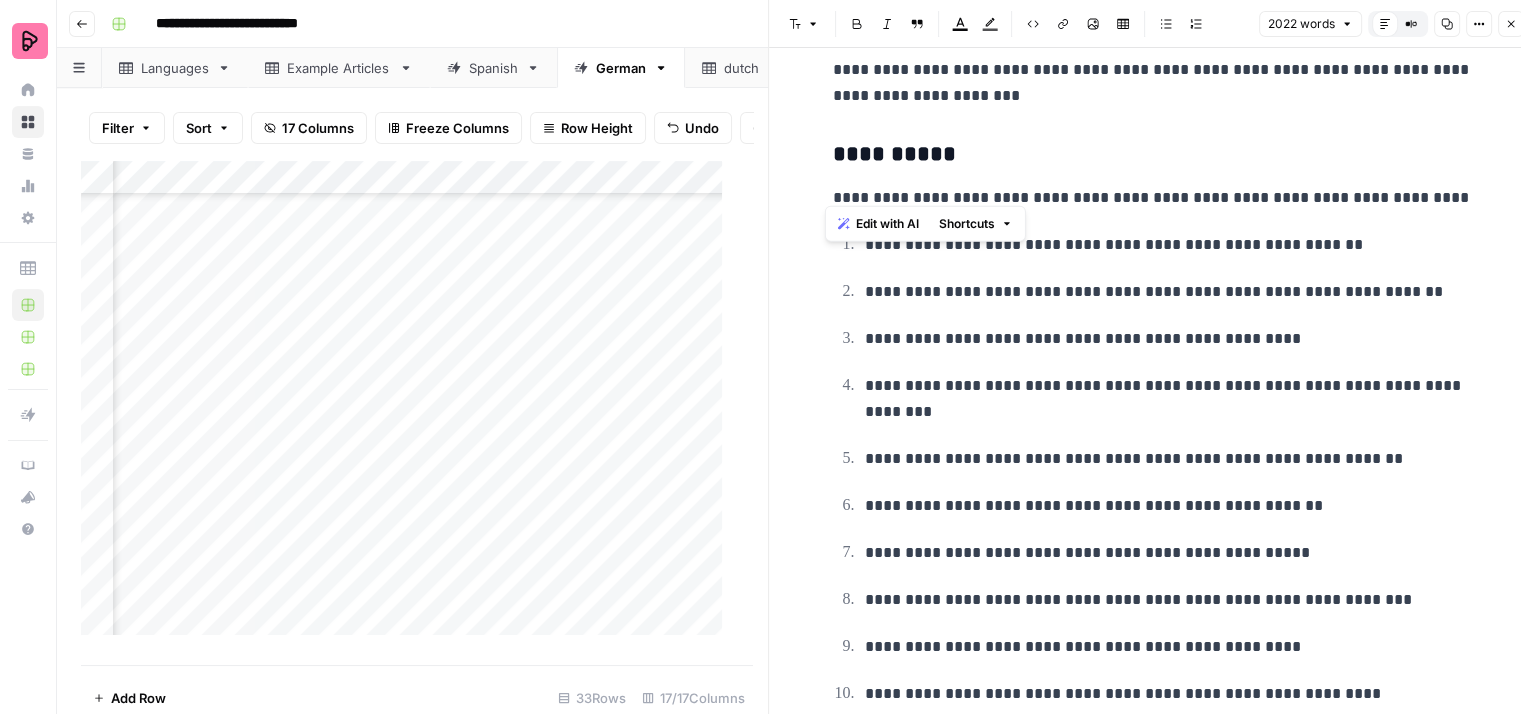 drag, startPoint x: 1464, startPoint y: 184, endPoint x: 828, endPoint y: 184, distance: 636 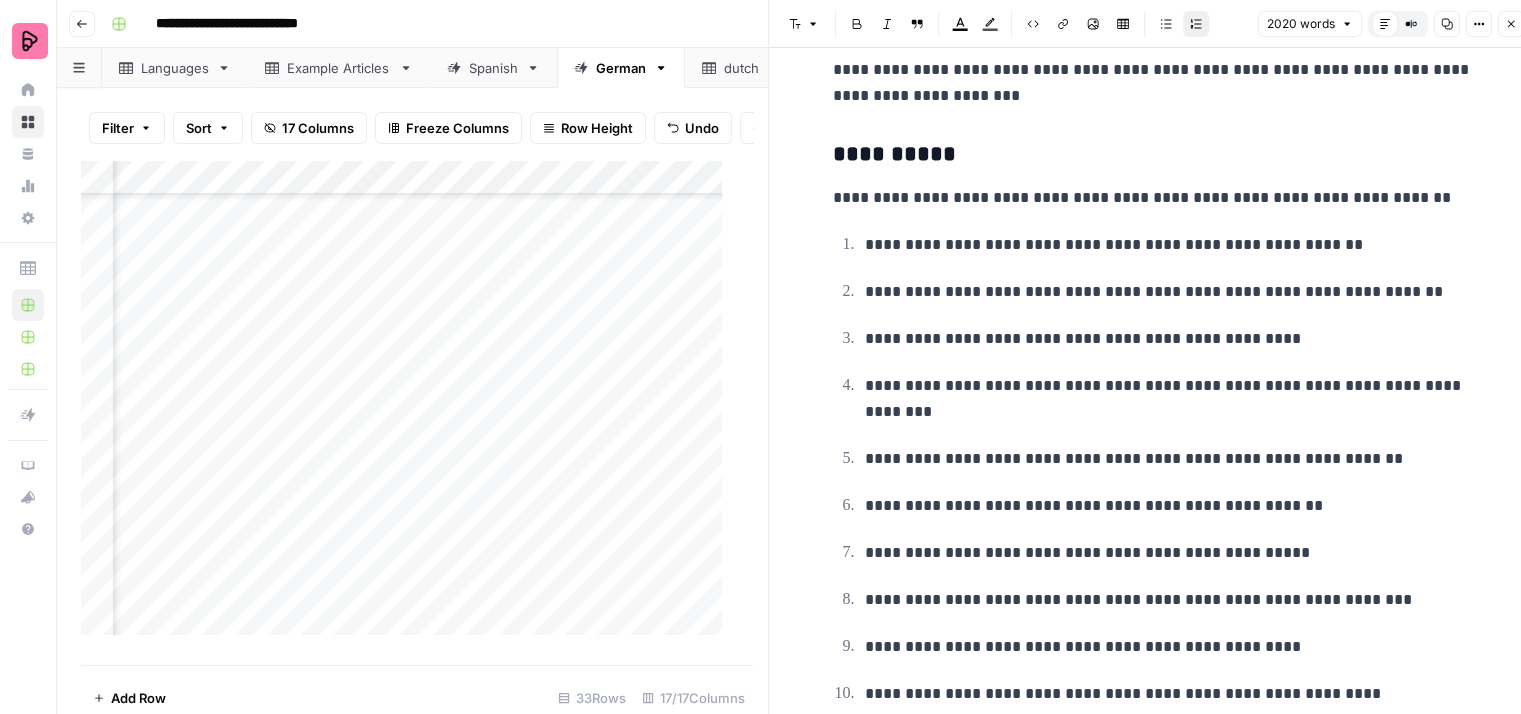 click on "**********" at bounding box center [1169, 292] 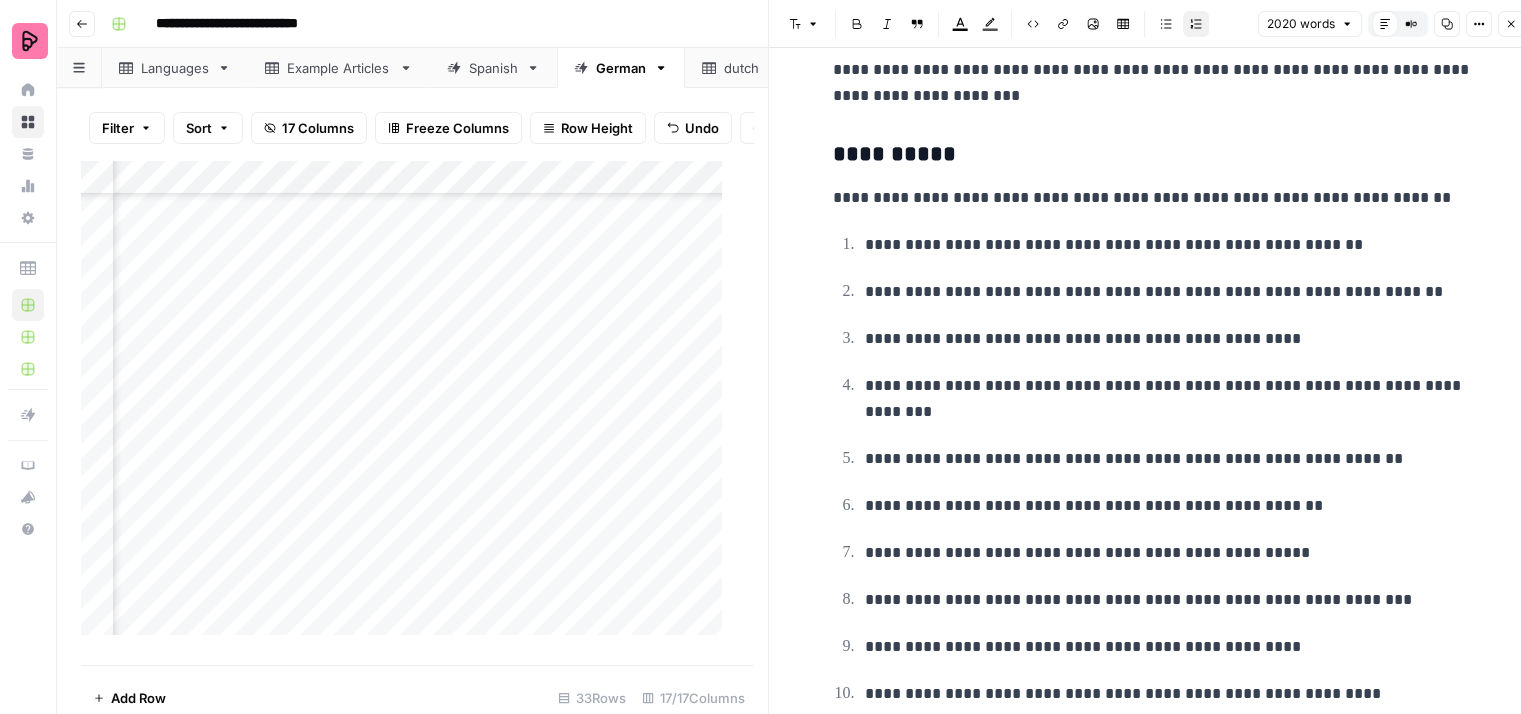 click on "**********" at bounding box center [1153, 469] 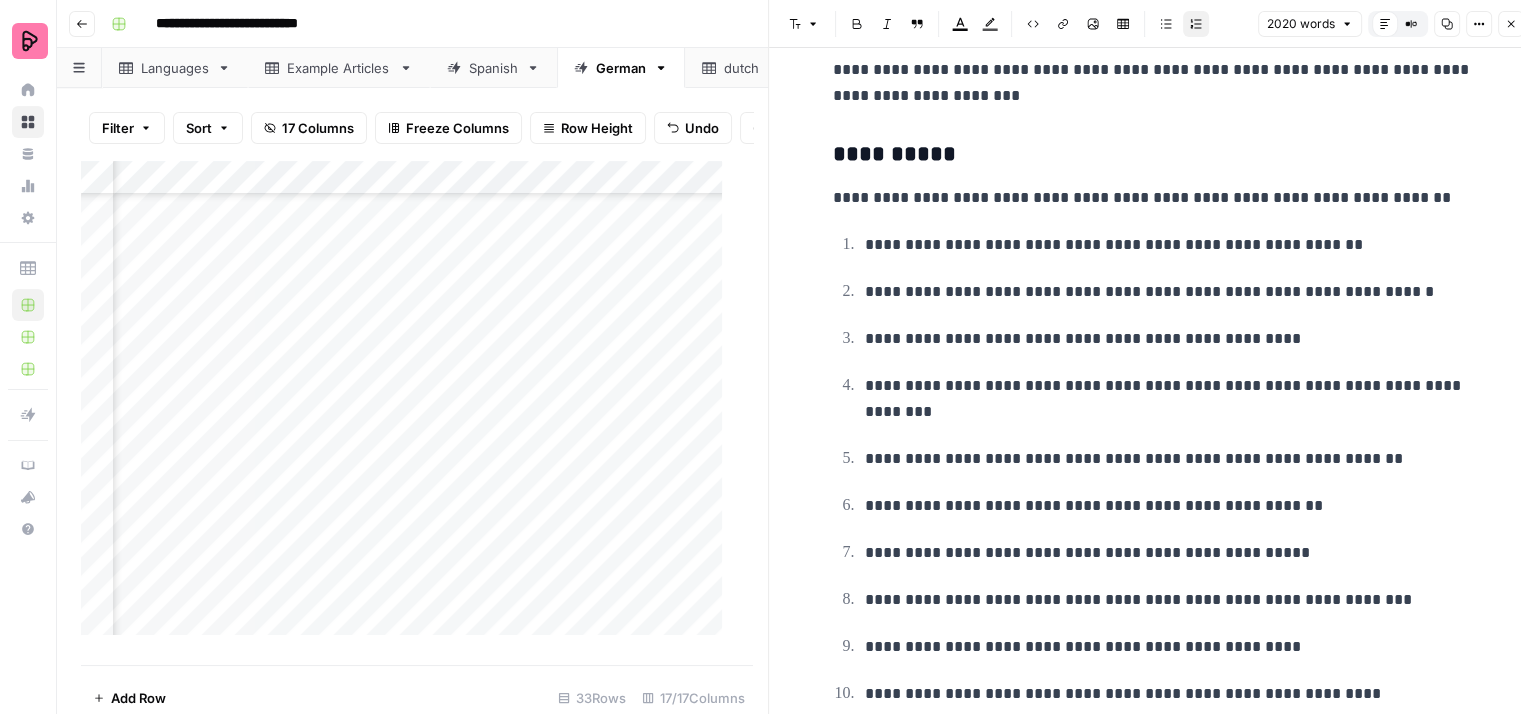 click on "**********" at bounding box center [1169, 292] 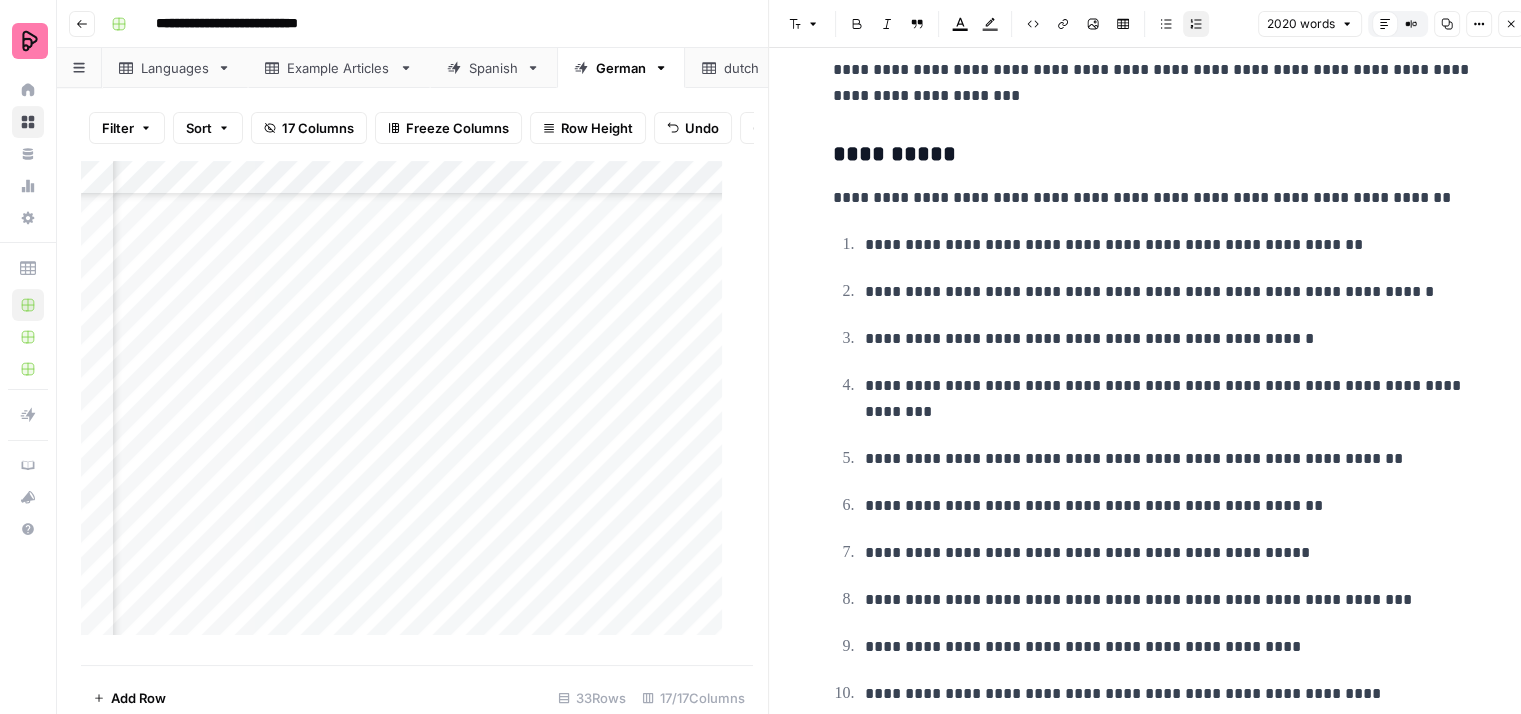 click on "**********" at bounding box center (1169, 339) 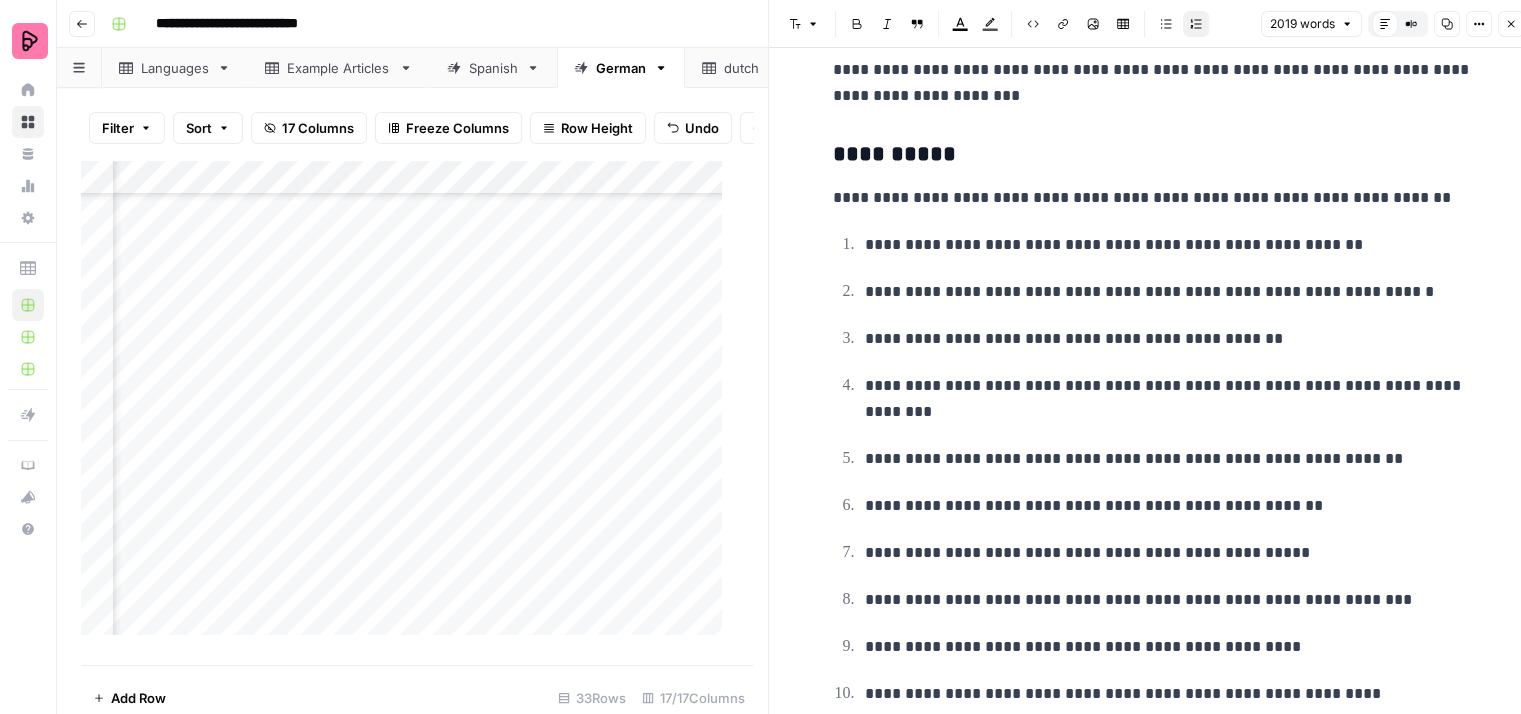 click on "**********" at bounding box center [1169, 339] 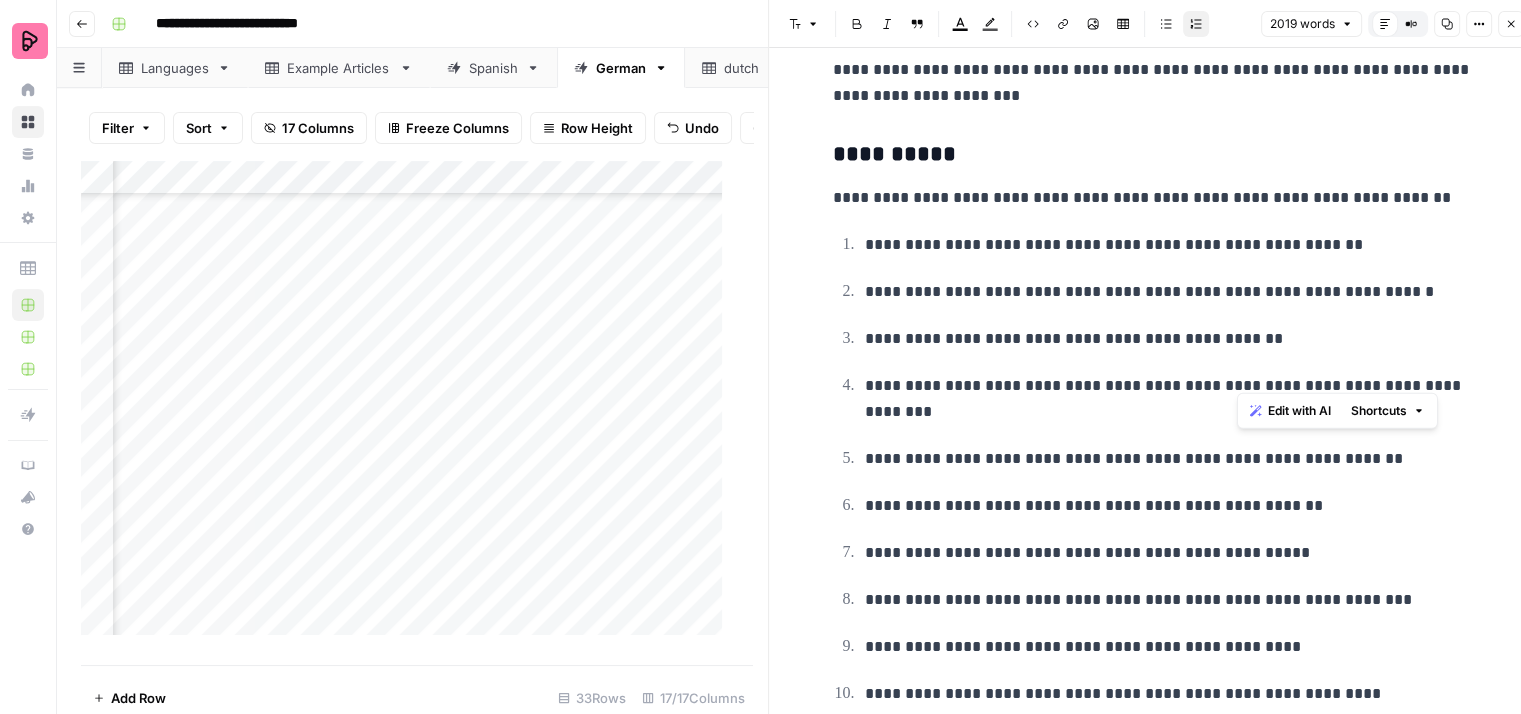 click on "**********" at bounding box center [1153, 469] 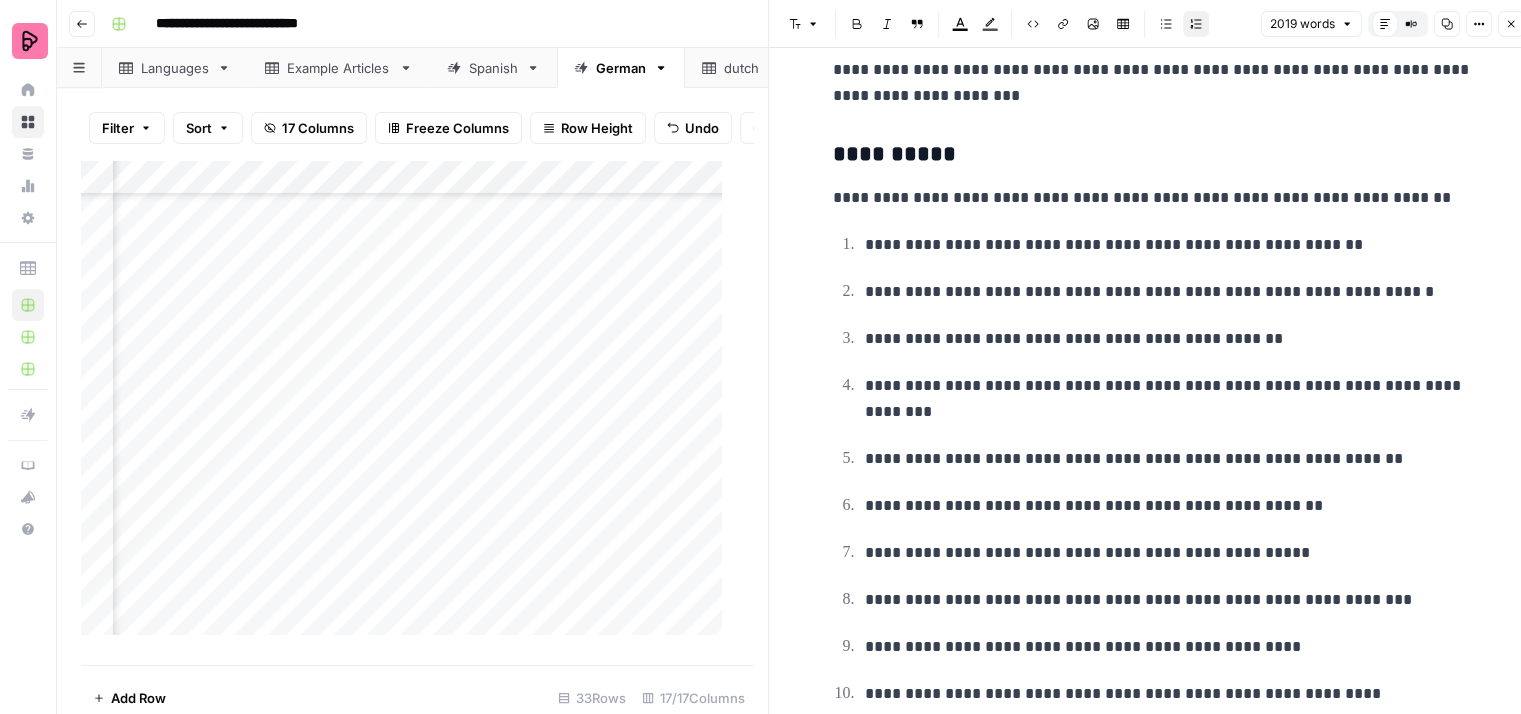 click on "**********" at bounding box center [1169, 399] 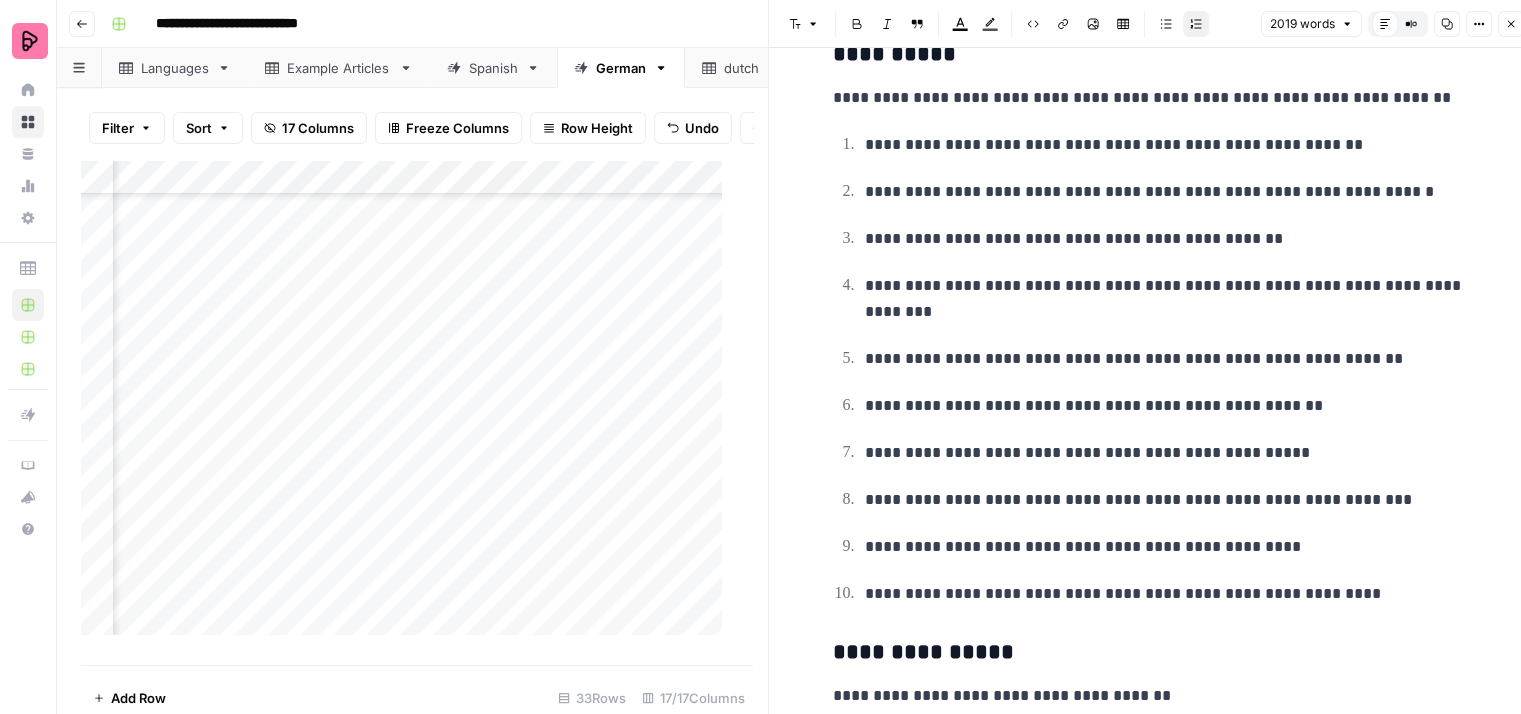 click on "**********" at bounding box center (1169, 453) 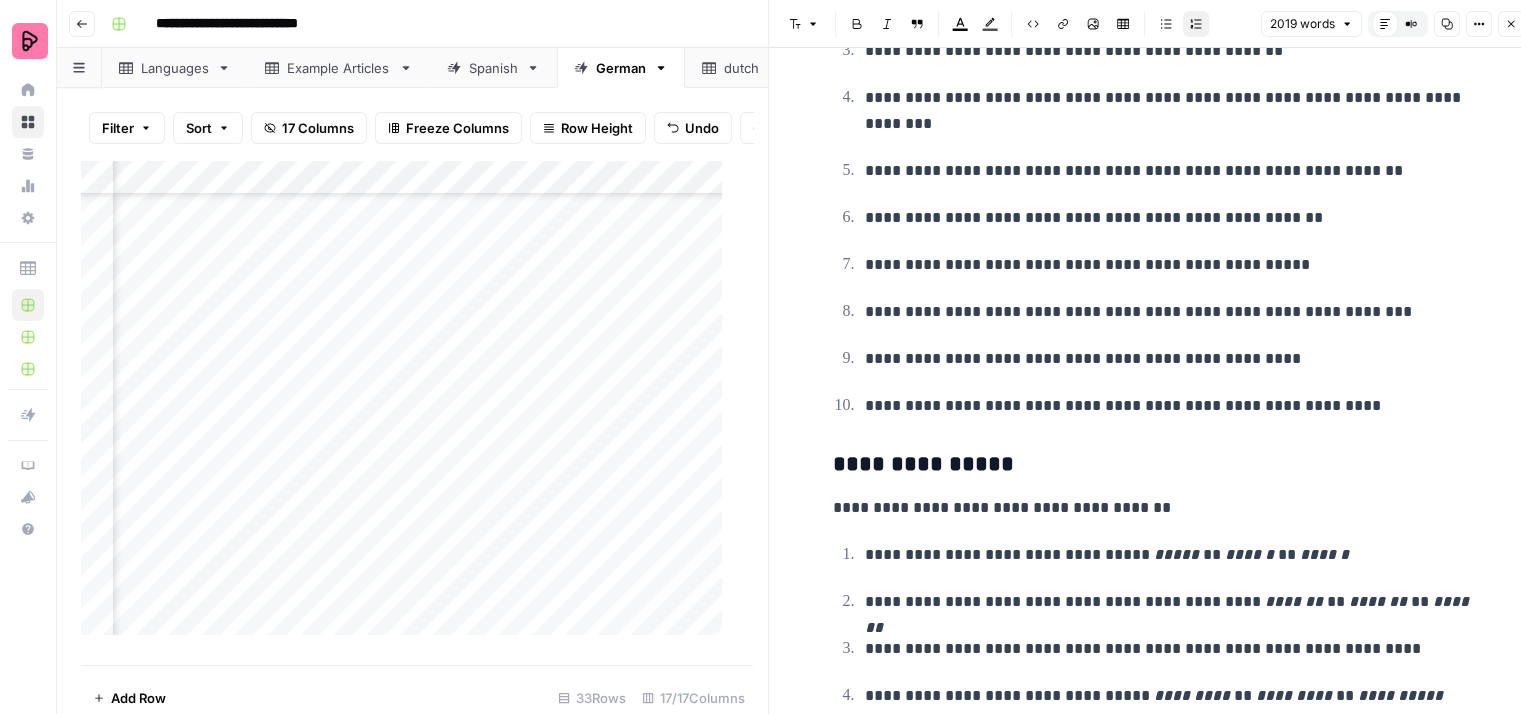 scroll, scrollTop: 6300, scrollLeft: 0, axis: vertical 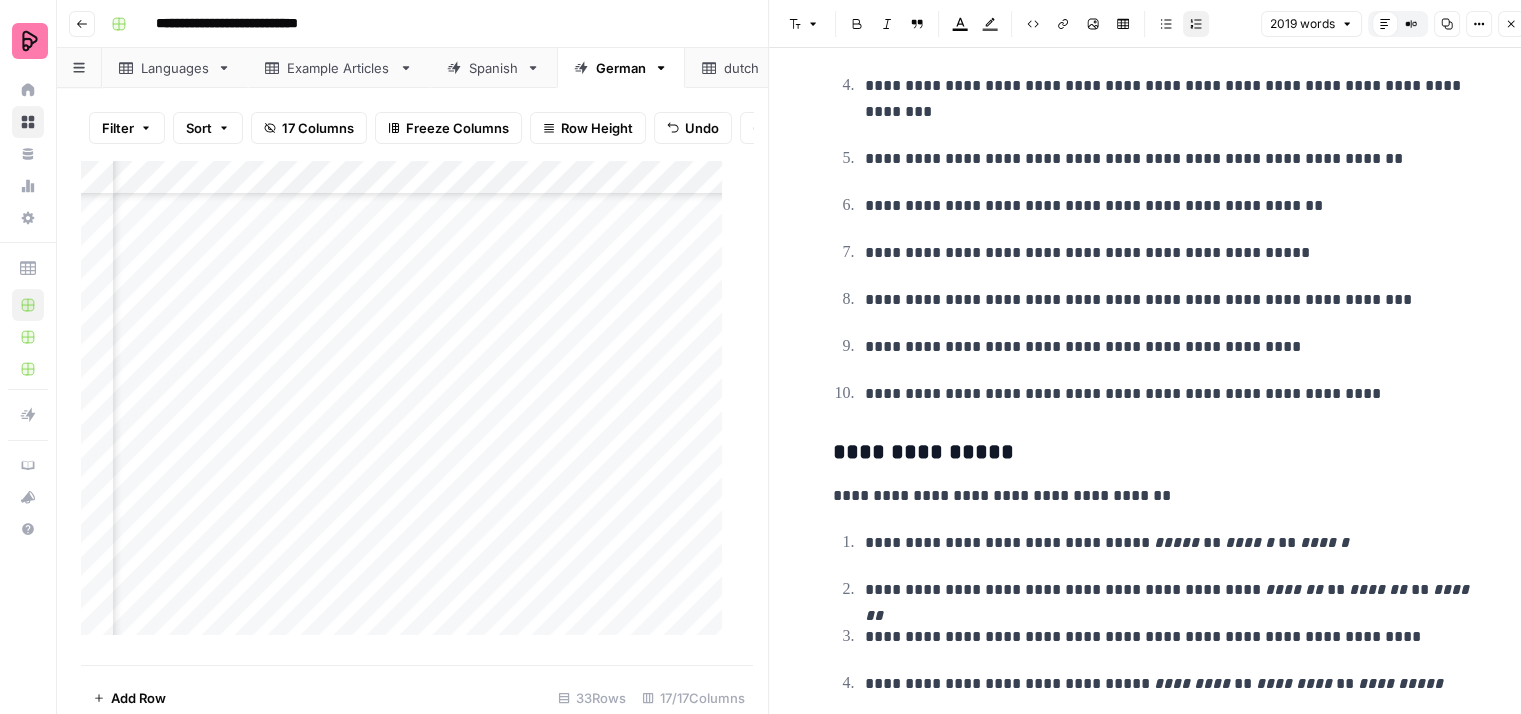 click on "**********" at bounding box center [1169, 394] 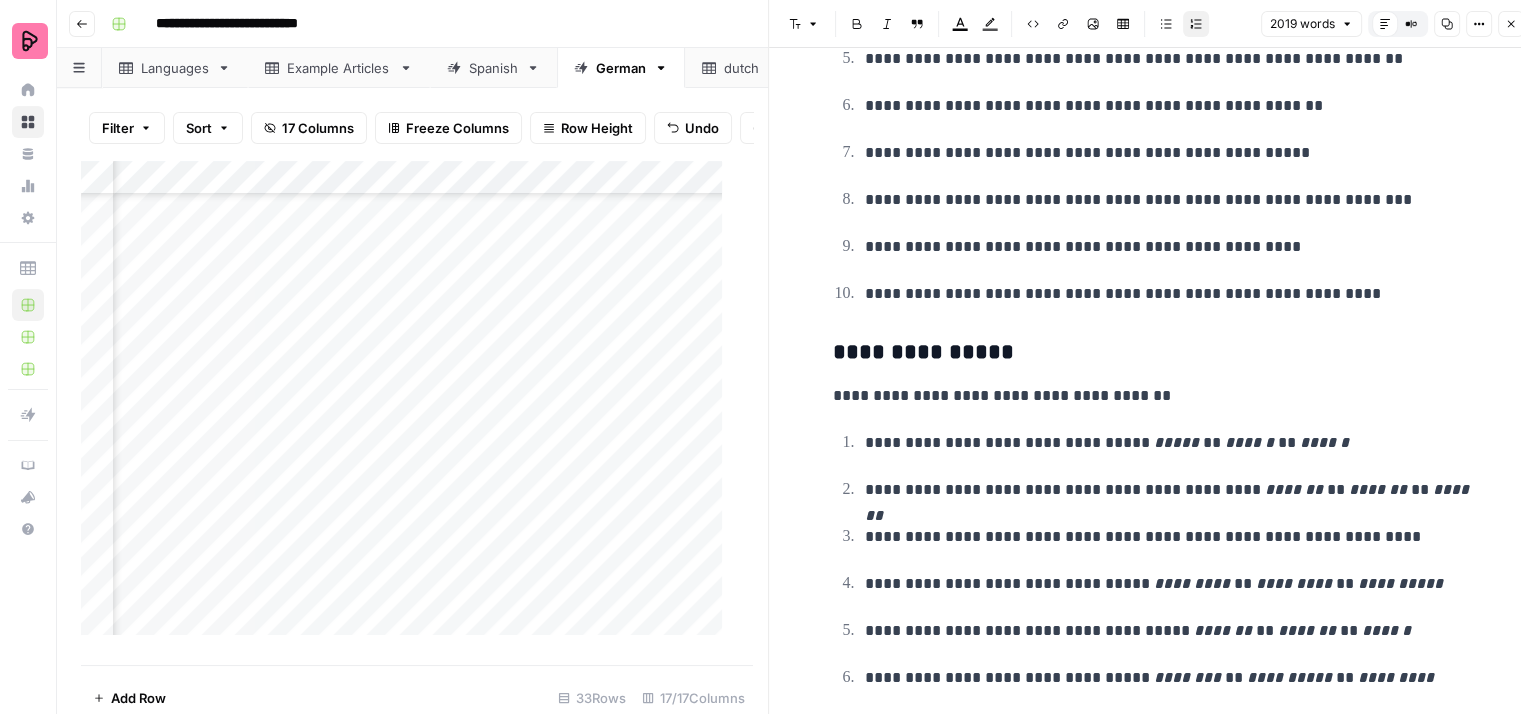 scroll, scrollTop: 6500, scrollLeft: 0, axis: vertical 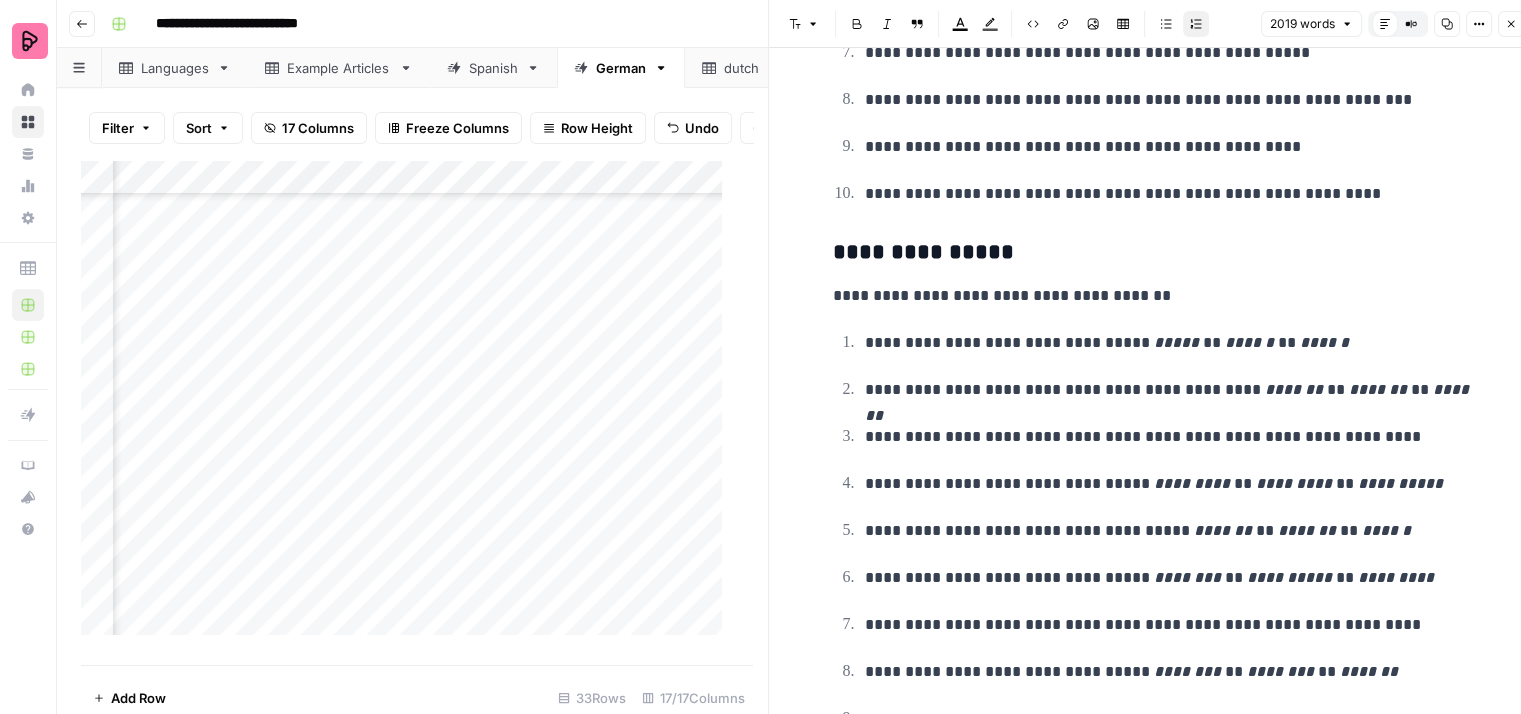 click on "**********" at bounding box center (1169, 390) 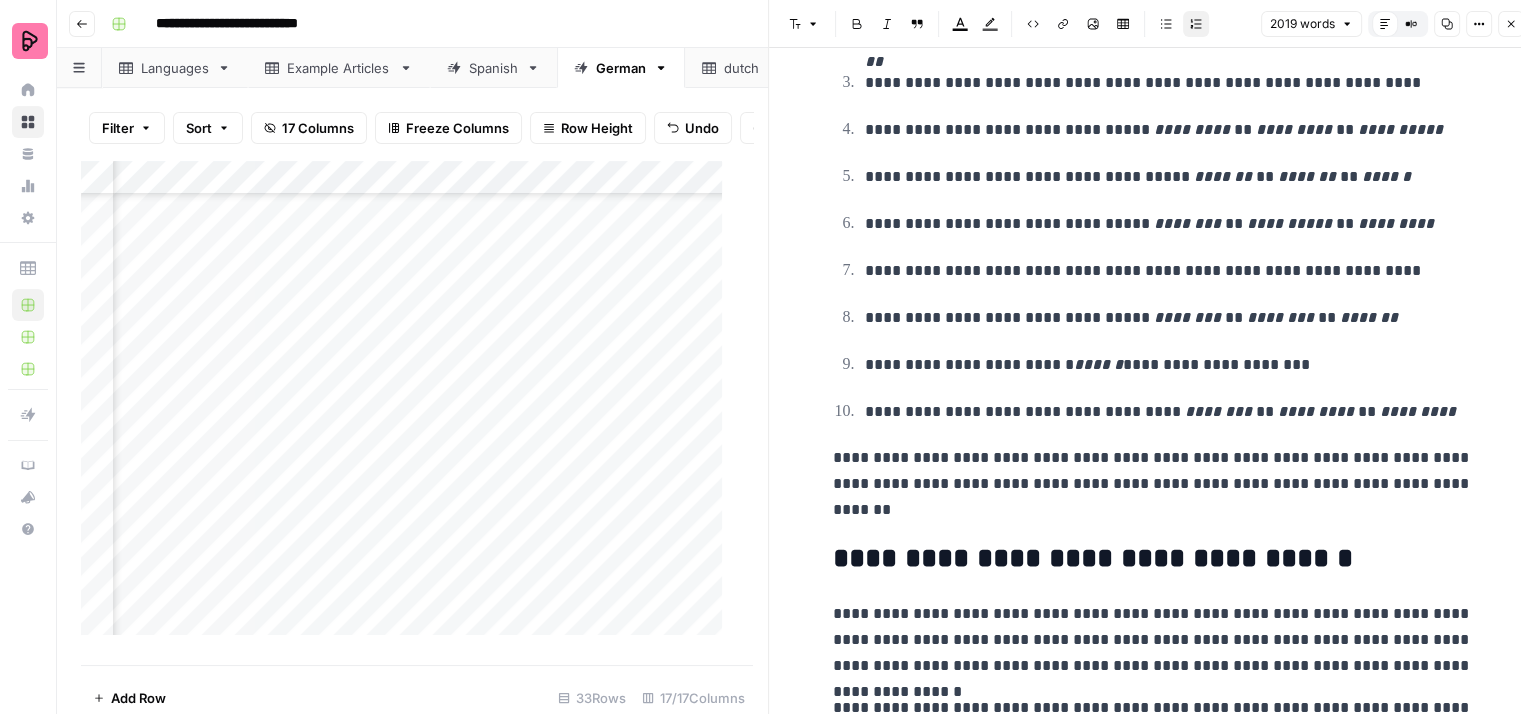 scroll, scrollTop: 6900, scrollLeft: 0, axis: vertical 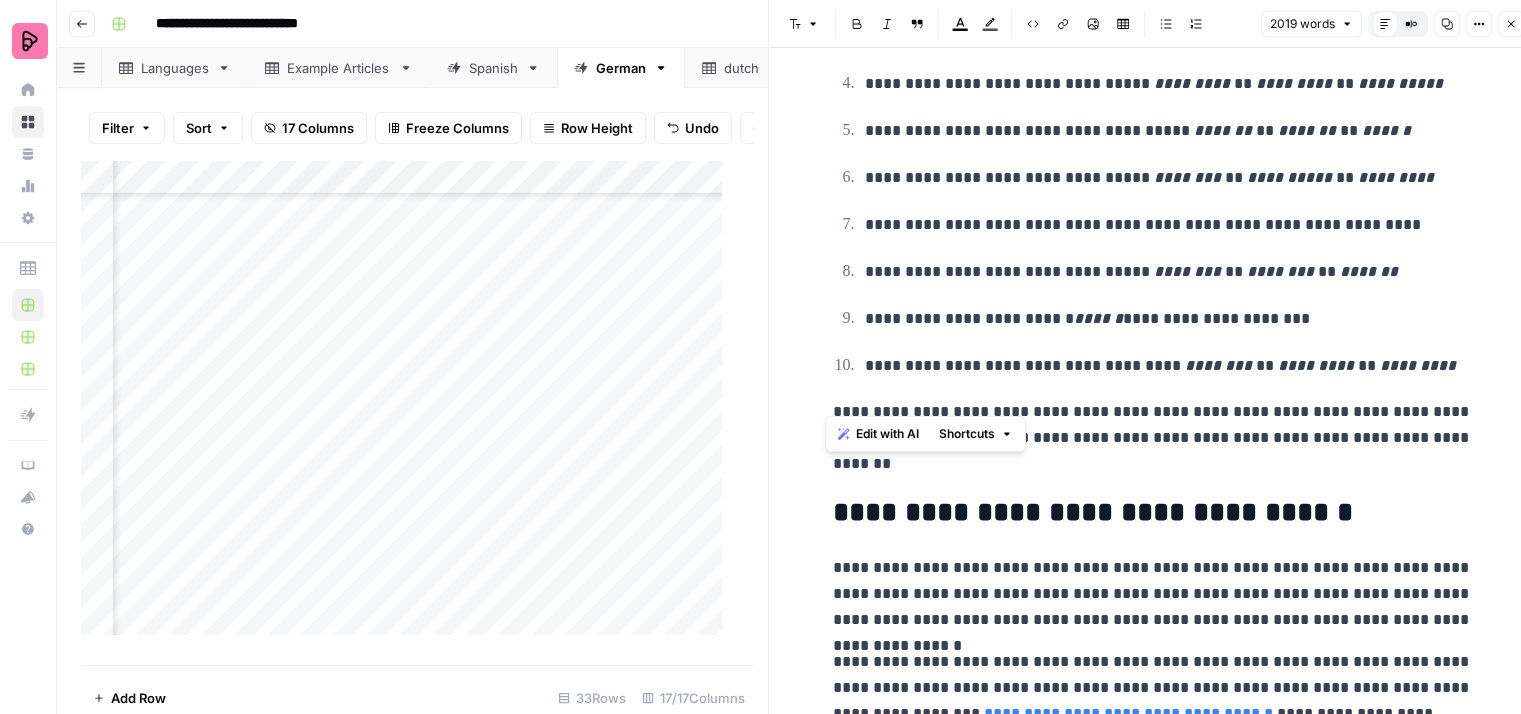 drag, startPoint x: 1360, startPoint y: 398, endPoint x: 809, endPoint y: 392, distance: 551.03265 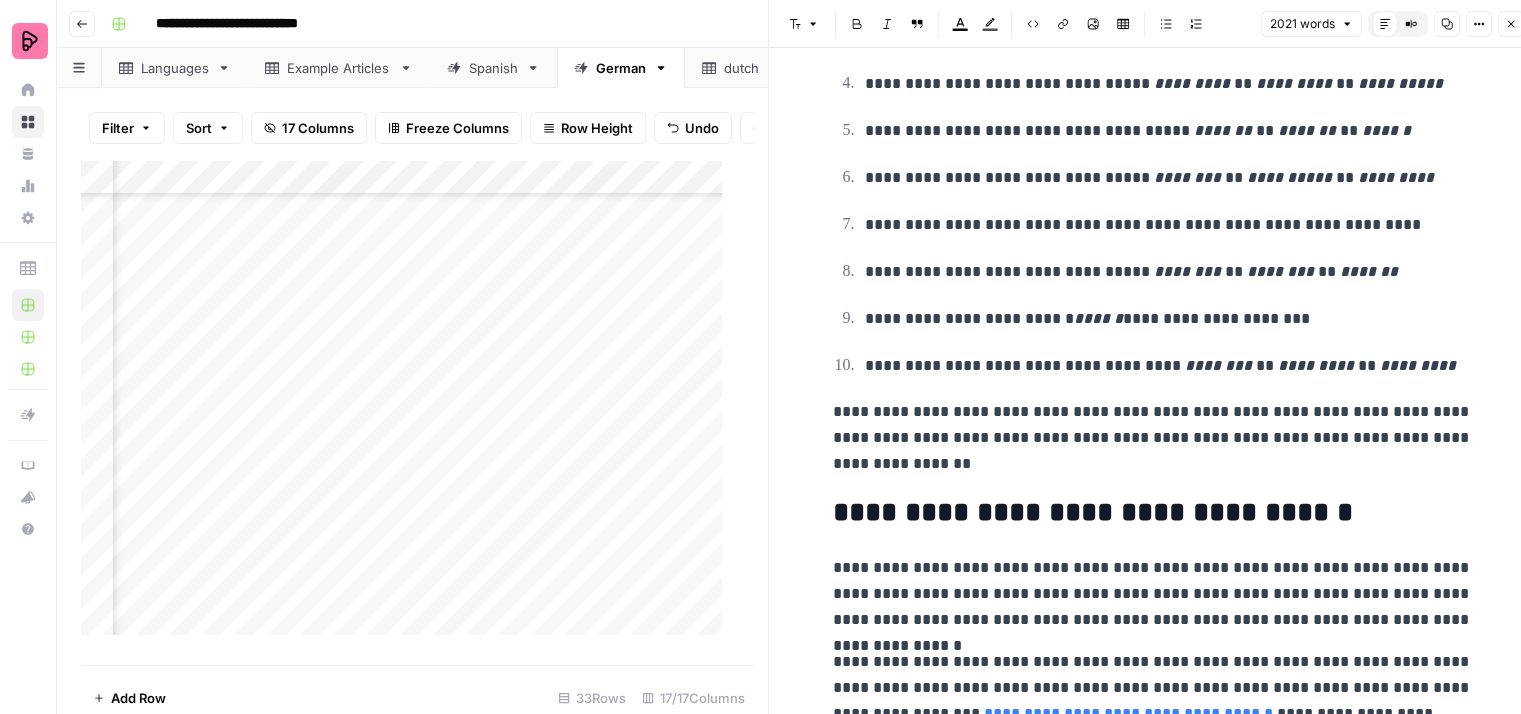 click on "**********" at bounding box center [1153, 438] 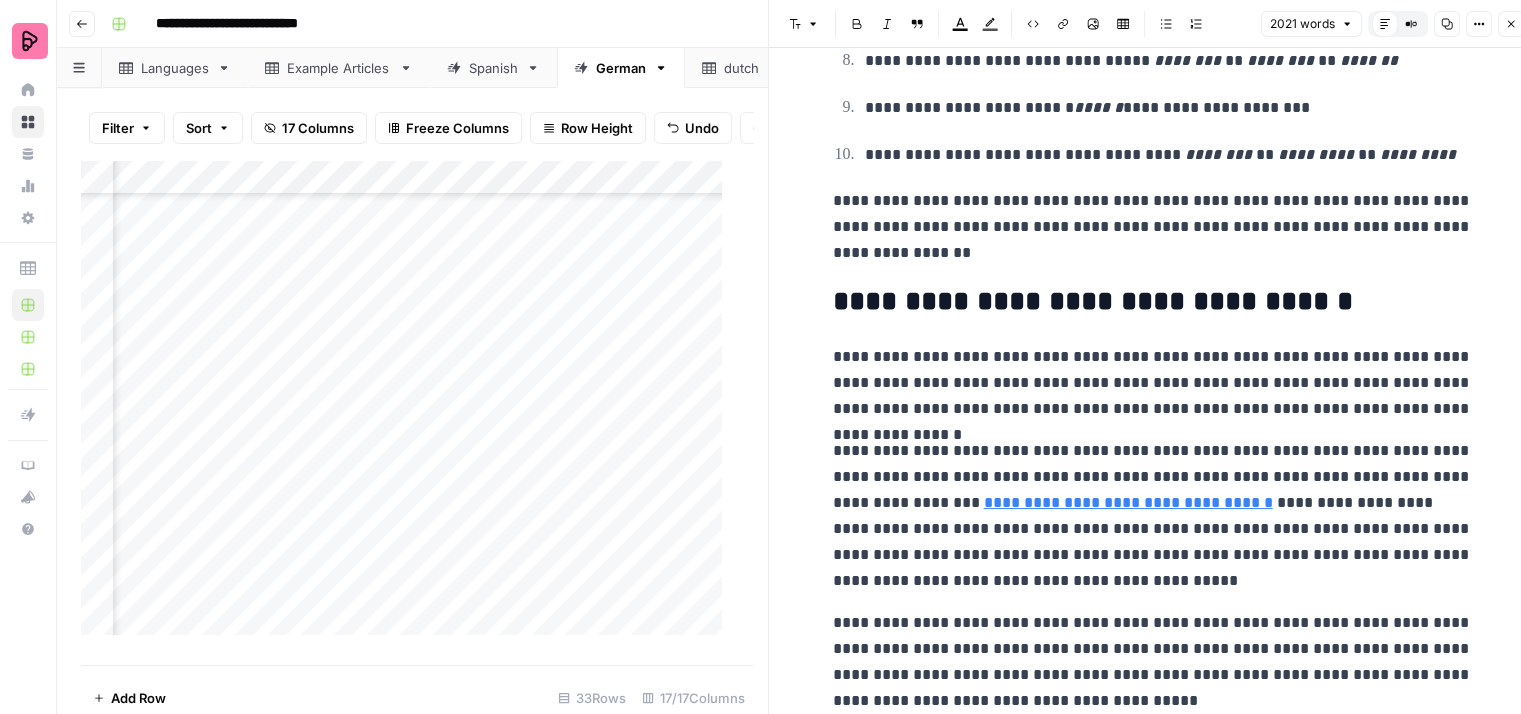 scroll, scrollTop: 7200, scrollLeft: 0, axis: vertical 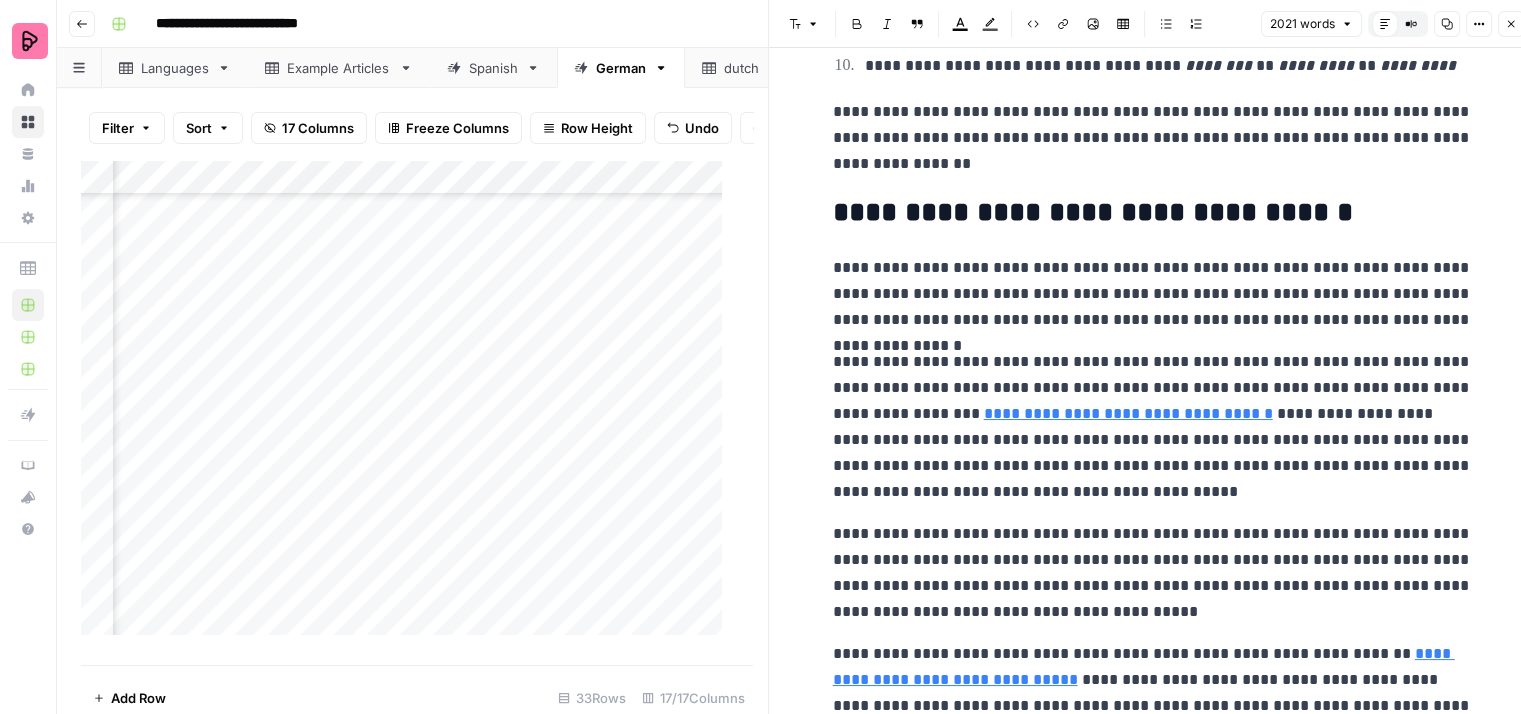 click on "**********" at bounding box center [1153, -2396] 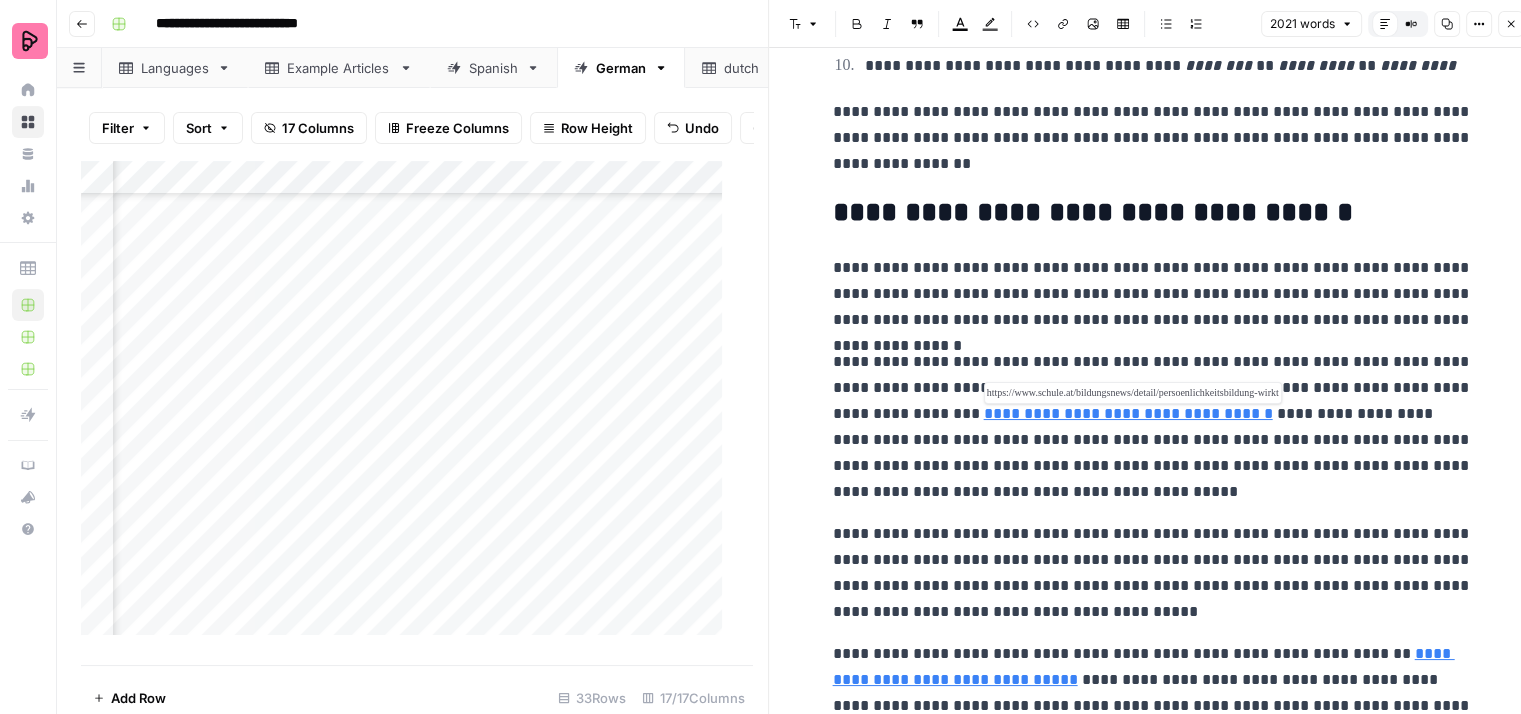 click on "**********" at bounding box center [1128, 413] 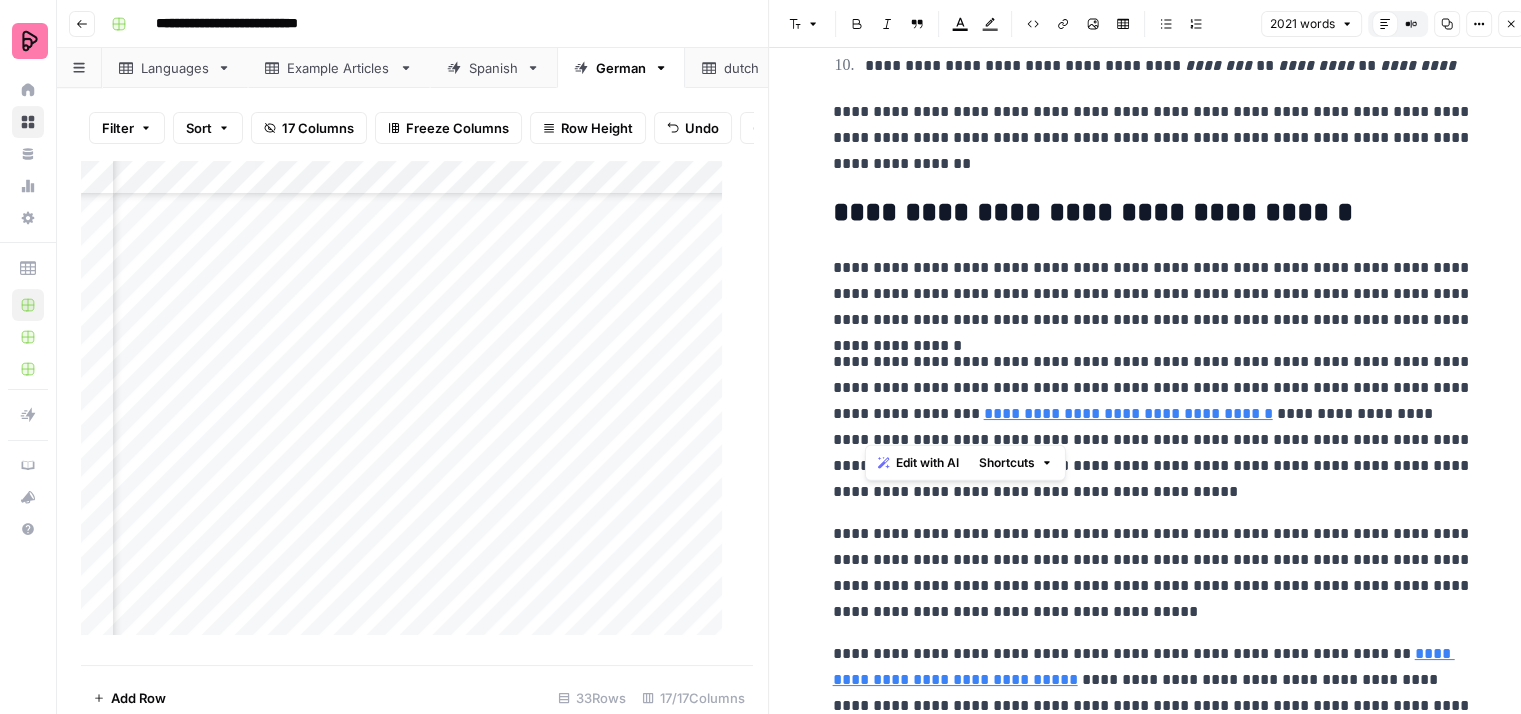 drag, startPoint x: 996, startPoint y: 423, endPoint x: 863, endPoint y: 404, distance: 134.3503 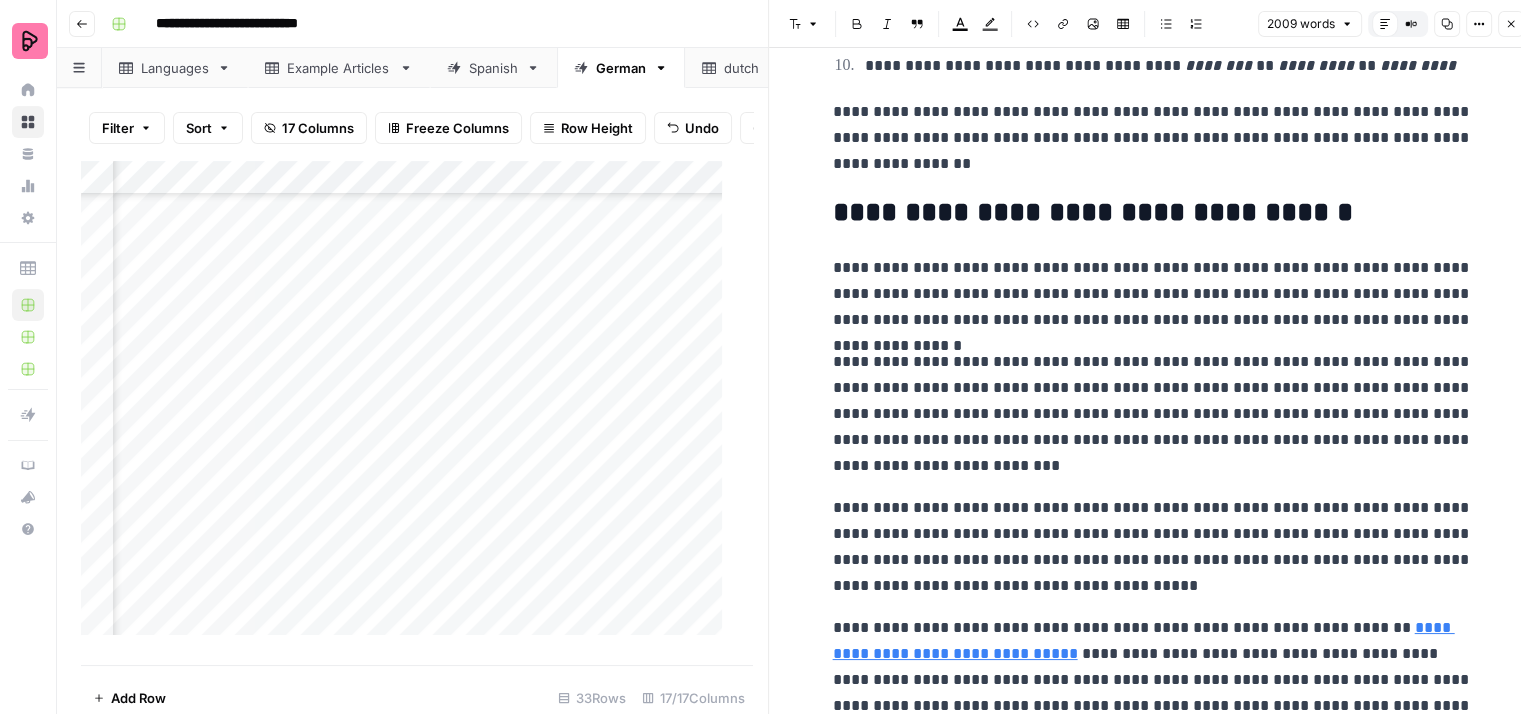 click on "**********" at bounding box center [1153, 414] 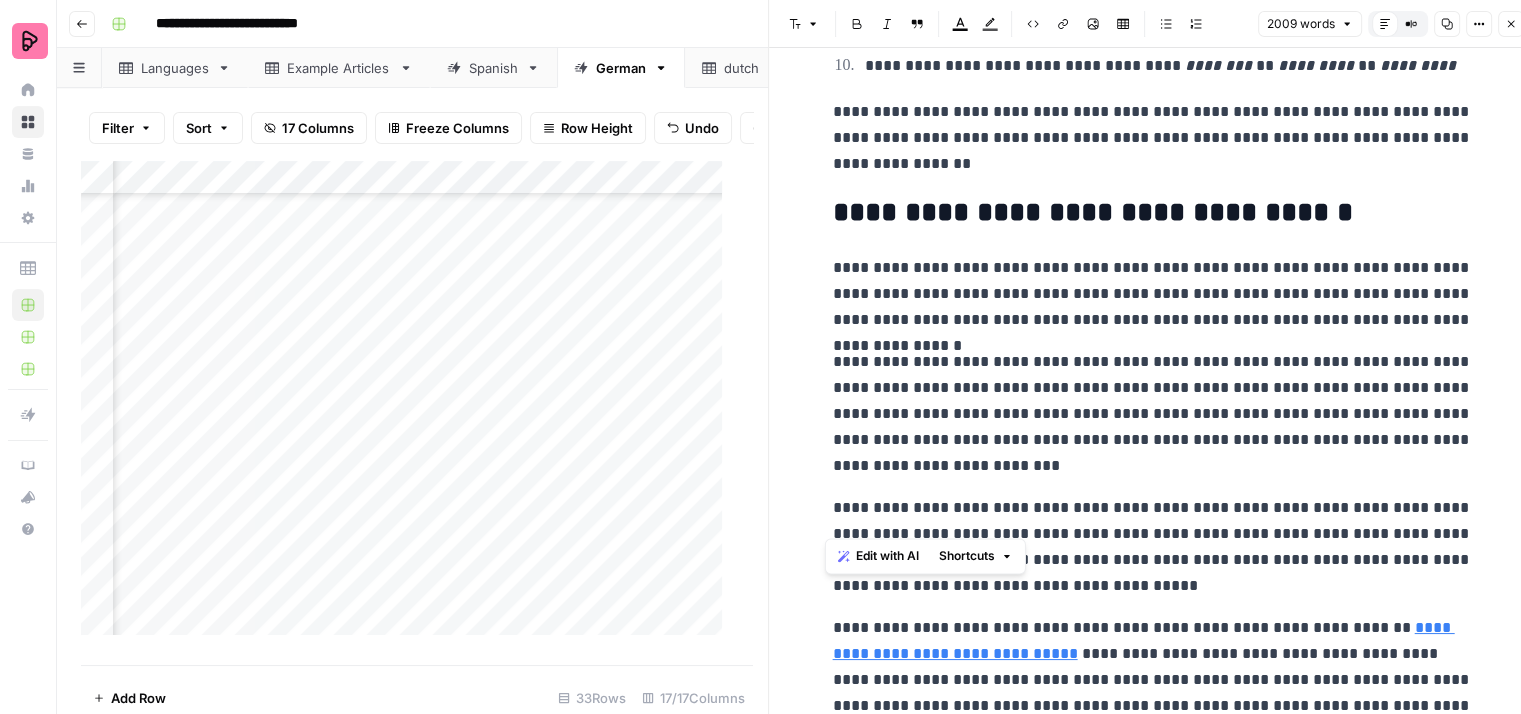 drag, startPoint x: 1318, startPoint y: 513, endPoint x: 821, endPoint y: 482, distance: 497.96585 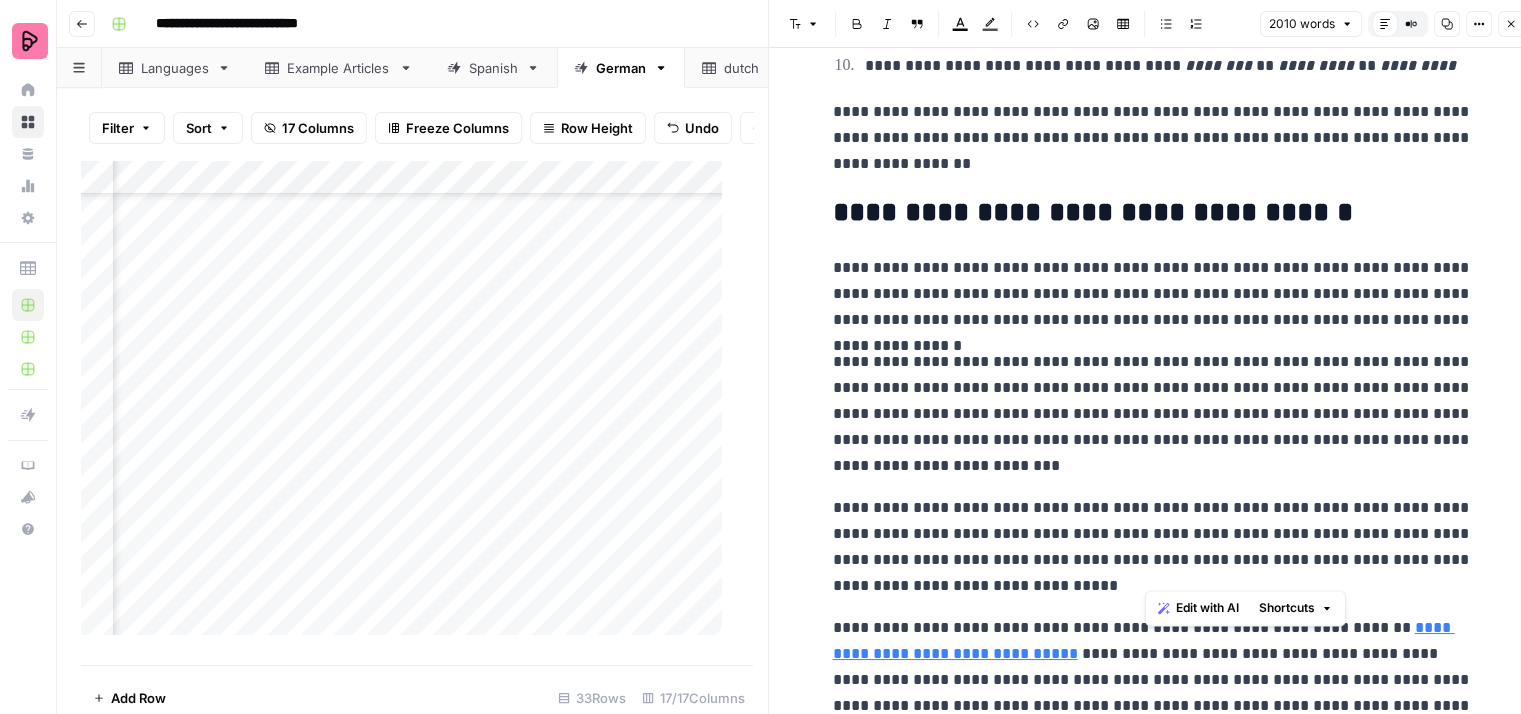 drag, startPoint x: 1269, startPoint y: 515, endPoint x: 1172, endPoint y: 565, distance: 109.128365 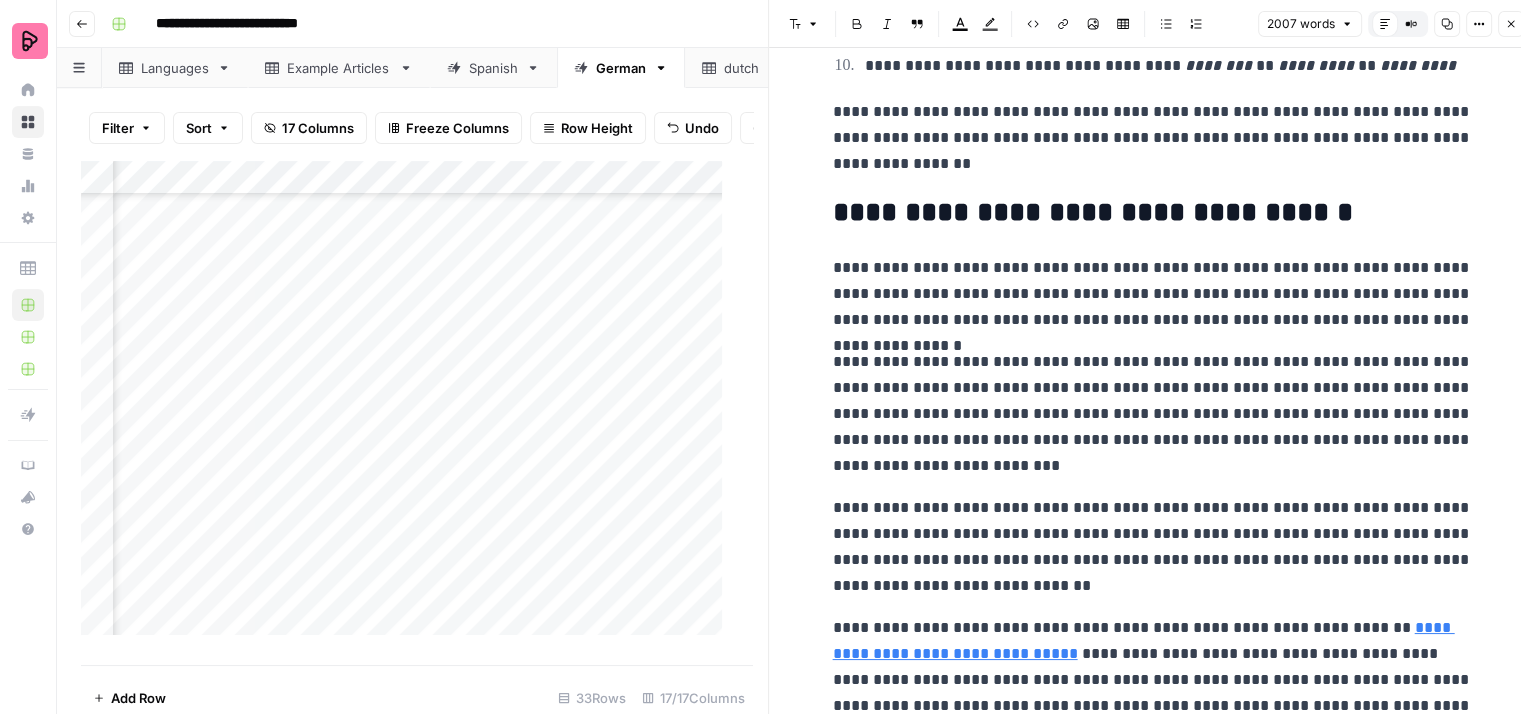 click on "**********" at bounding box center [1153, 547] 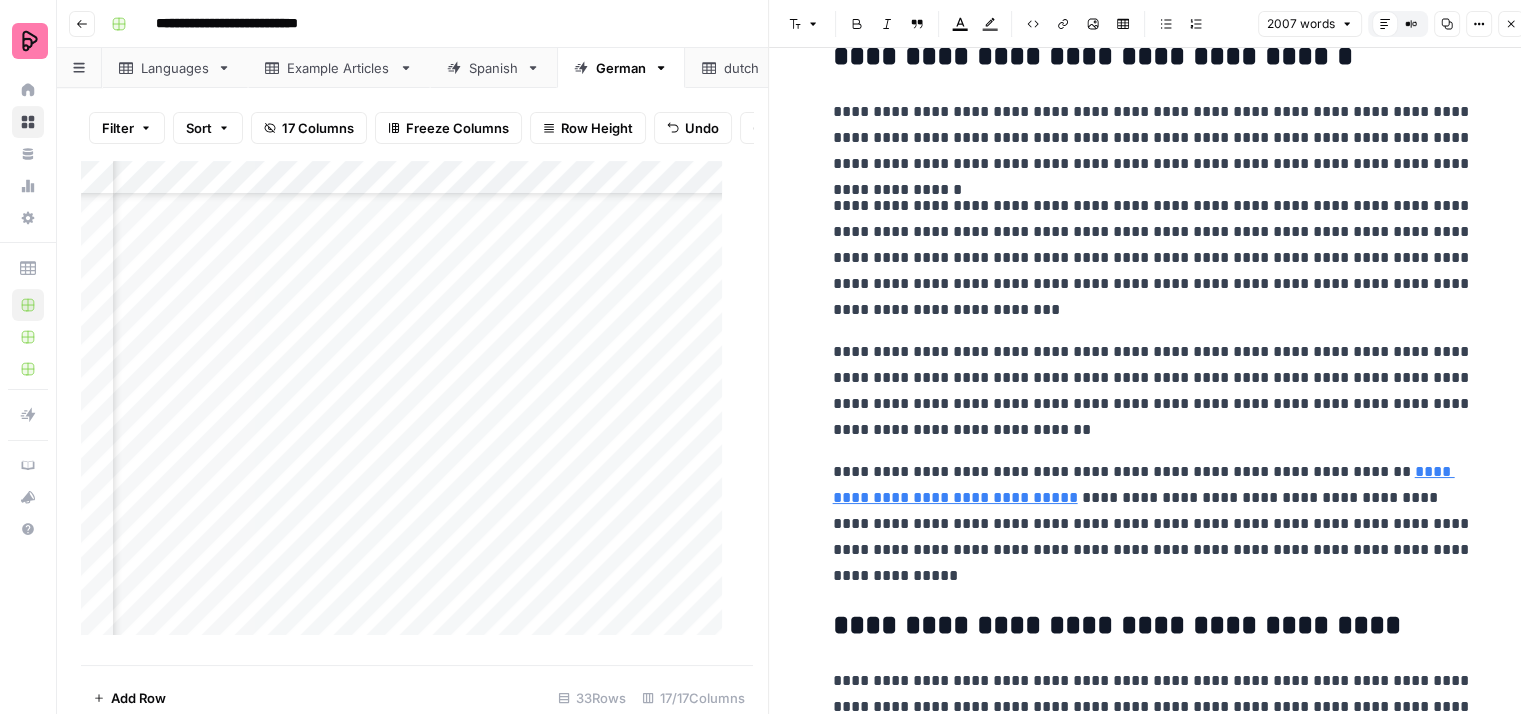 scroll, scrollTop: 7400, scrollLeft: 0, axis: vertical 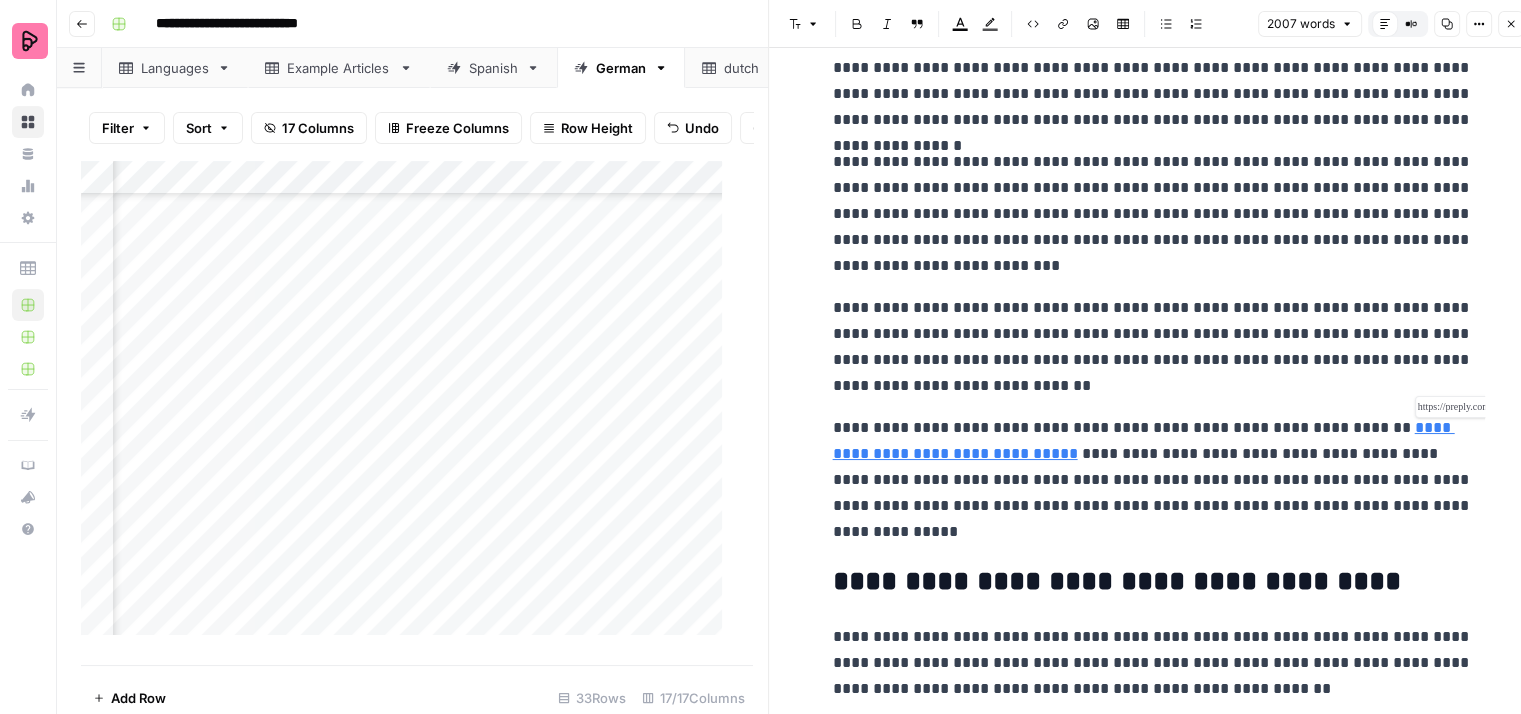 click on "**********" at bounding box center (1144, 440) 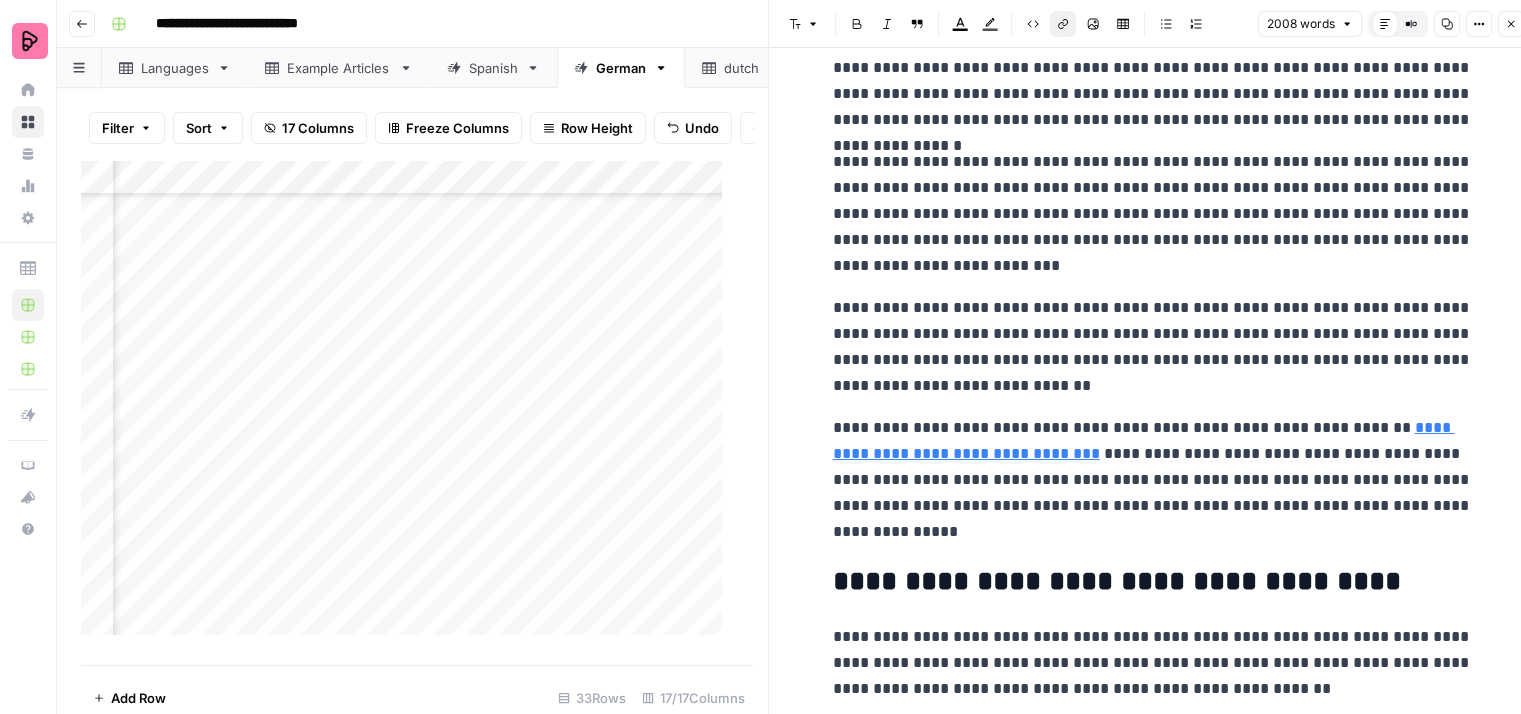 click on "**********" at bounding box center (1153, 480) 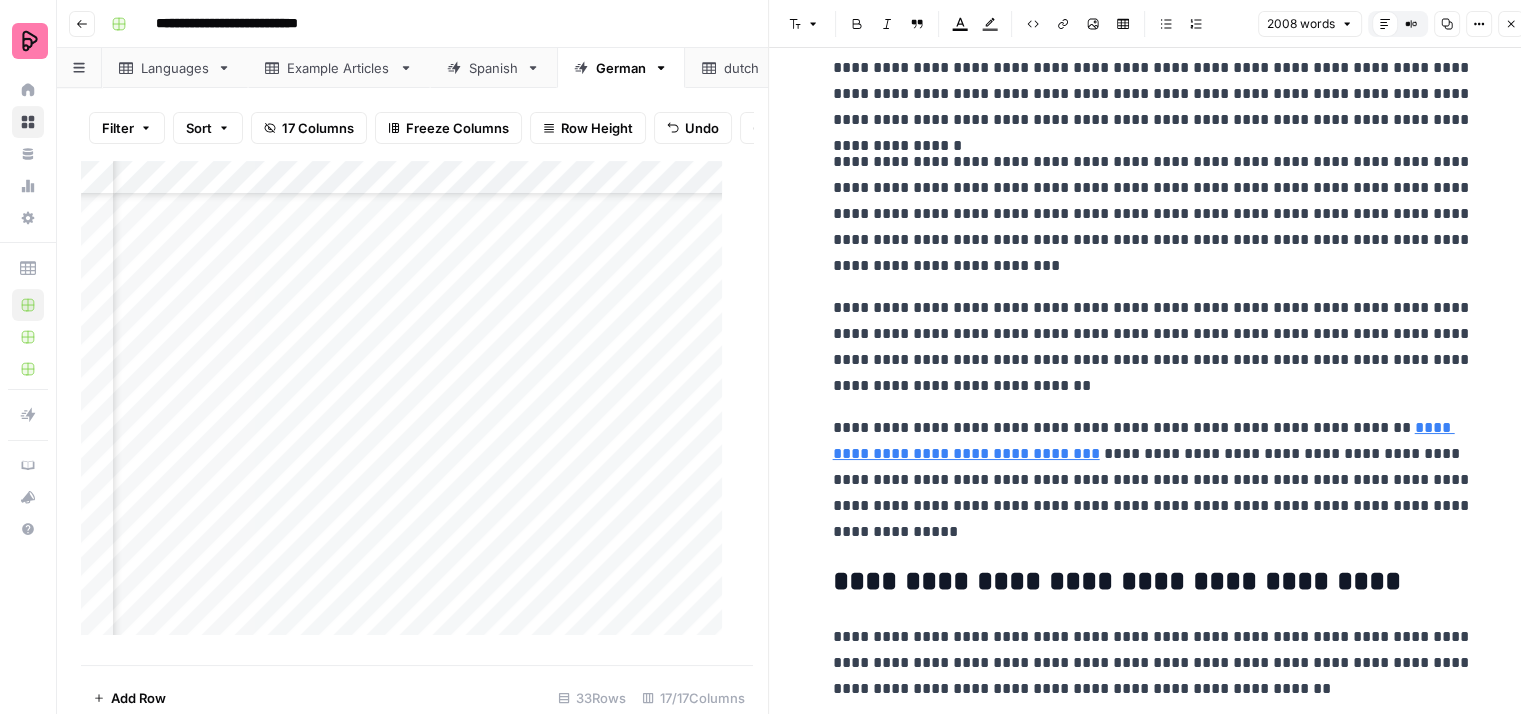 click on "**********" at bounding box center [1153, 480] 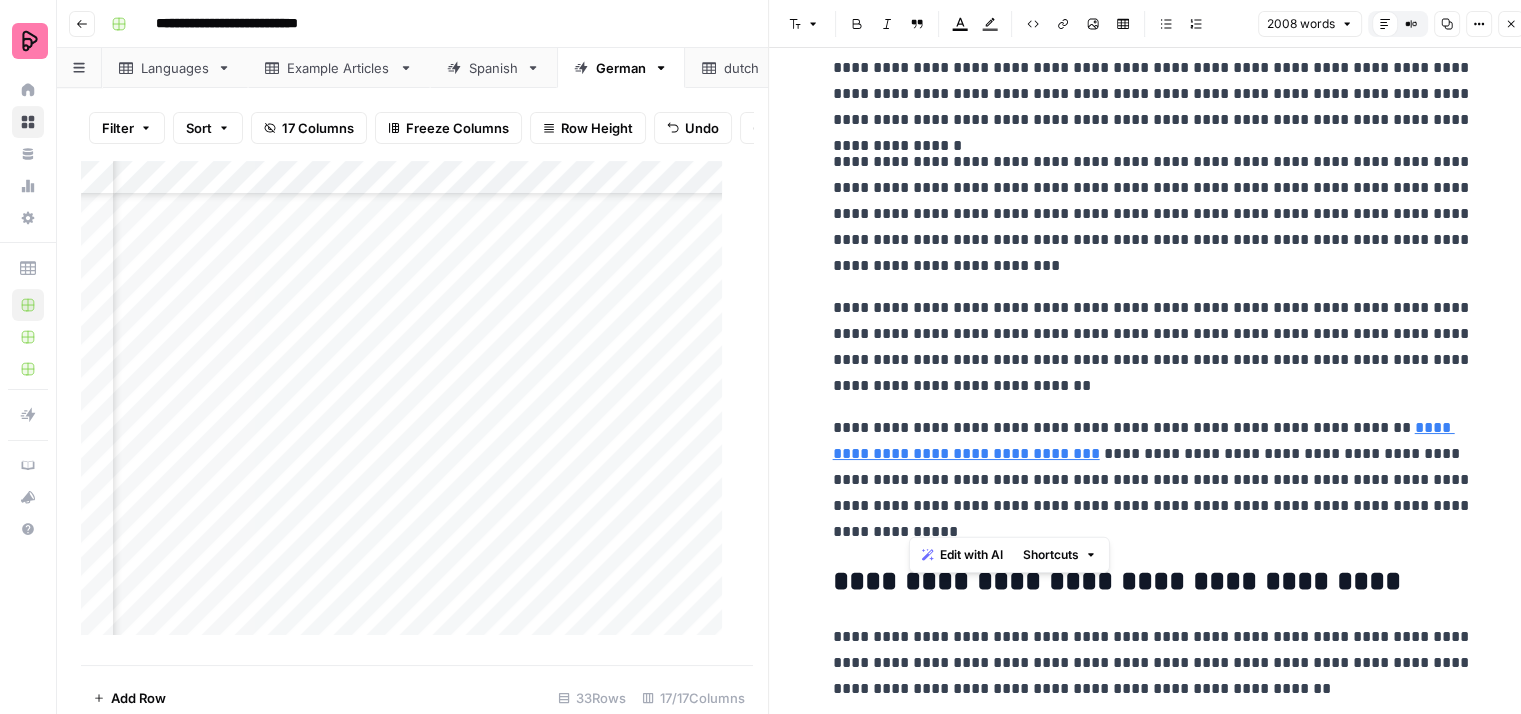 drag, startPoint x: 1048, startPoint y: 507, endPoint x: 1389, endPoint y: 436, distance: 348.31308 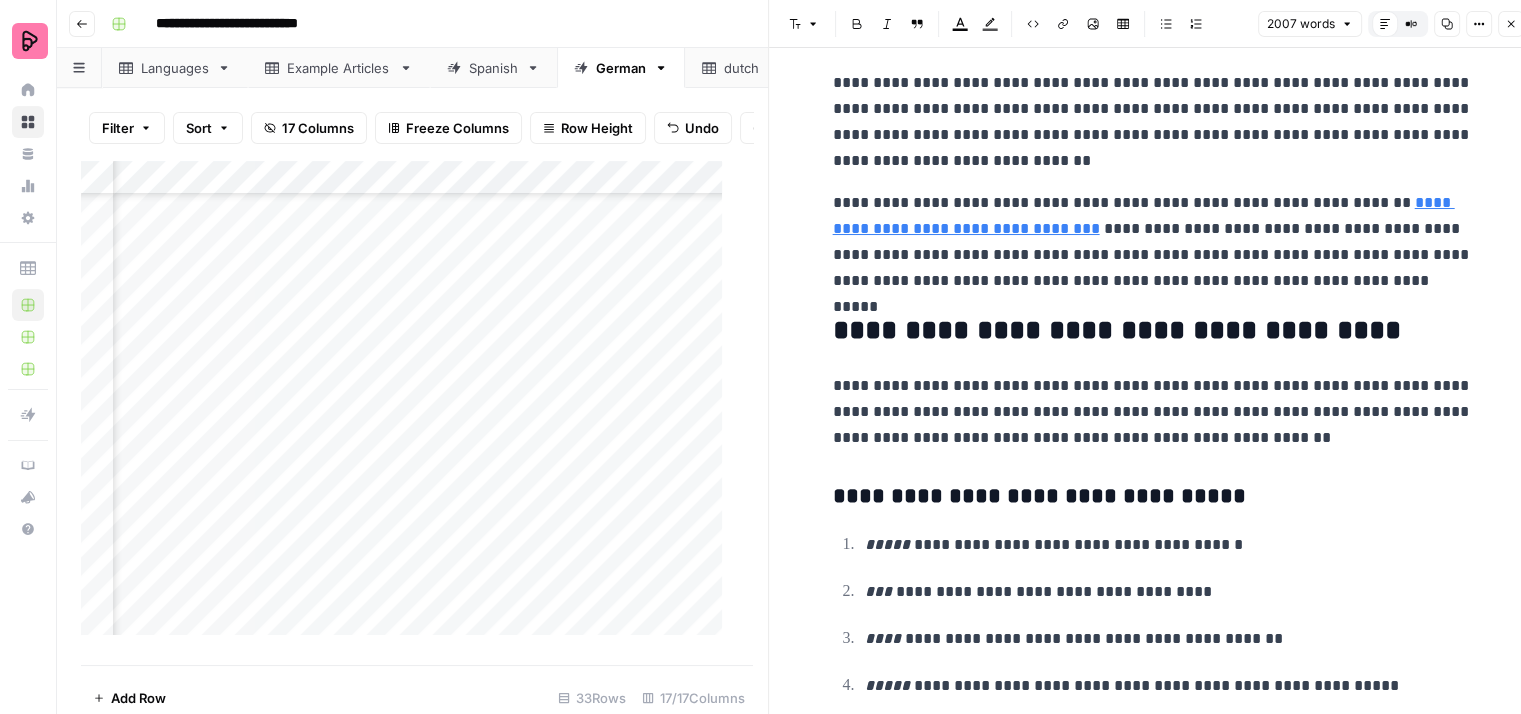scroll, scrollTop: 7700, scrollLeft: 0, axis: vertical 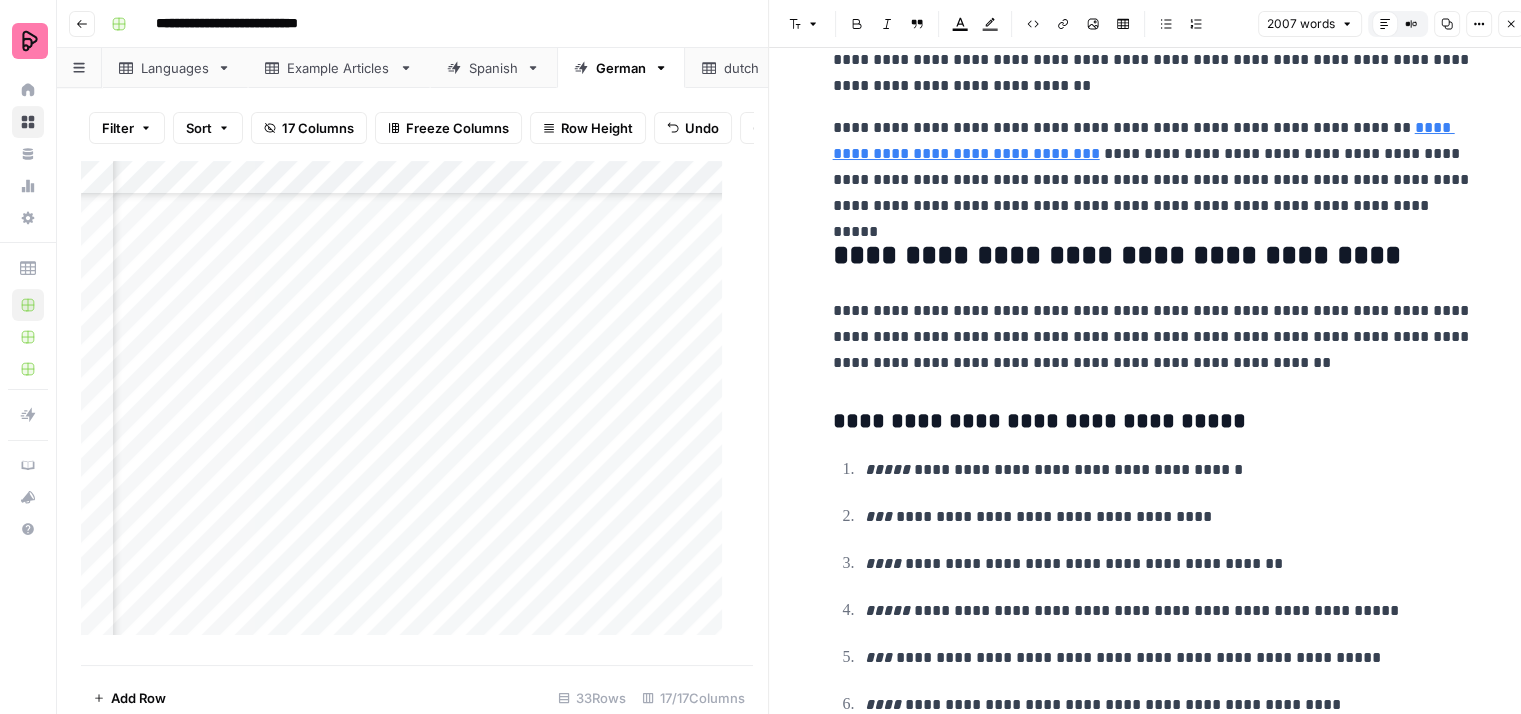 click on "**********" at bounding box center [1153, 337] 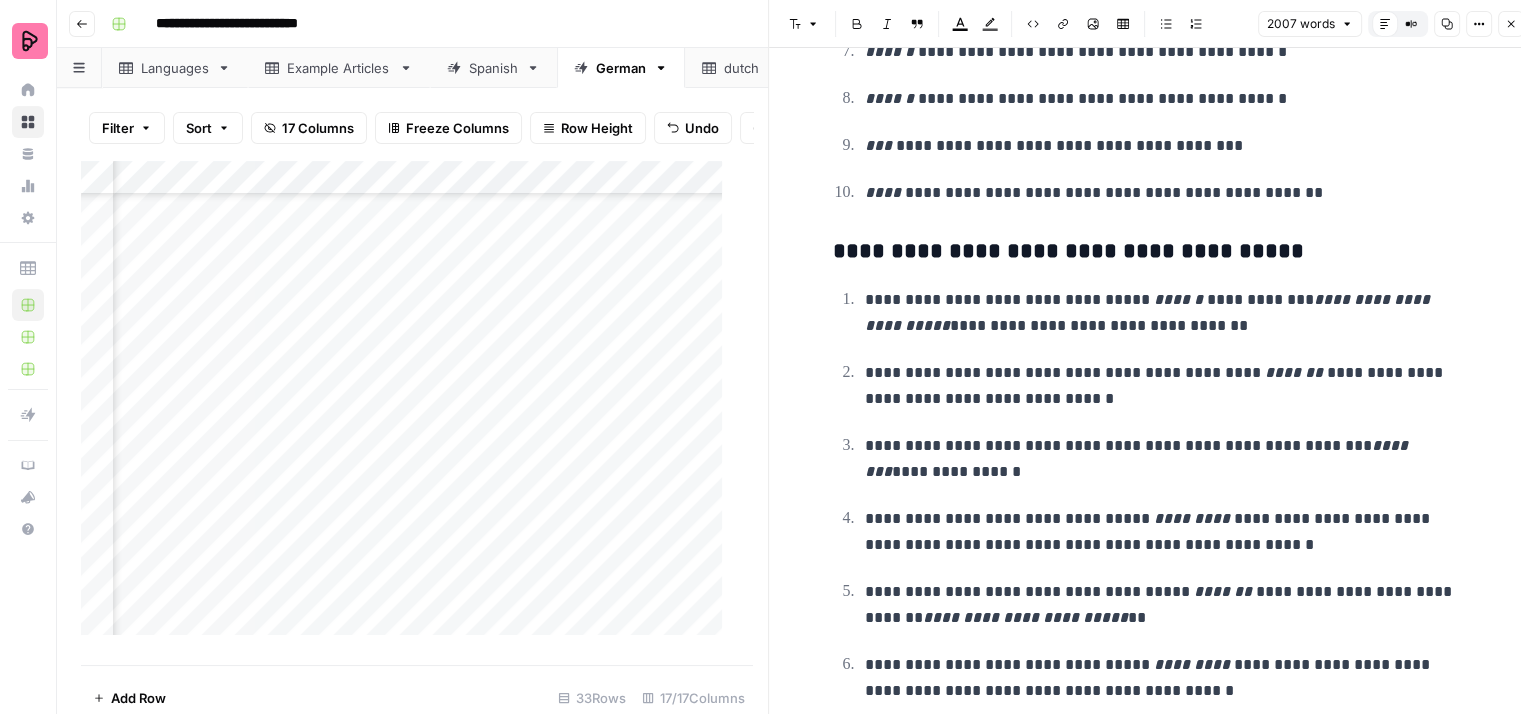 scroll, scrollTop: 8500, scrollLeft: 0, axis: vertical 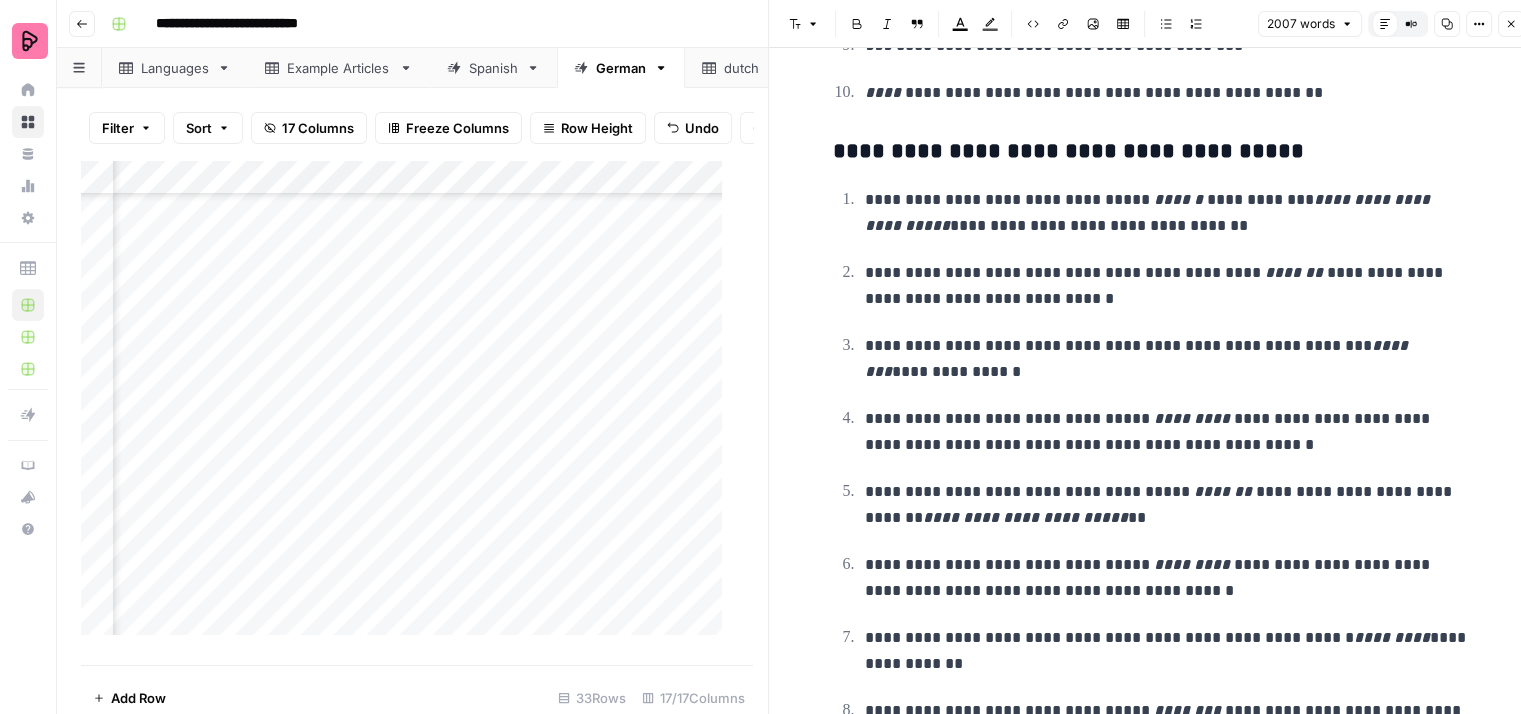 click on "**********" at bounding box center [1169, 432] 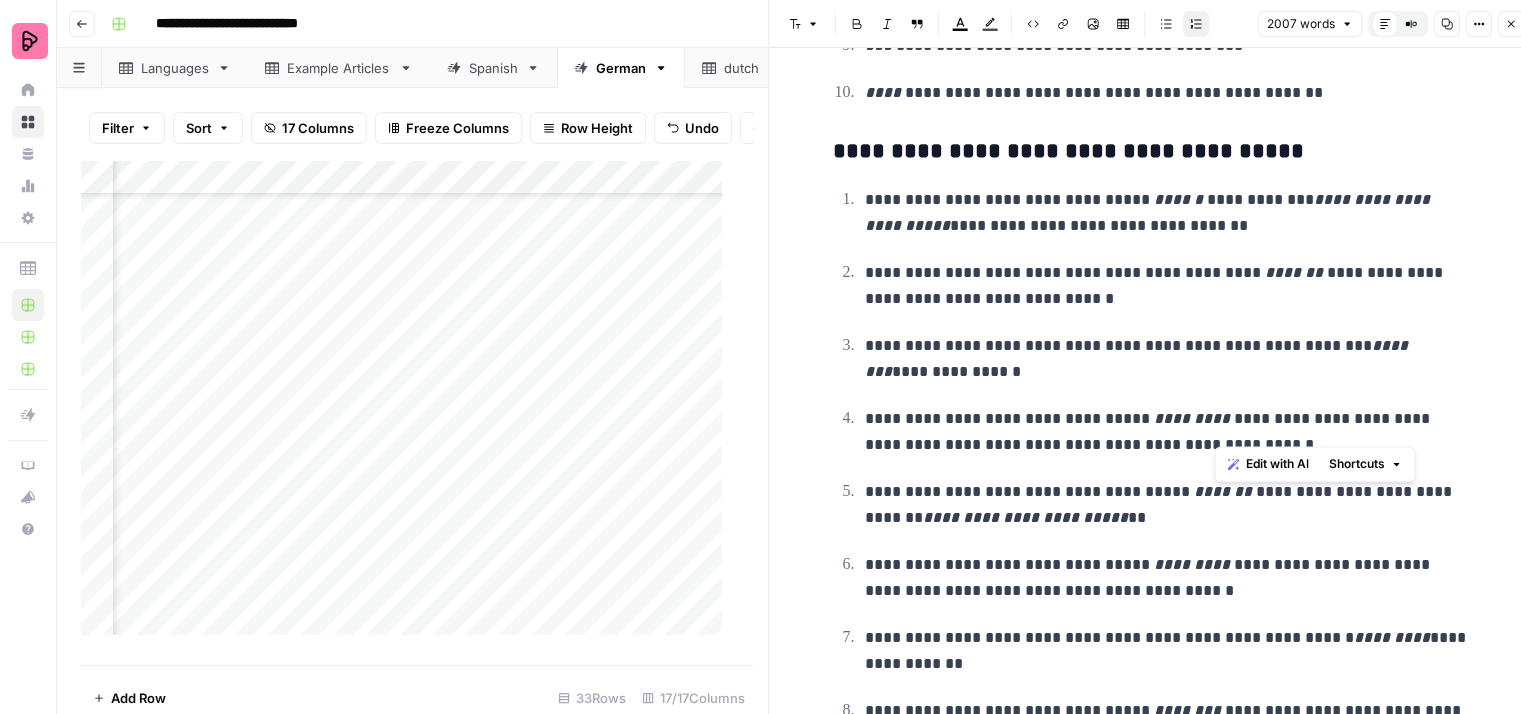 drag, startPoint x: 1233, startPoint y: 424, endPoint x: 1217, endPoint y: 402, distance: 27.202942 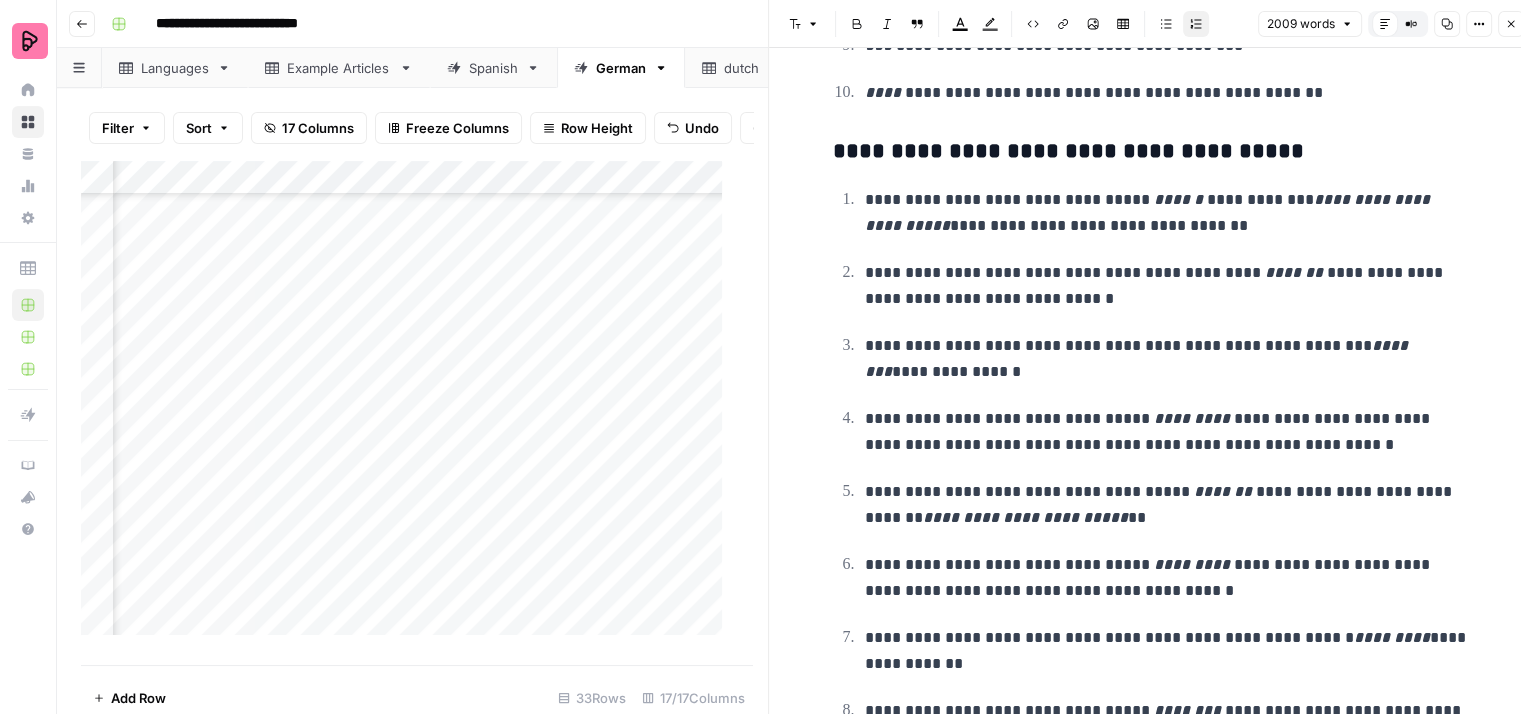 click on "**********" at bounding box center (1169, 432) 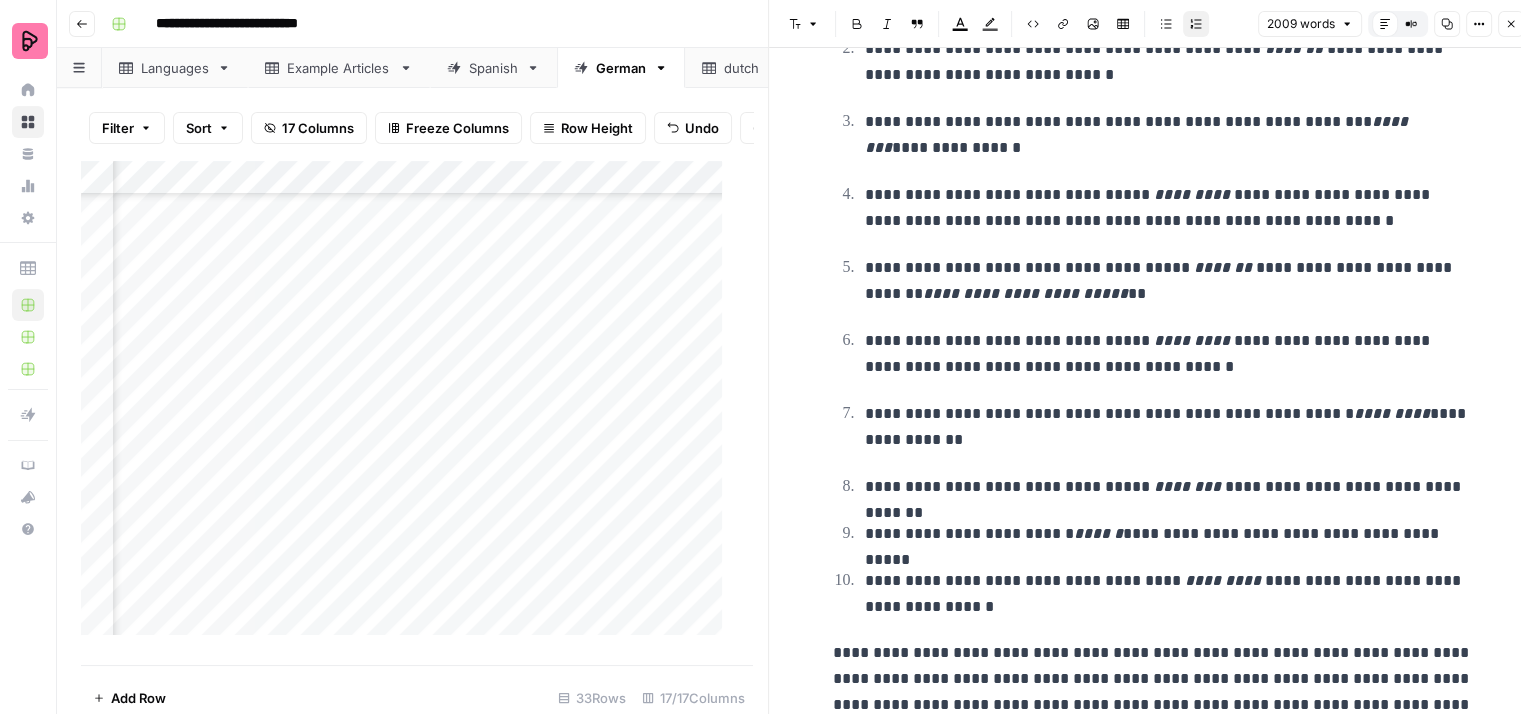 scroll, scrollTop: 8726, scrollLeft: 0, axis: vertical 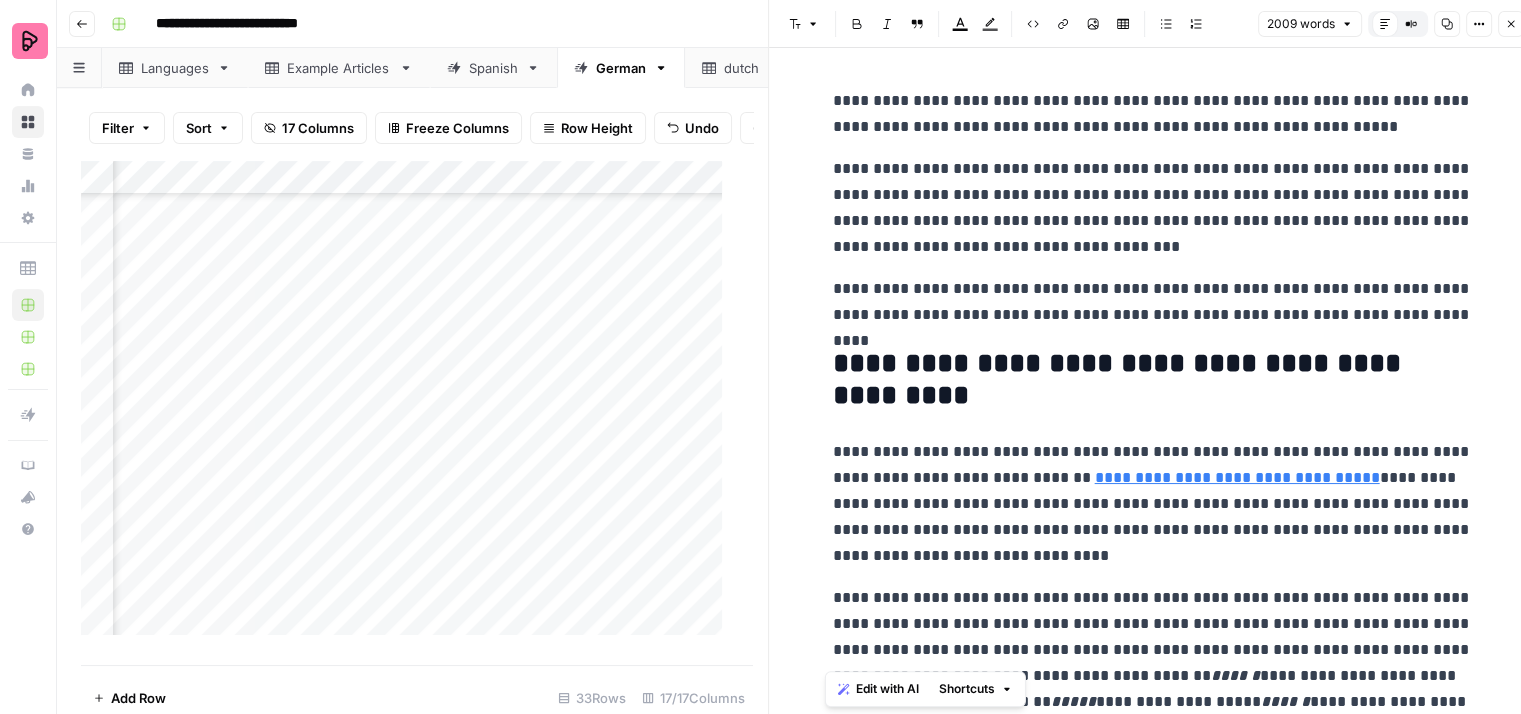 drag, startPoint x: 1160, startPoint y: 697, endPoint x: 892, endPoint y: -87, distance: 828.5409 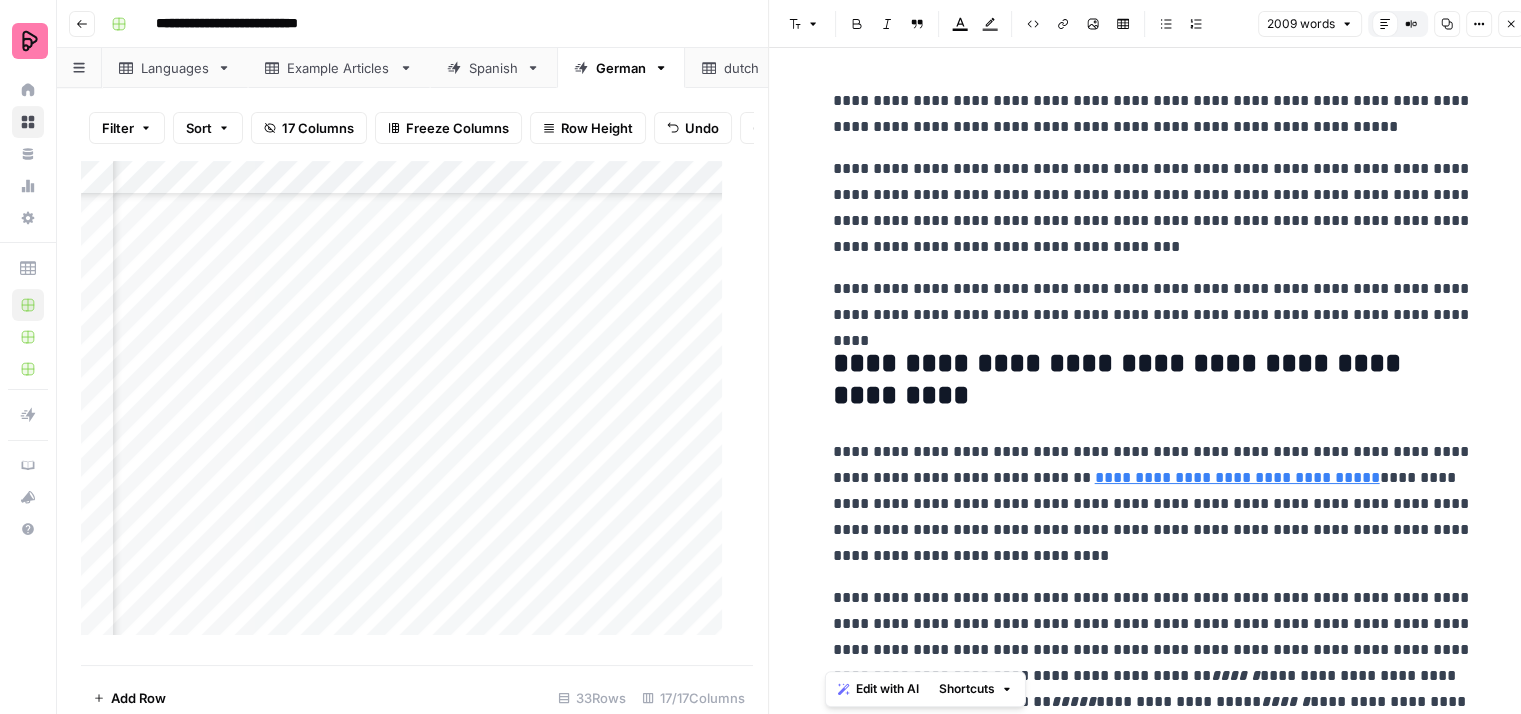 click on "**********" at bounding box center [1153, 114] 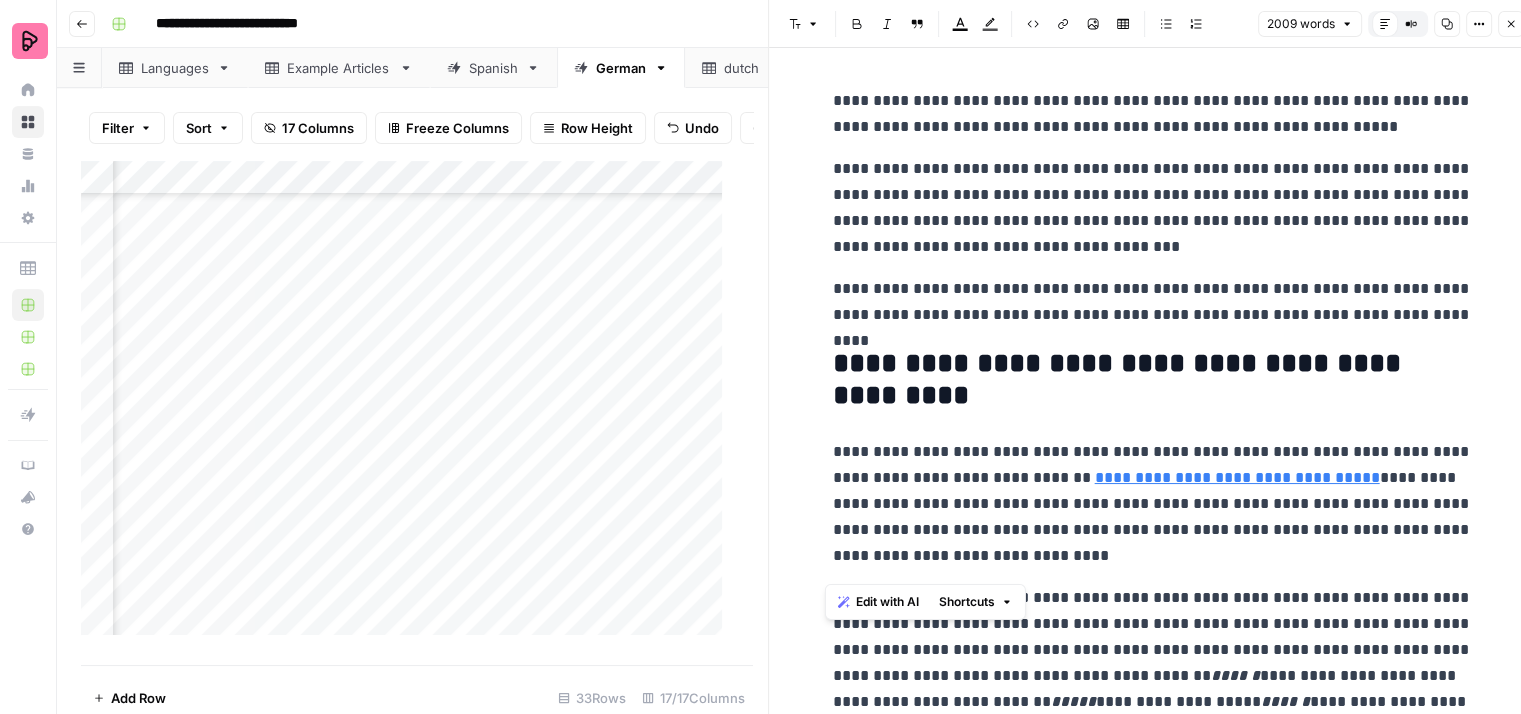 scroll, scrollTop: 925, scrollLeft: 0, axis: vertical 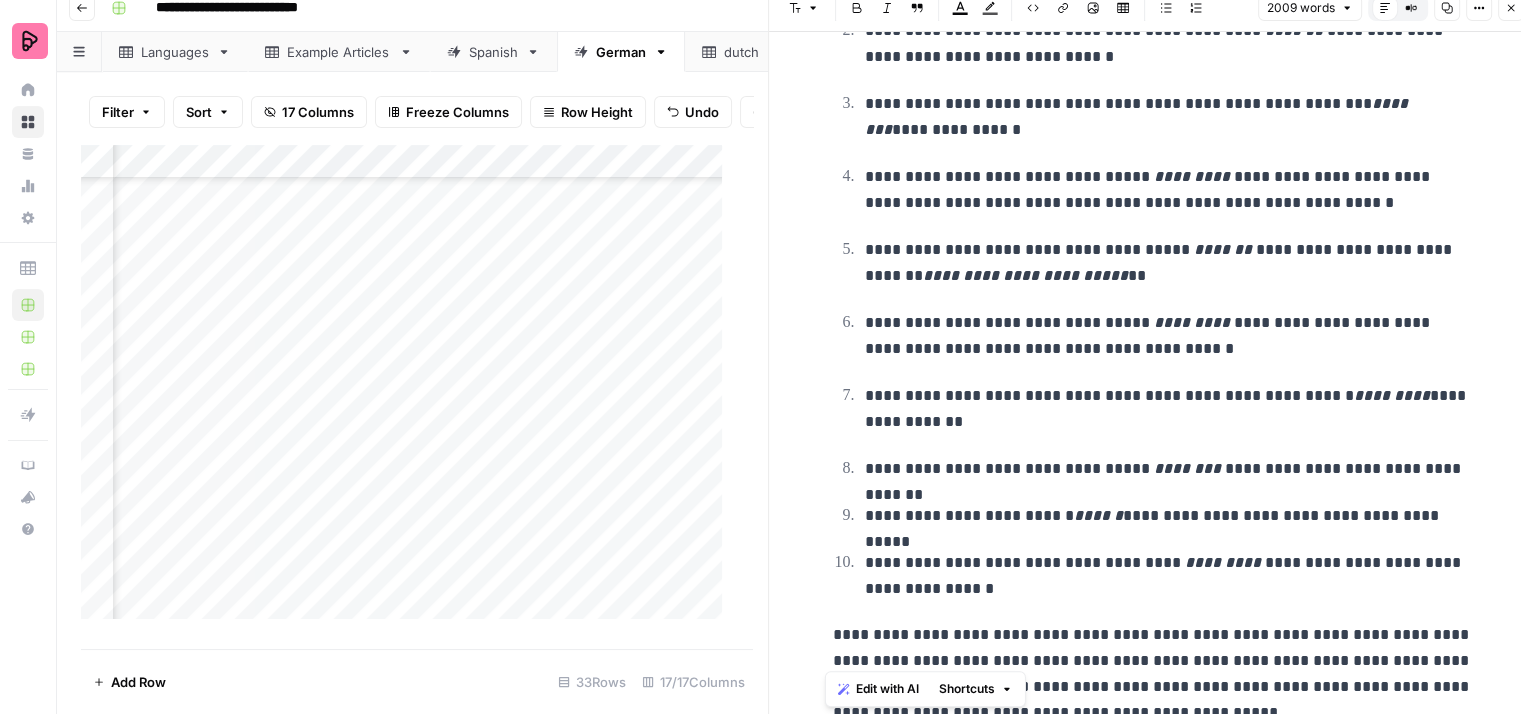 drag, startPoint x: 828, startPoint y: 99, endPoint x: 1308, endPoint y: 776, distance: 829.897 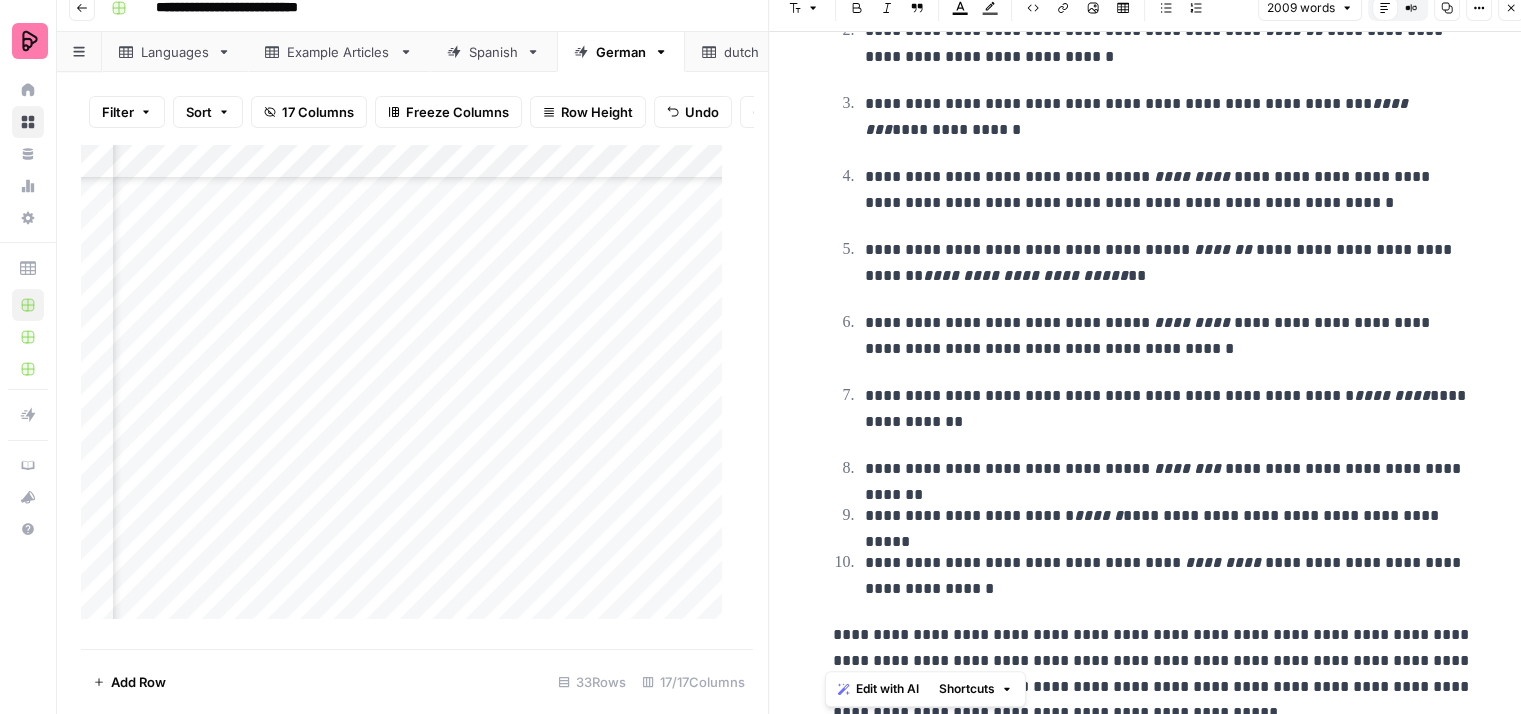 click on "**********" at bounding box center [1153, 273] 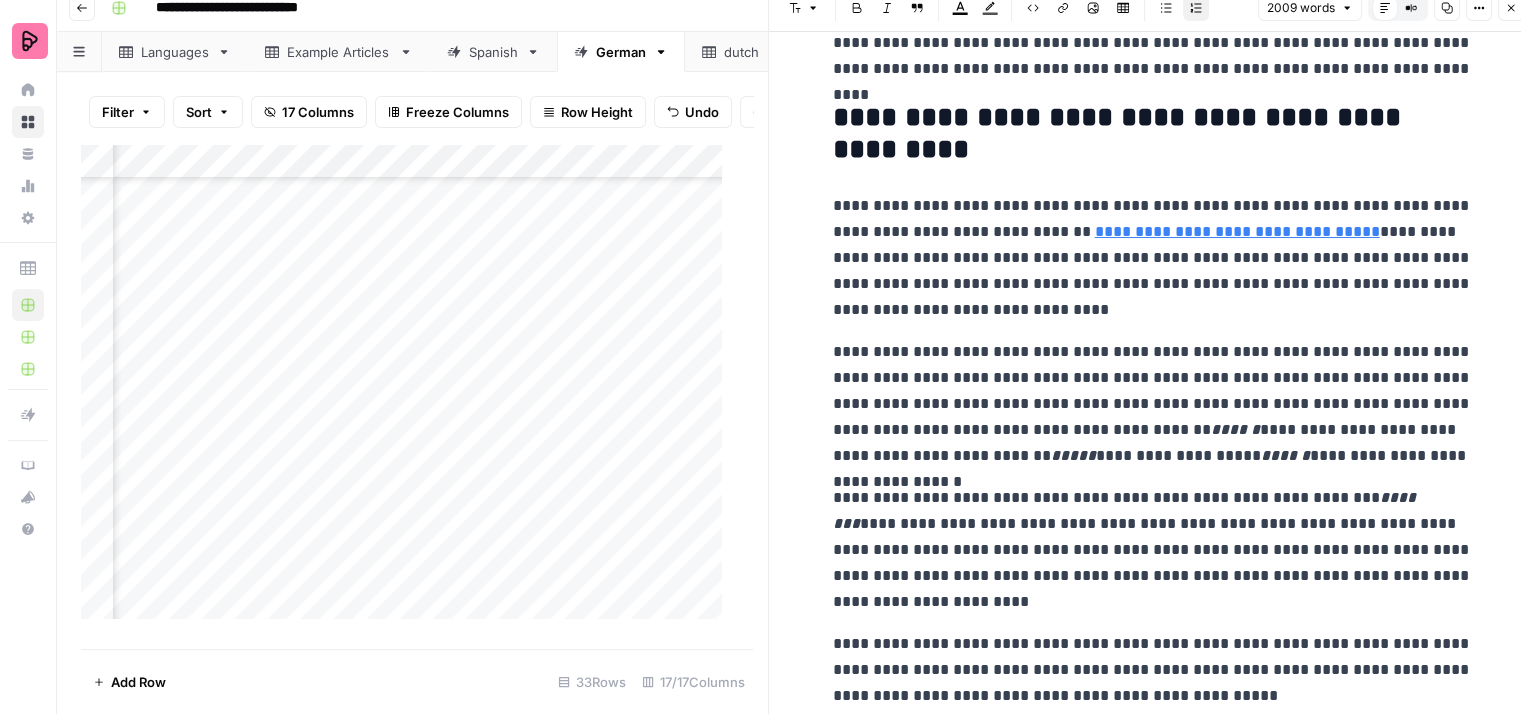 scroll, scrollTop: 0, scrollLeft: 0, axis: both 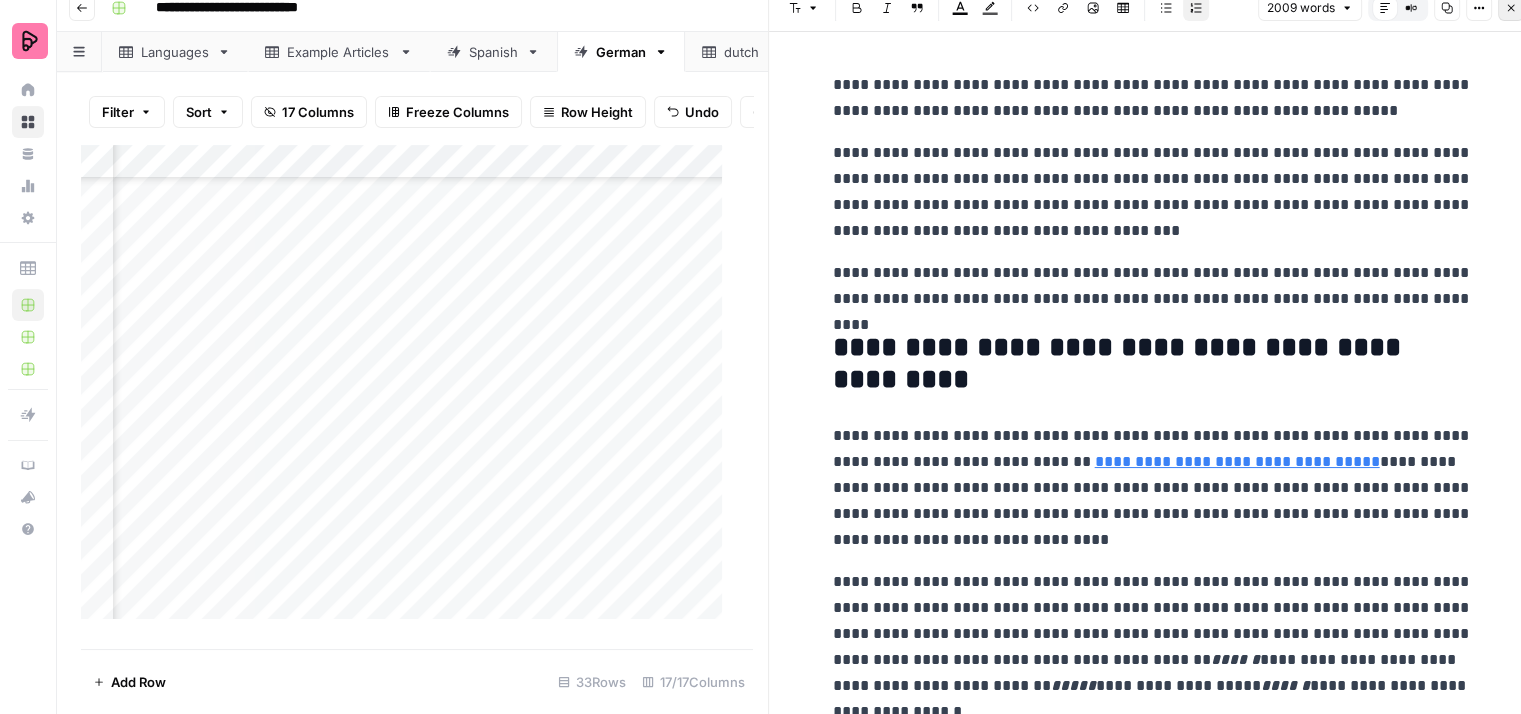 click 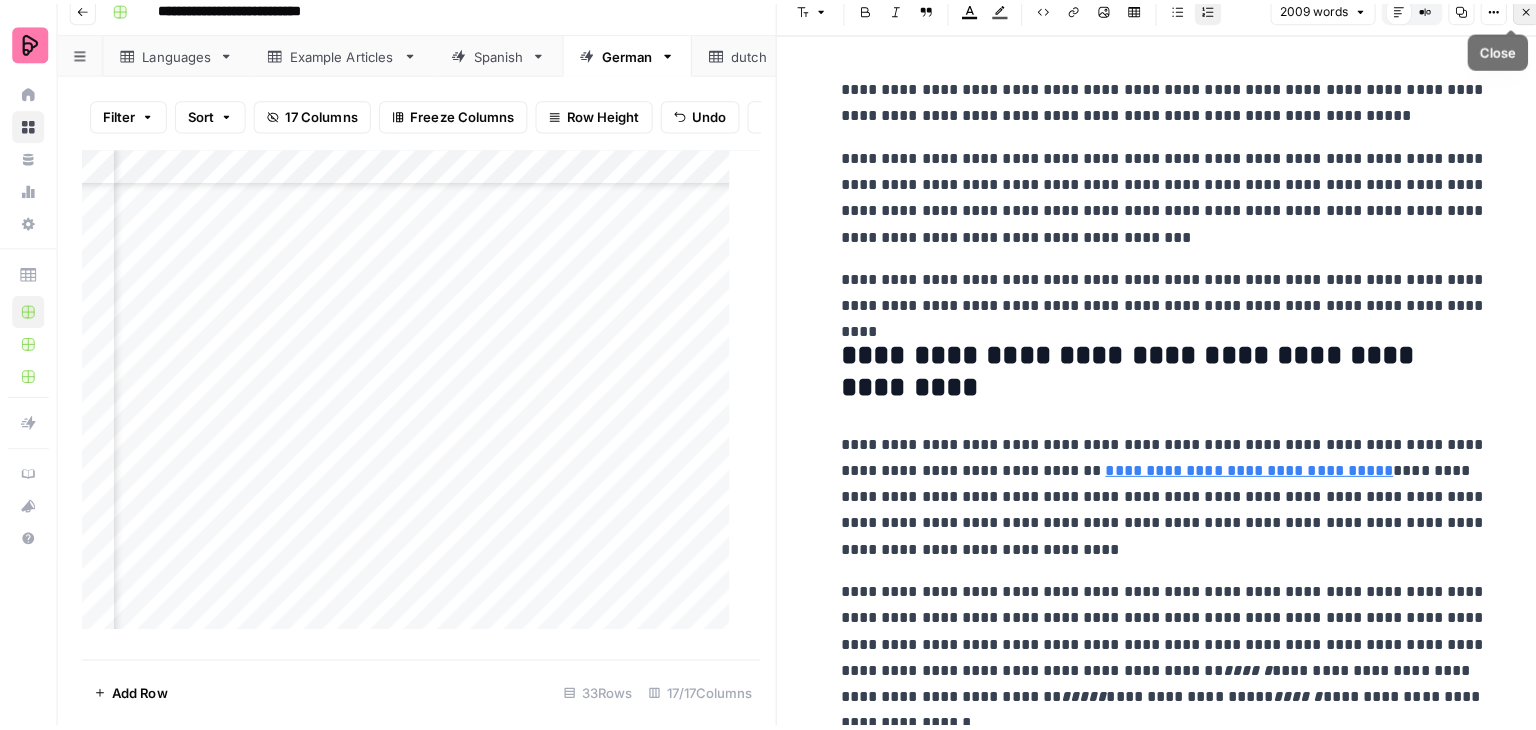 scroll, scrollTop: 0, scrollLeft: 0, axis: both 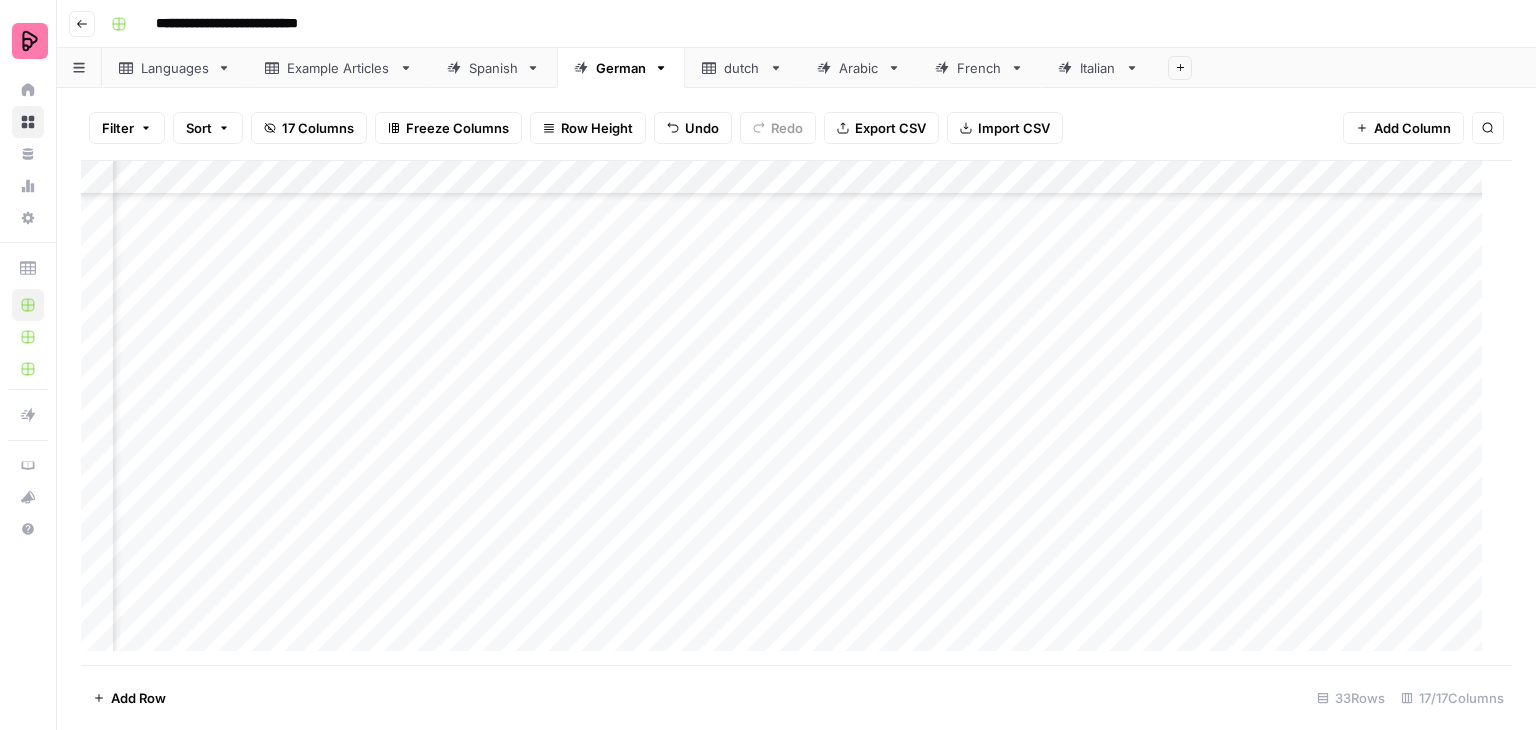click on "Add Column" at bounding box center [789, 413] 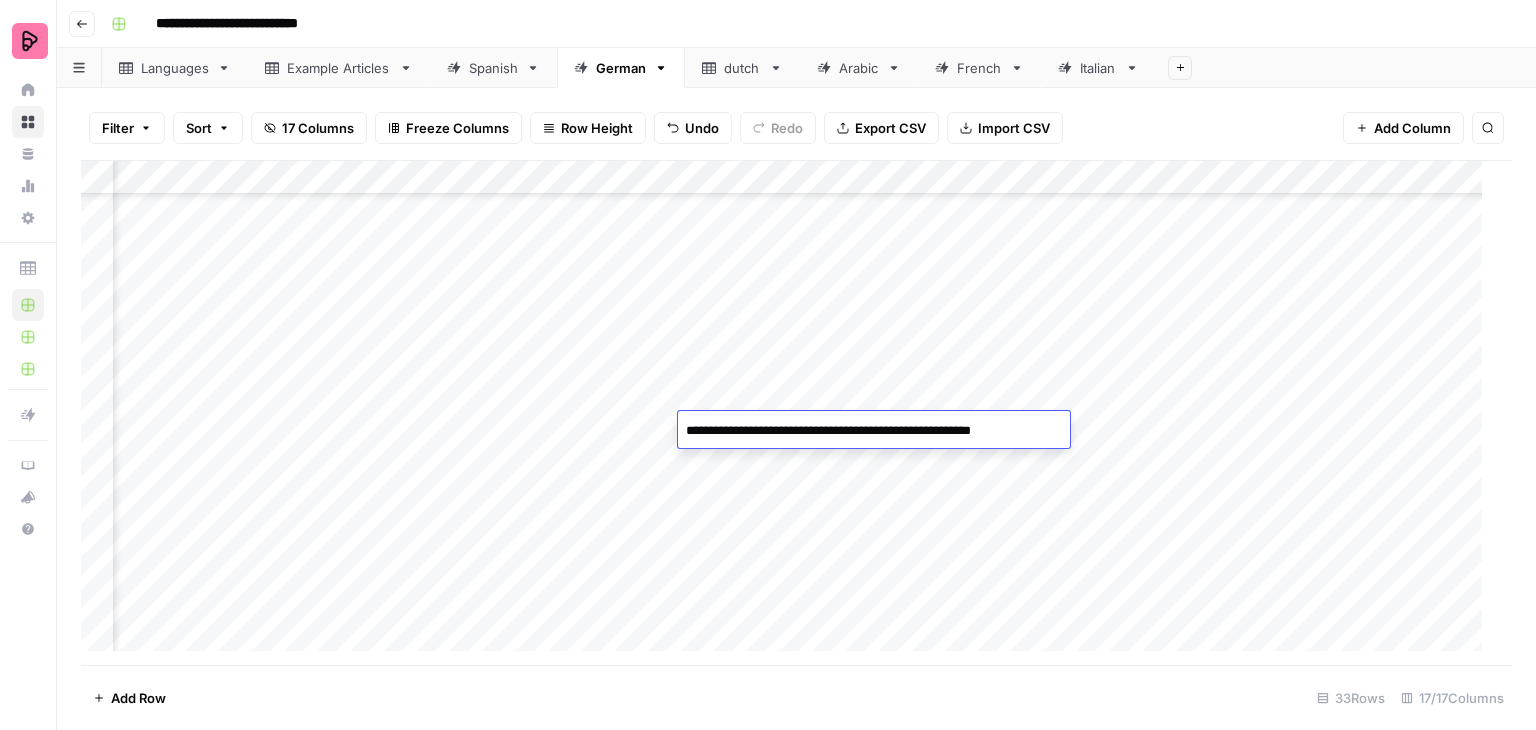 click on "Add Column" at bounding box center (789, 413) 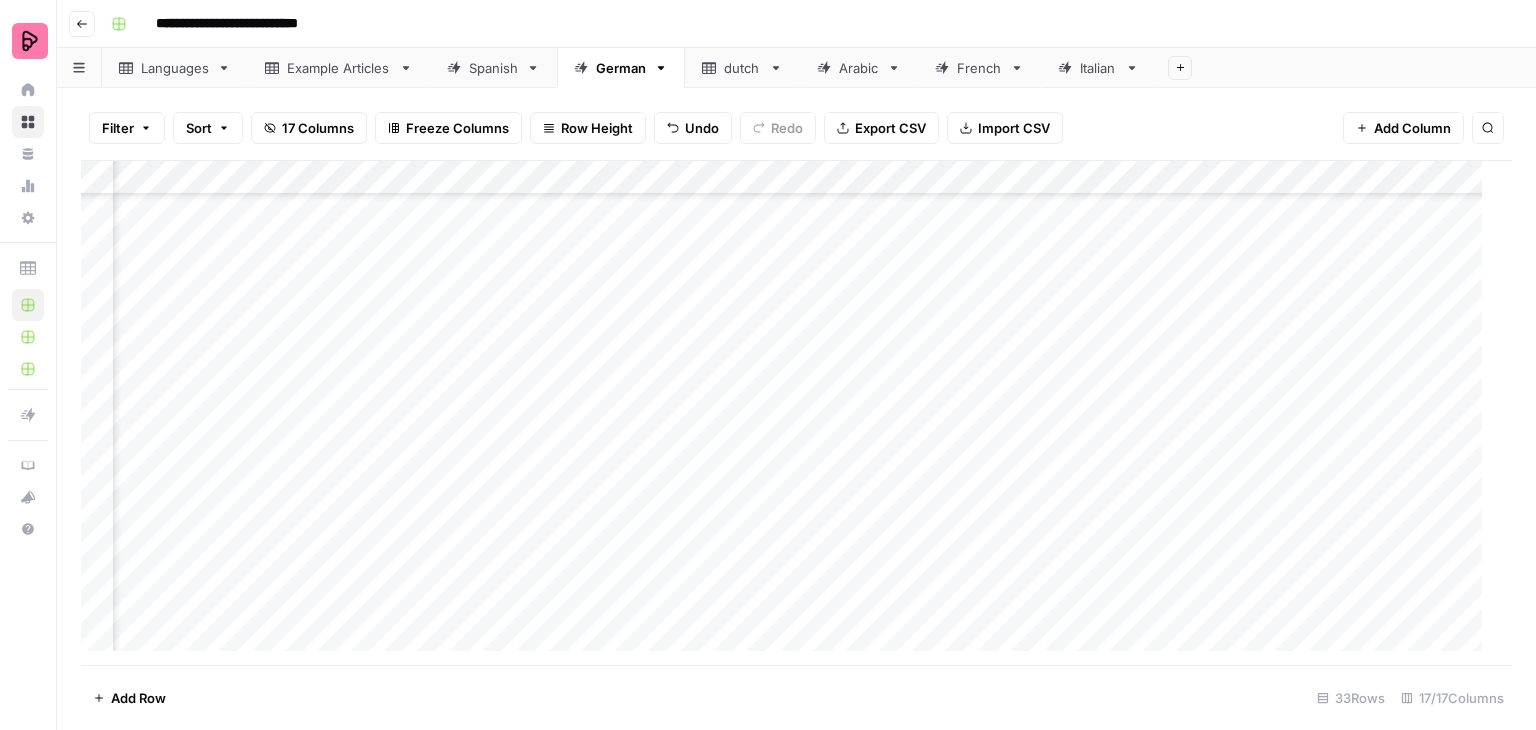 click on "Add Column" at bounding box center (789, 413) 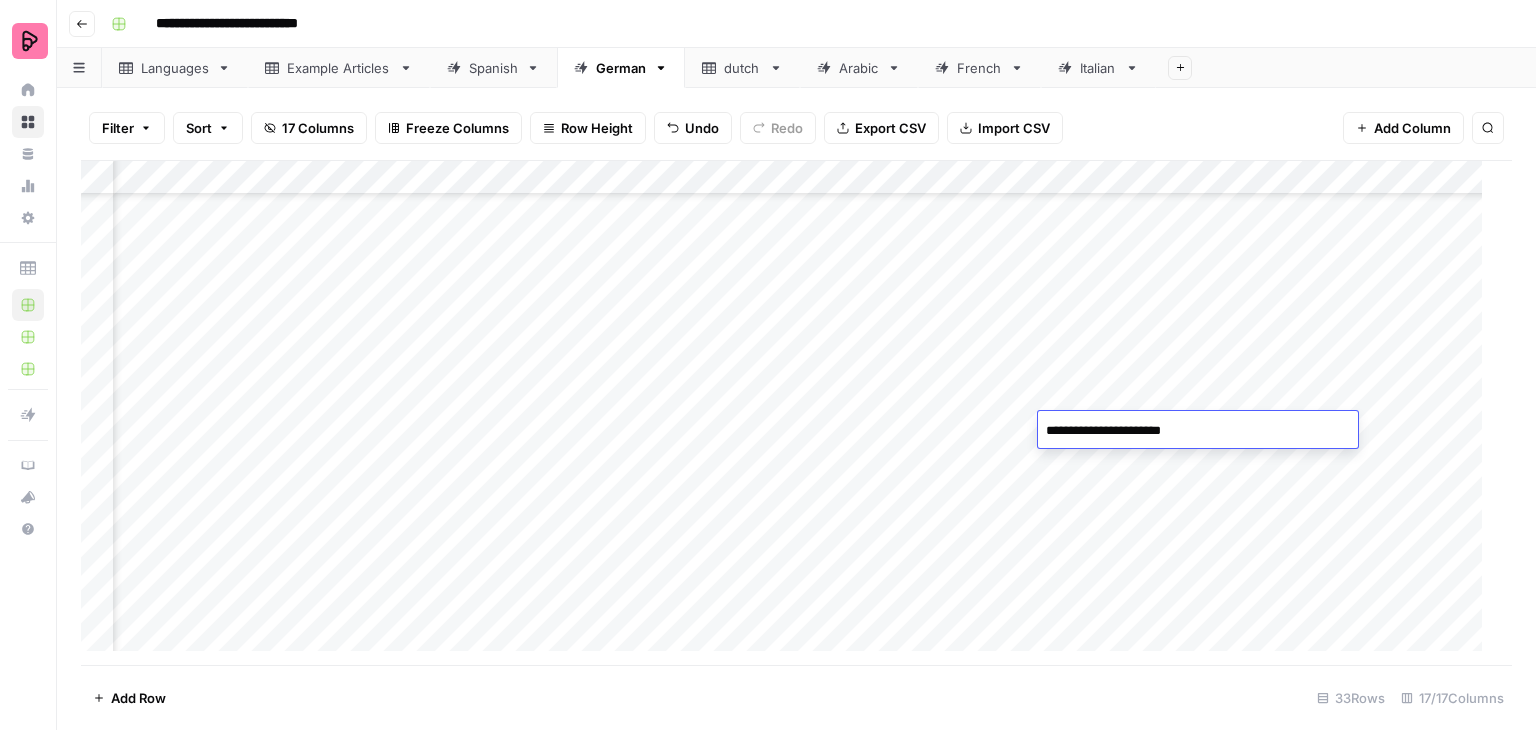 click on "Add Column" at bounding box center [789, 413] 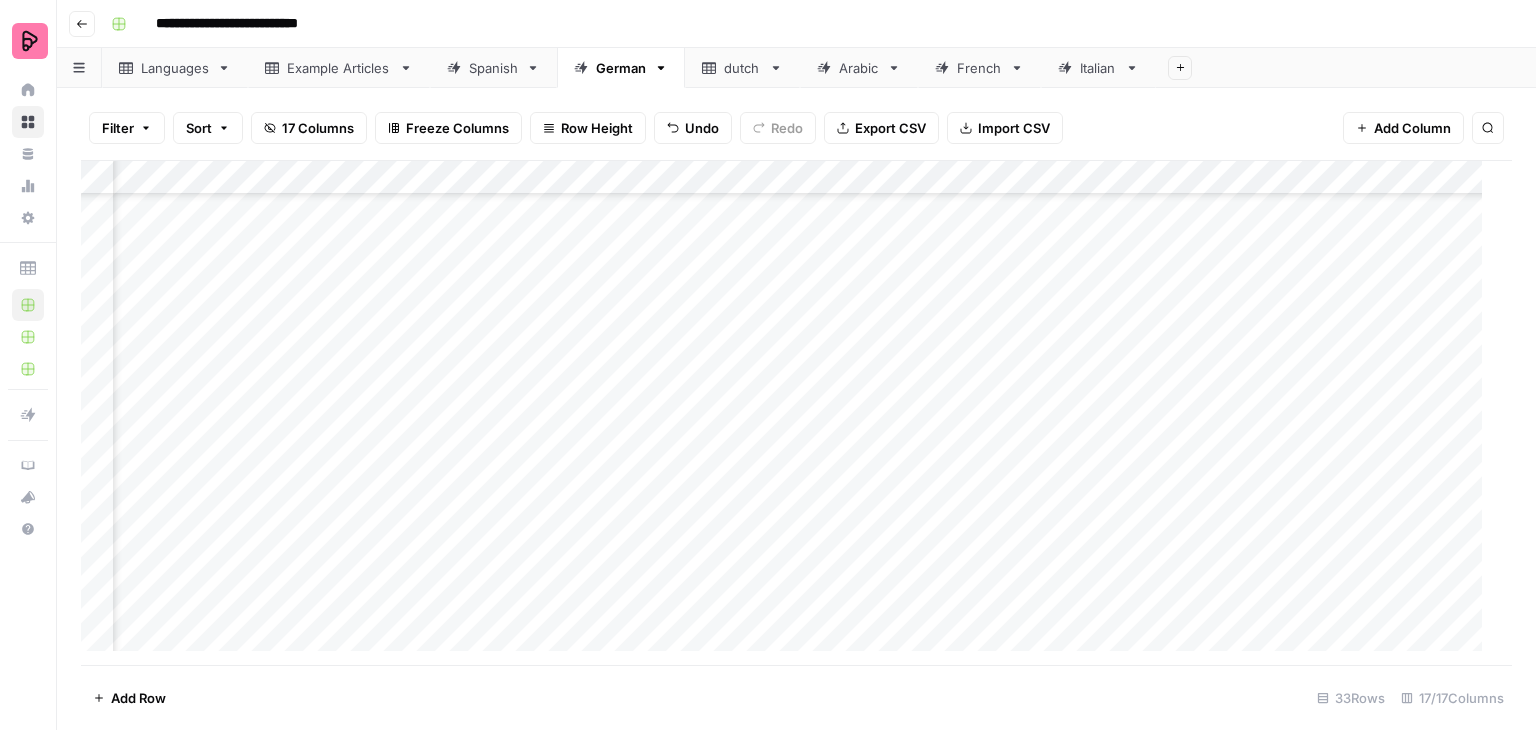 click on "Add Column" at bounding box center [789, 413] 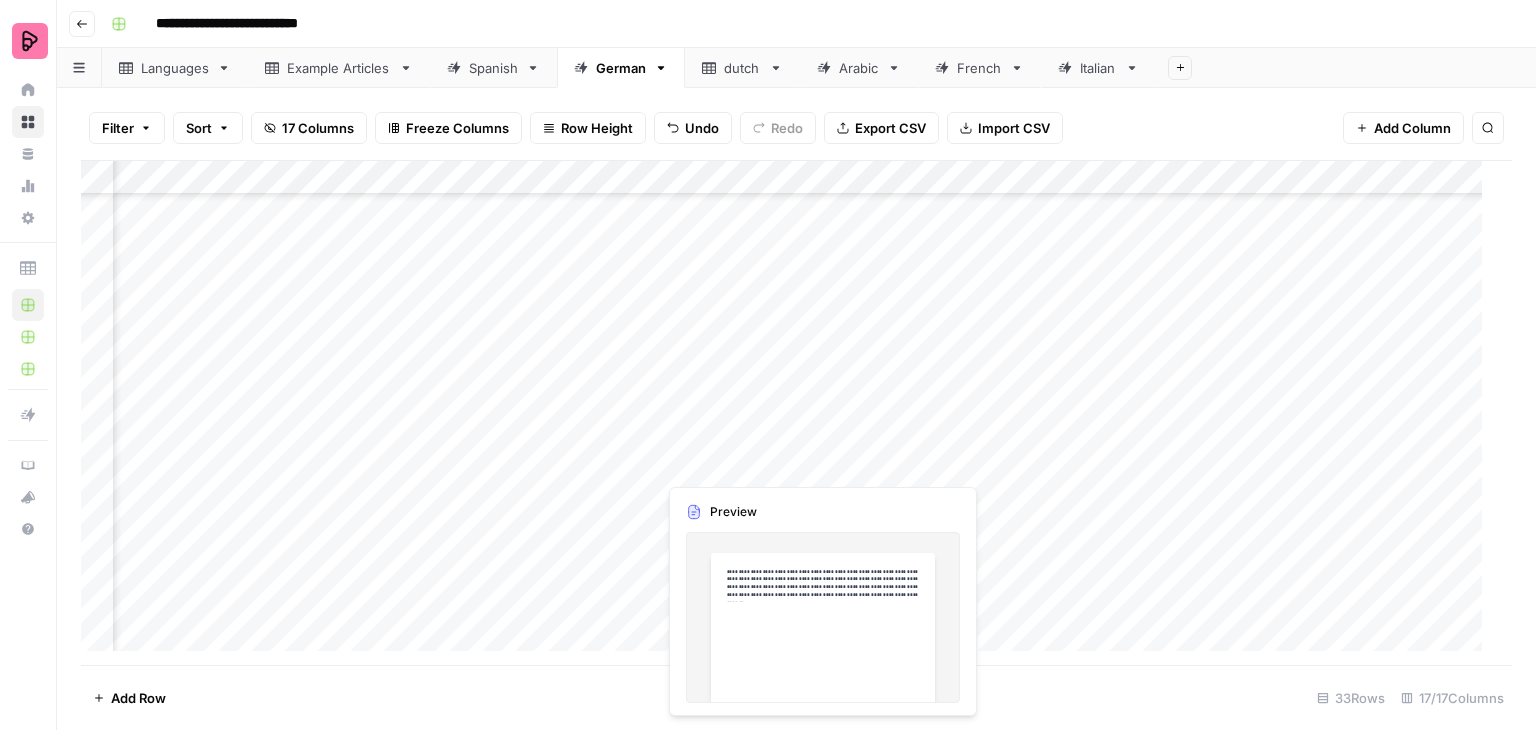 click on "Add Column" at bounding box center (789, 413) 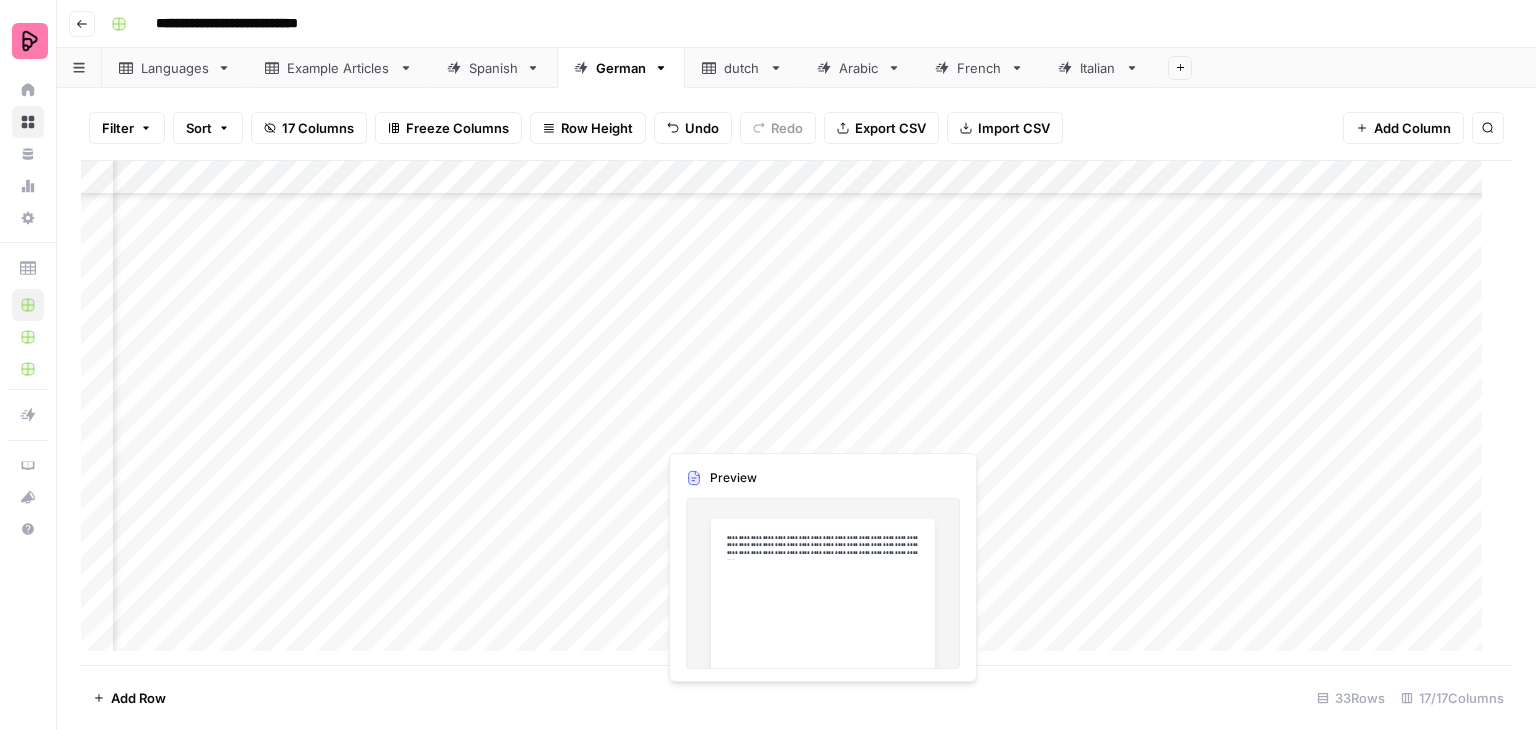 click on "Add Column" at bounding box center [789, 413] 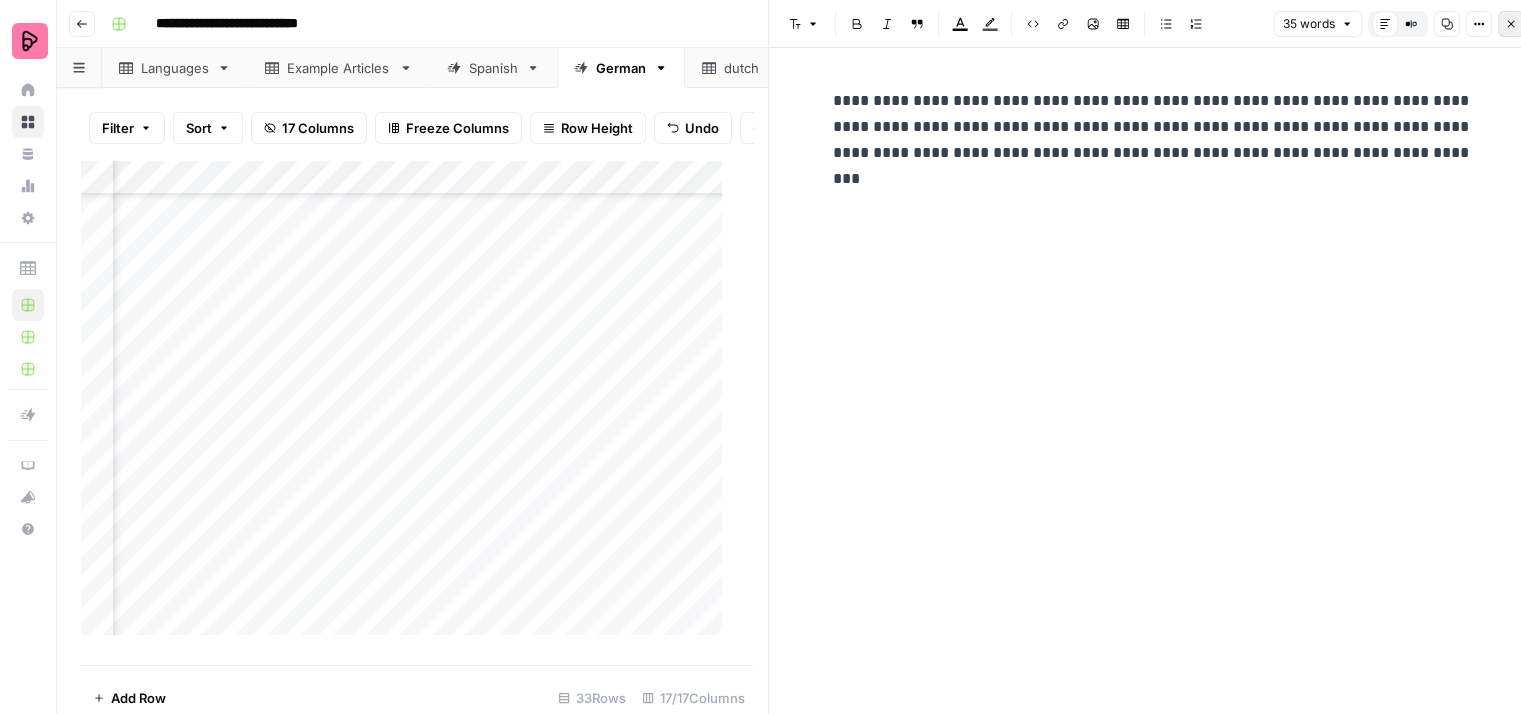 click 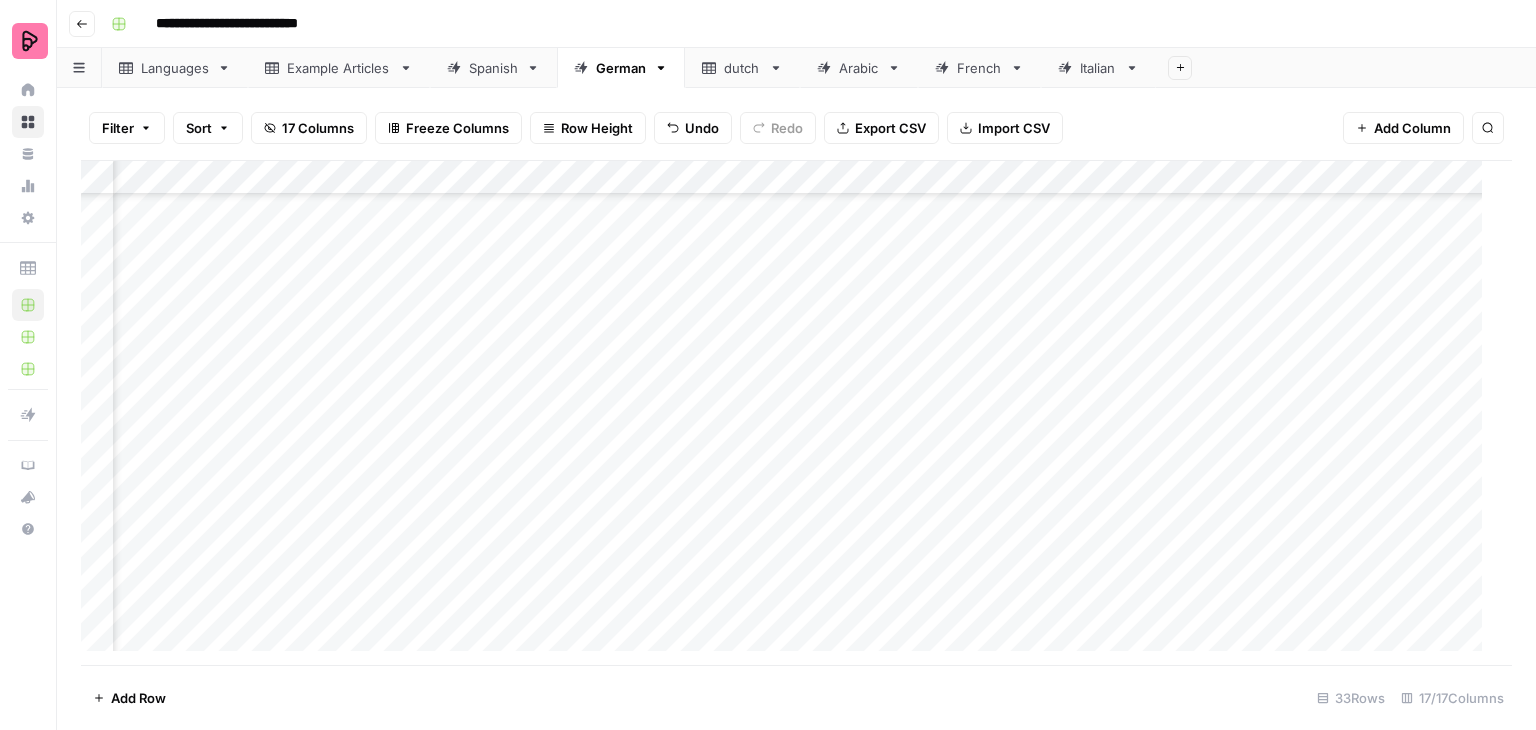 click on "Add Column" at bounding box center [789, 413] 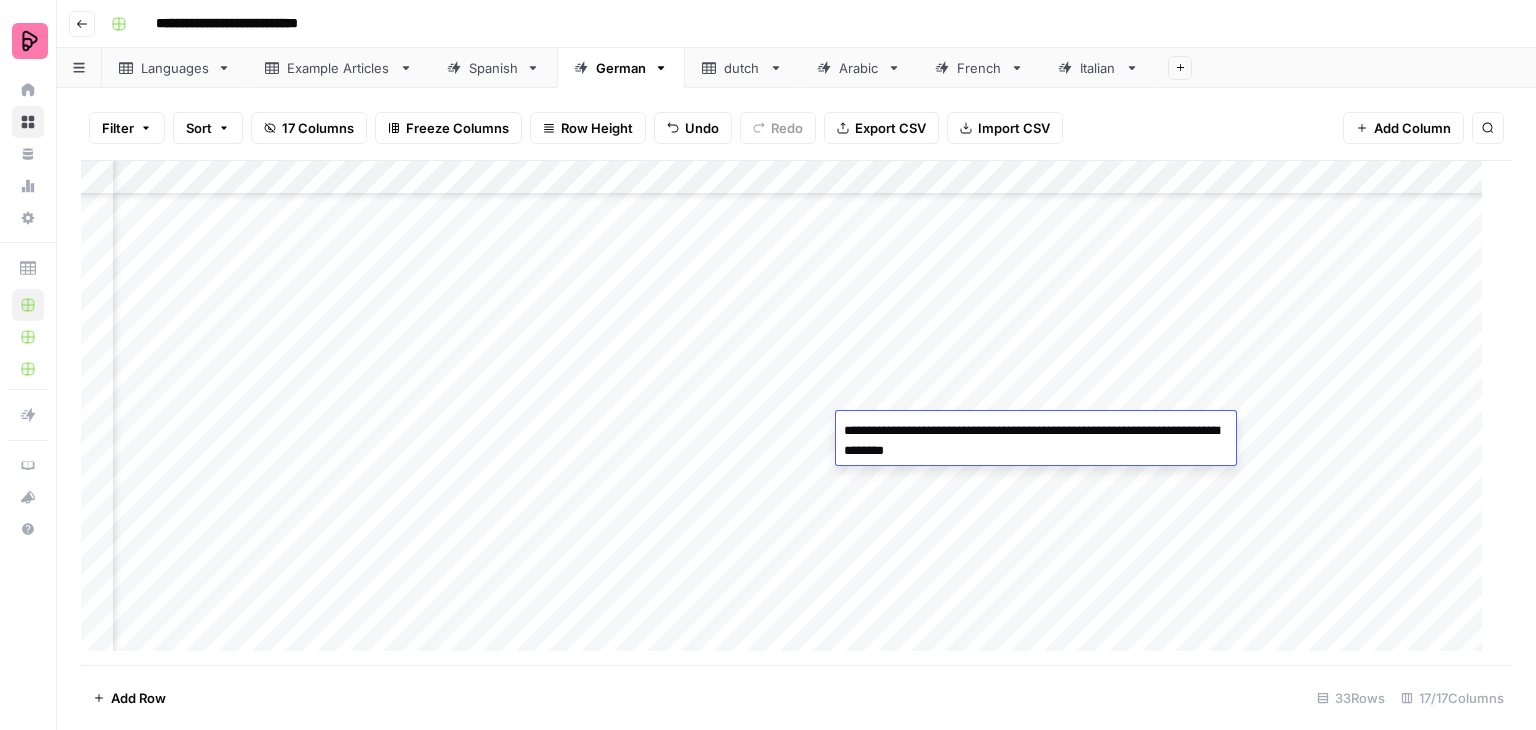 click on "Add Column" at bounding box center [789, 413] 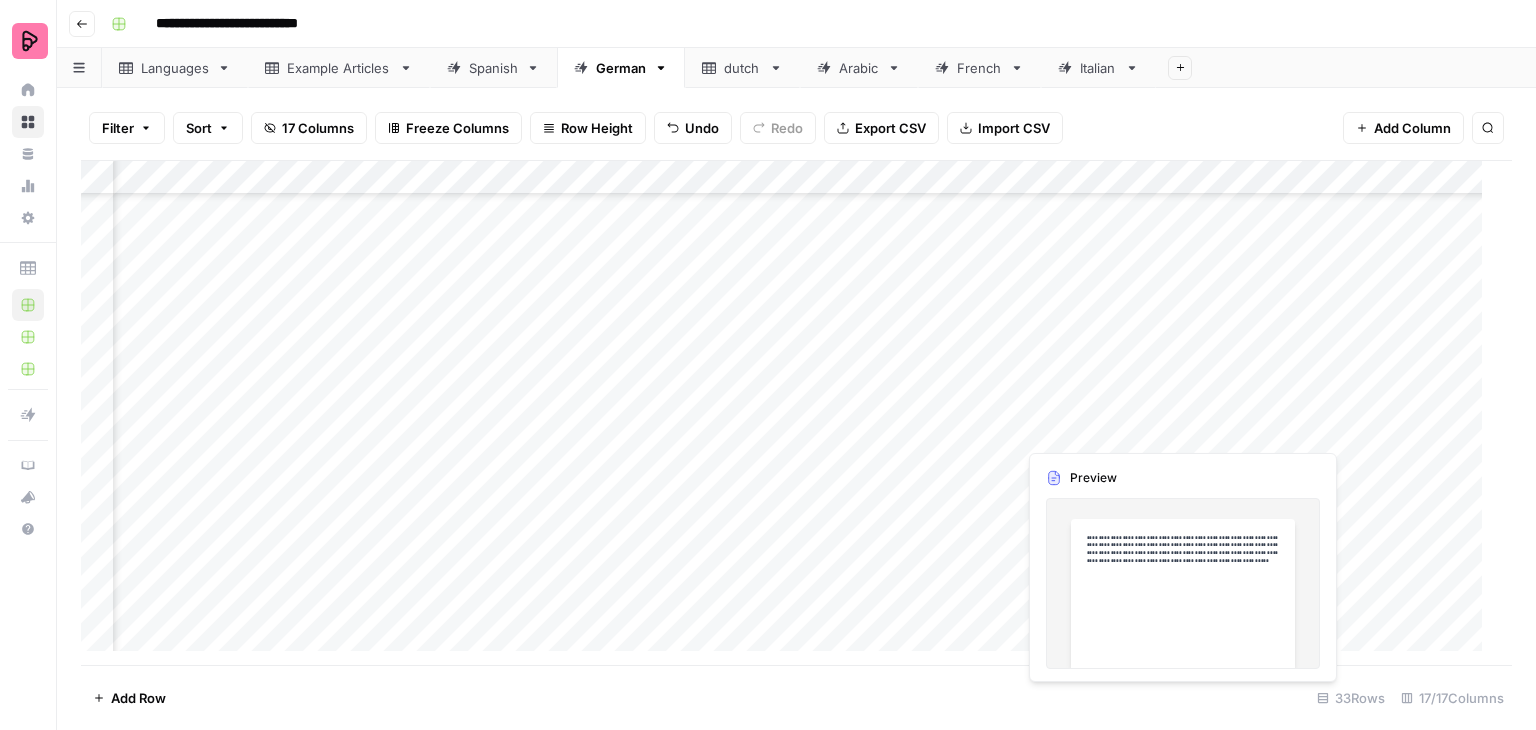 click on "Add Column" at bounding box center [789, 413] 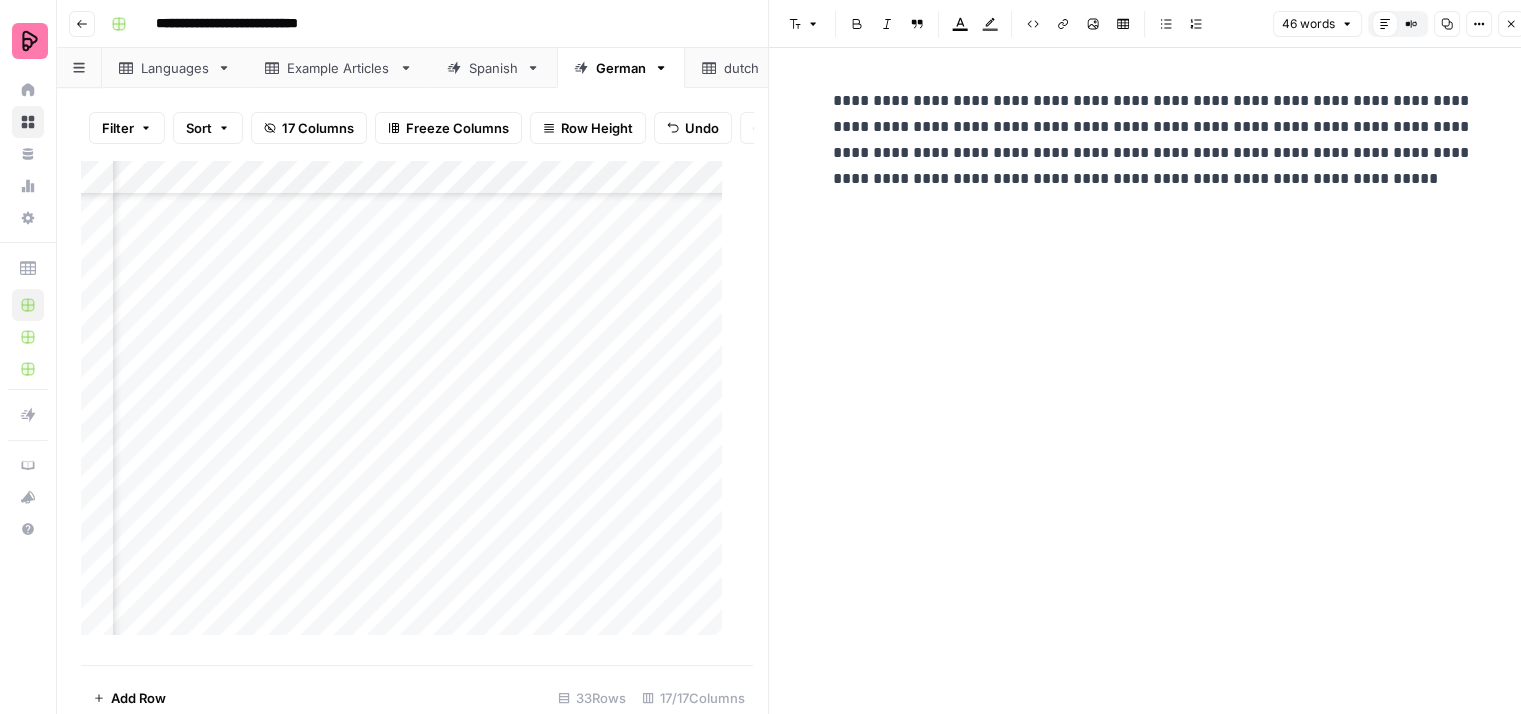 click on "**********" at bounding box center (1153, 140) 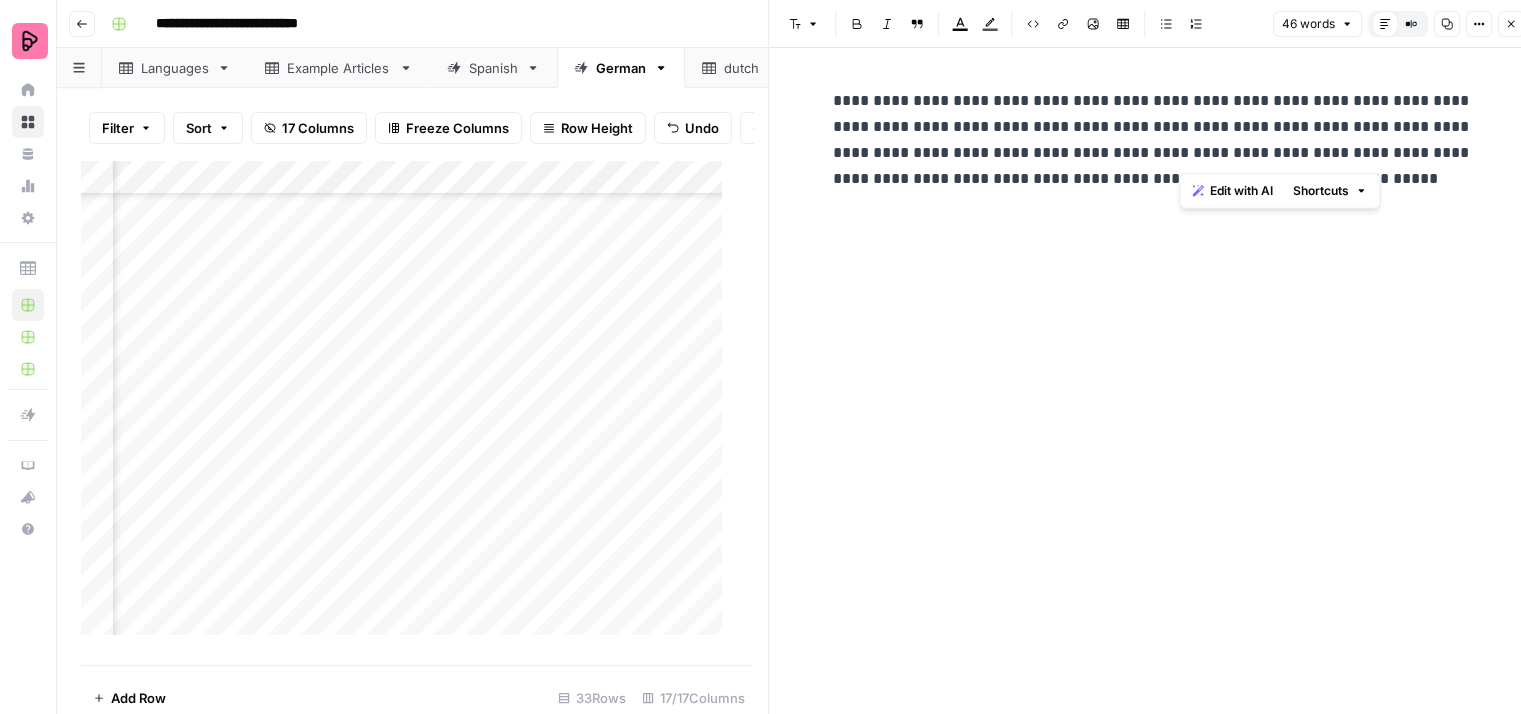 click on "**********" at bounding box center (1153, 140) 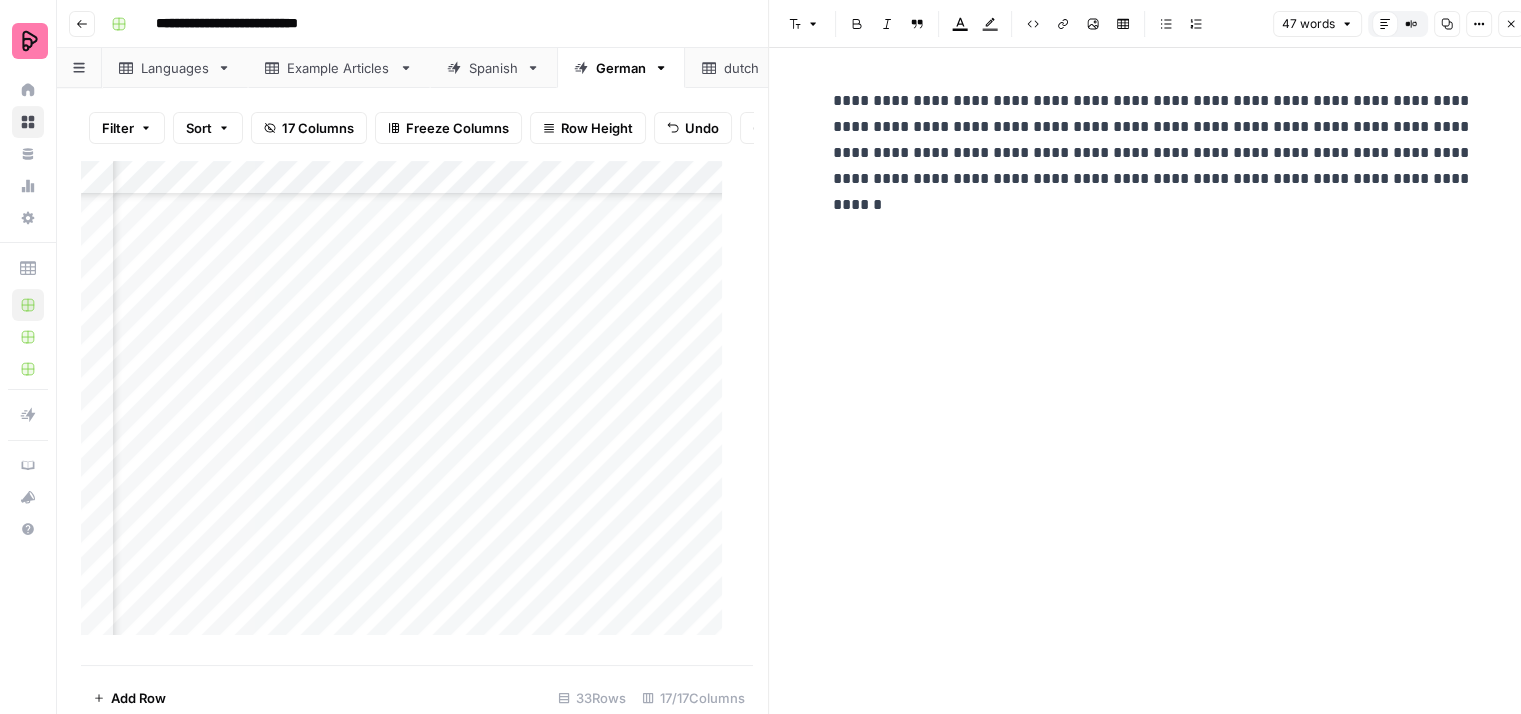 click on "**********" at bounding box center [1153, 405] 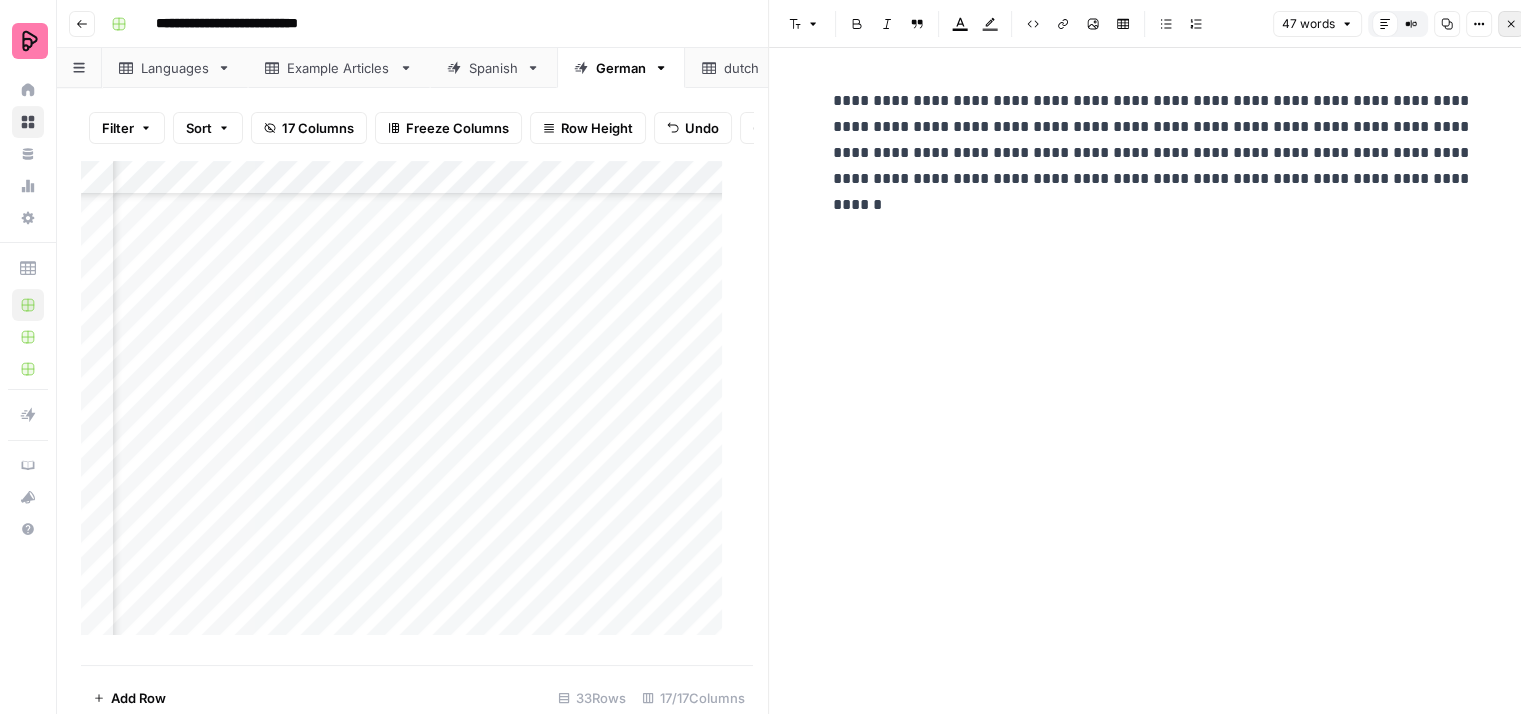 click 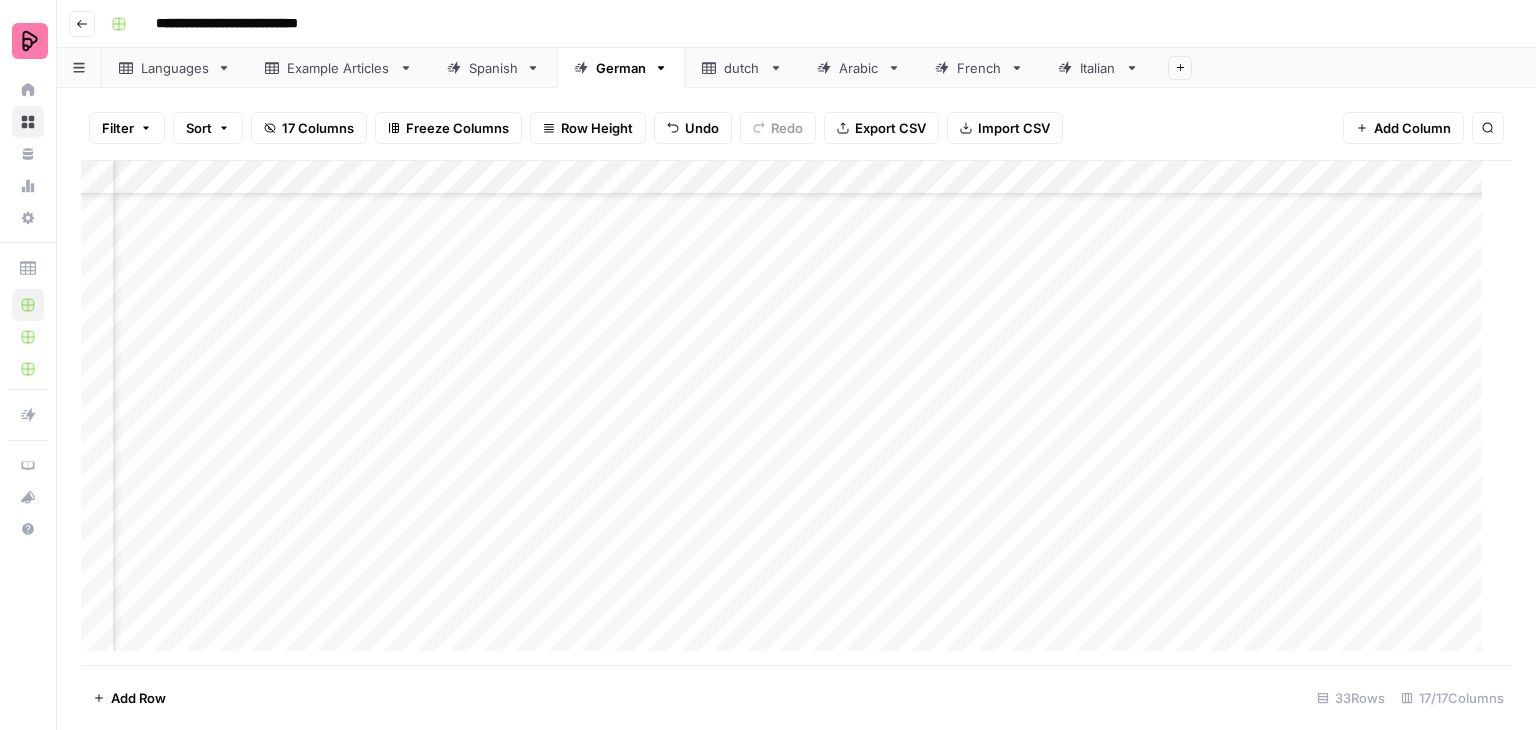 click on "Add Column" at bounding box center (789, 413) 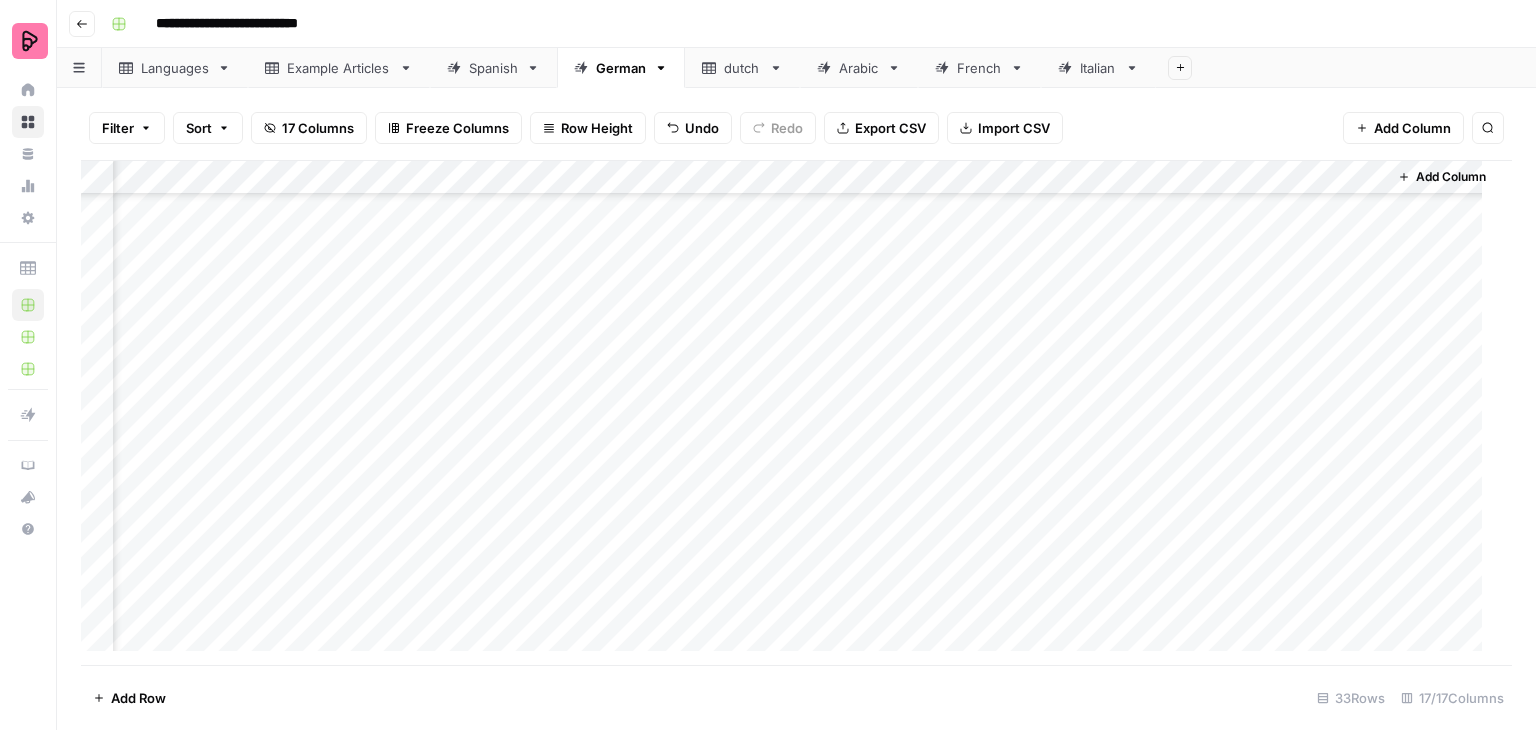 click on "Add Column" at bounding box center [789, 413] 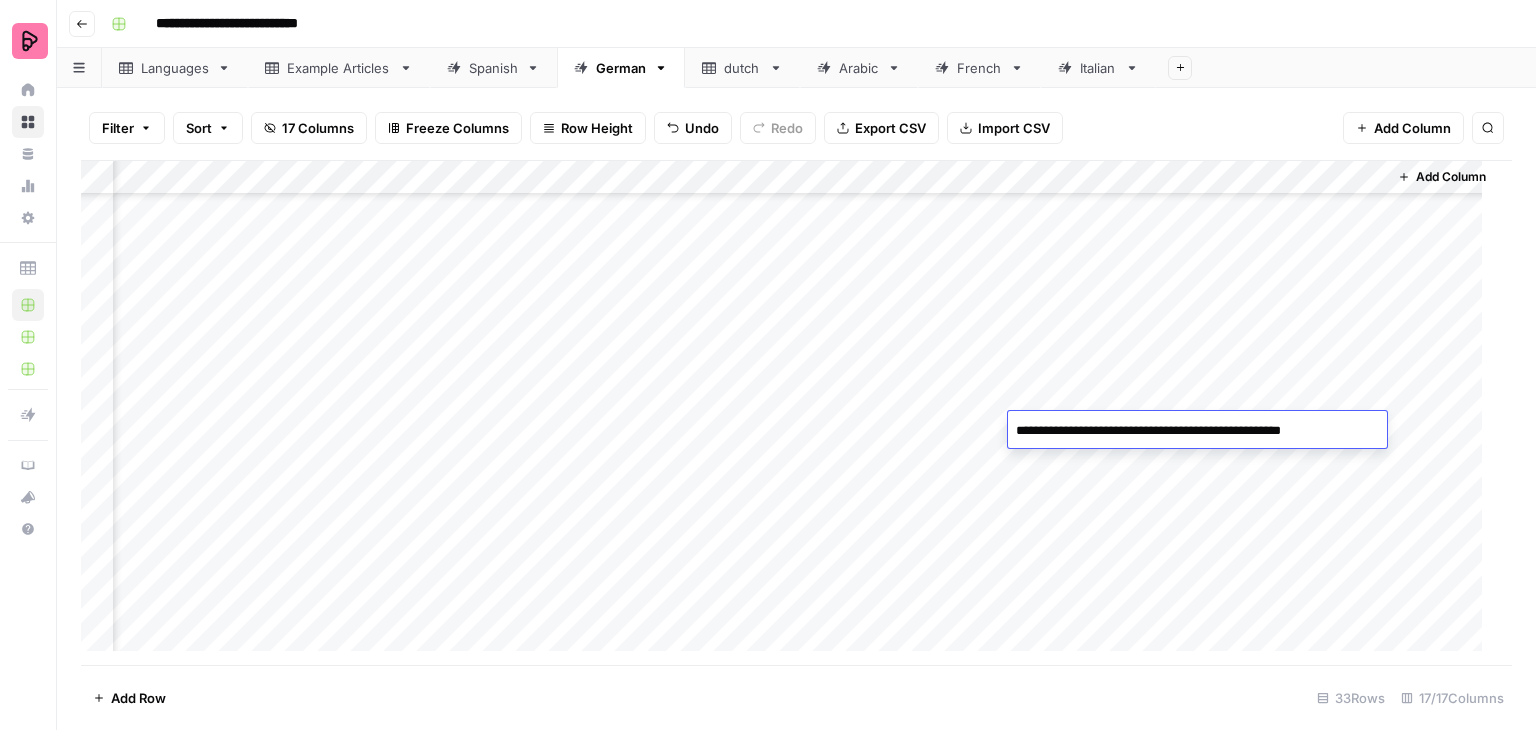 click on "**********" at bounding box center [1195, 431] 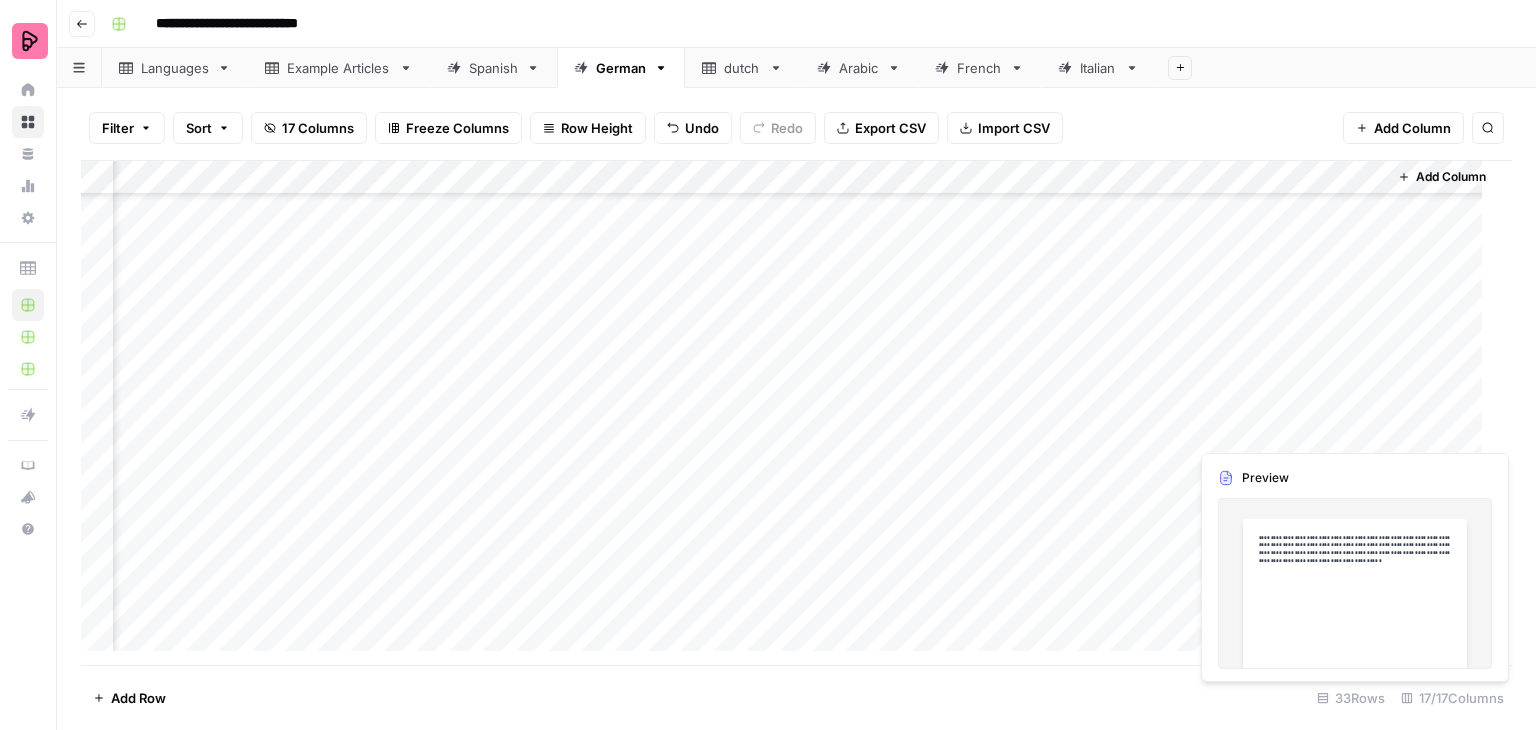 click on "Add Column" at bounding box center [789, 413] 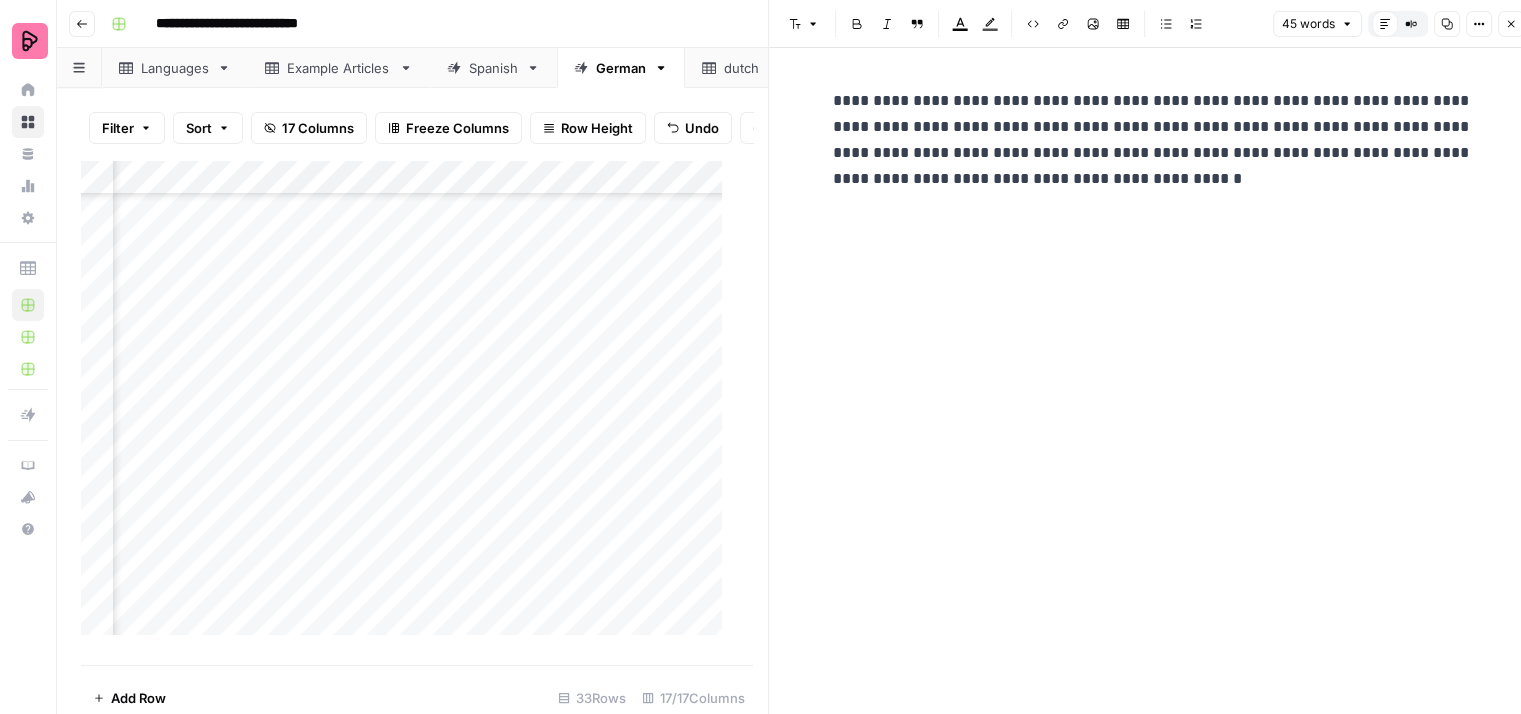 click on "**********" at bounding box center (1153, 140) 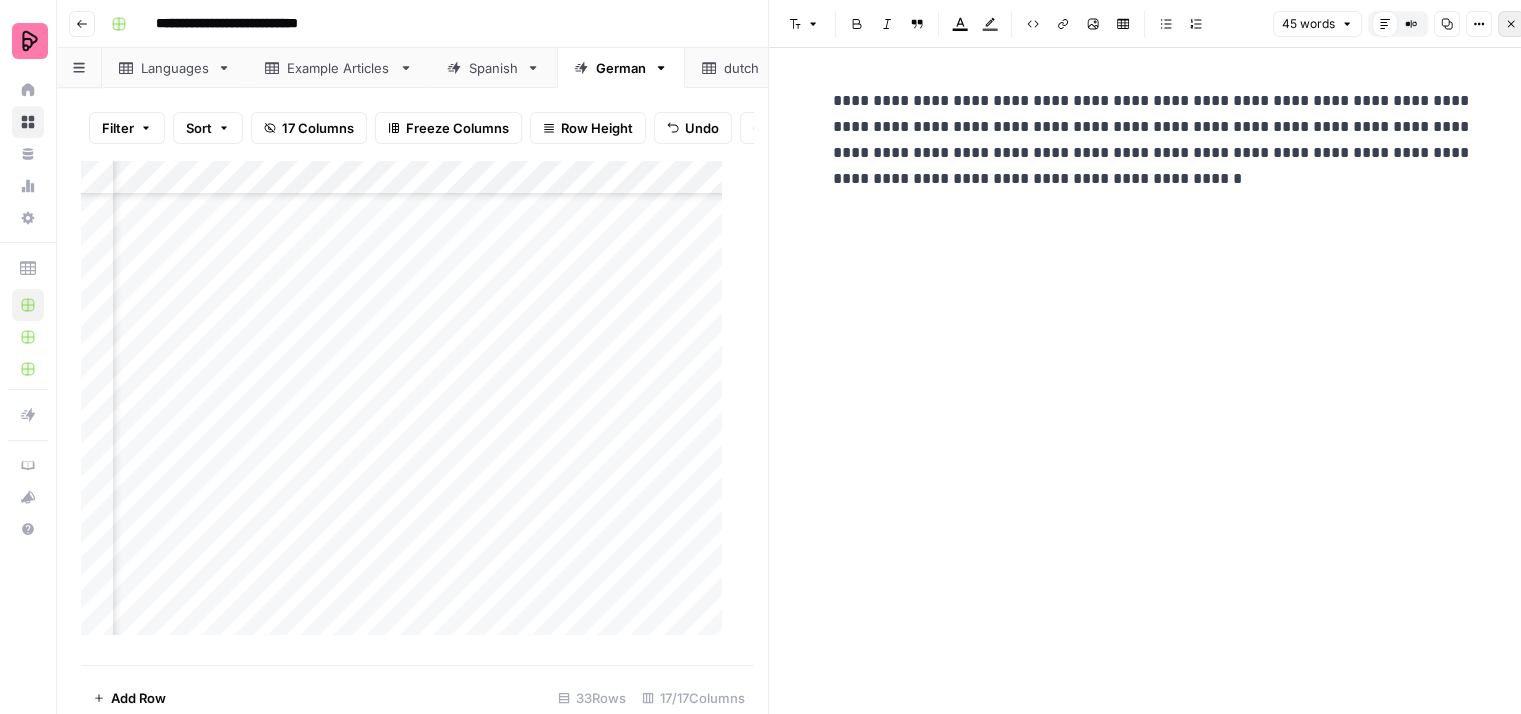 click 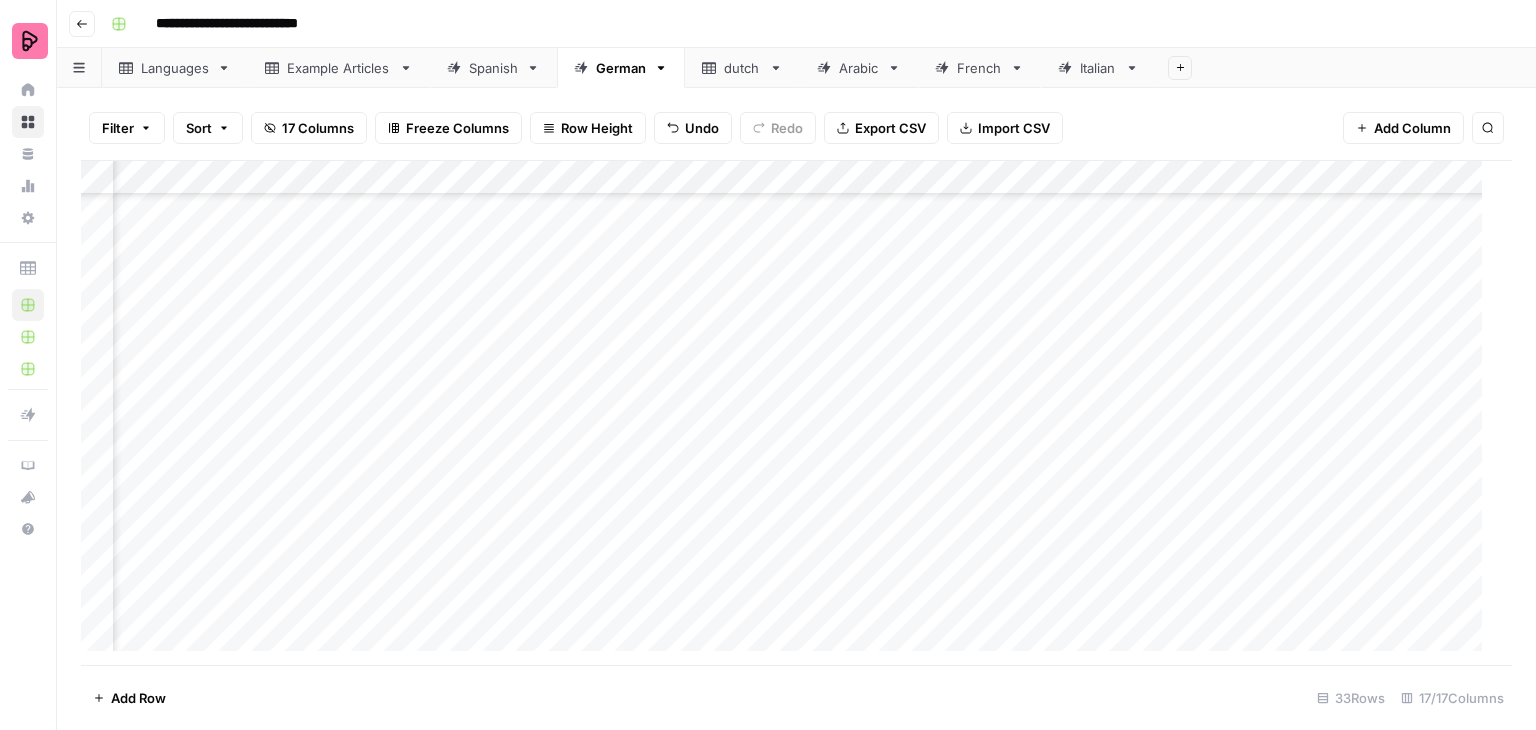 scroll, scrollTop: 698, scrollLeft: 460, axis: both 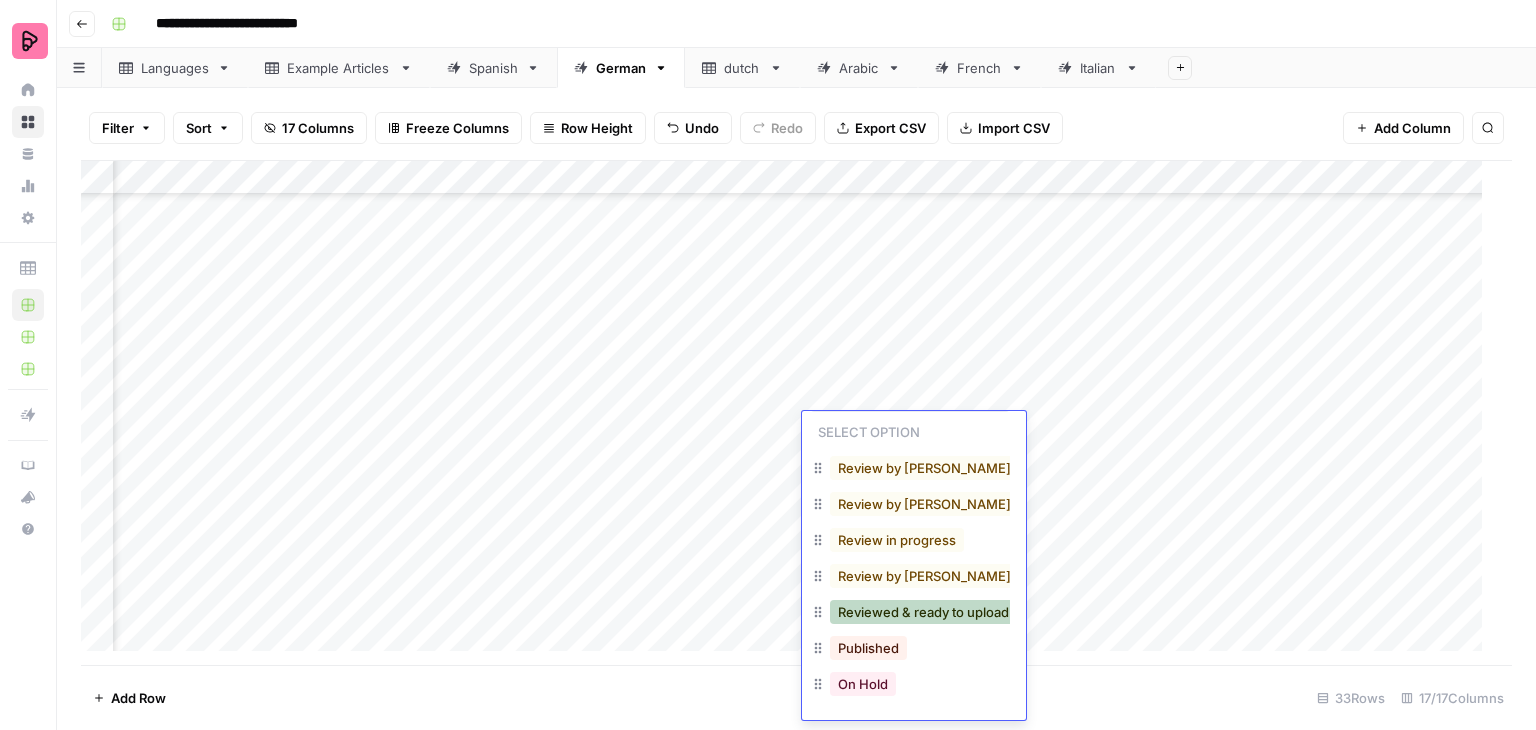 click on "Reviewed & ready to upload" at bounding box center [923, 612] 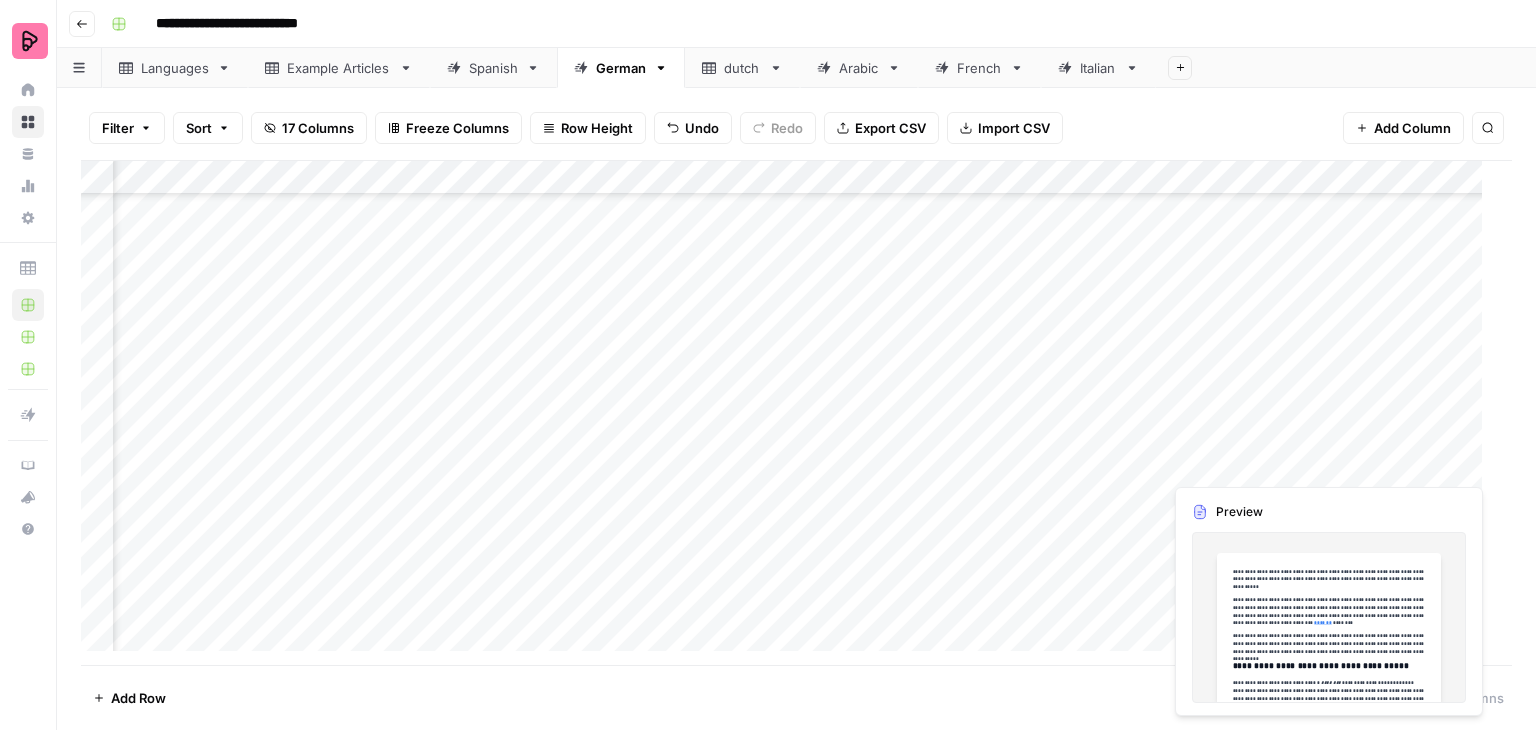 click on "Add Column" at bounding box center (789, 413) 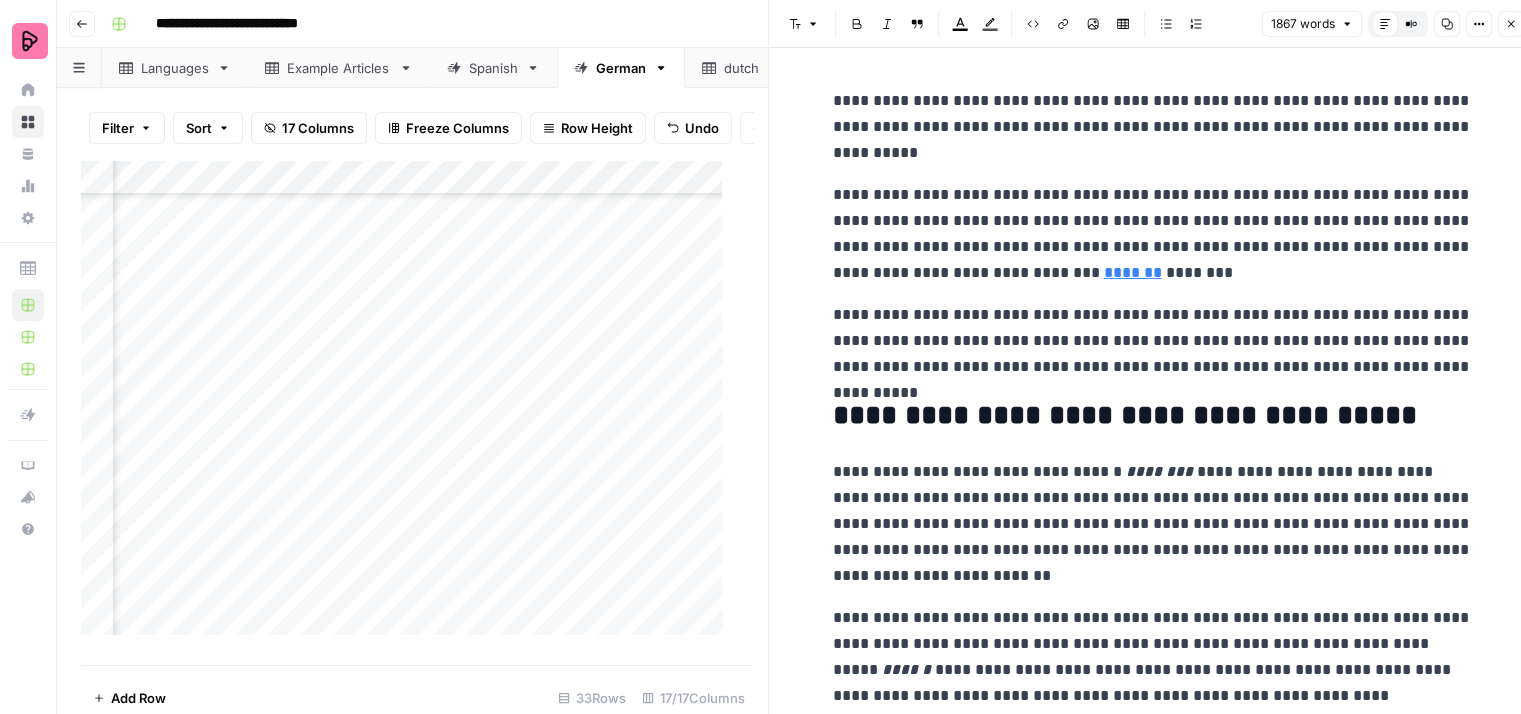 click on "Add Row 33  Rows 17/17  Columns" at bounding box center [417, 697] 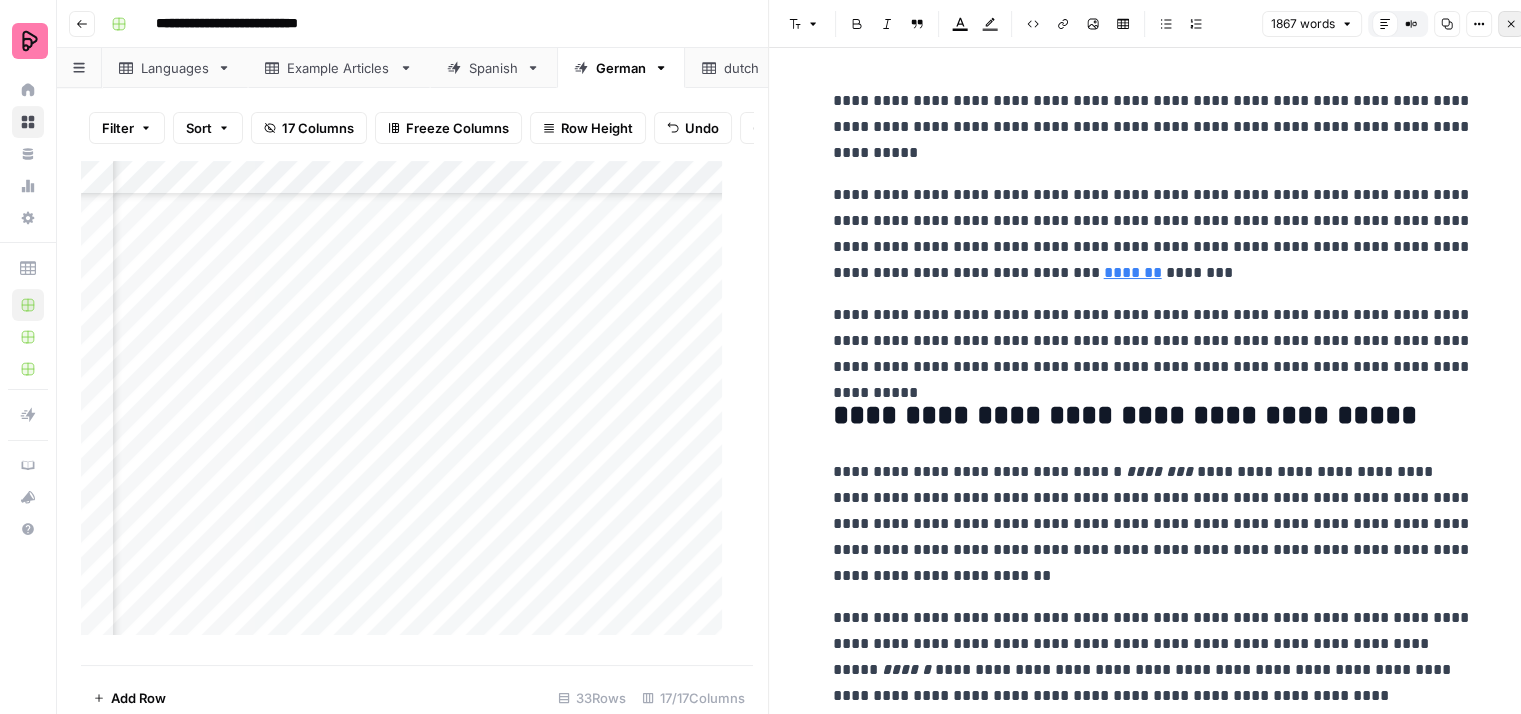 click 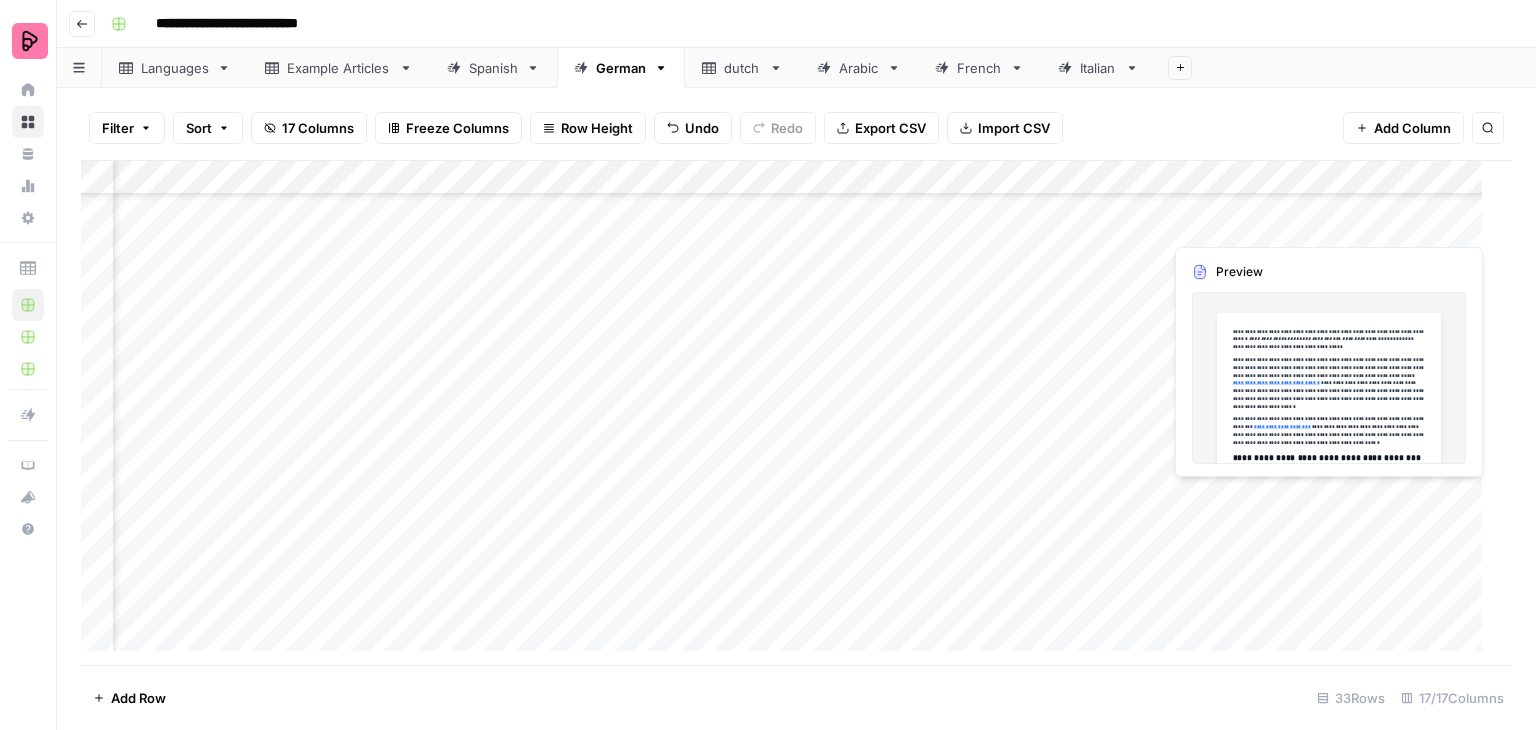 click on "Add Column" at bounding box center (789, 413) 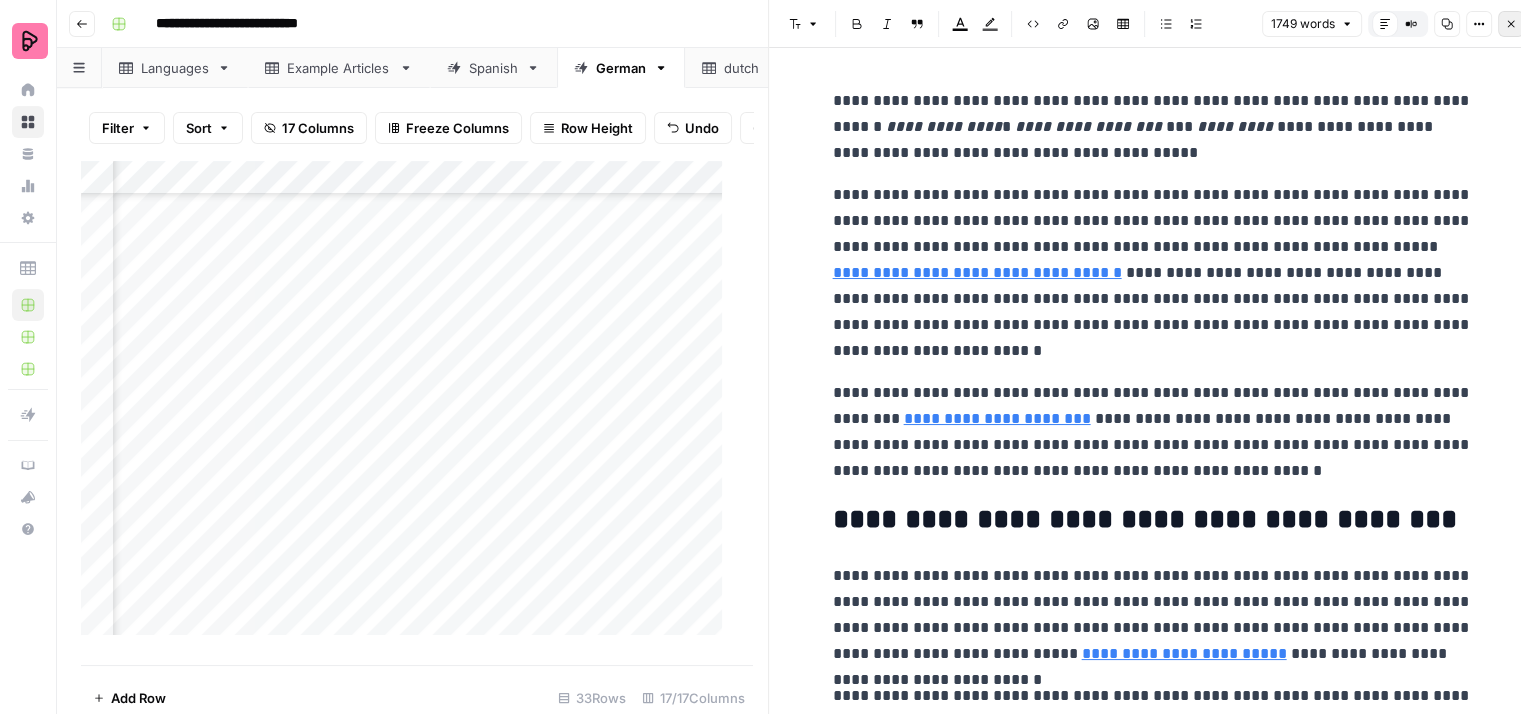 click 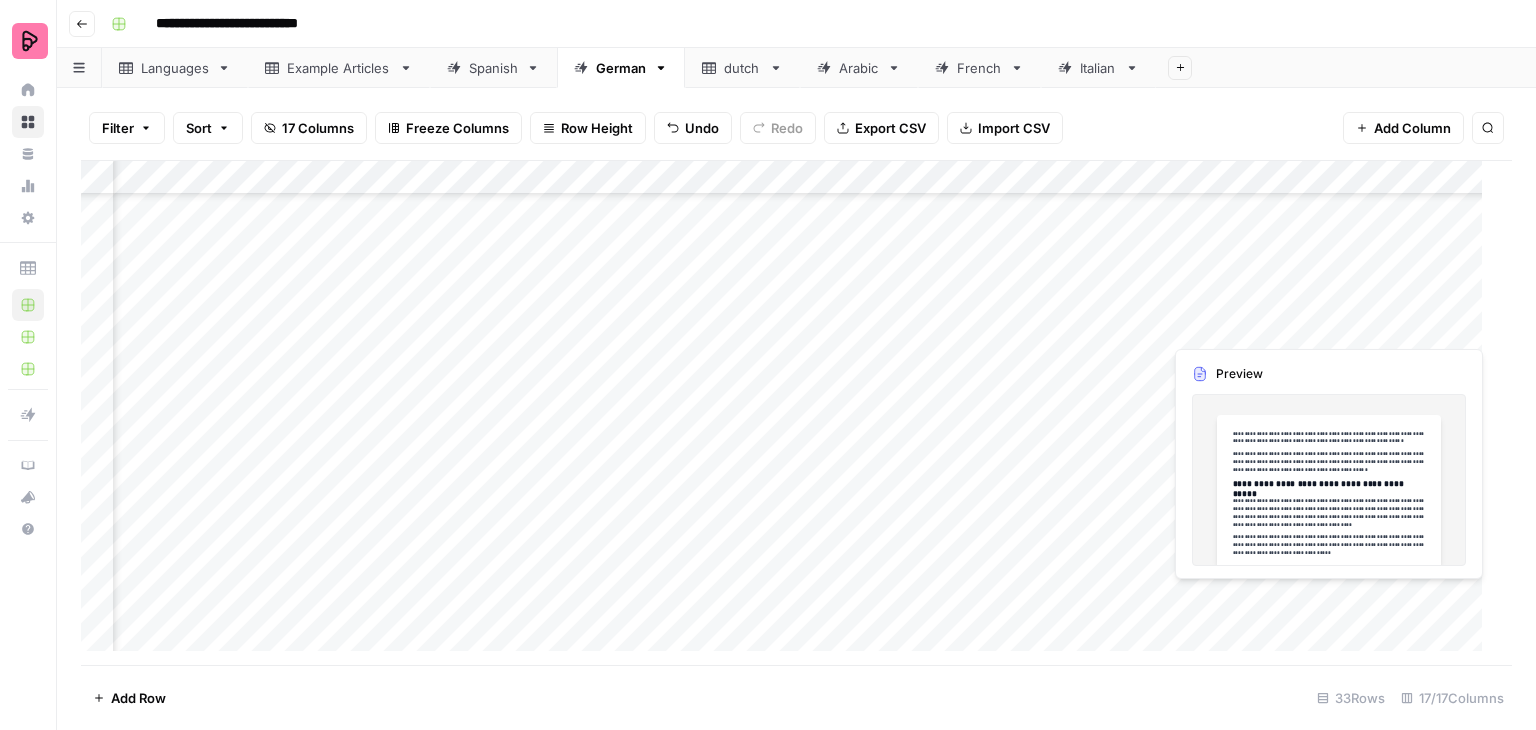click on "Add Column" at bounding box center [789, 413] 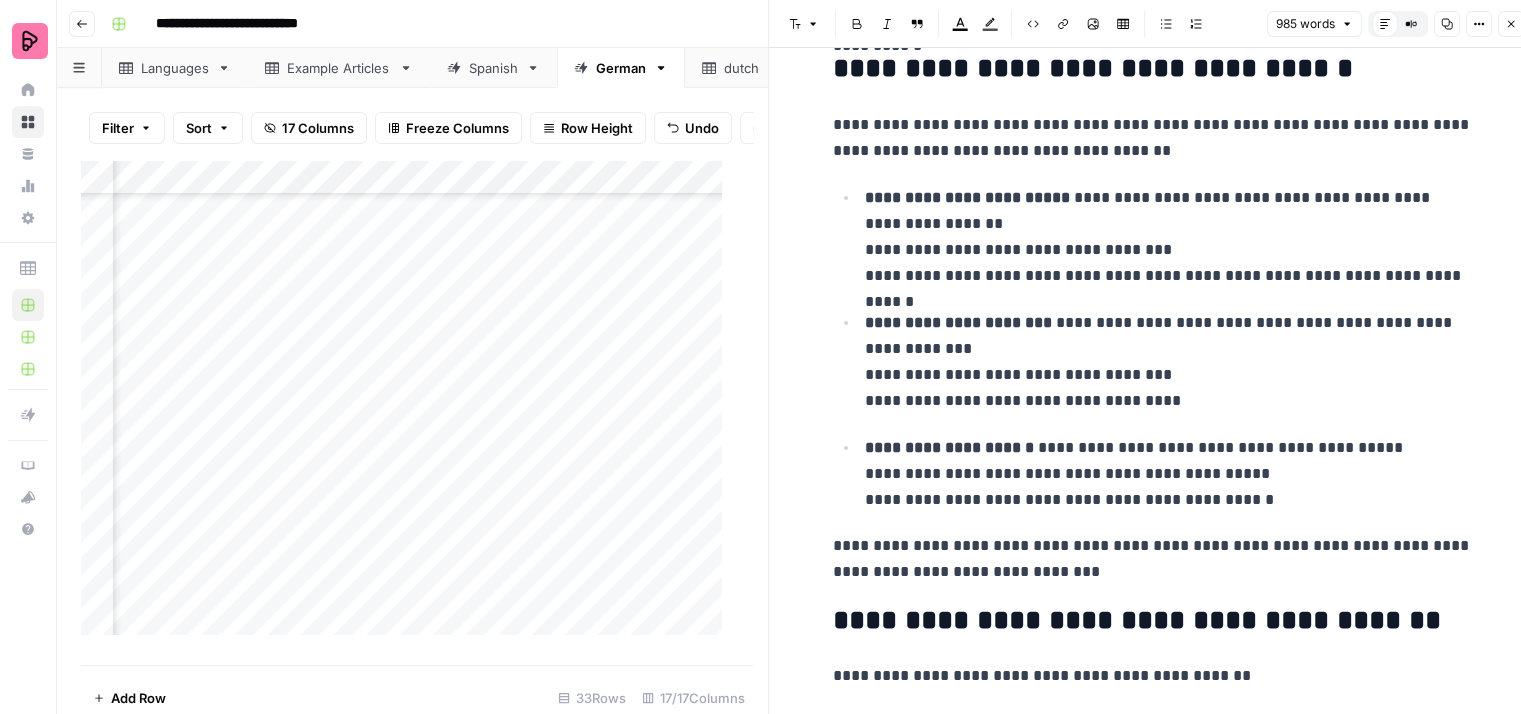 scroll, scrollTop: 2700, scrollLeft: 0, axis: vertical 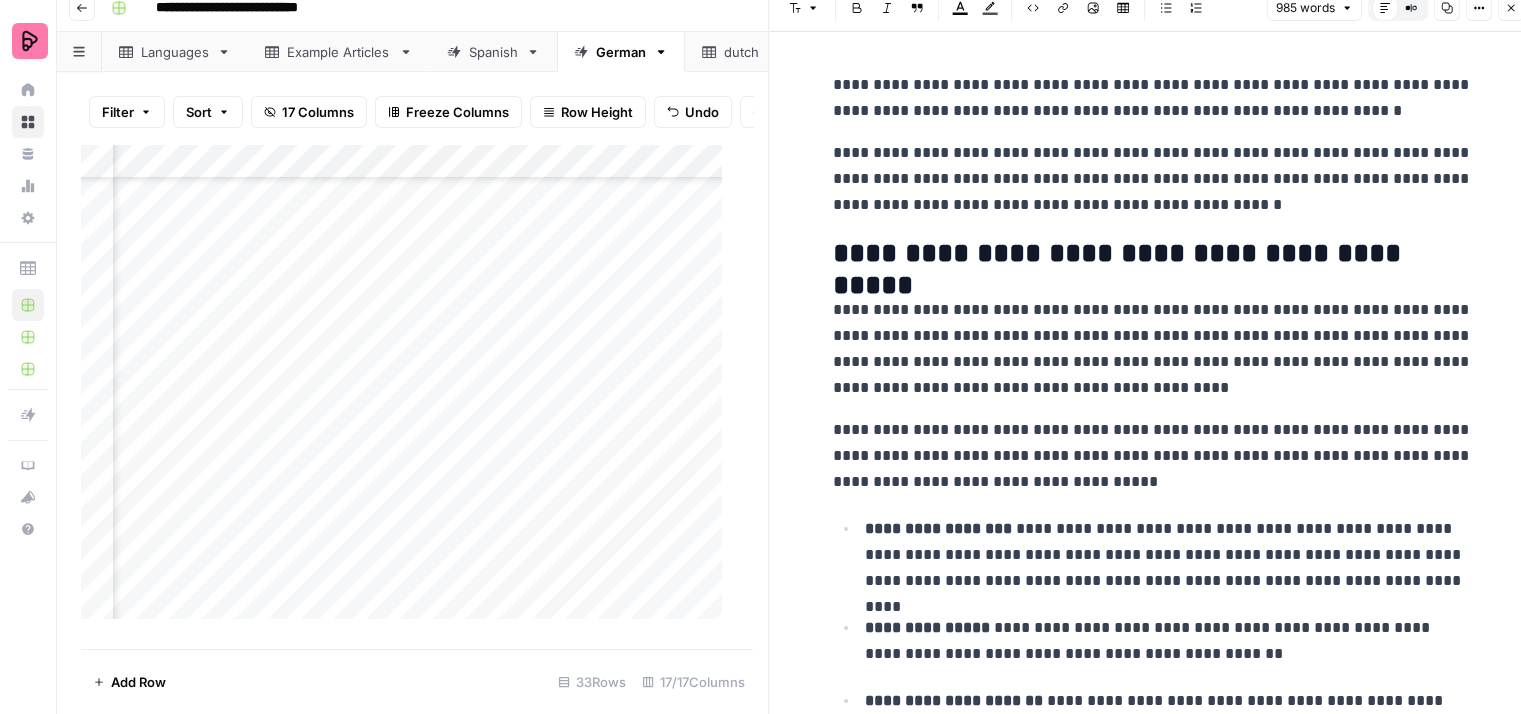 click on "**********" at bounding box center (1153, 98) 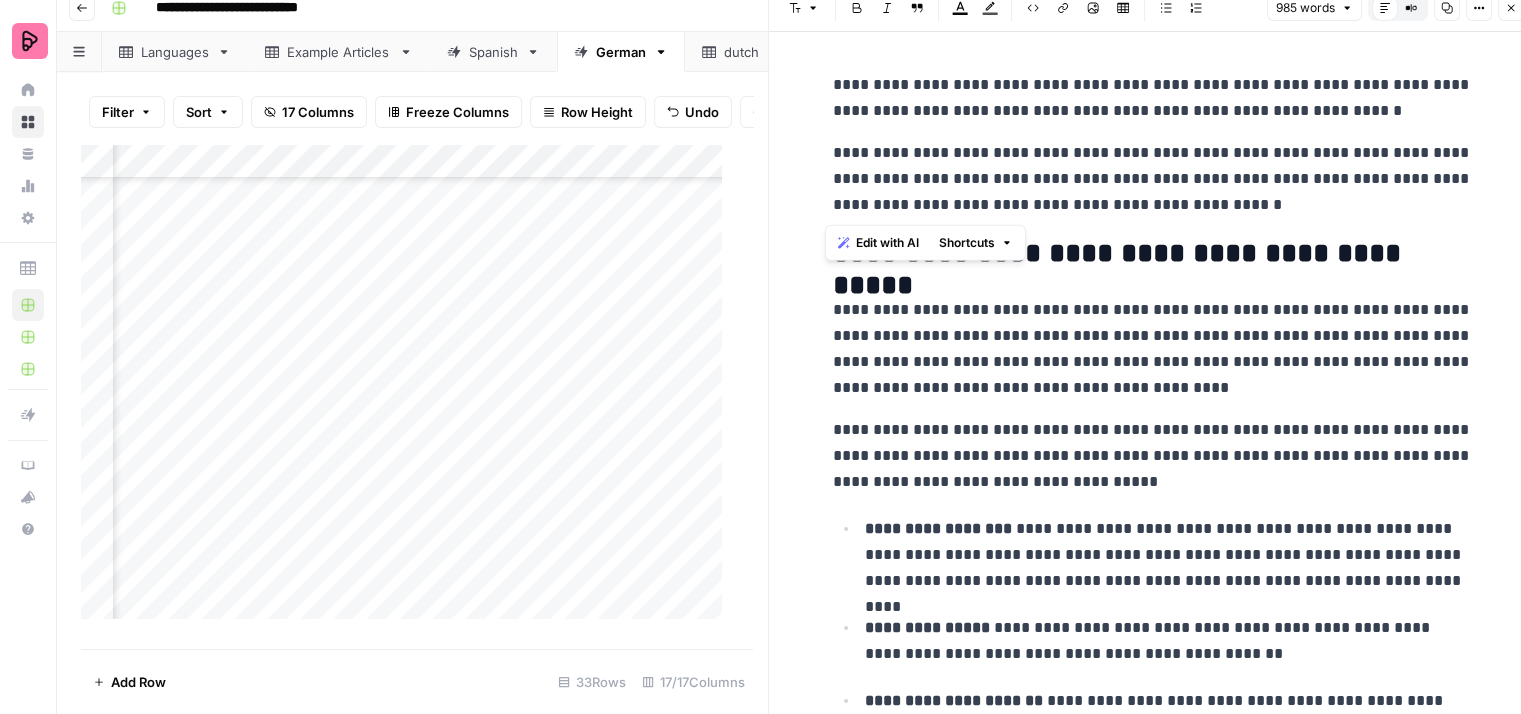 drag, startPoint x: 1244, startPoint y: 212, endPoint x: 819, endPoint y: 157, distance: 428.54404 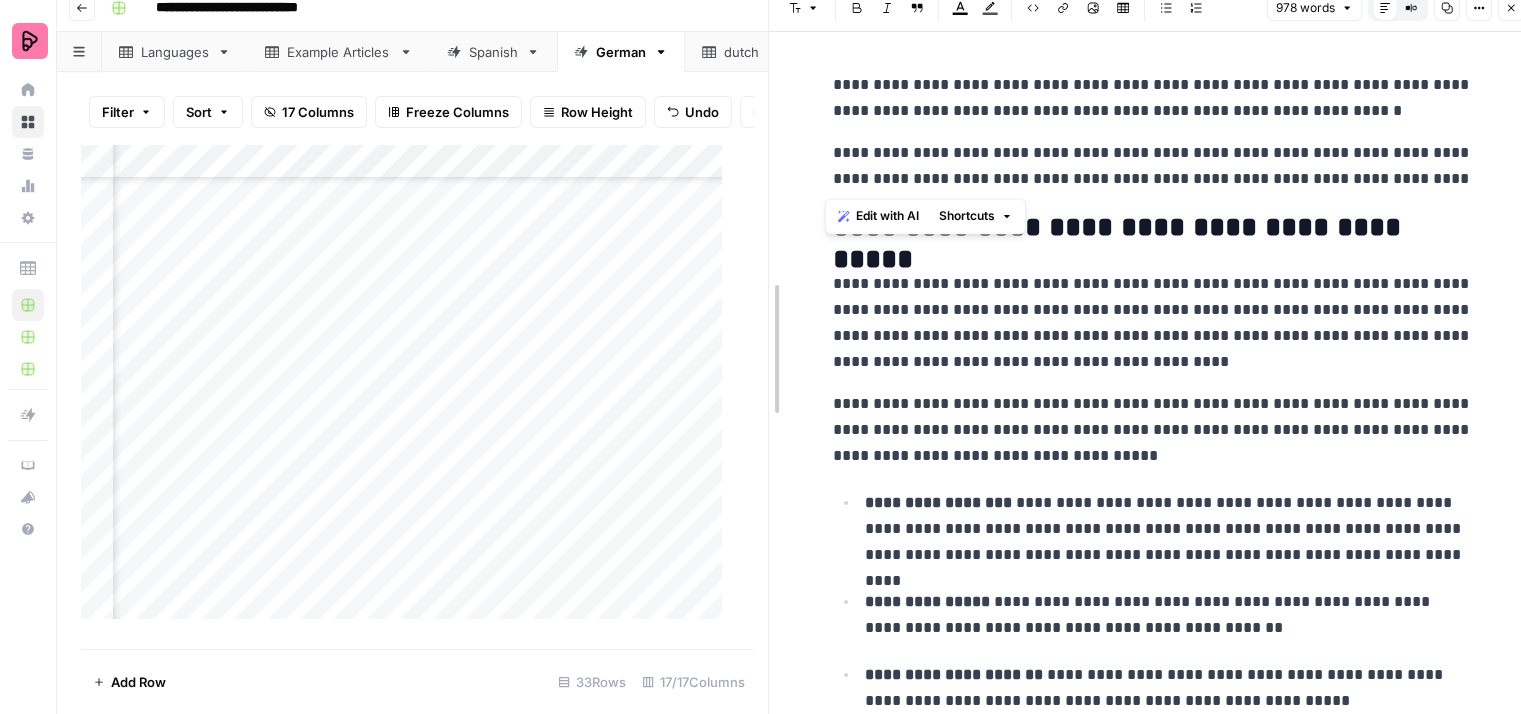 drag, startPoint x: 1451, startPoint y: 181, endPoint x: 765, endPoint y: 137, distance: 687.4096 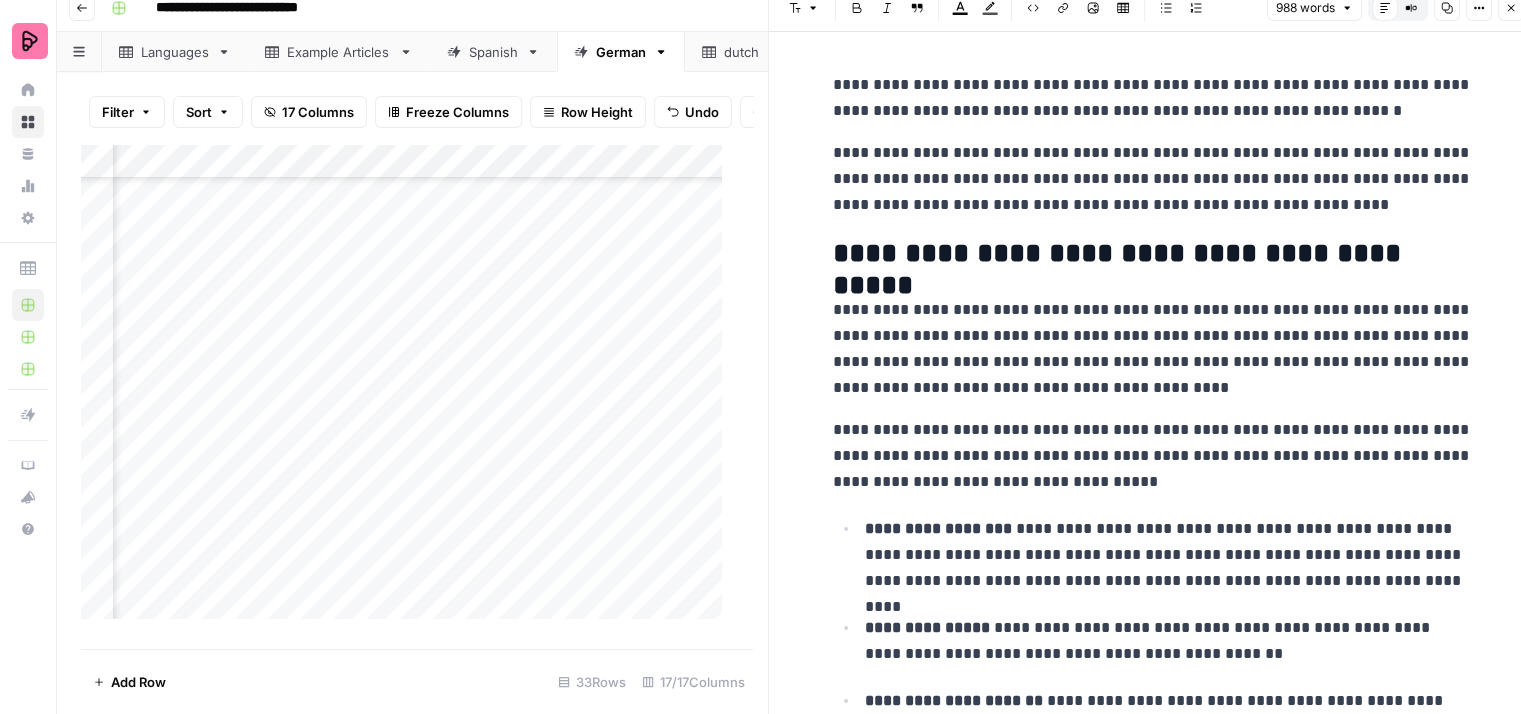 click on "**********" at bounding box center [1153, 179] 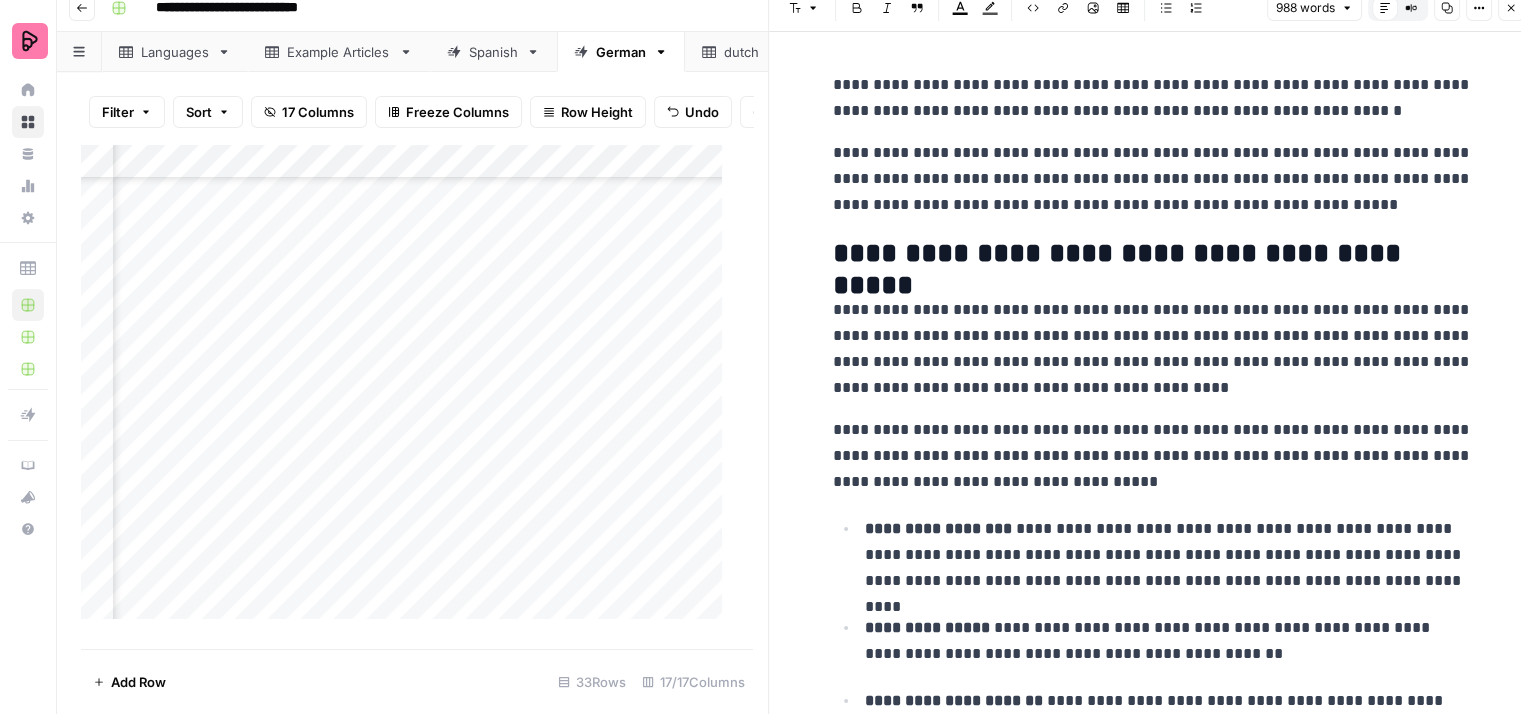 click on "**********" at bounding box center (1153, 179) 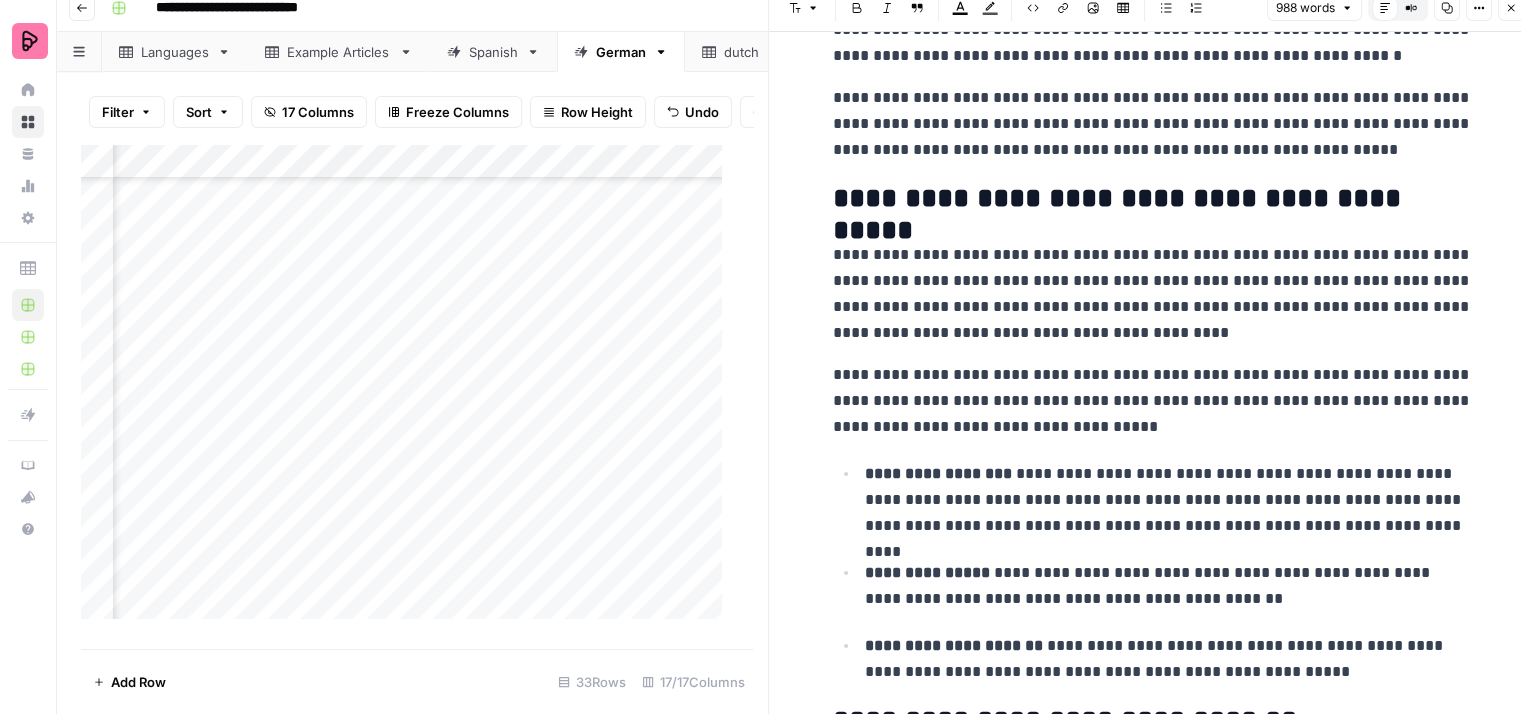 scroll, scrollTop: 100, scrollLeft: 0, axis: vertical 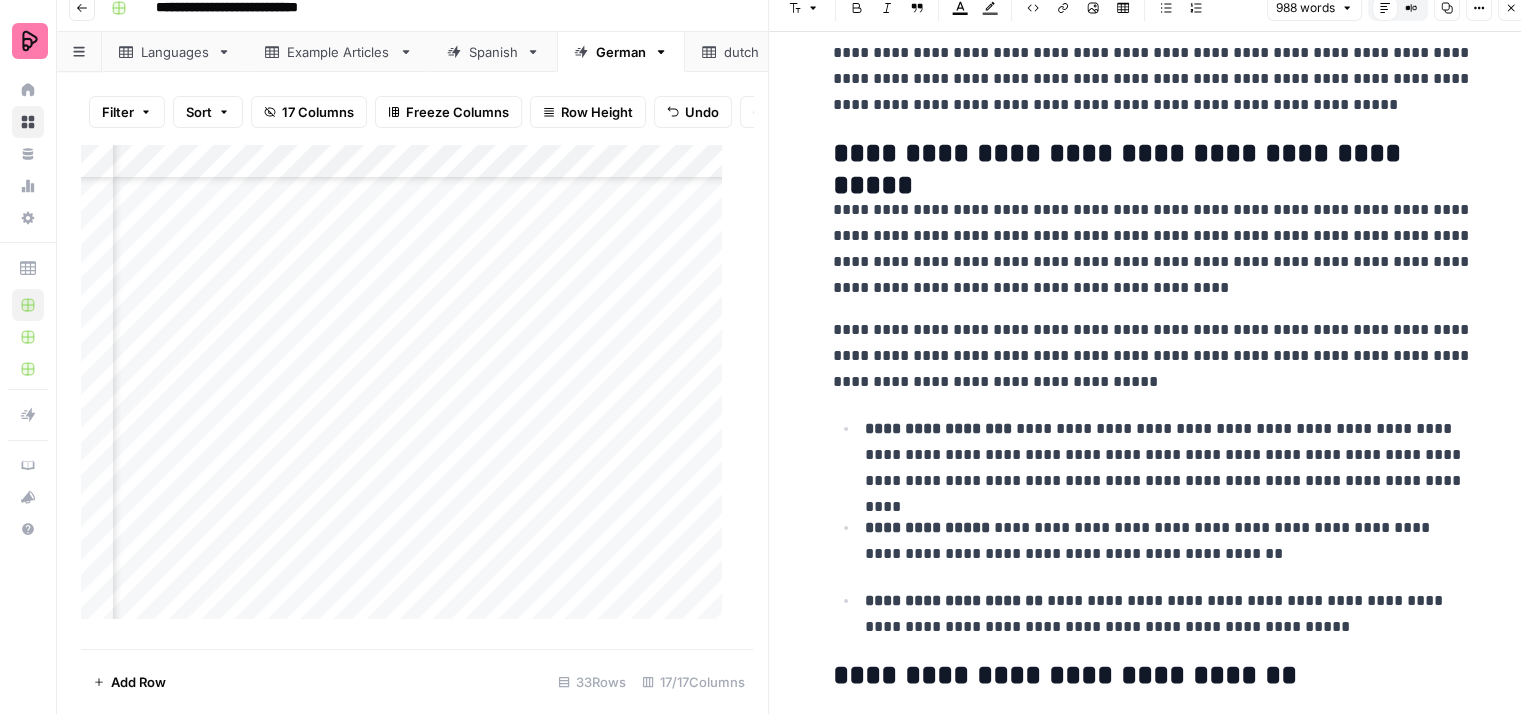 click on "**********" at bounding box center (1153, 249) 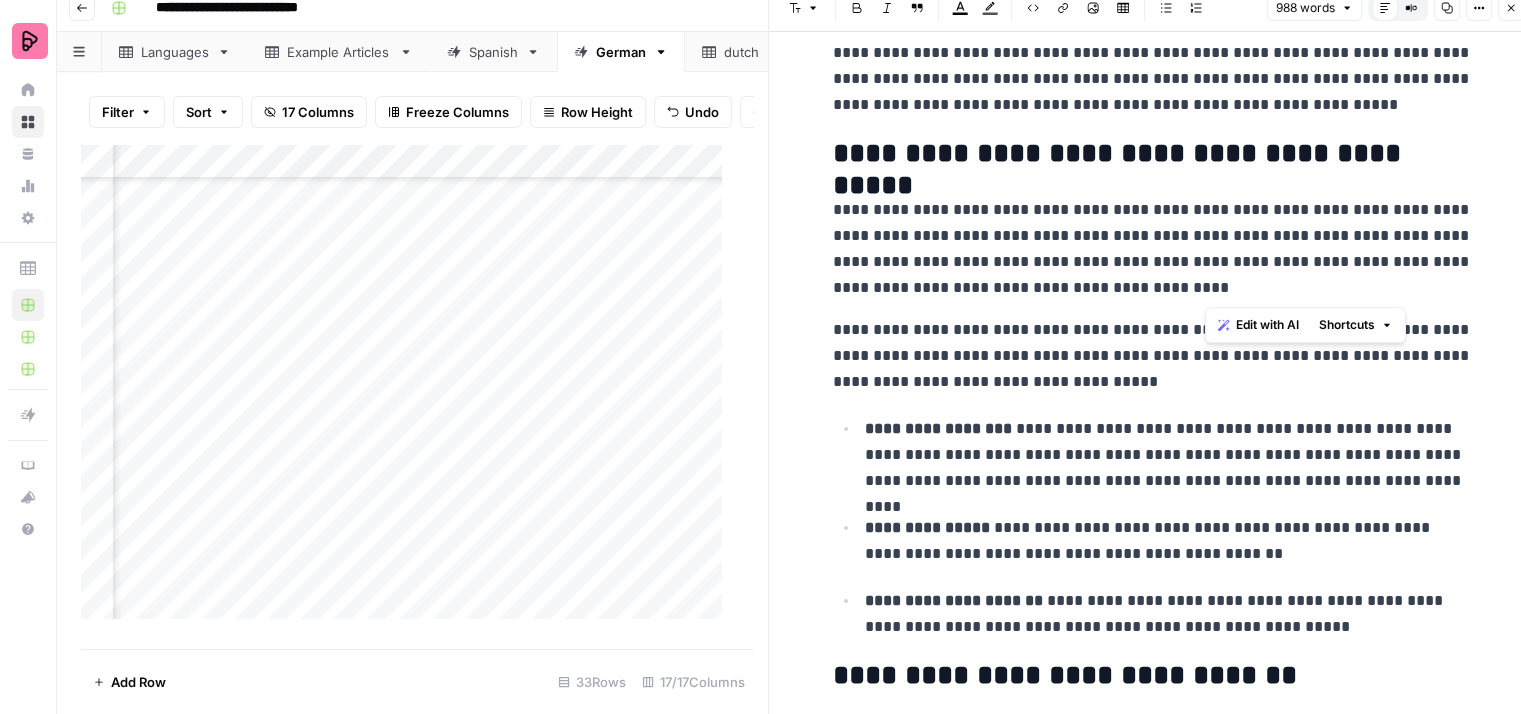 drag, startPoint x: 1232, startPoint y: 285, endPoint x: 1266, endPoint y: 233, distance: 62.1289 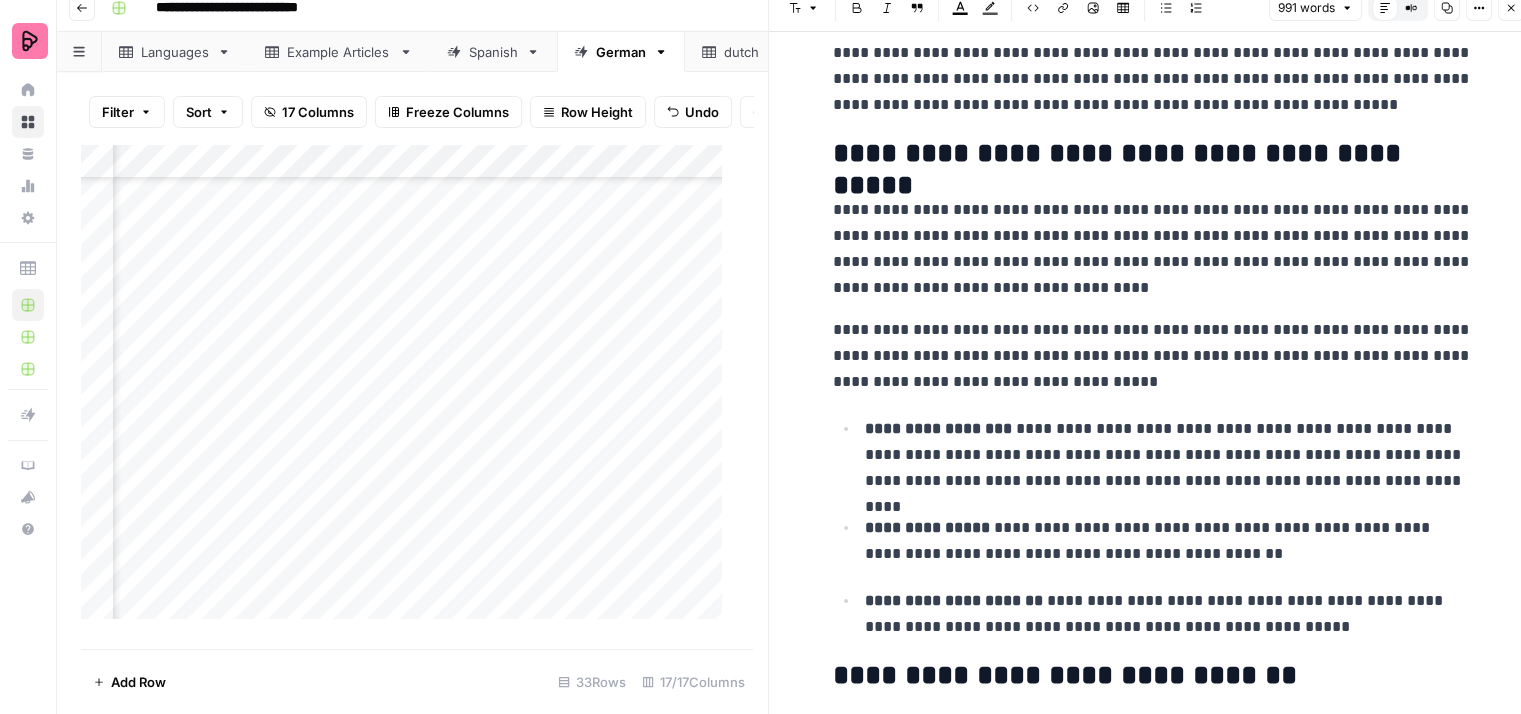 click on "**********" at bounding box center (1153, 249) 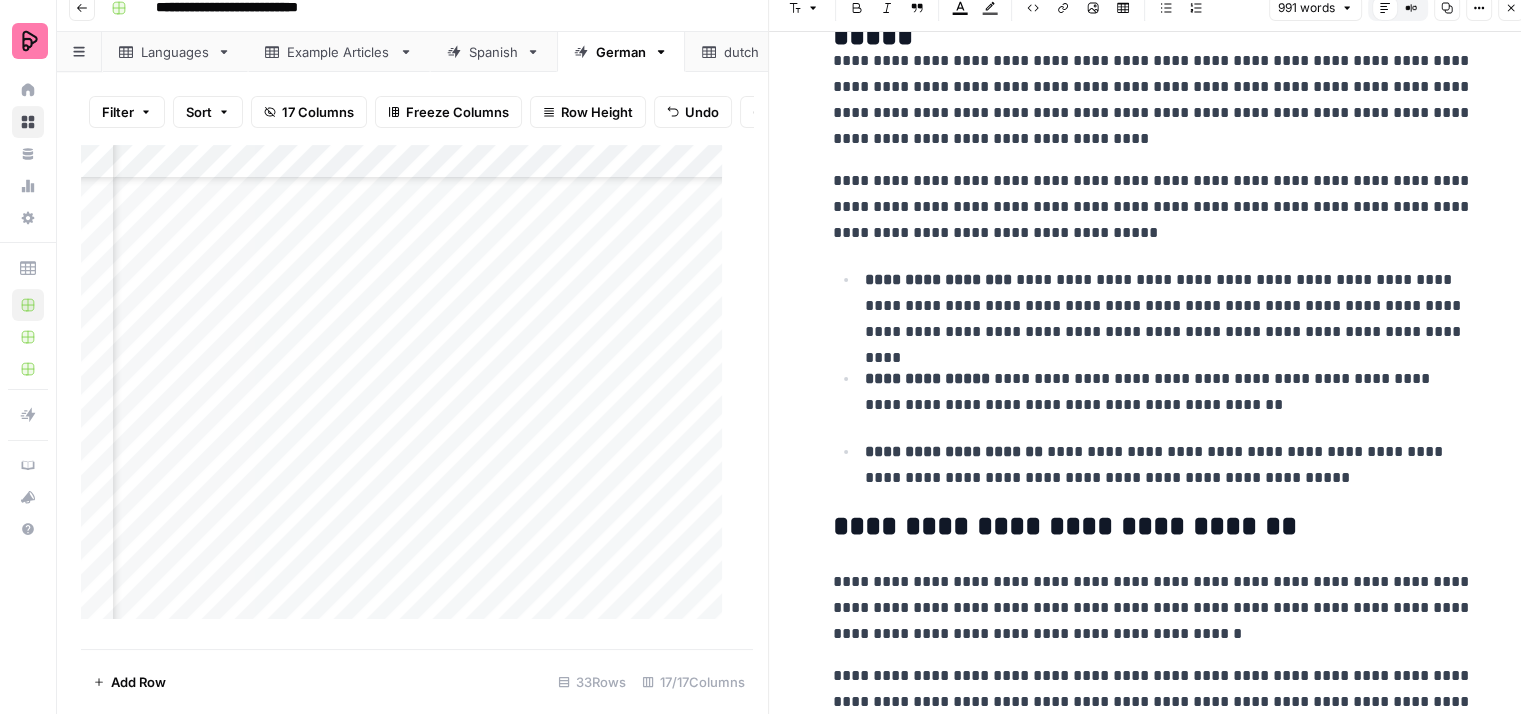 scroll, scrollTop: 300, scrollLeft: 0, axis: vertical 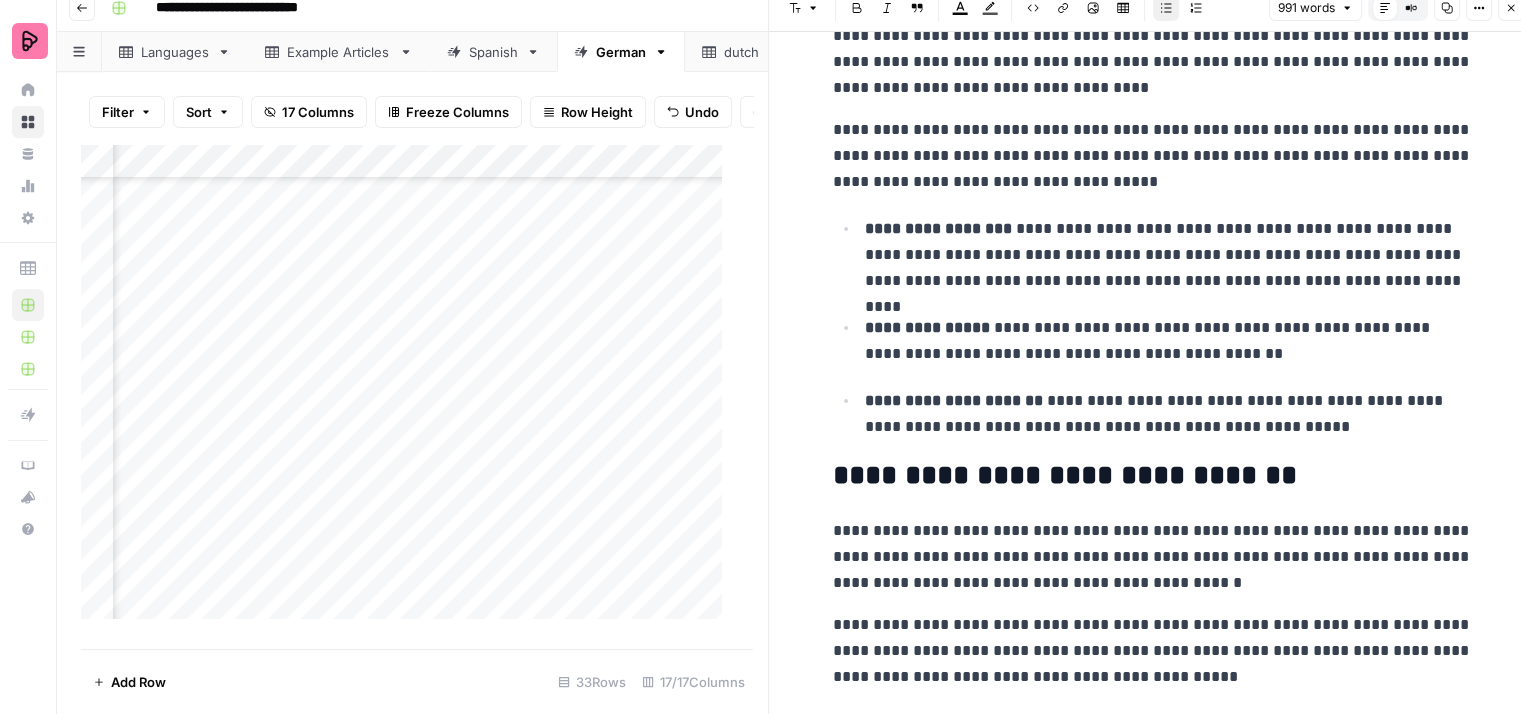 click on "**********" at bounding box center (1169, 341) 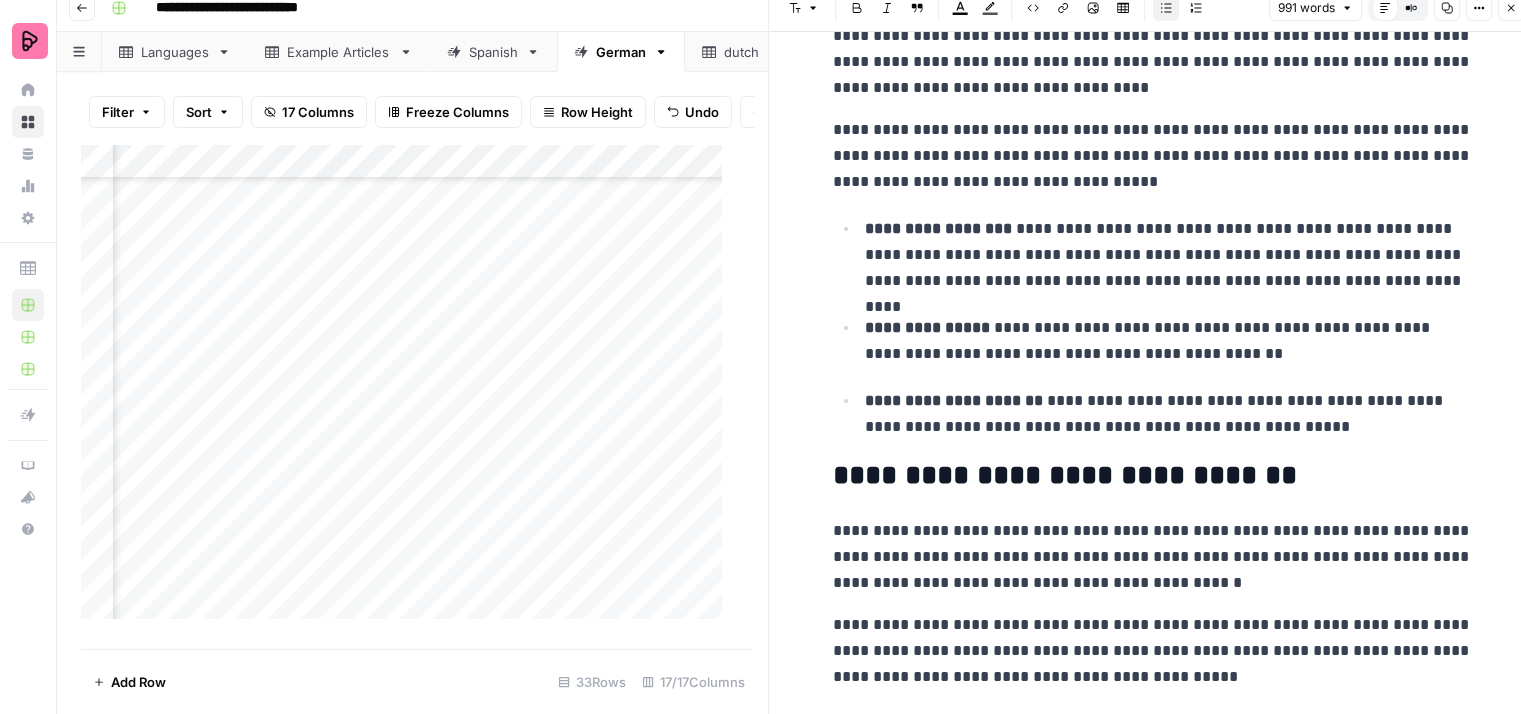 click on "**********" at bounding box center [1169, 341] 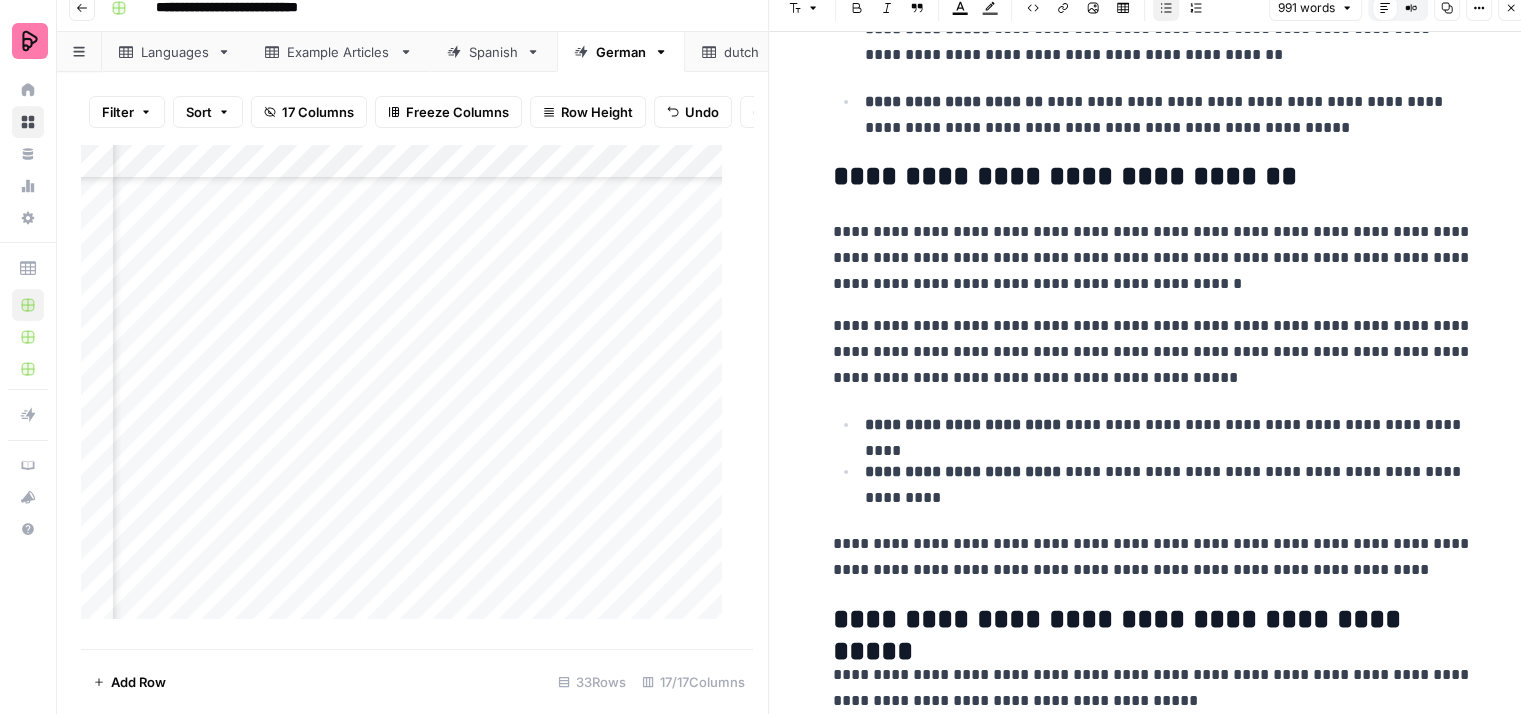 scroll, scrollTop: 600, scrollLeft: 0, axis: vertical 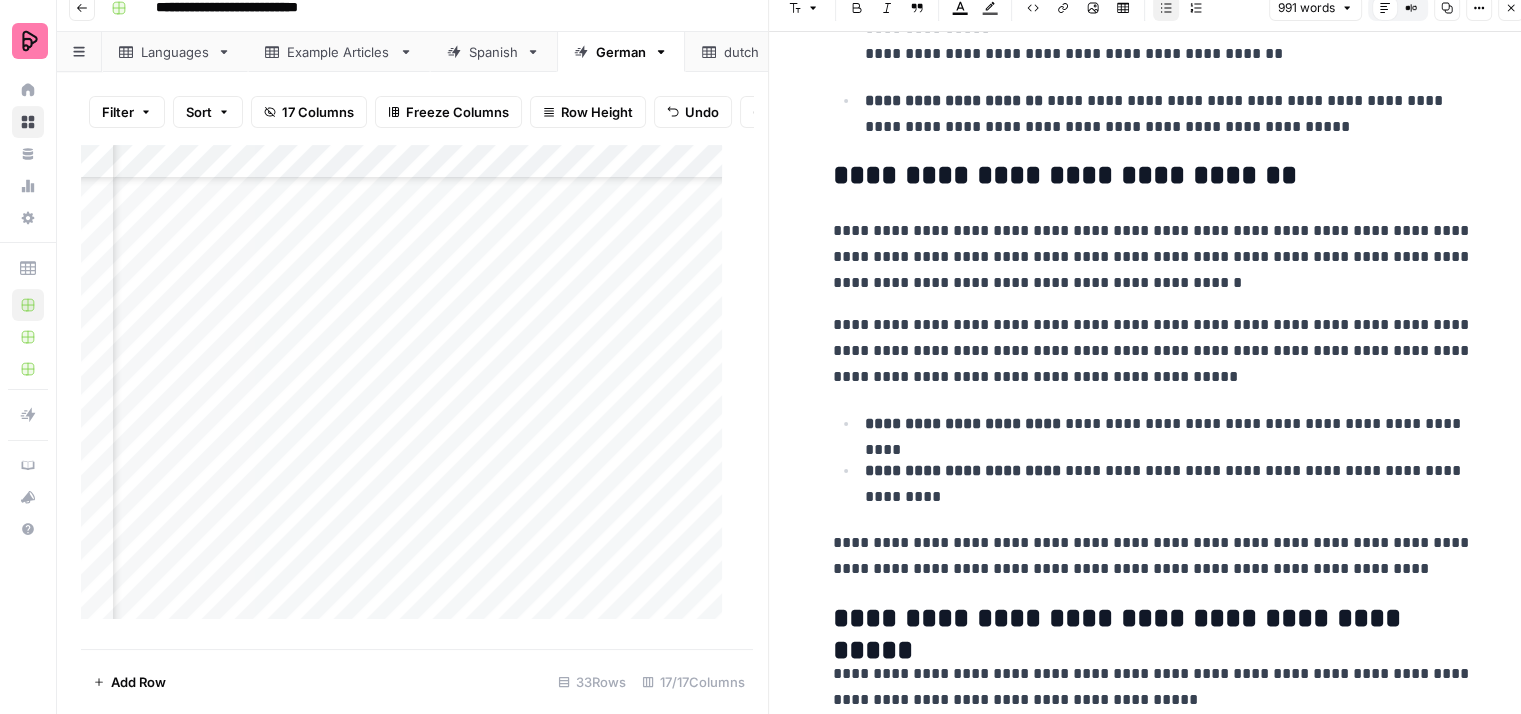 click on "**********" at bounding box center (1153, 257) 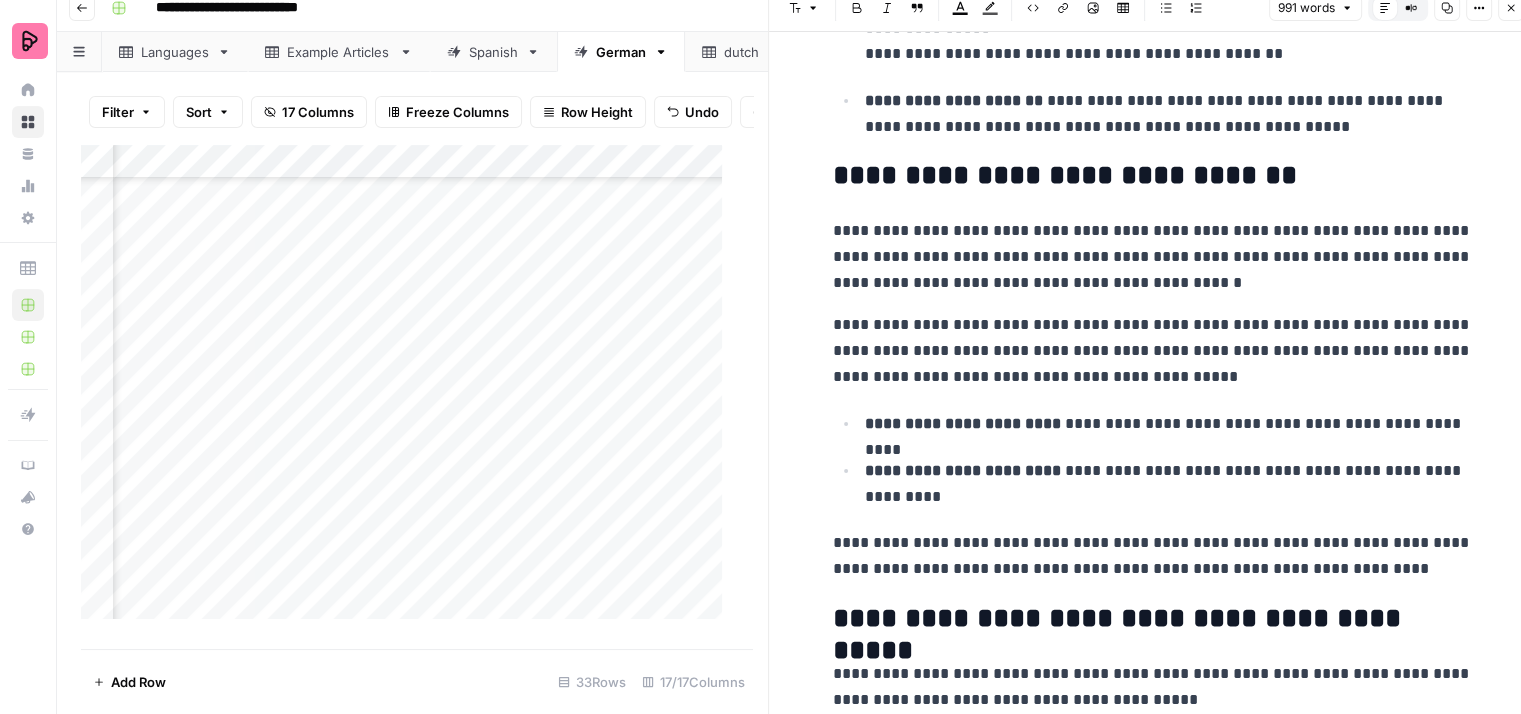 click on "**********" at bounding box center (1153, 257) 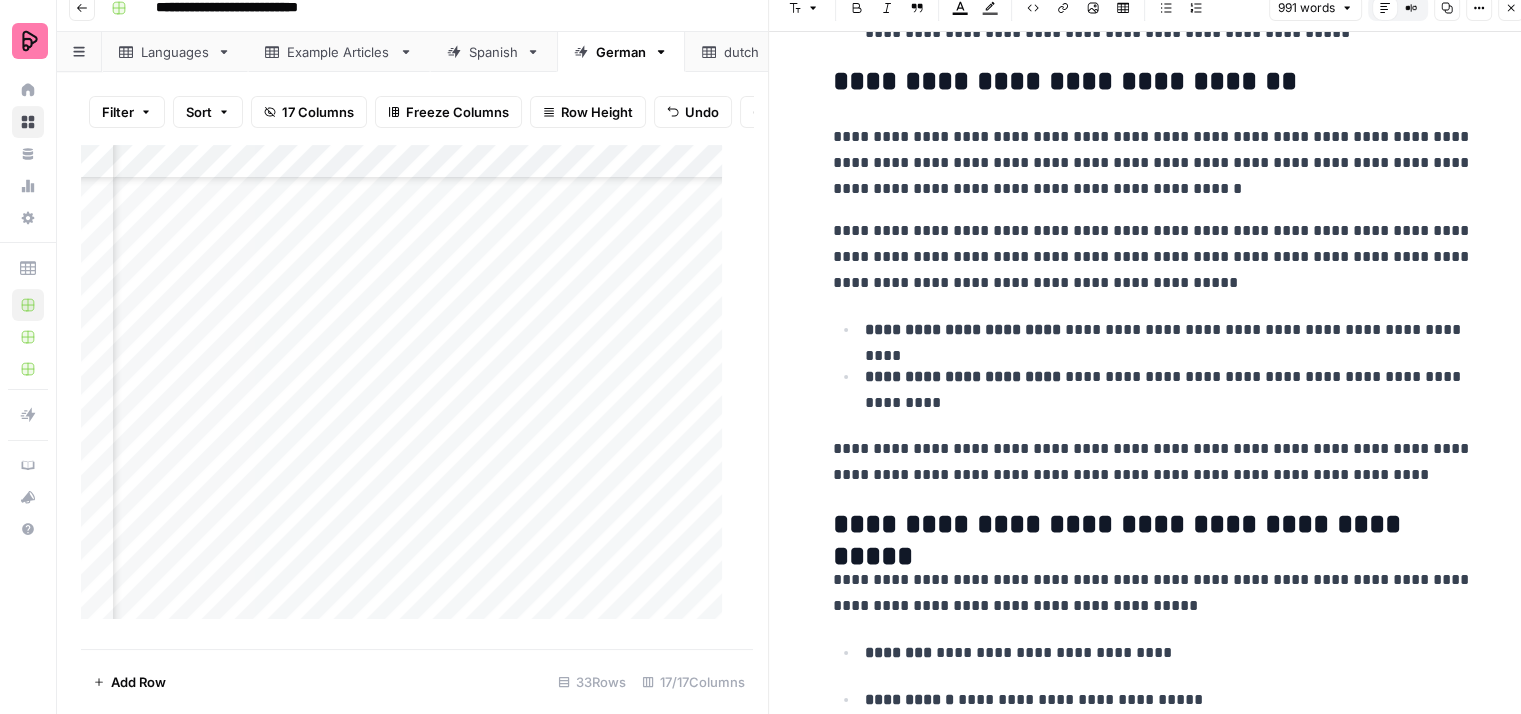 scroll, scrollTop: 1000, scrollLeft: 0, axis: vertical 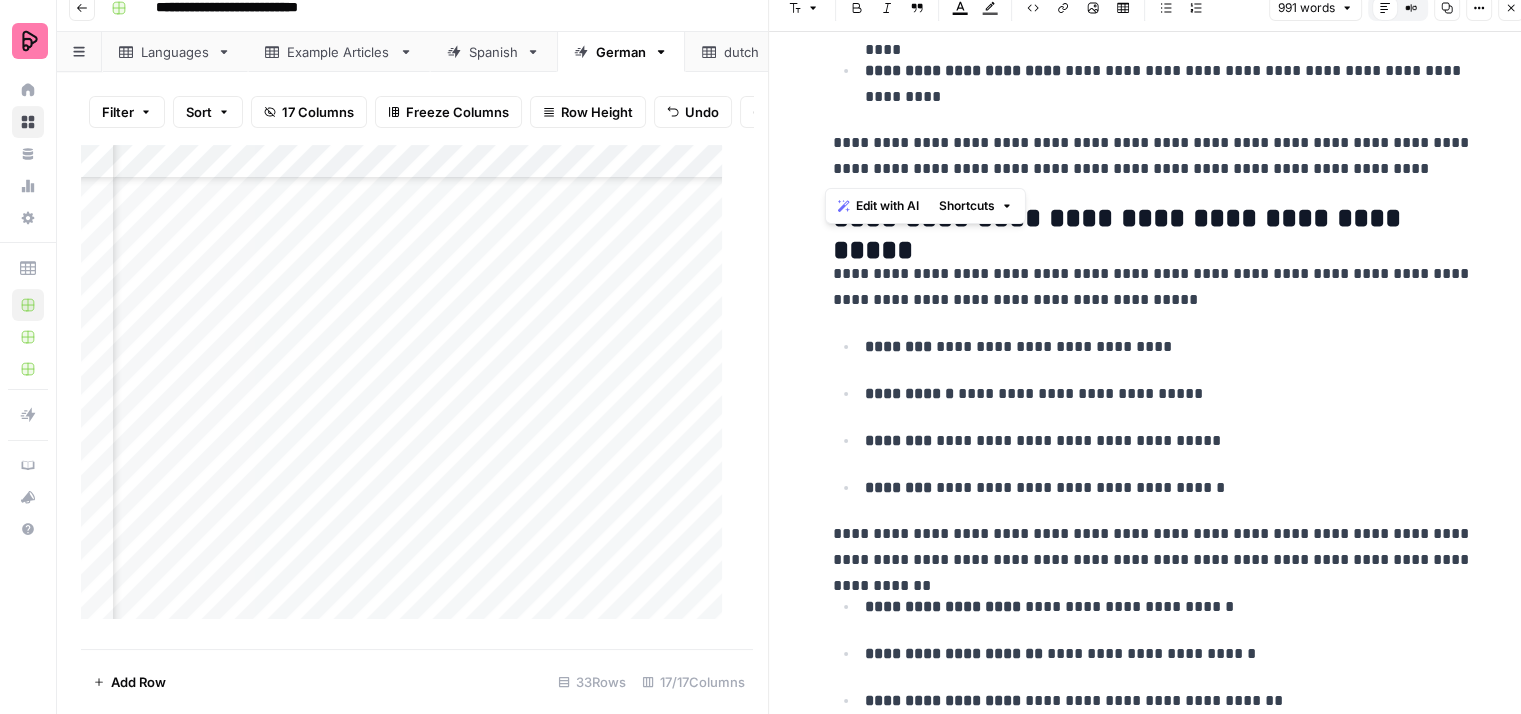 drag, startPoint x: 1404, startPoint y: 169, endPoint x: 807, endPoint y: 142, distance: 597.6102 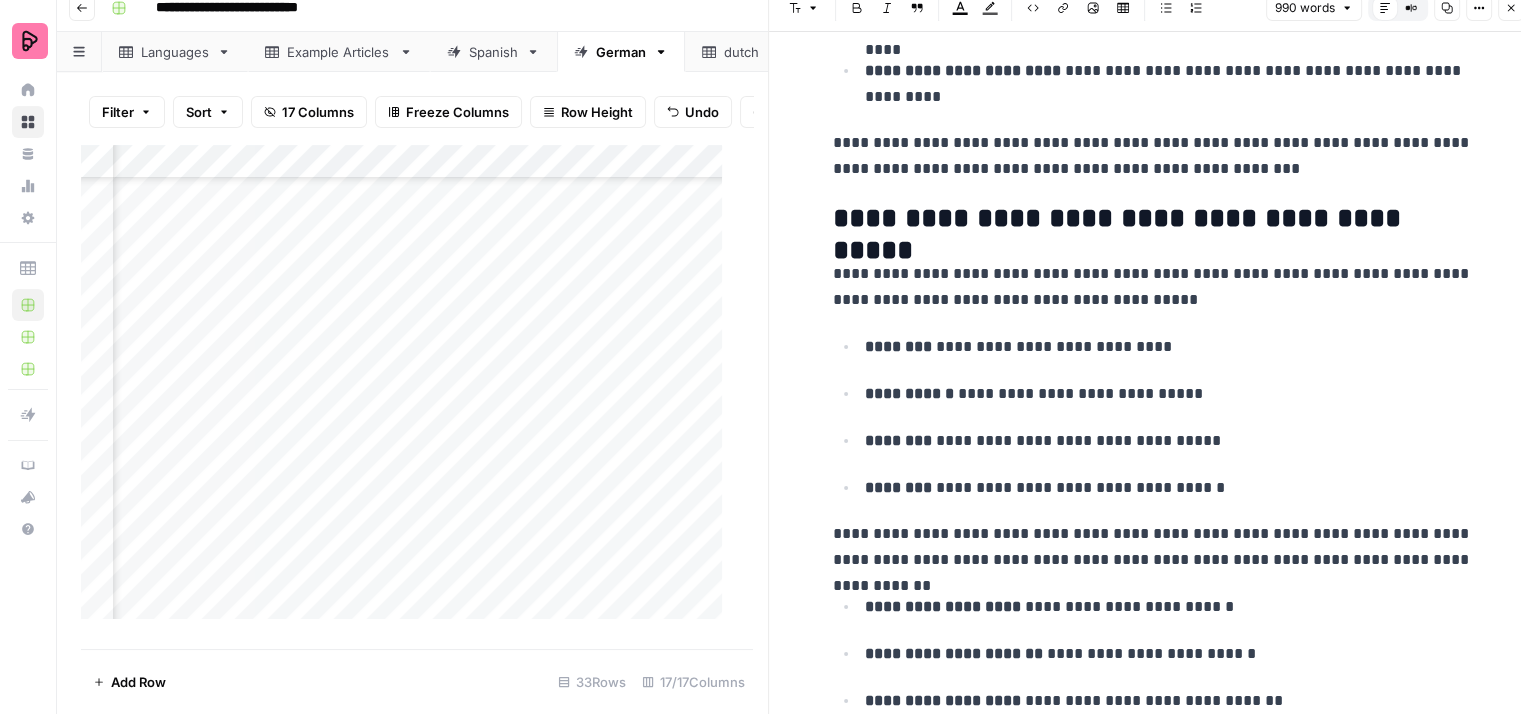 click on "**********" at bounding box center (1153, 156) 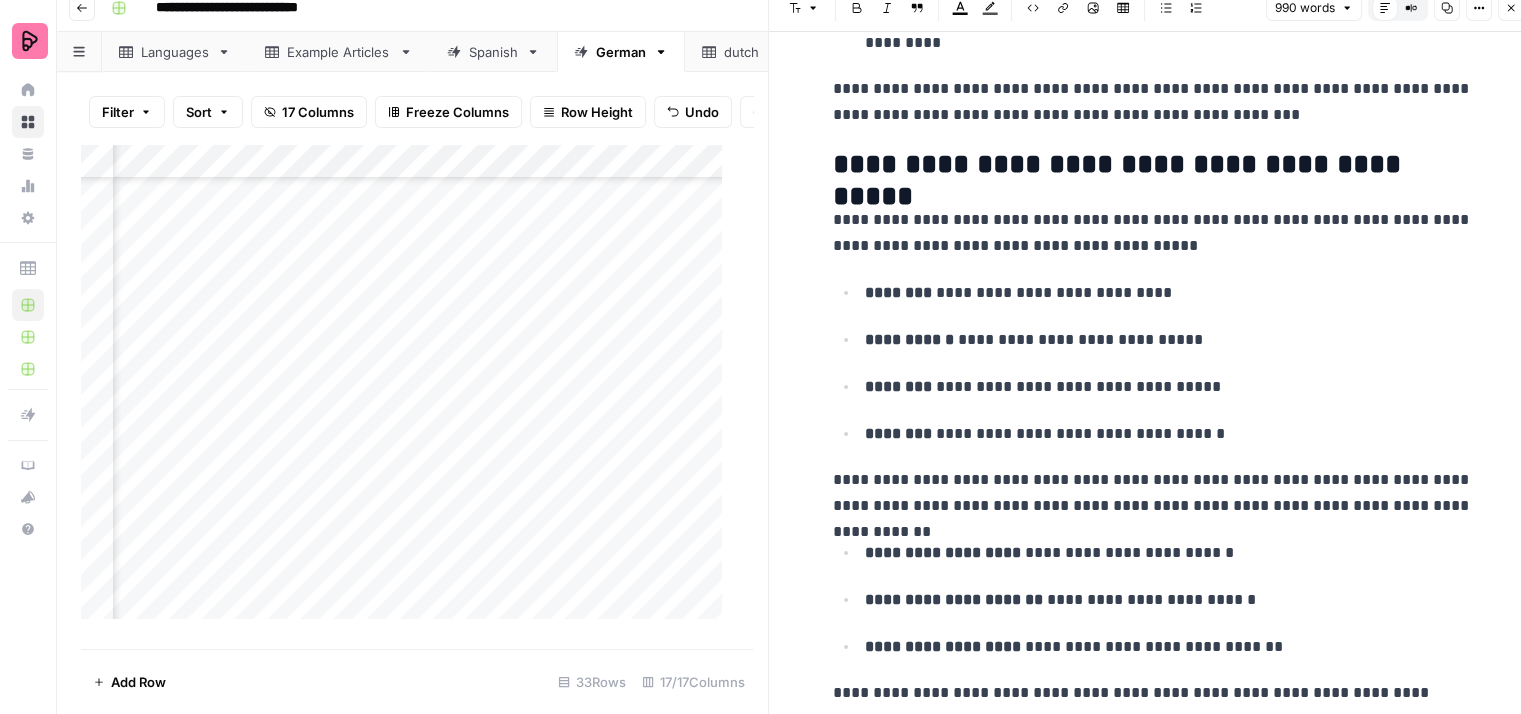 scroll, scrollTop: 1100, scrollLeft: 0, axis: vertical 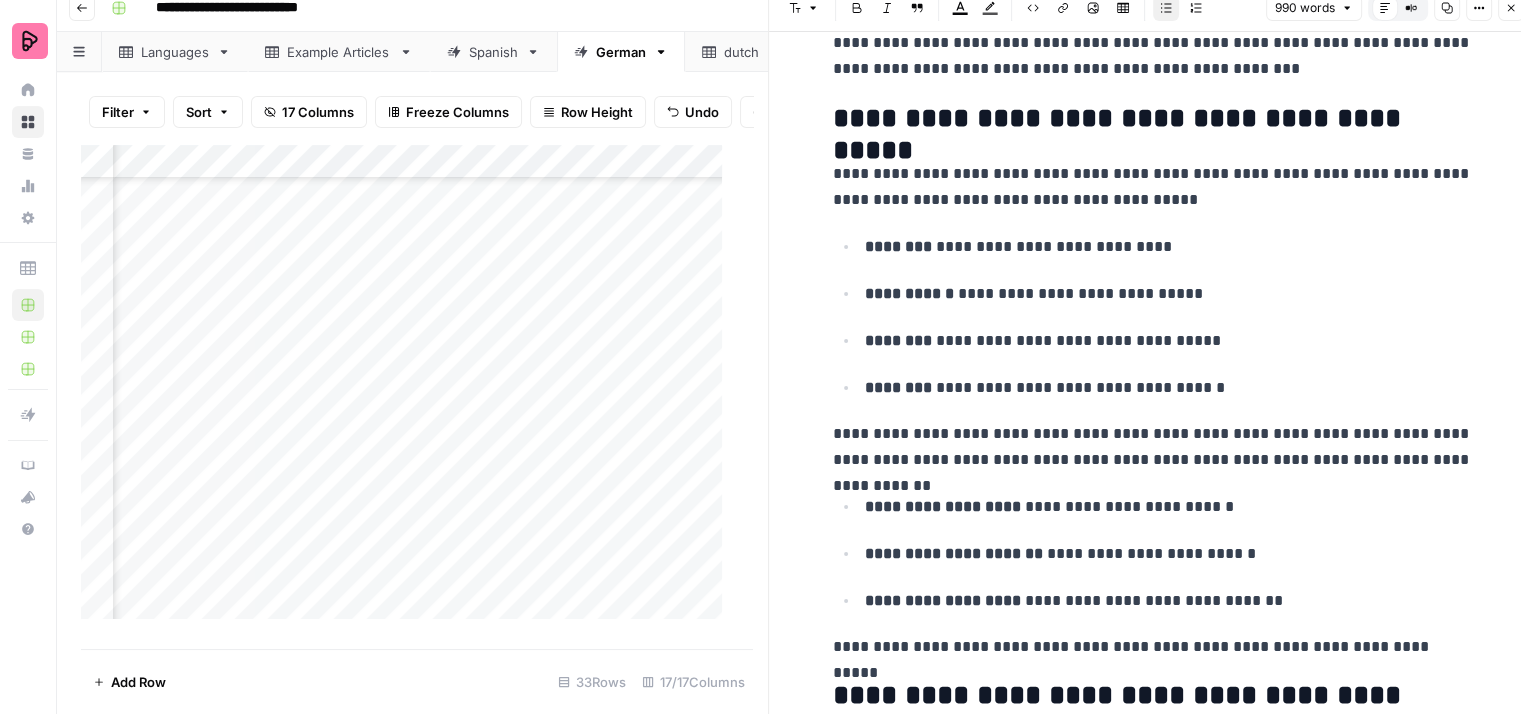 click on "**********" at bounding box center [1169, 341] 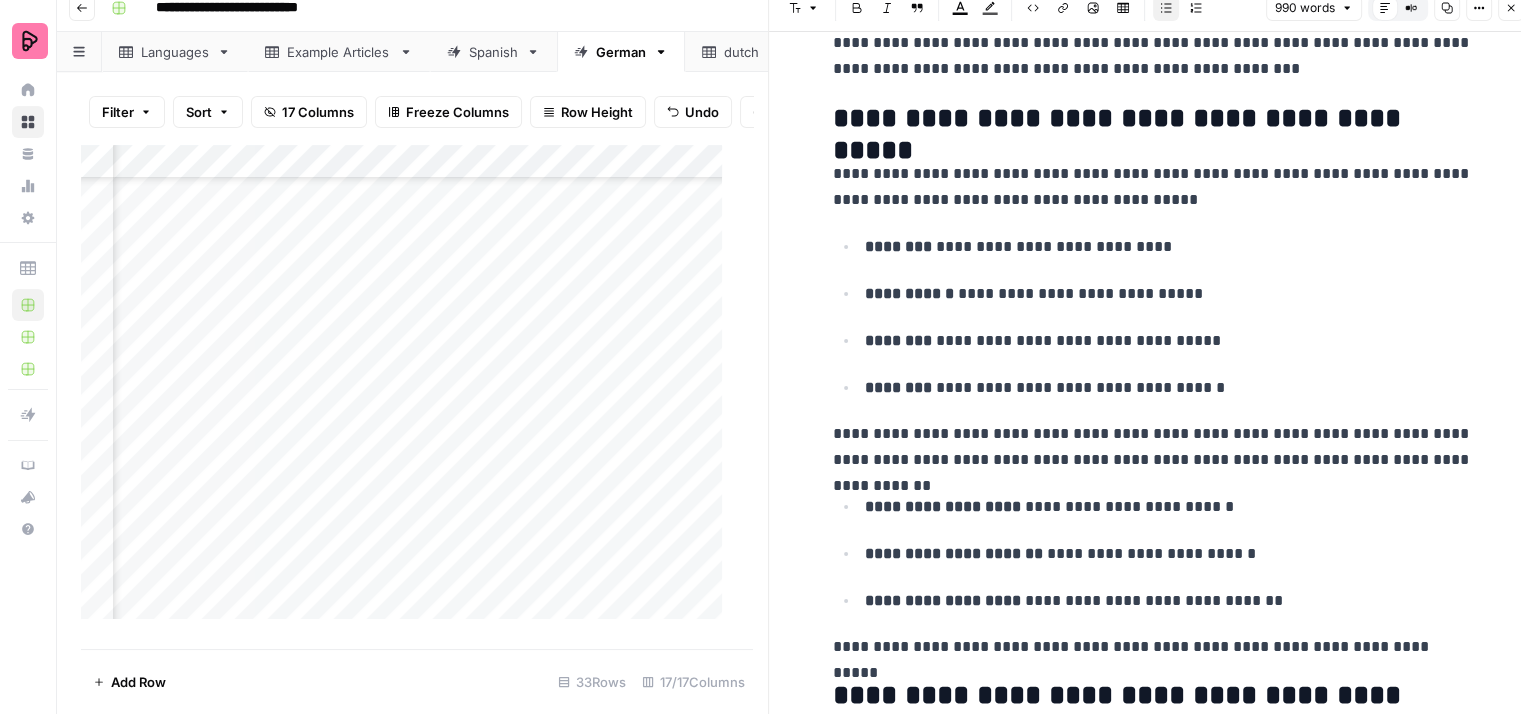 click on "**********" at bounding box center [1153, 1277] 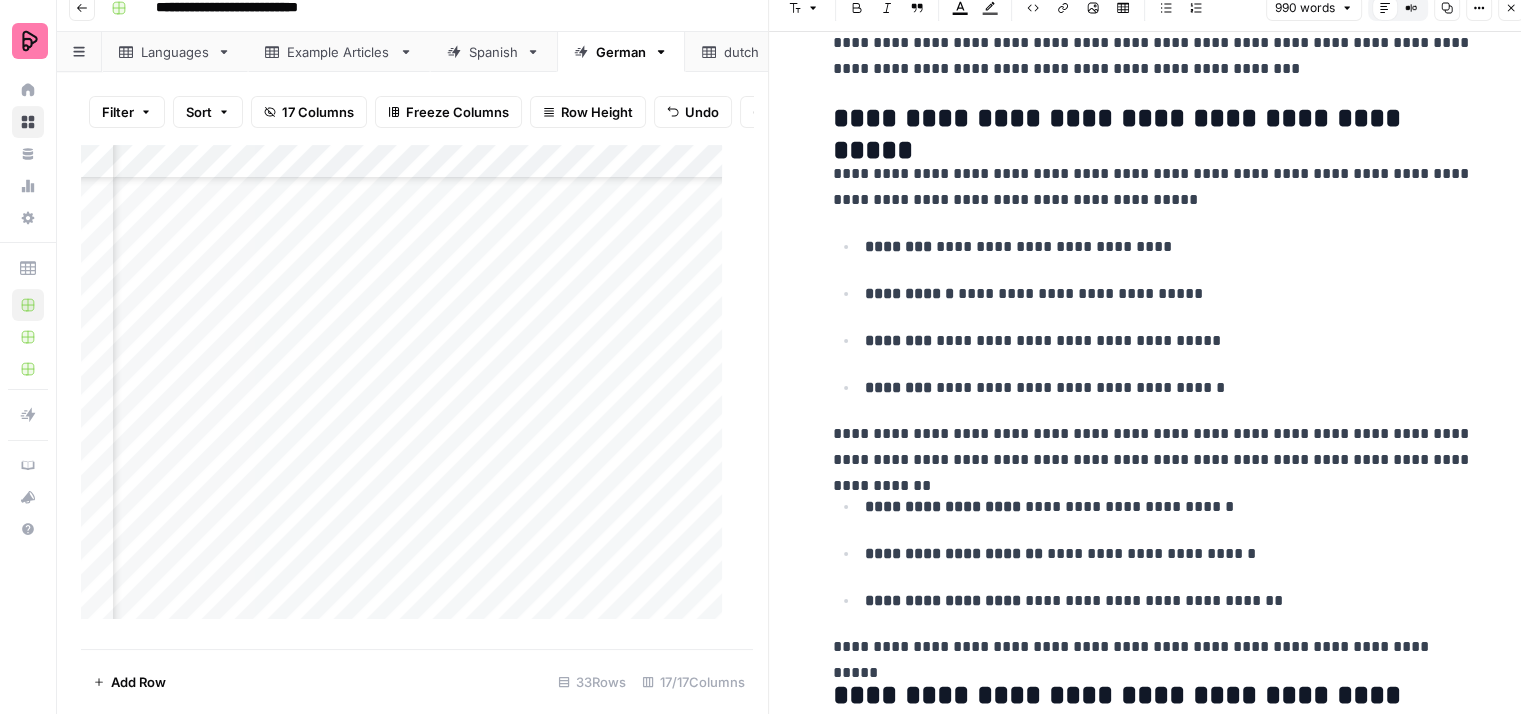 click on "**********" at bounding box center (1169, 507) 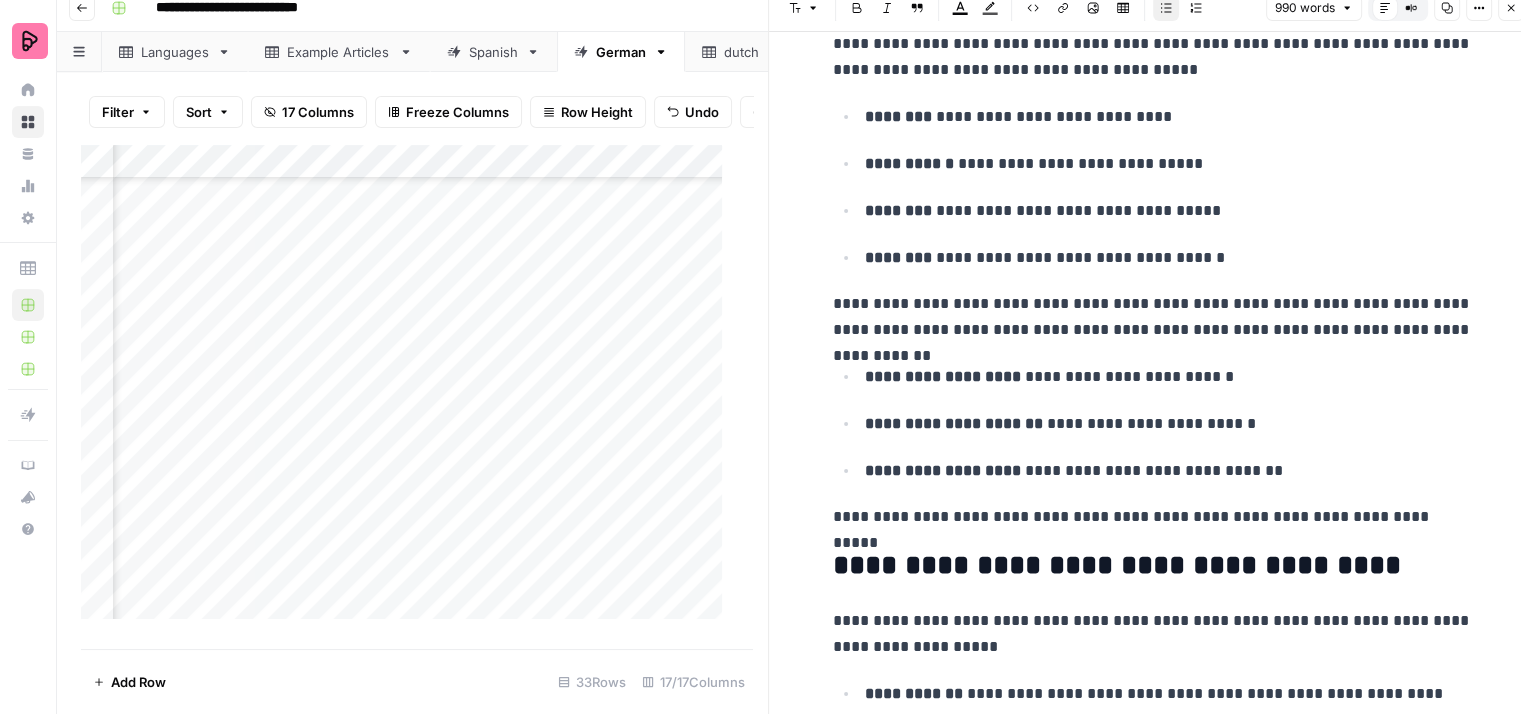 scroll, scrollTop: 1300, scrollLeft: 0, axis: vertical 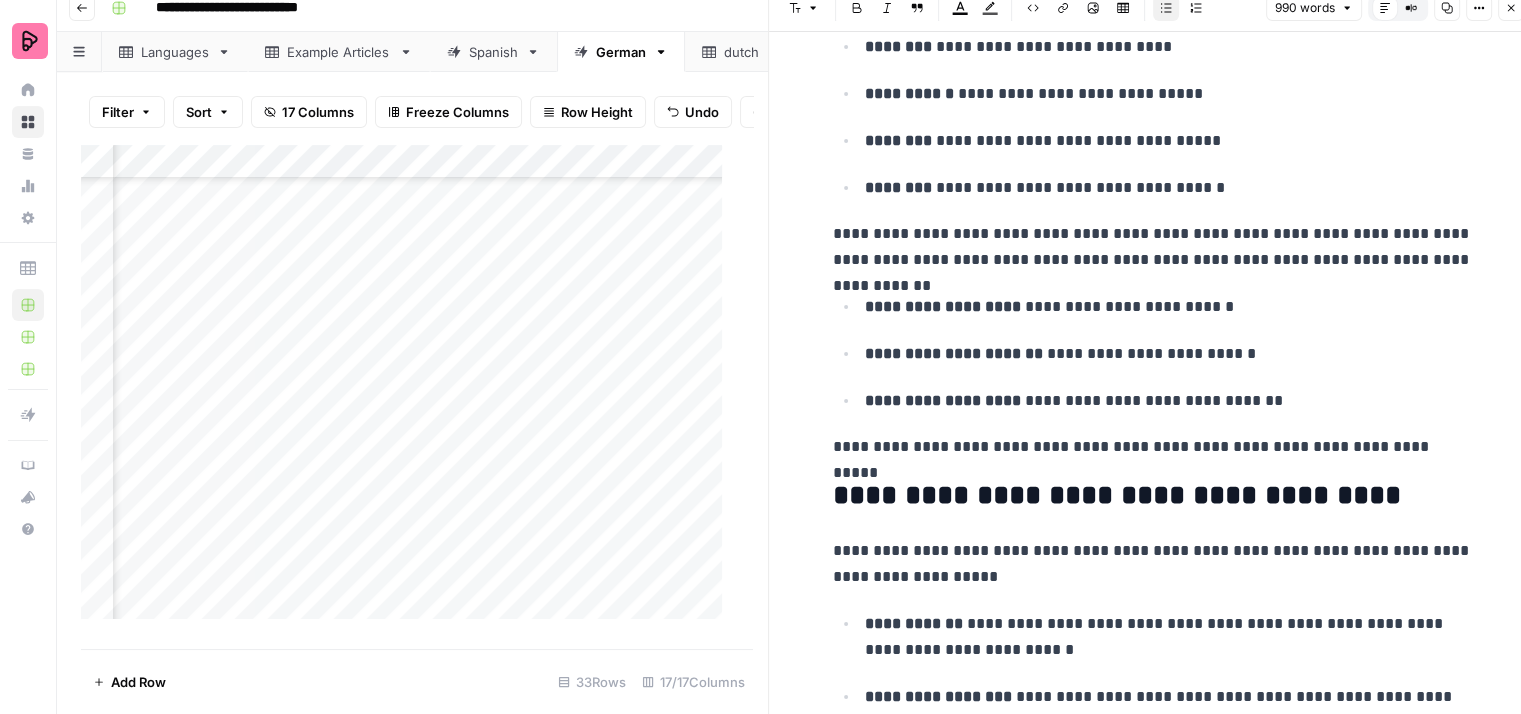 click on "**********" at bounding box center (1169, 354) 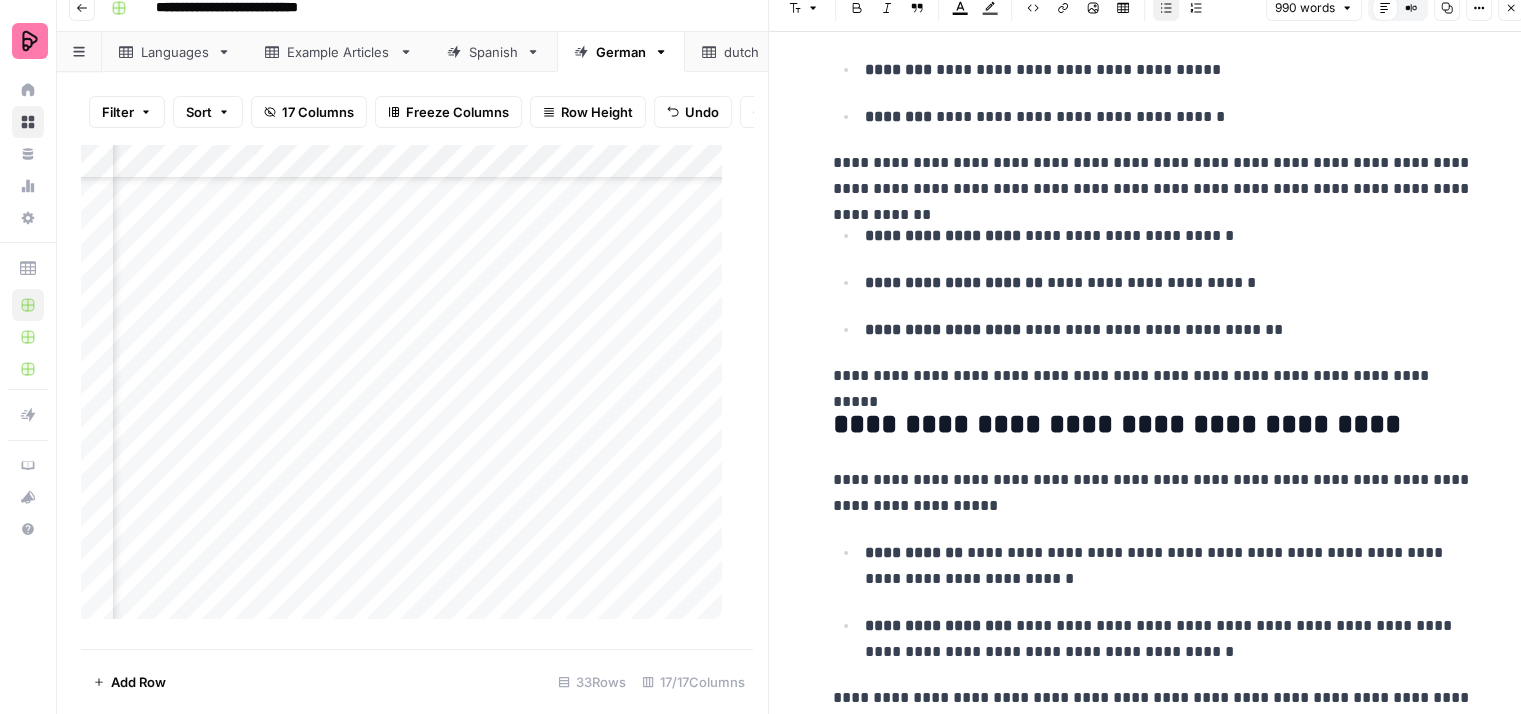scroll, scrollTop: 1400, scrollLeft: 0, axis: vertical 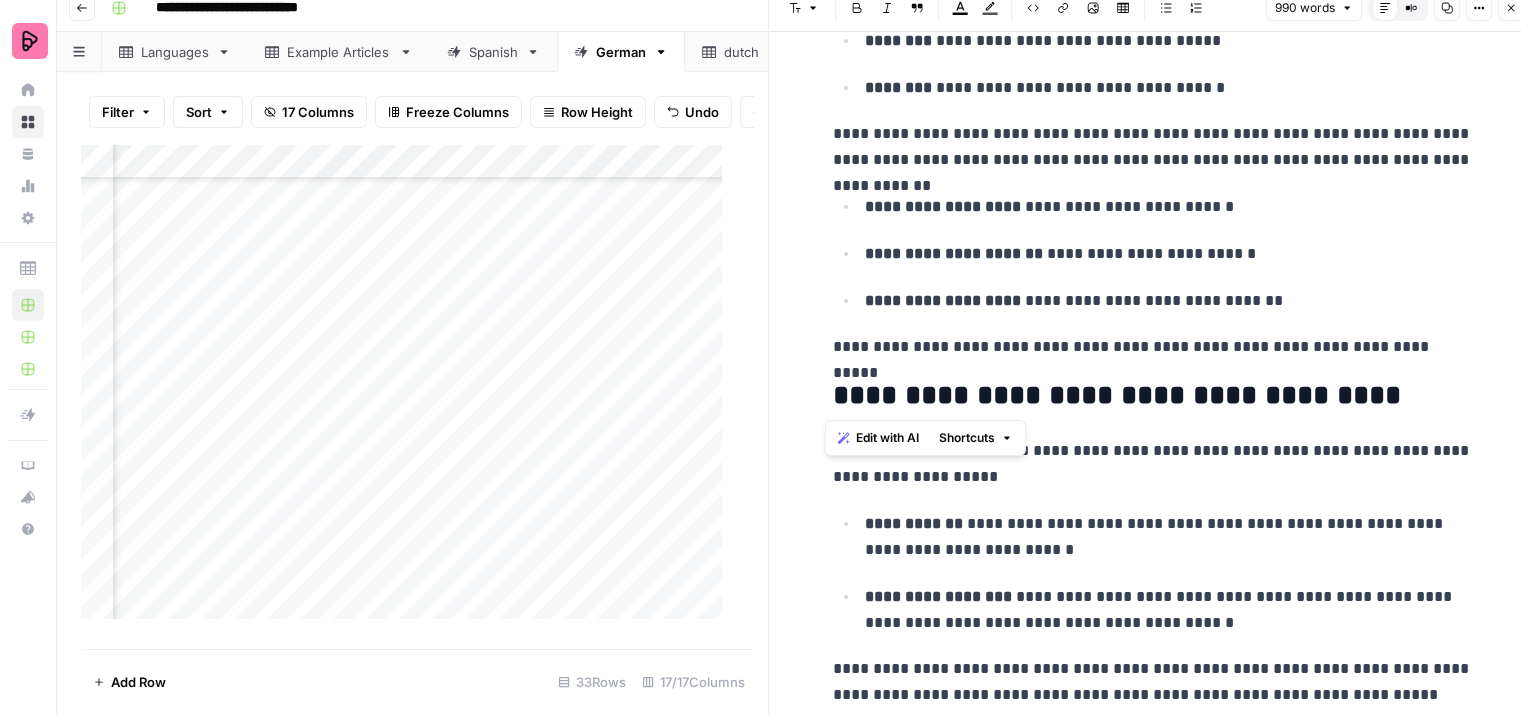 drag, startPoint x: 1404, startPoint y: 398, endPoint x: 834, endPoint y: 387, distance: 570.10614 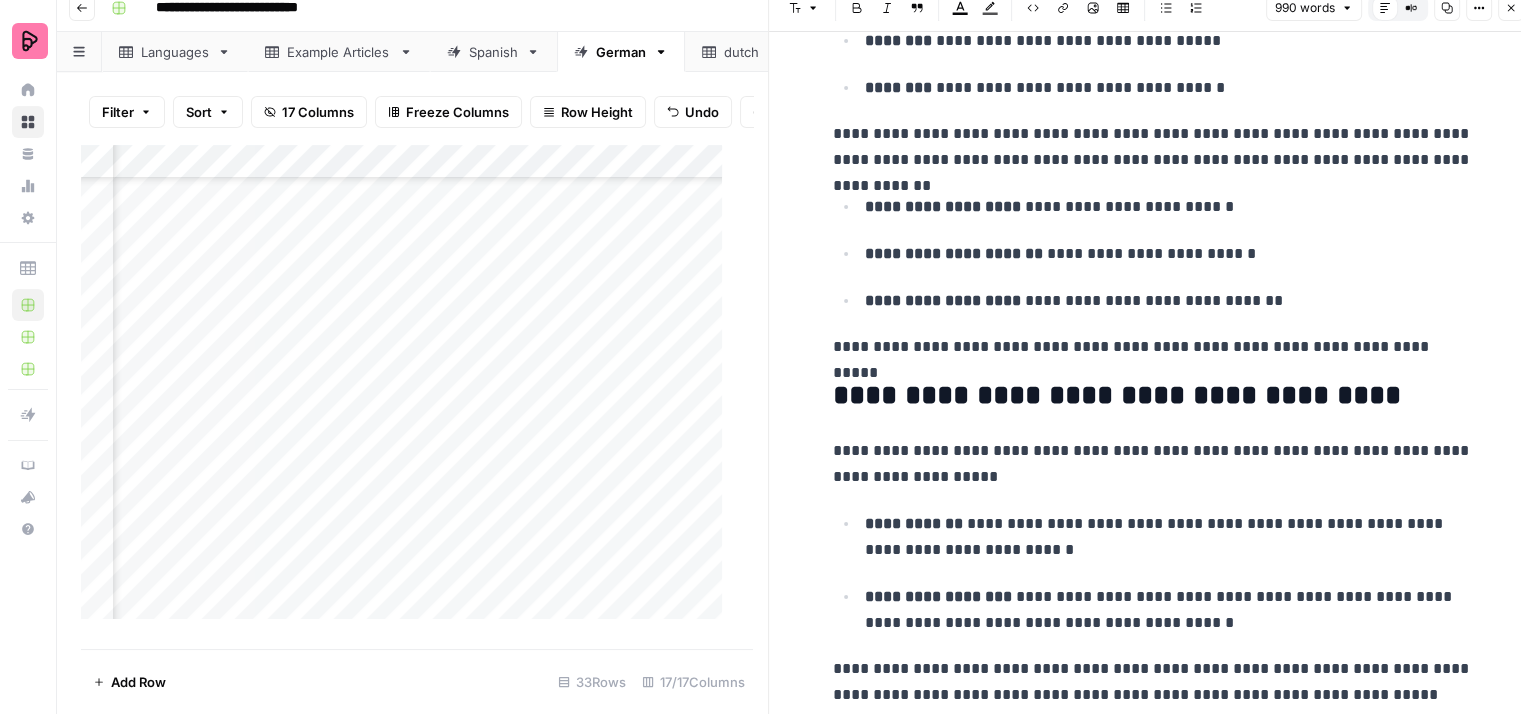click on "**********" at bounding box center (1153, 464) 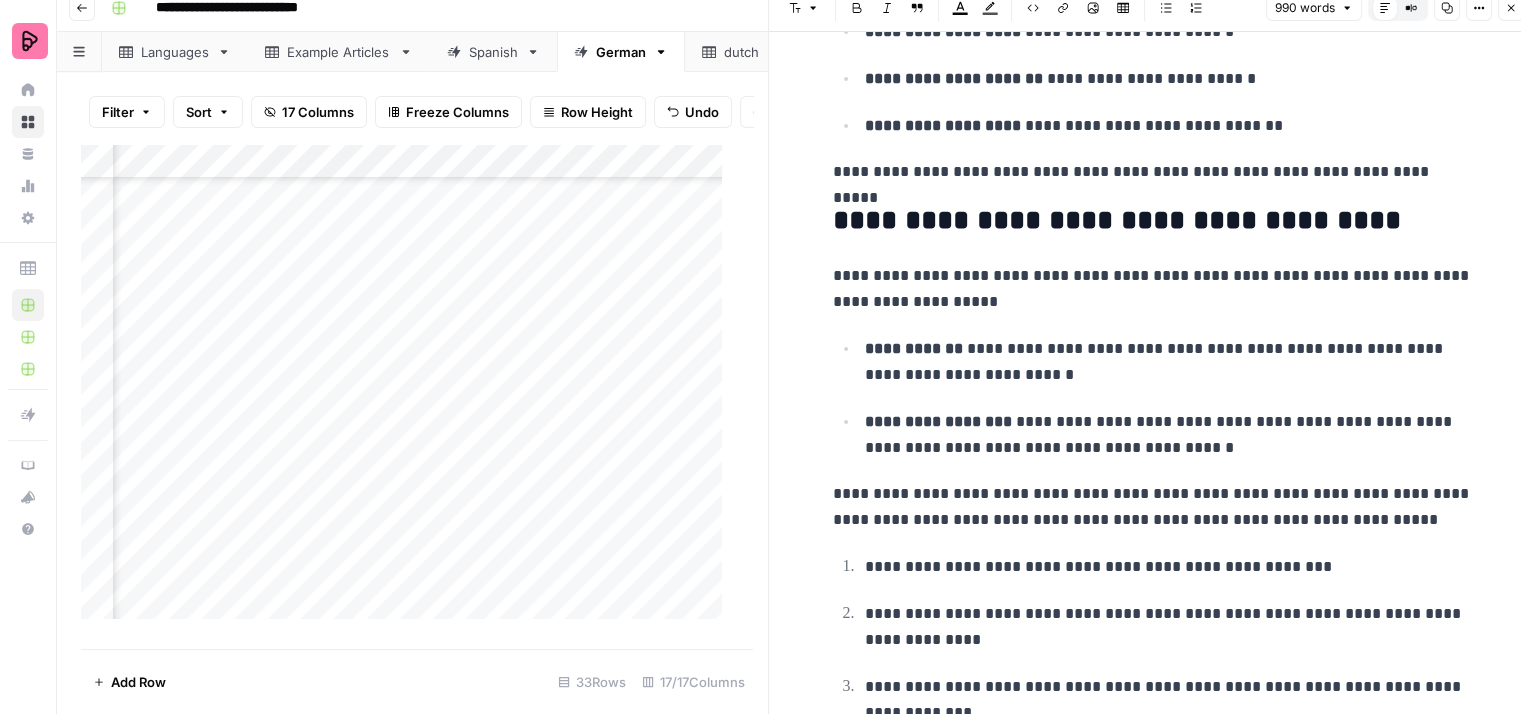 scroll, scrollTop: 1600, scrollLeft: 0, axis: vertical 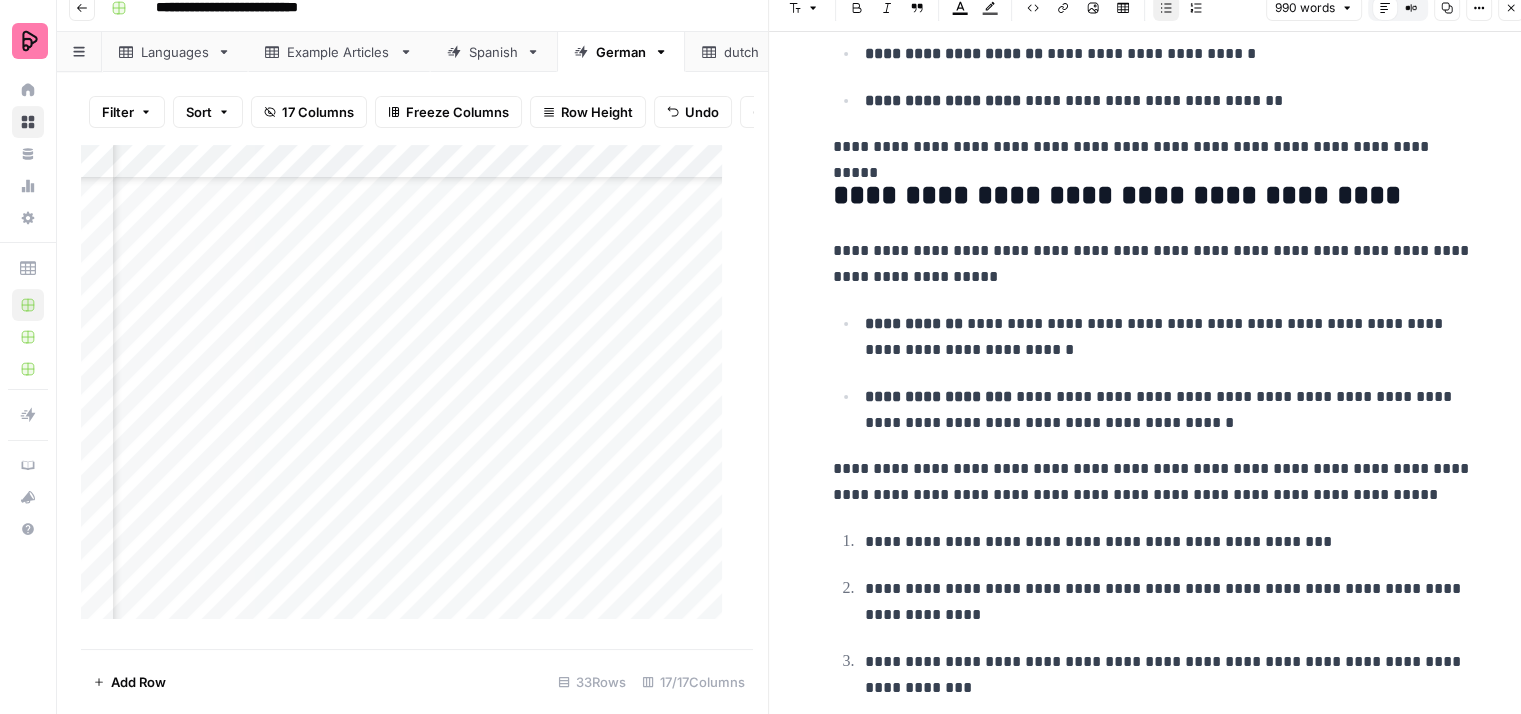 click on "**********" at bounding box center (1169, 337) 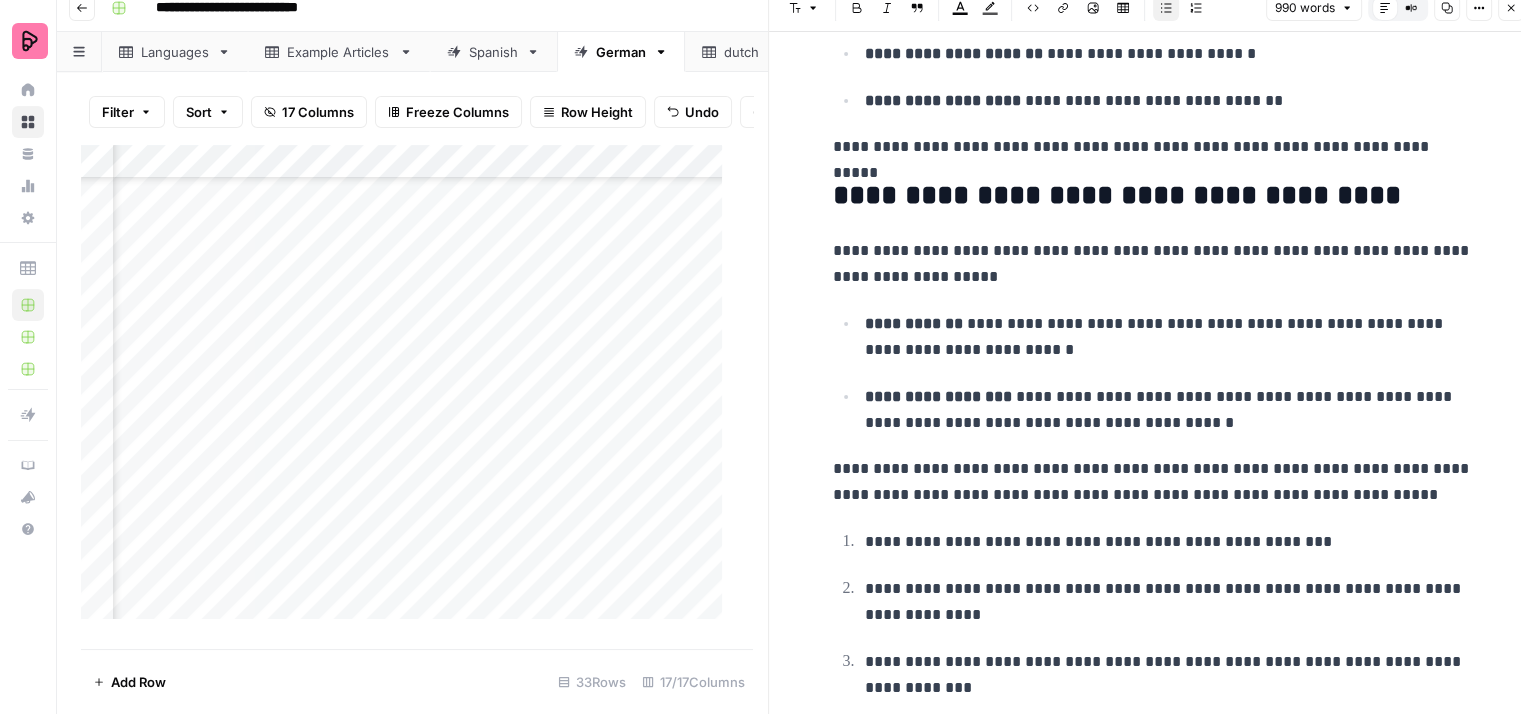 click on "**********" at bounding box center (1169, 410) 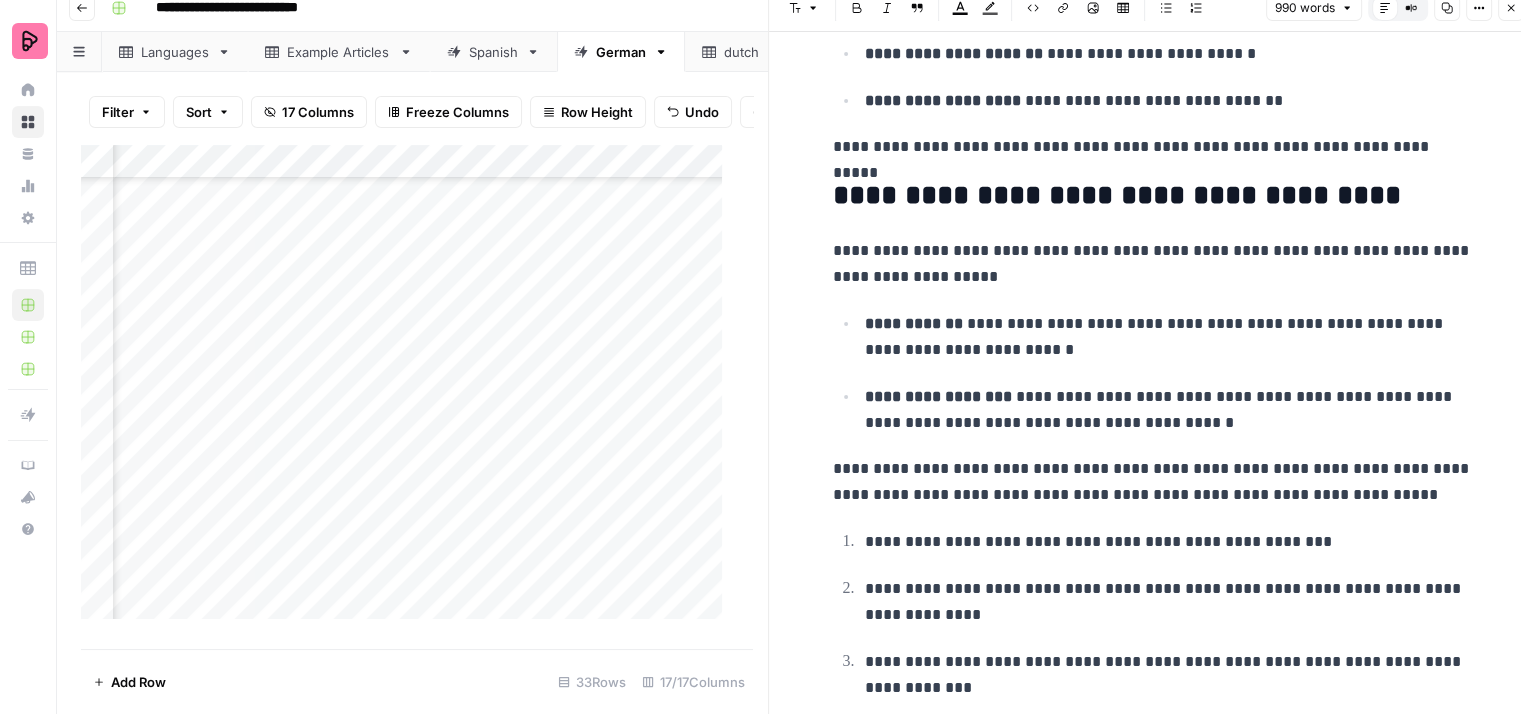 scroll, scrollTop: 1700, scrollLeft: 0, axis: vertical 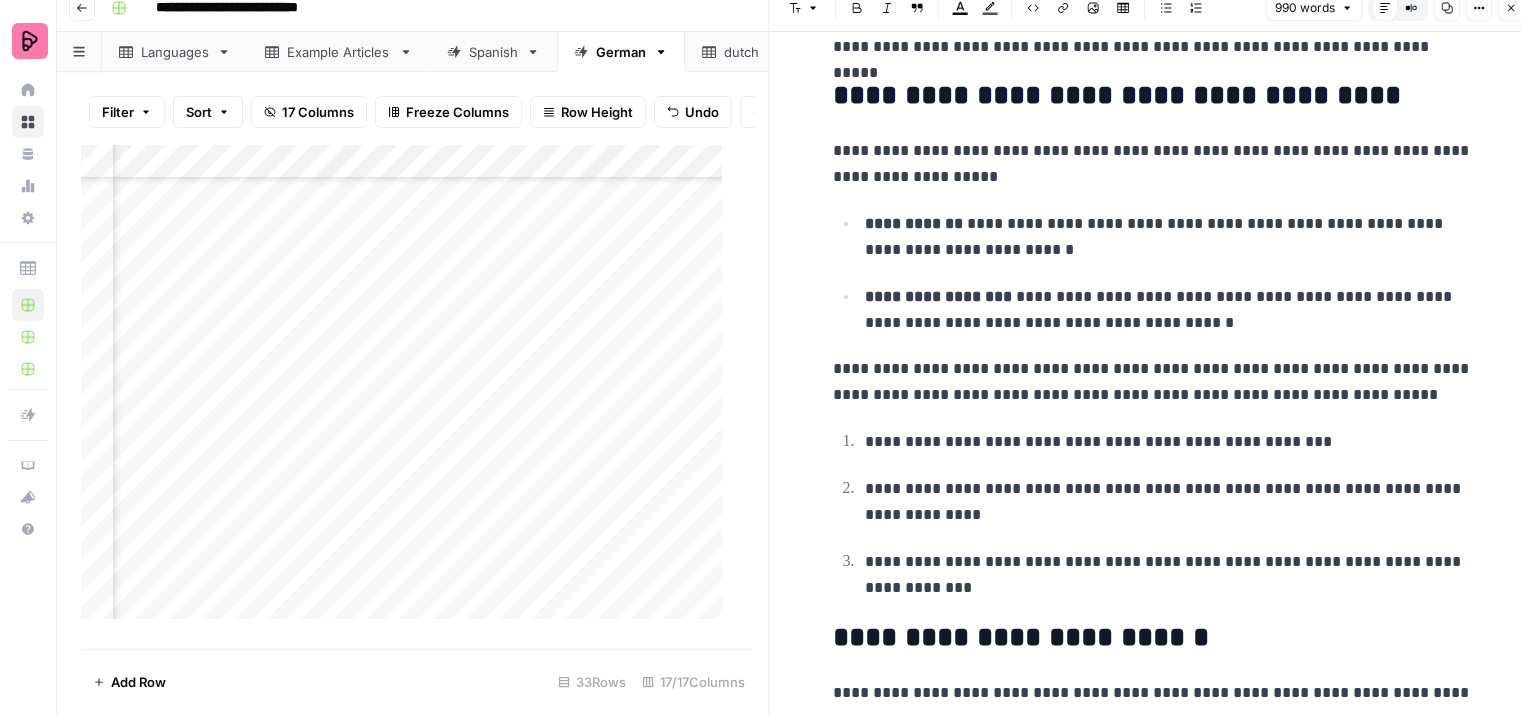 click on "**********" at bounding box center (1169, 502) 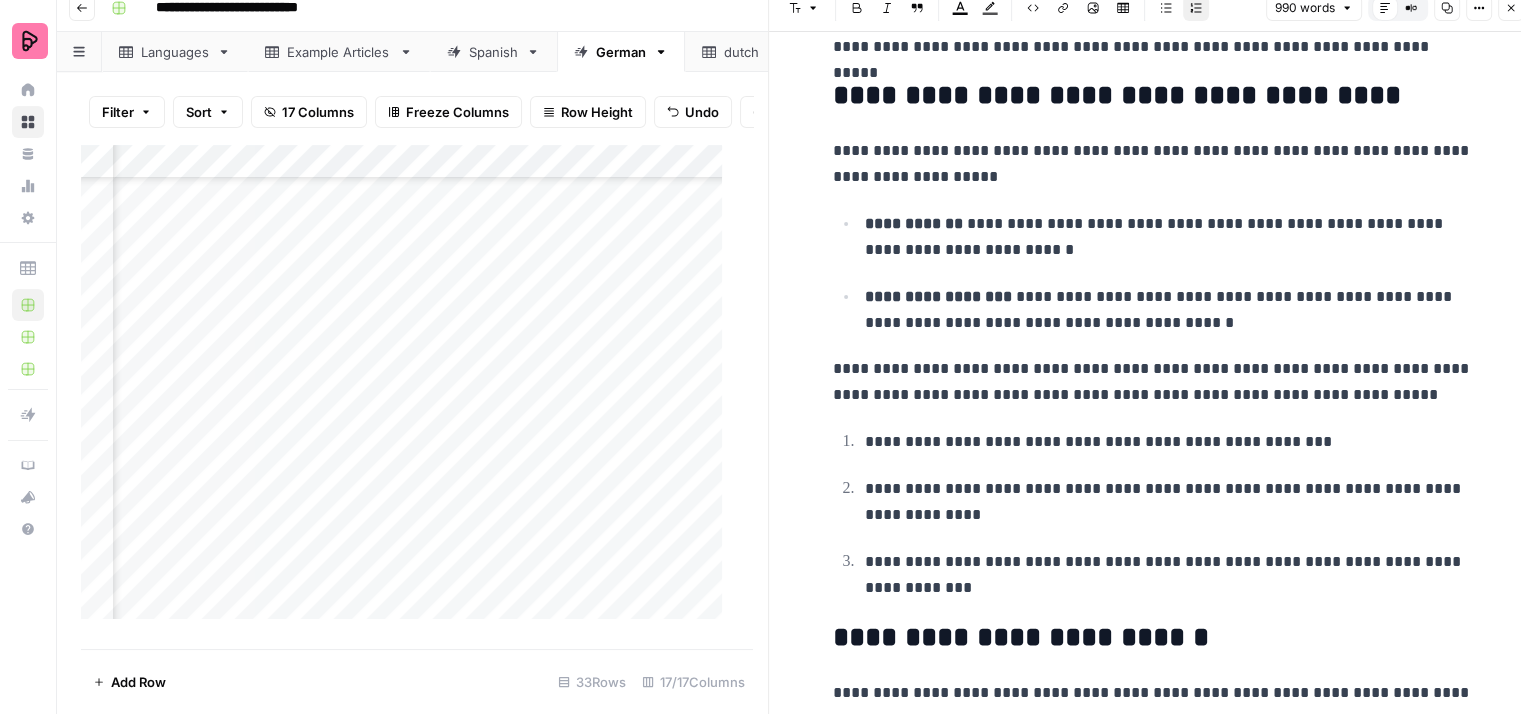 click on "**********" at bounding box center (1169, 575) 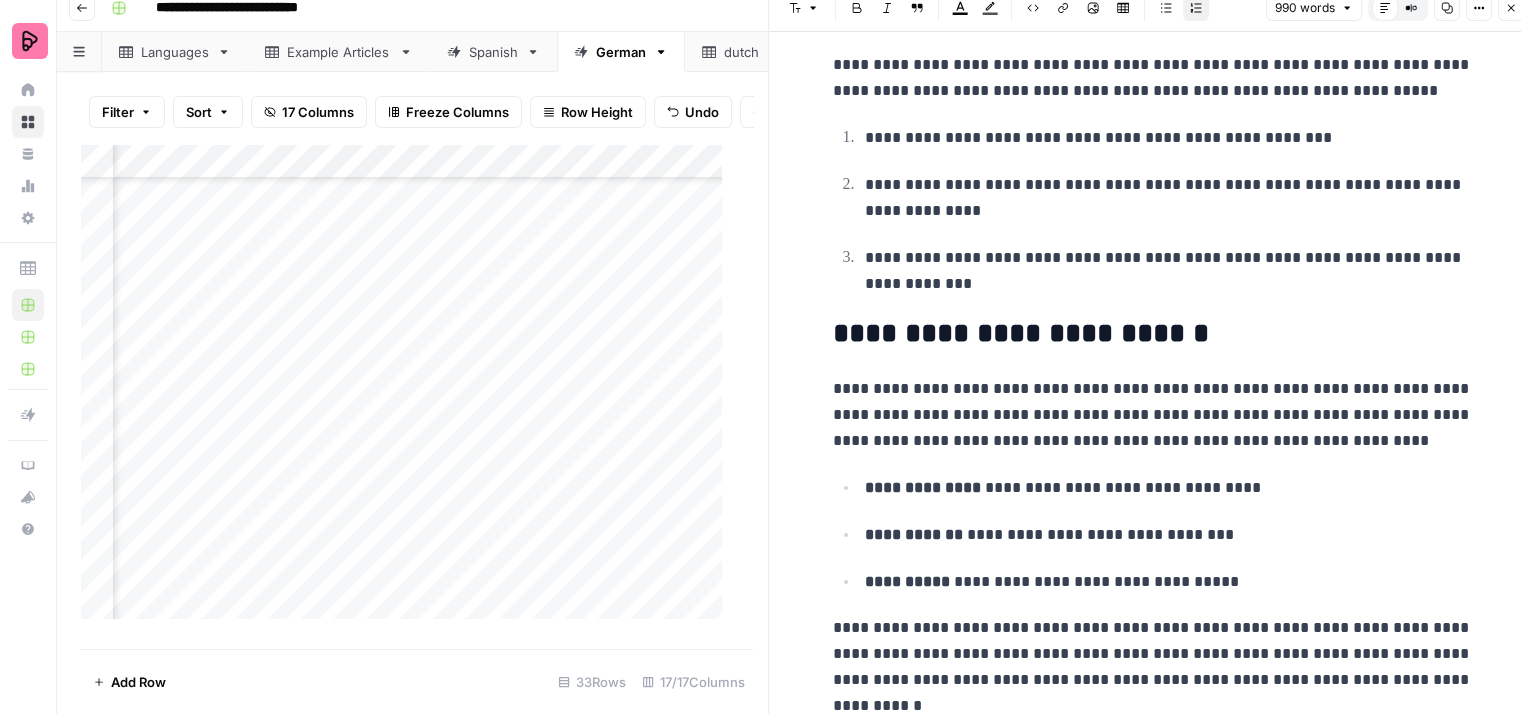 scroll, scrollTop: 2100, scrollLeft: 0, axis: vertical 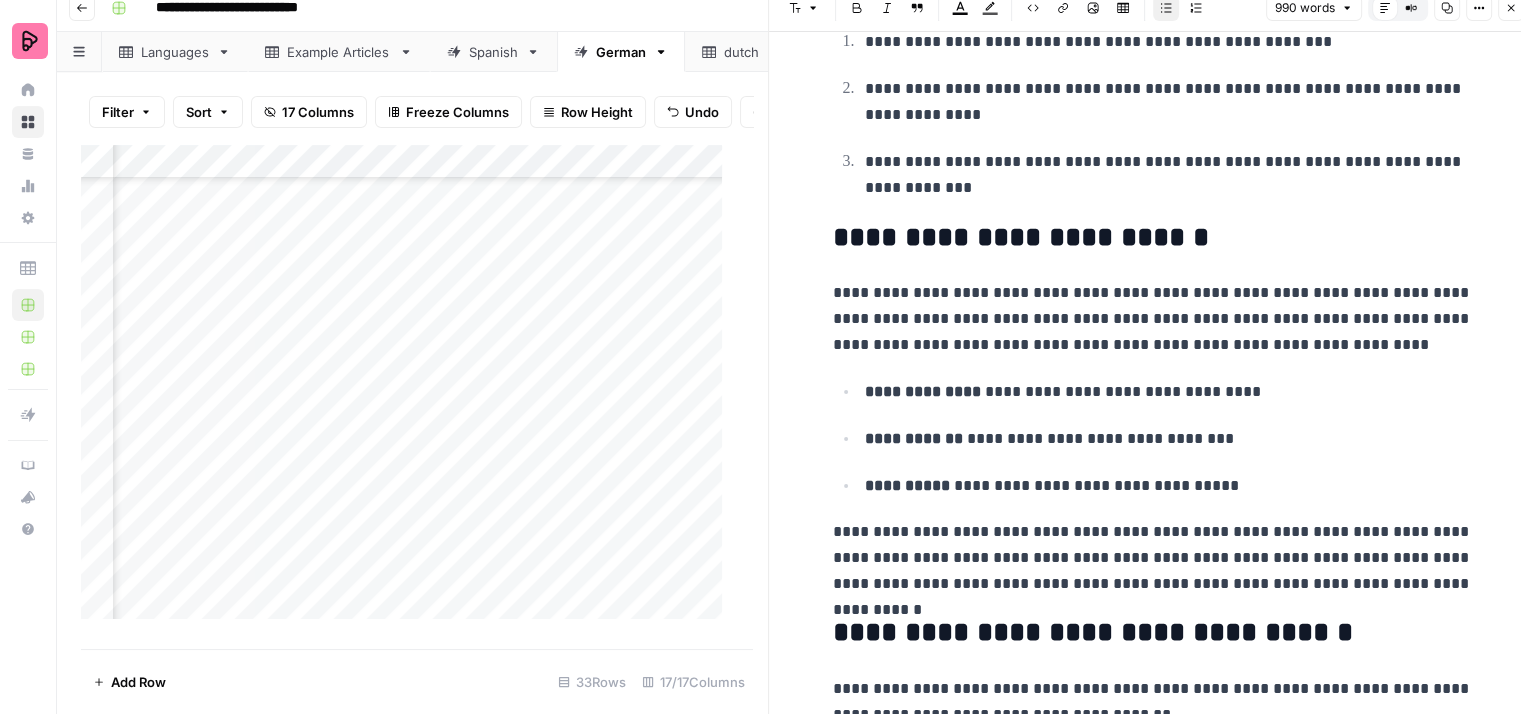 click on "**********" at bounding box center [1169, 392] 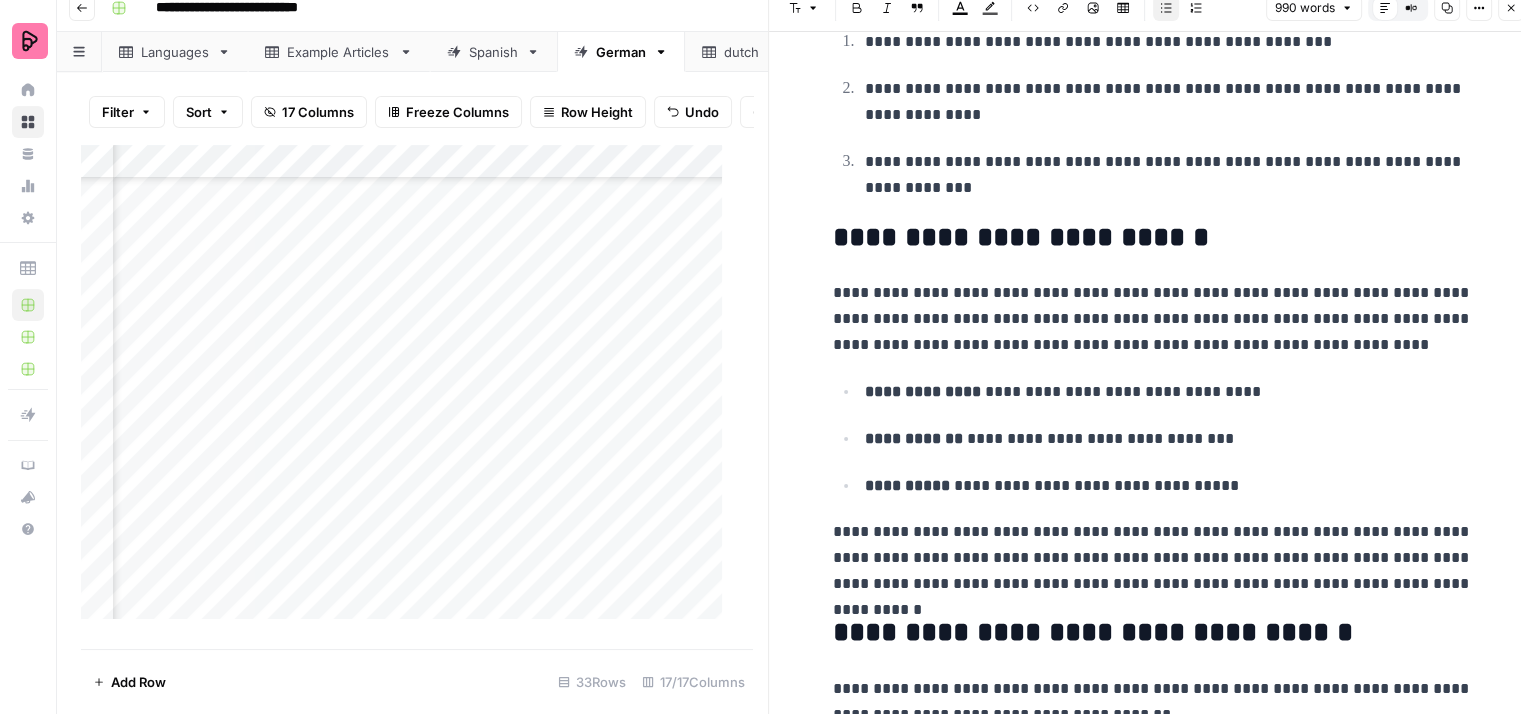 click on "**********" at bounding box center (1169, 439) 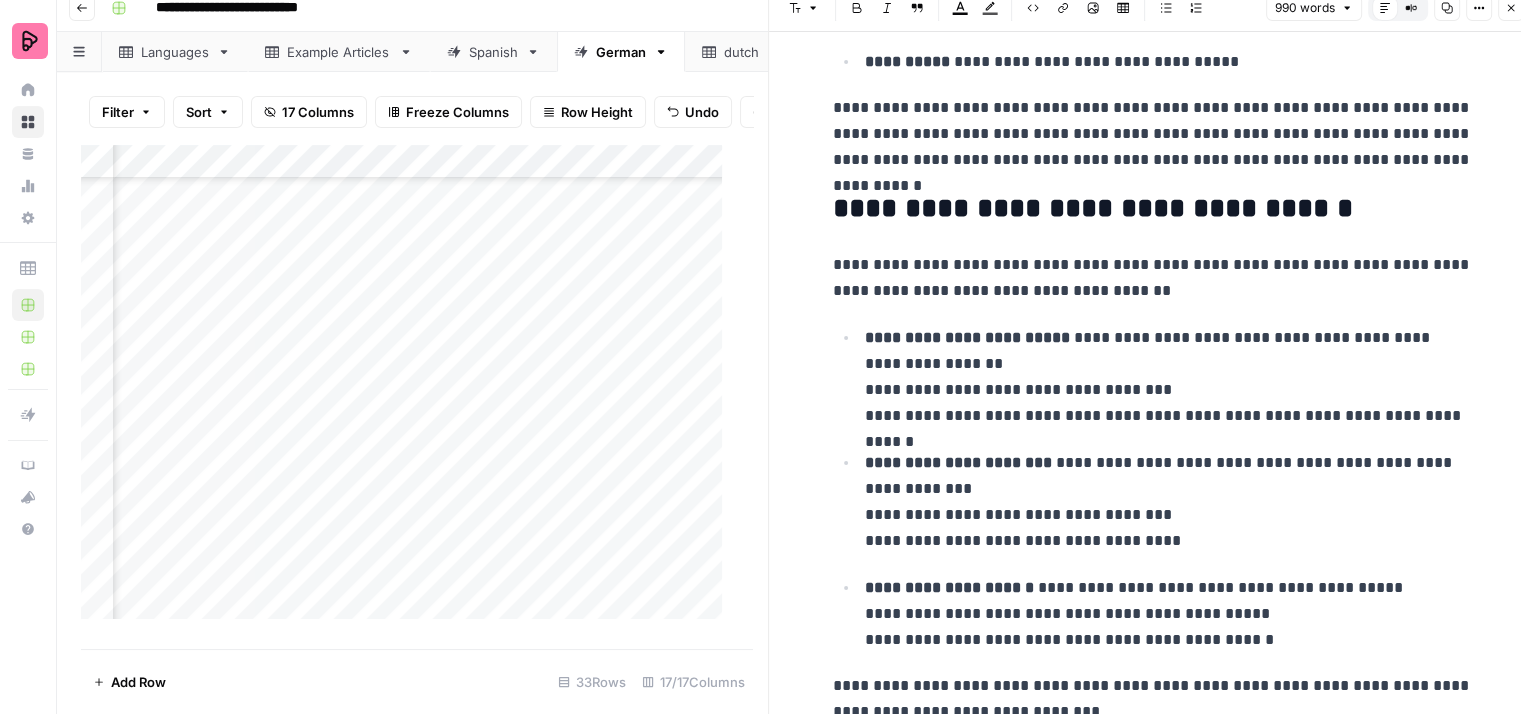 scroll, scrollTop: 2600, scrollLeft: 0, axis: vertical 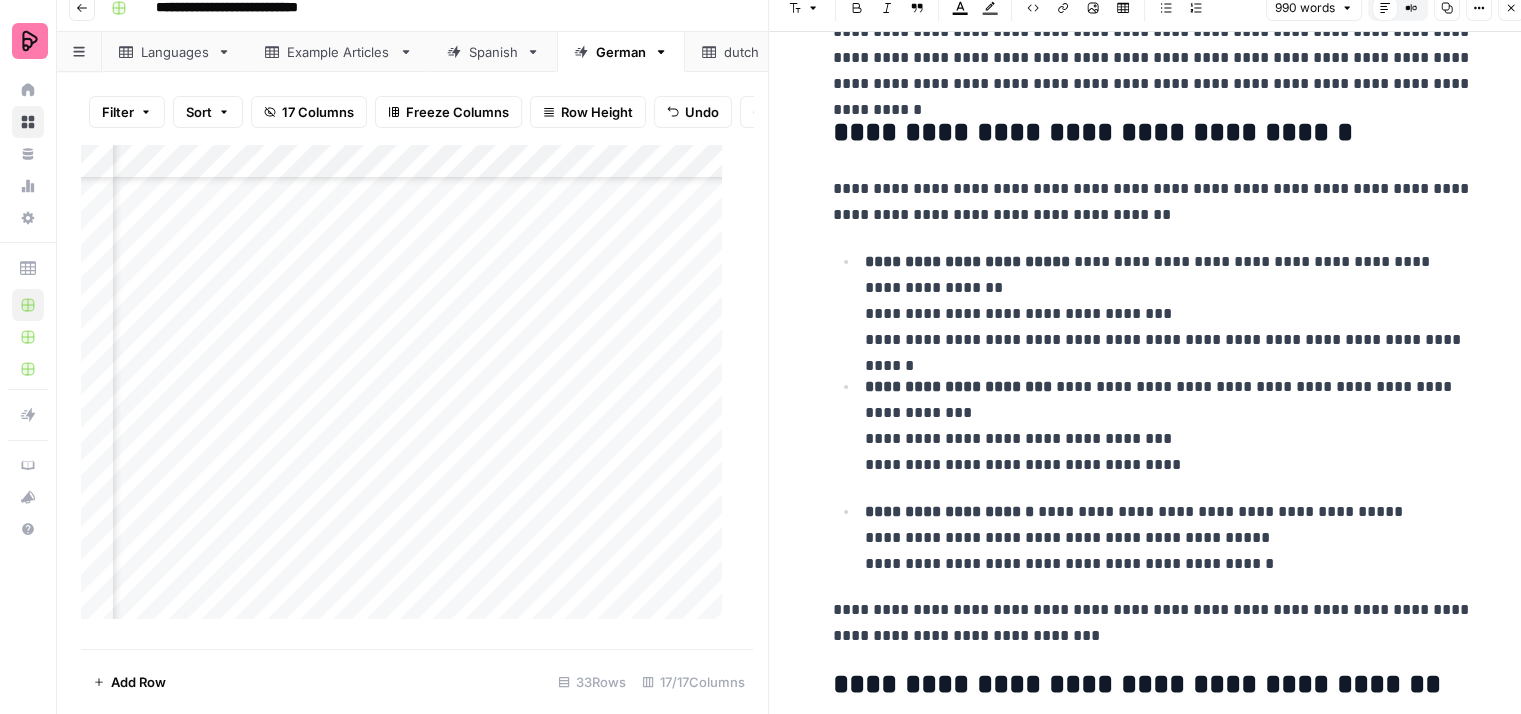 click on "**********" at bounding box center (1153, 202) 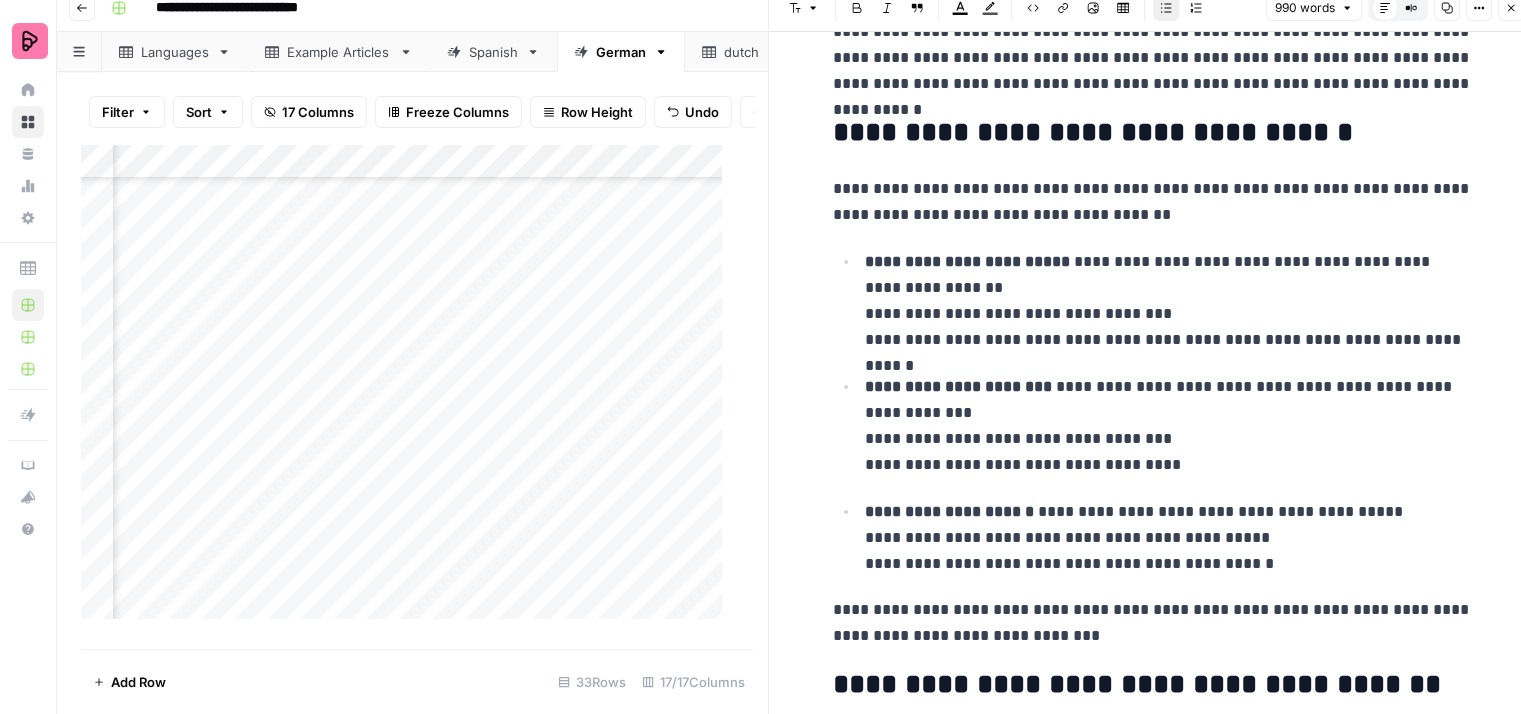 click on "**********" at bounding box center (1169, 301) 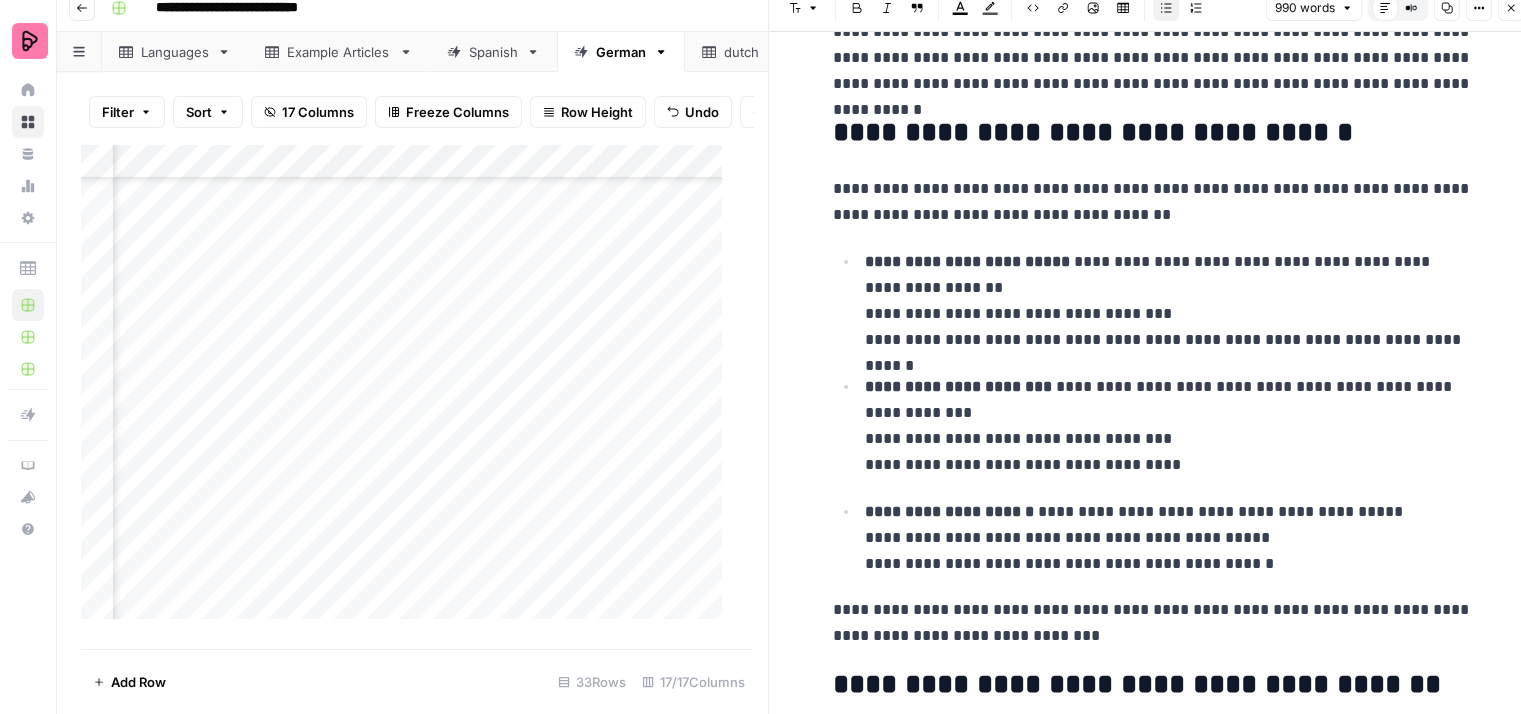 click on "**********" at bounding box center [1169, 426] 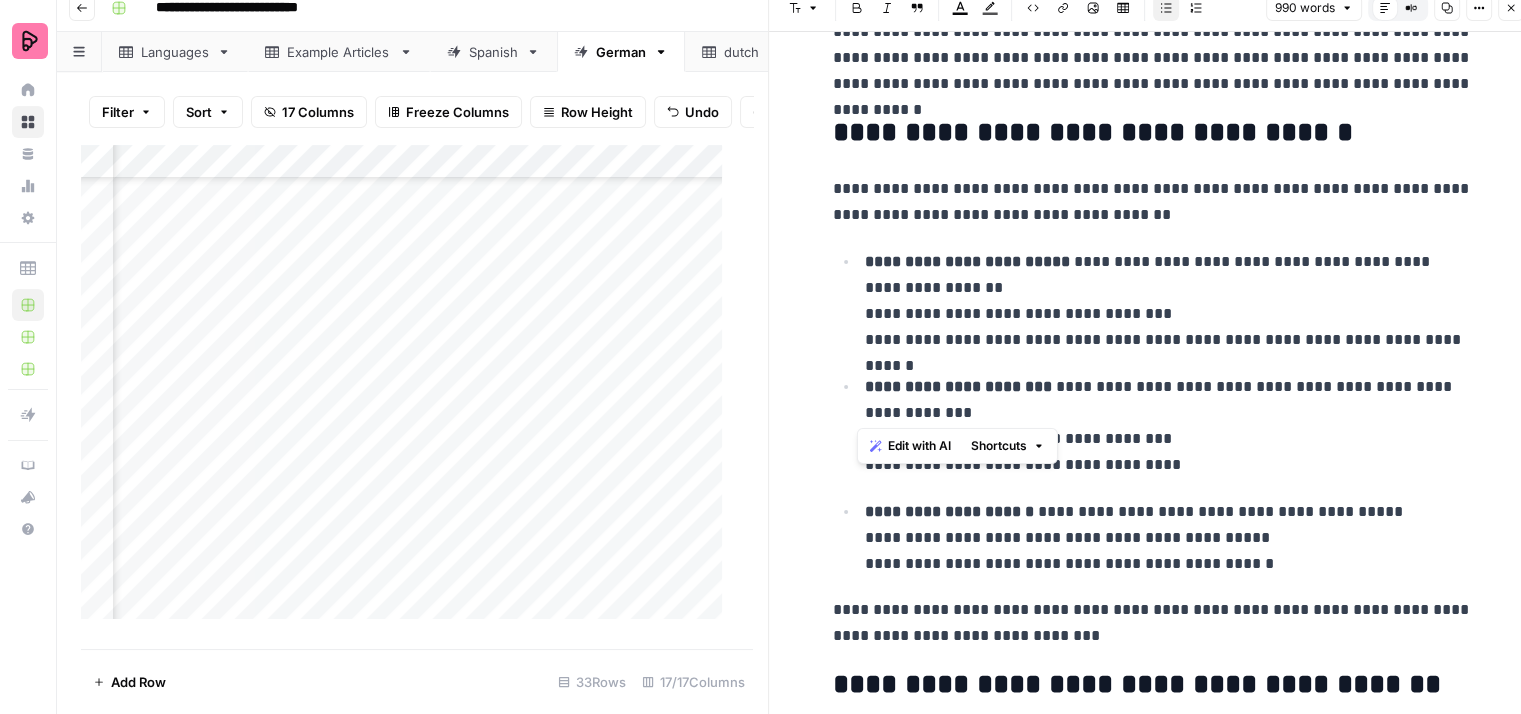 drag, startPoint x: 1052, startPoint y: 397, endPoint x: 819, endPoint y: 380, distance: 233.61935 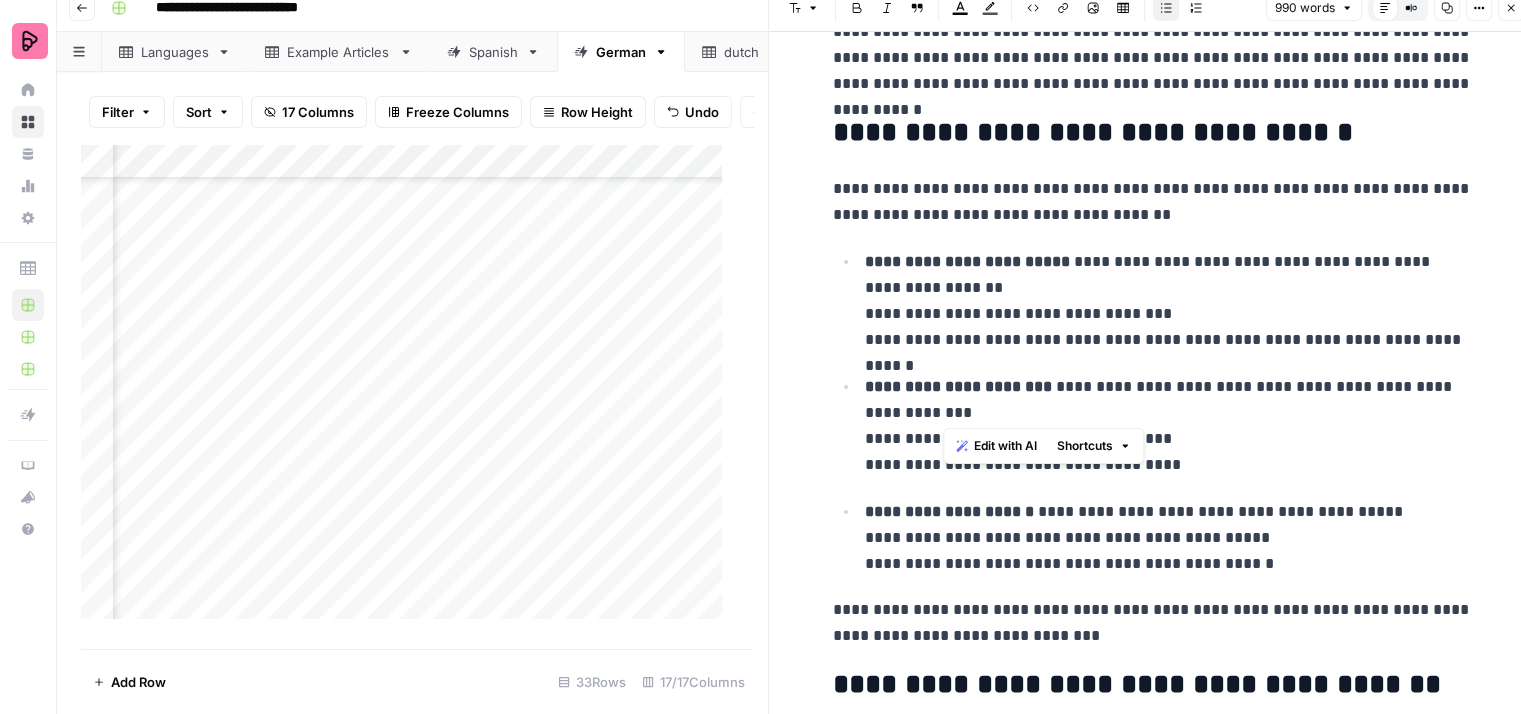 drag, startPoint x: 1111, startPoint y: 401, endPoint x: 1043, endPoint y: 381, distance: 70.88018 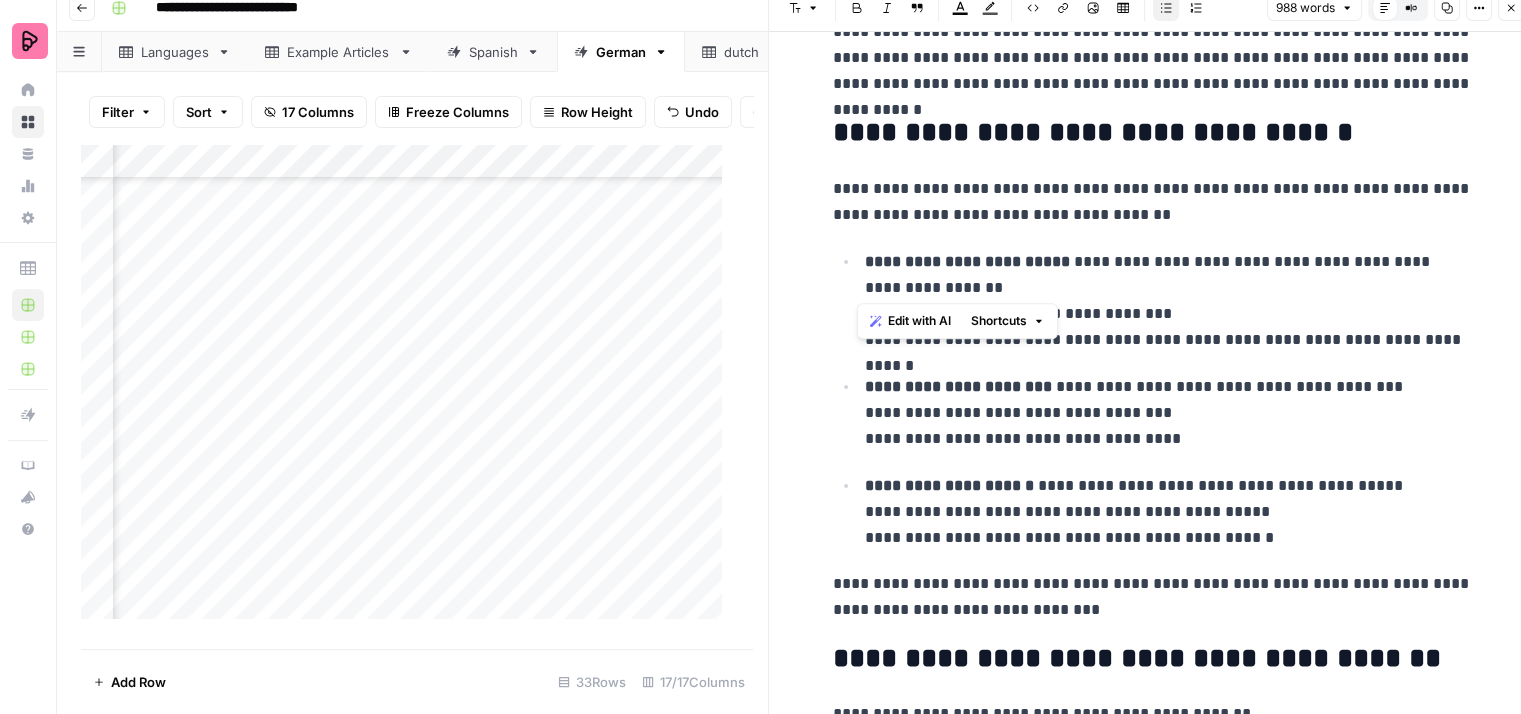 drag, startPoint x: 1084, startPoint y: 273, endPoint x: 857, endPoint y: 253, distance: 227.87935 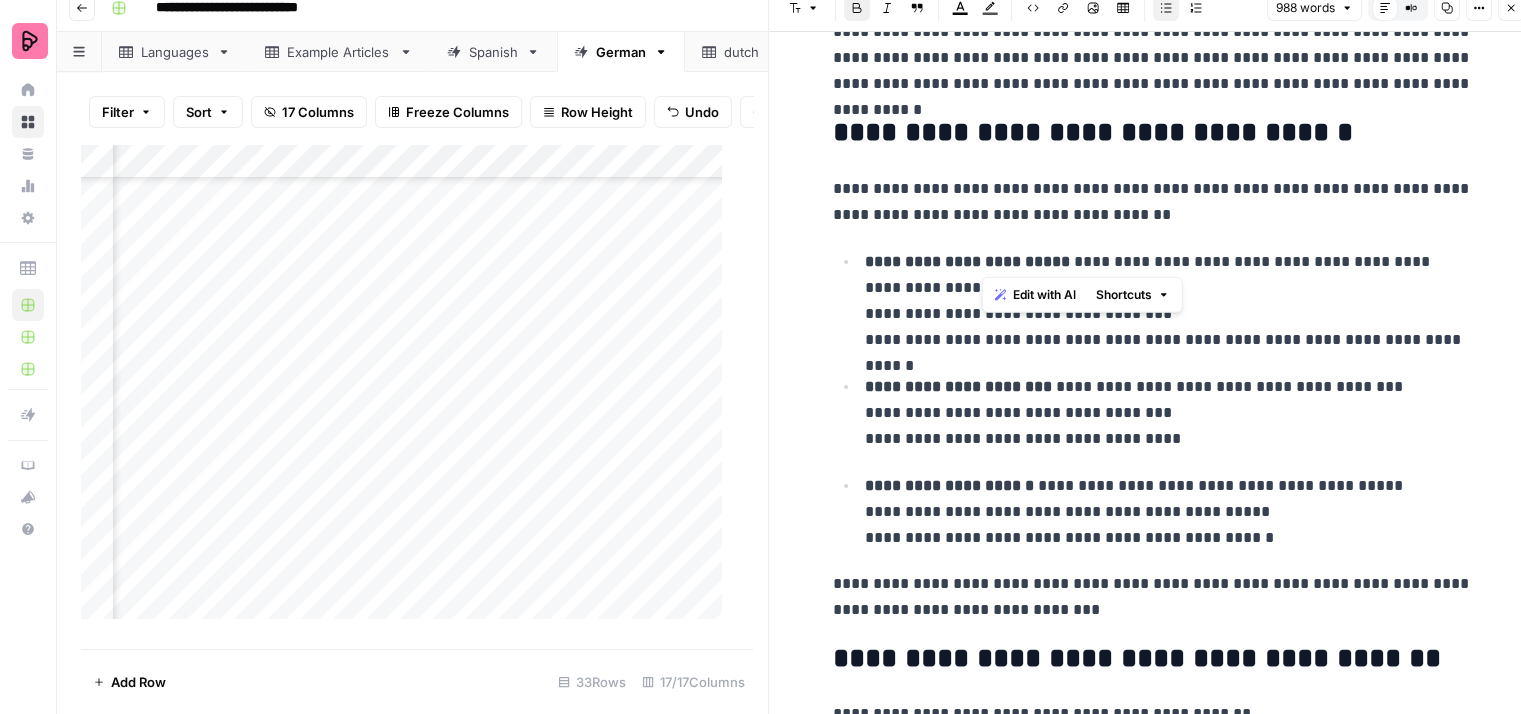 drag, startPoint x: 1032, startPoint y: 269, endPoint x: 981, endPoint y: 266, distance: 51.088158 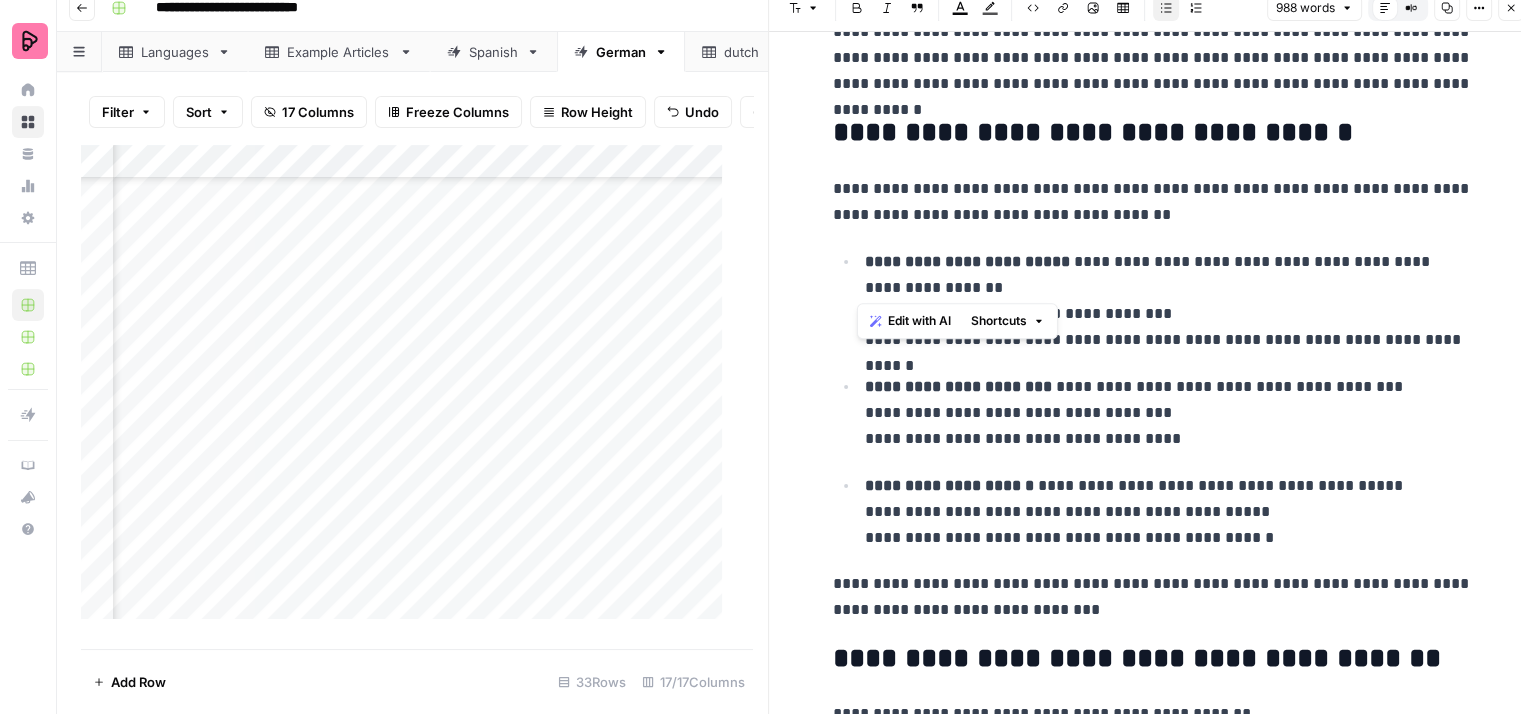drag, startPoint x: 1034, startPoint y: 277, endPoint x: 861, endPoint y: 261, distance: 173.73831 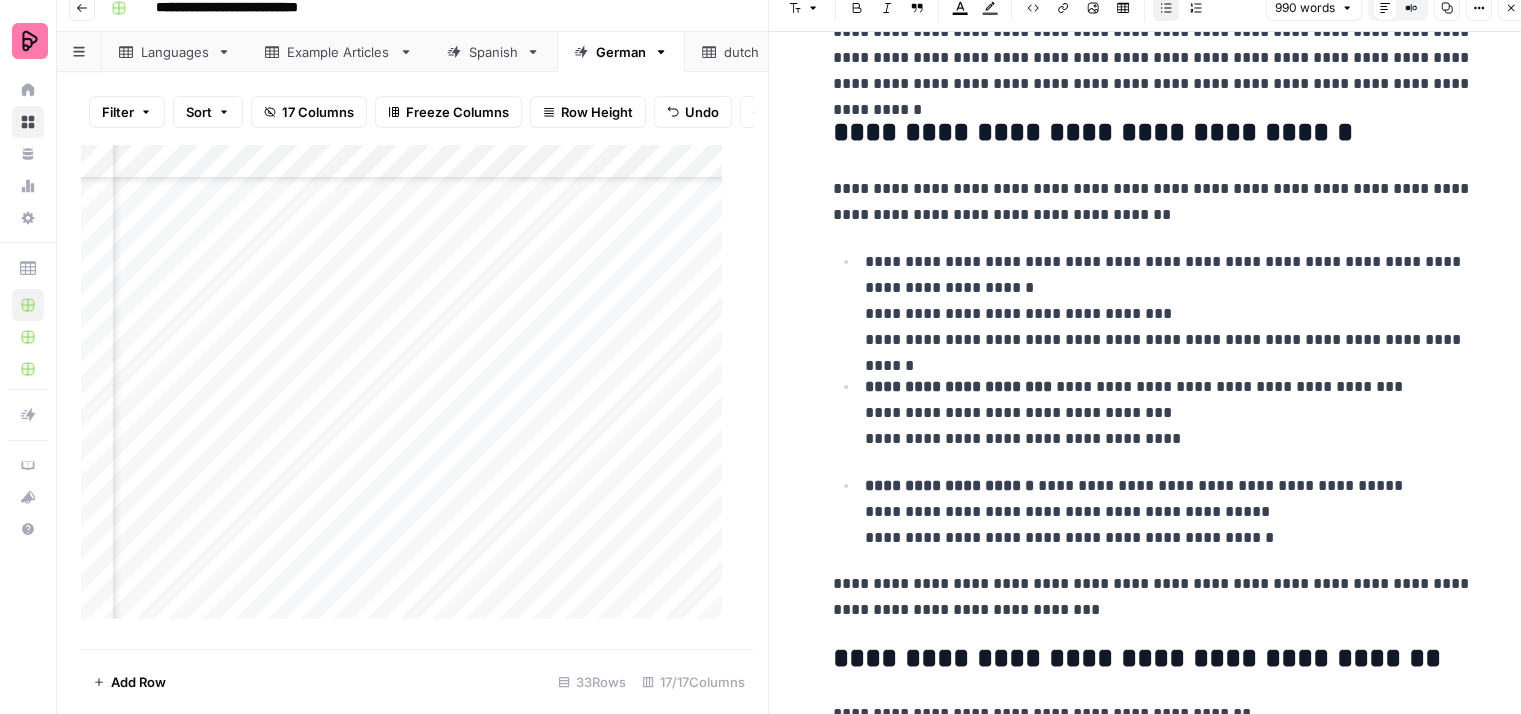 click on "**********" at bounding box center (1169, 301) 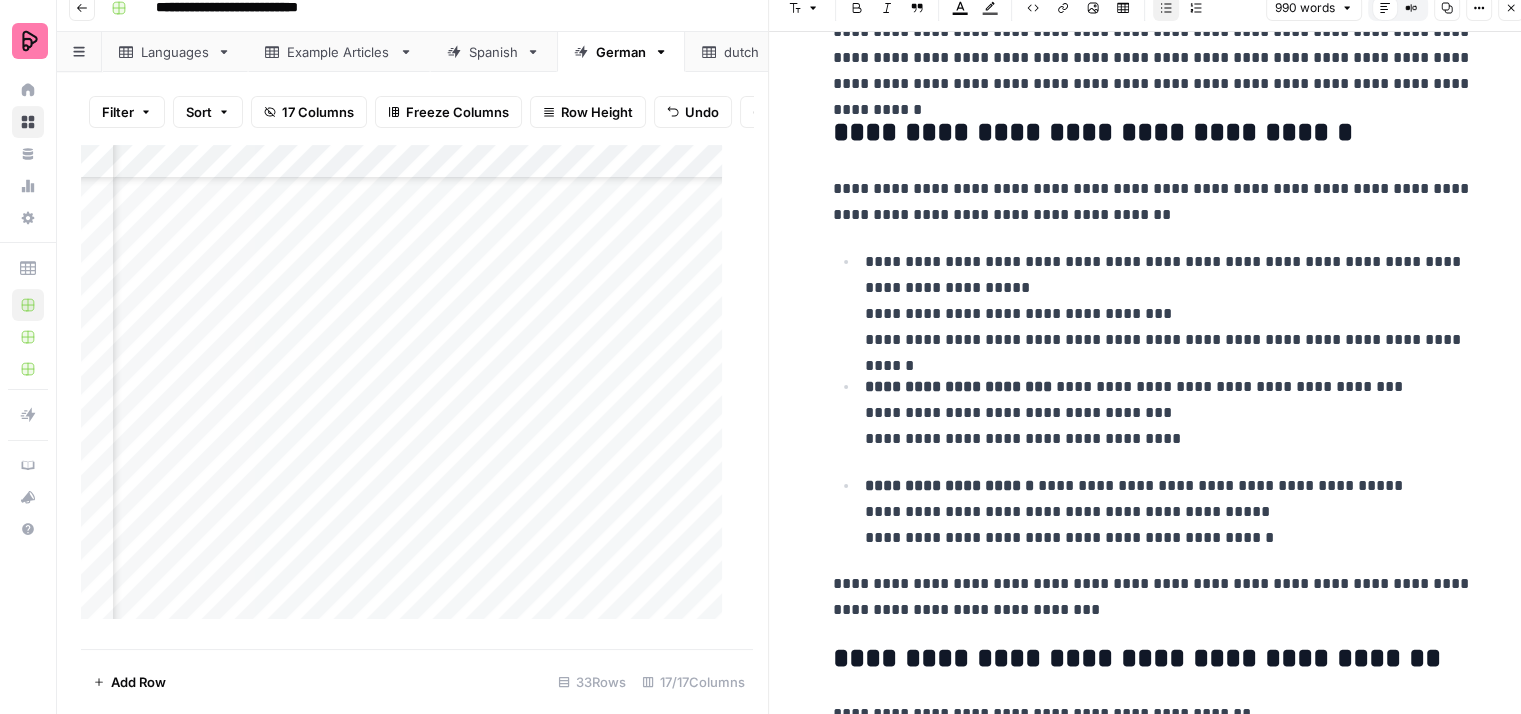 click on "**********" at bounding box center [1169, 301] 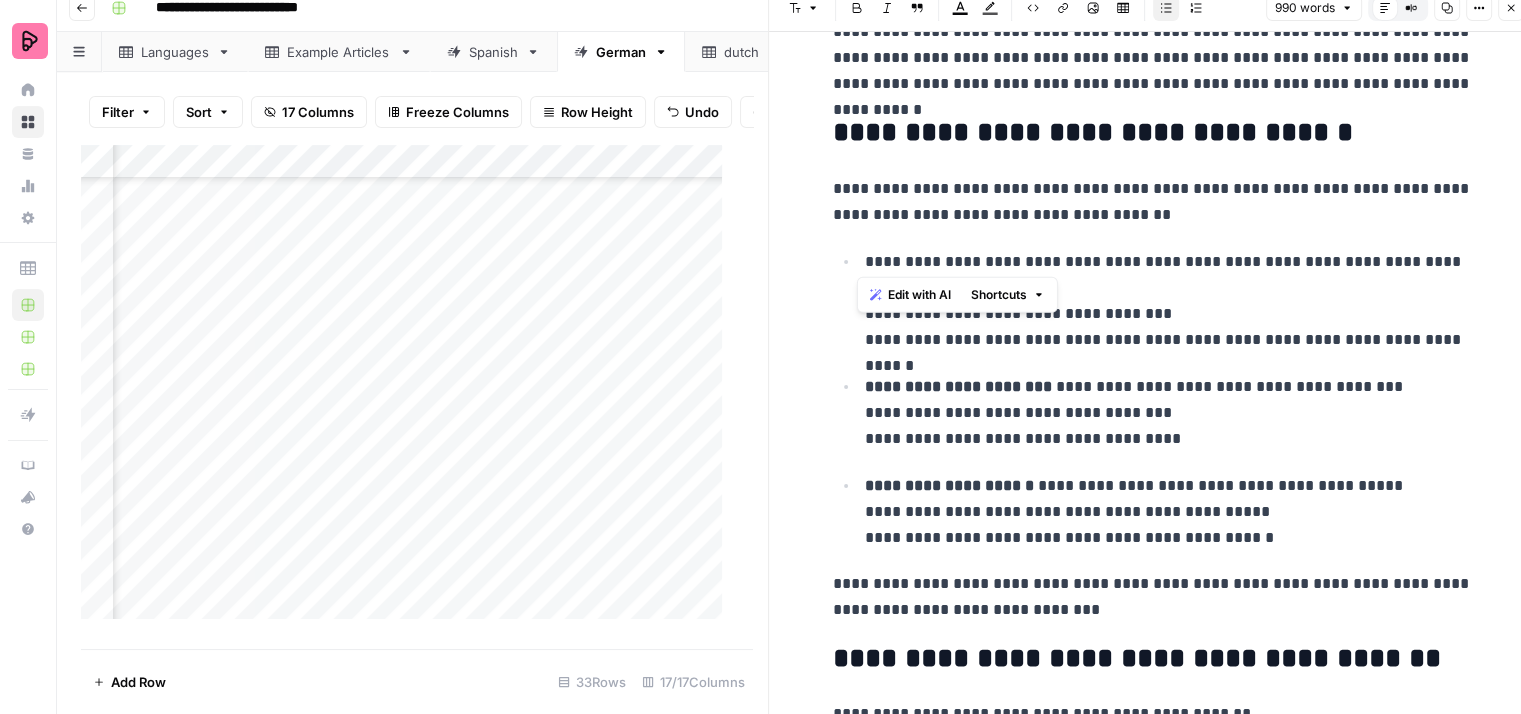 drag, startPoint x: 1061, startPoint y: 257, endPoint x: 858, endPoint y: 265, distance: 203.15758 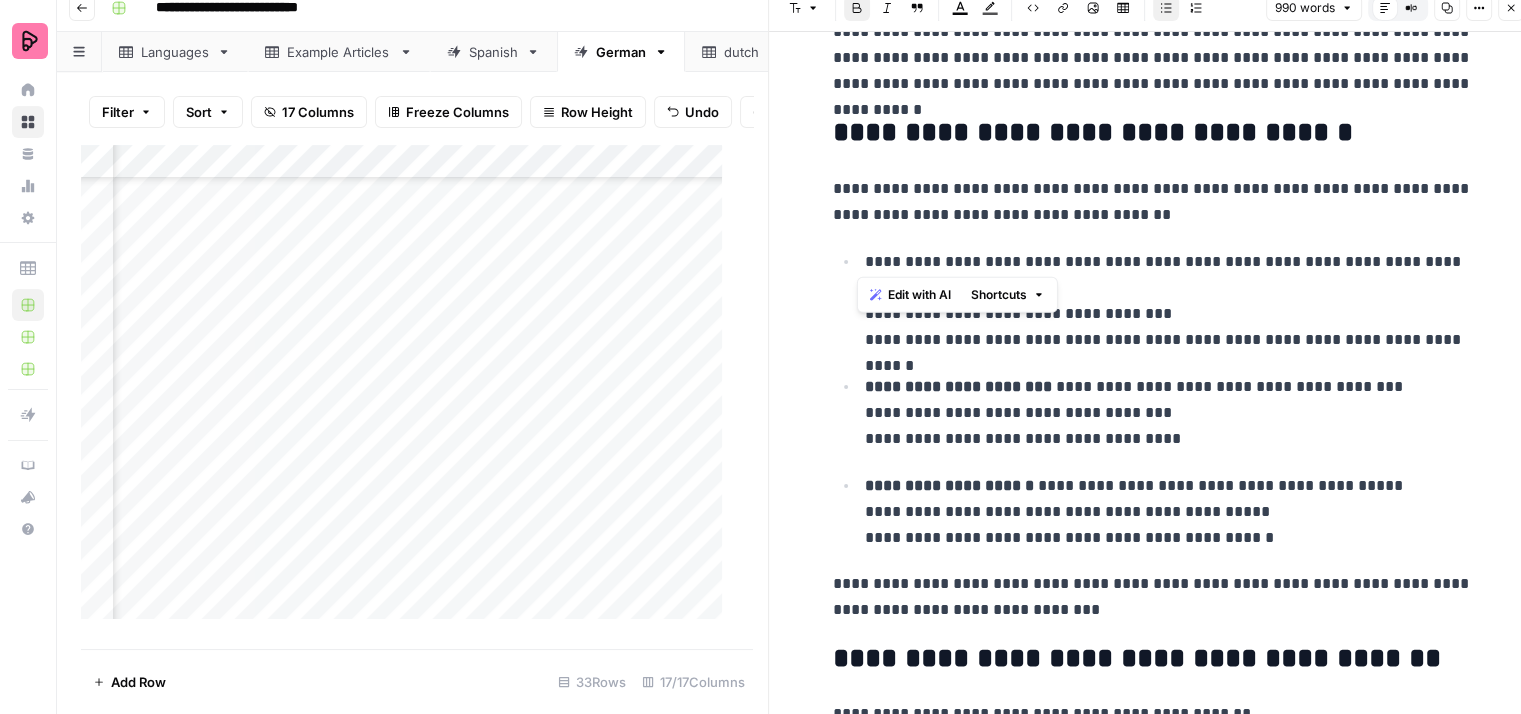 click 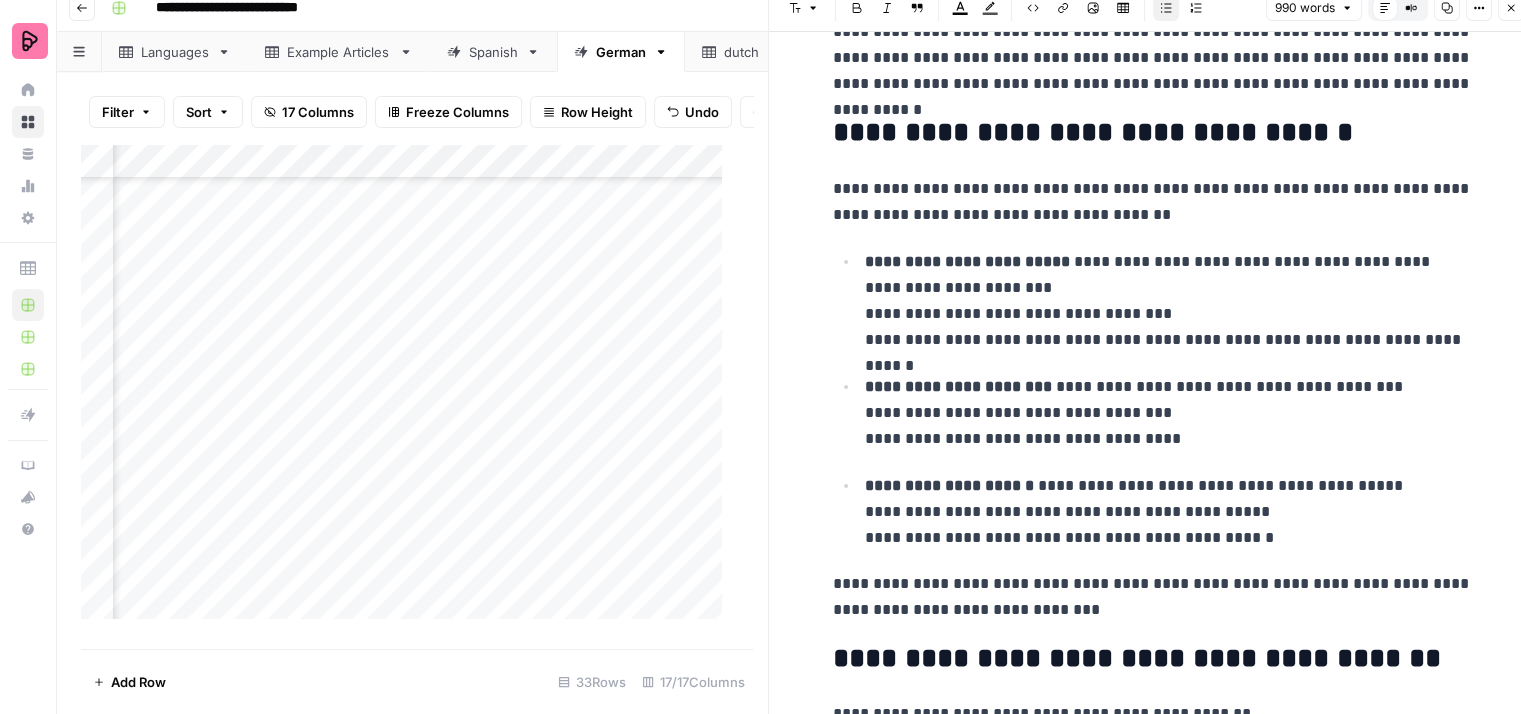 click on "**********" at bounding box center [1169, 301] 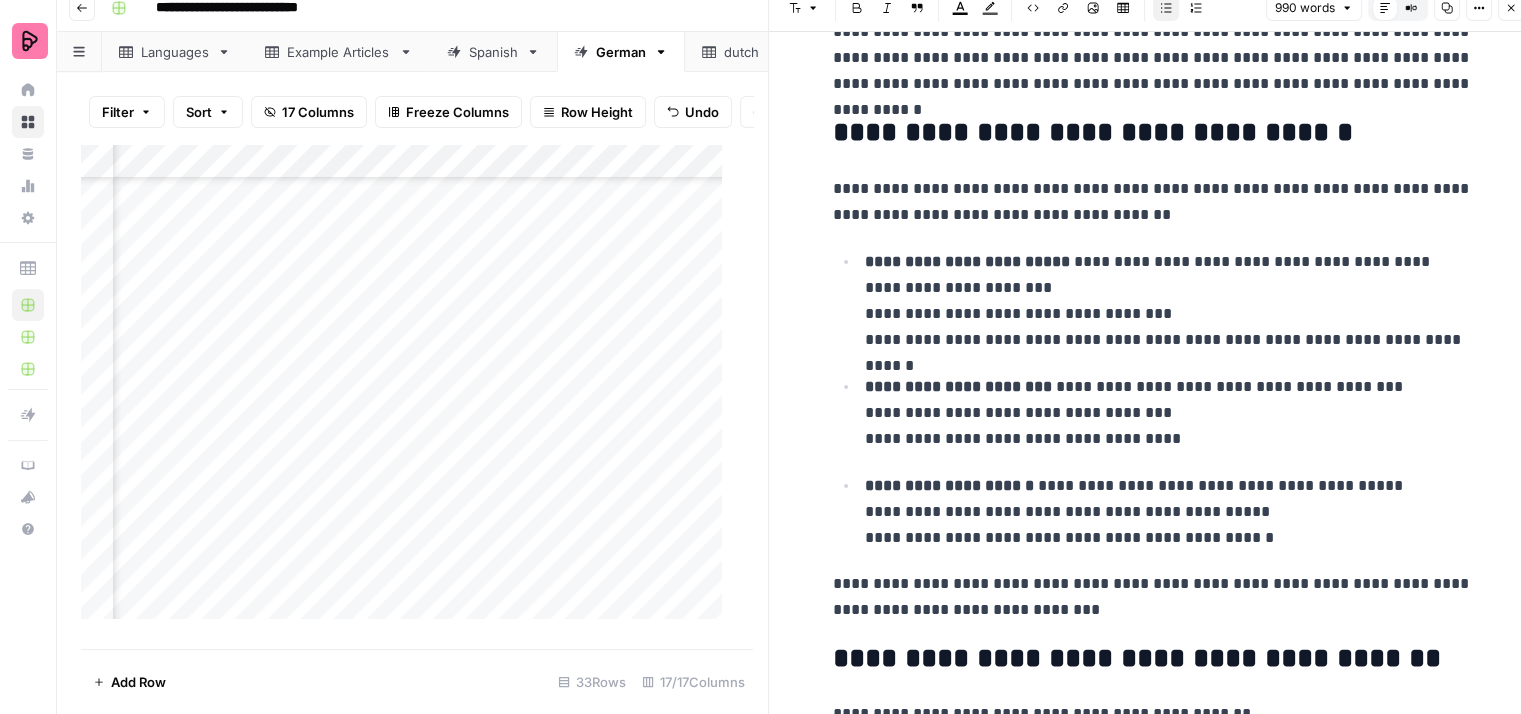 click on "**********" at bounding box center (1169, 413) 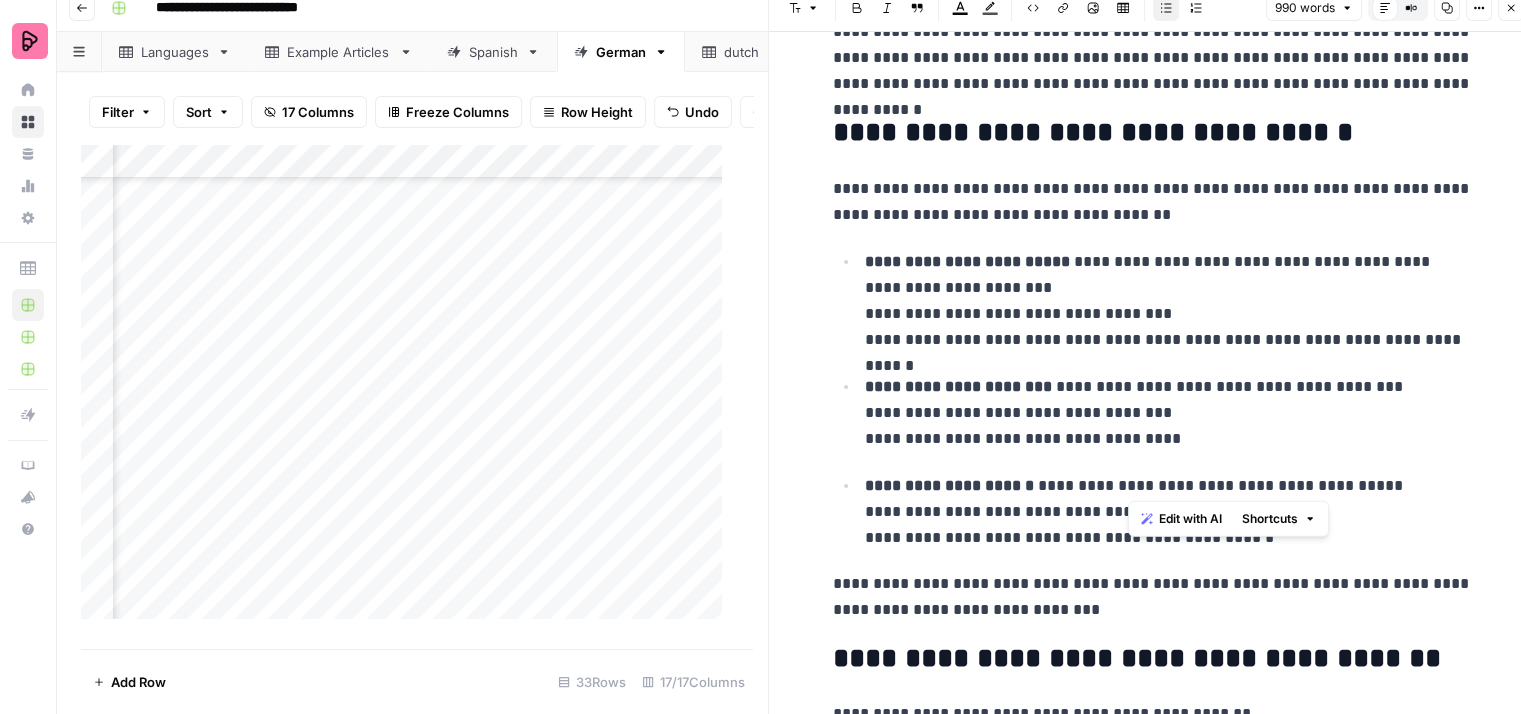 click on "**********" at bounding box center (1169, 512) 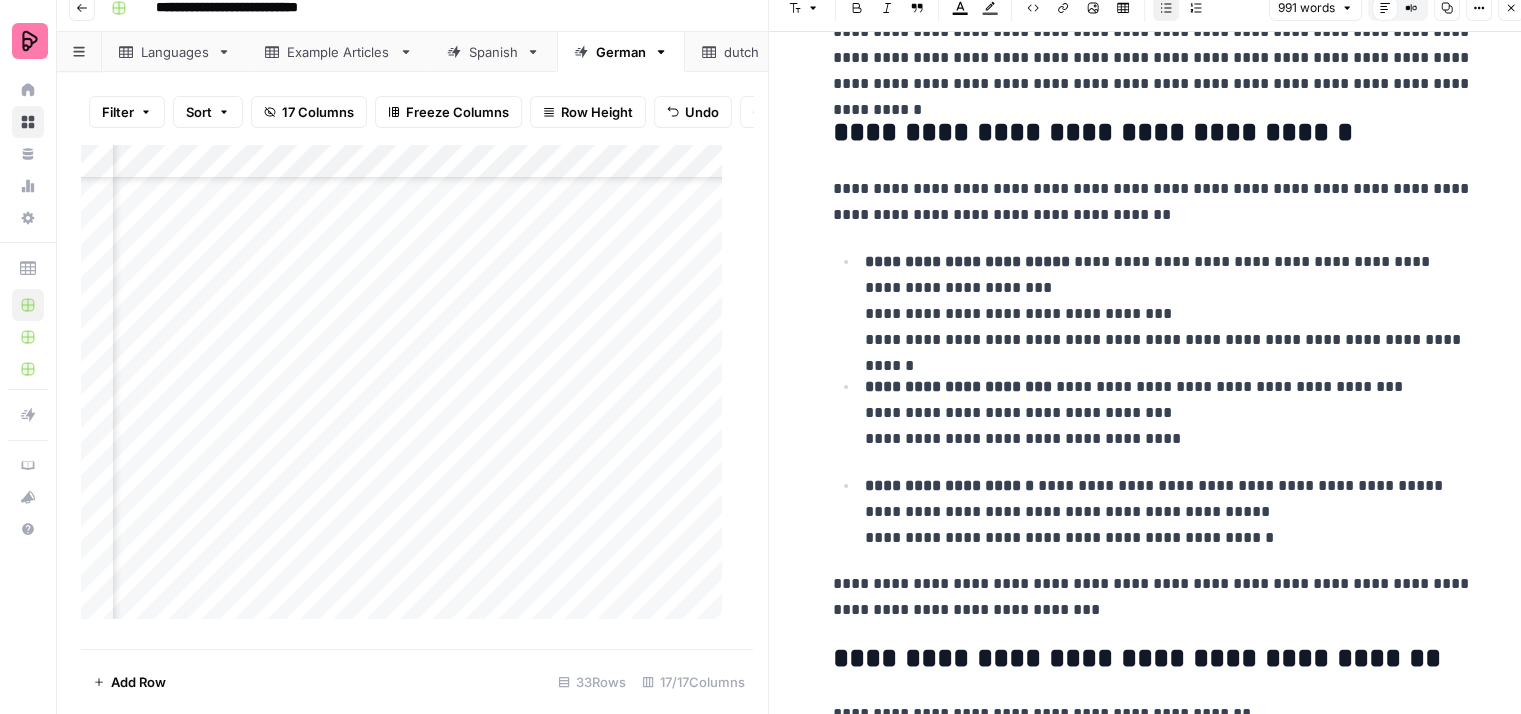 click on "**********" at bounding box center [1169, 512] 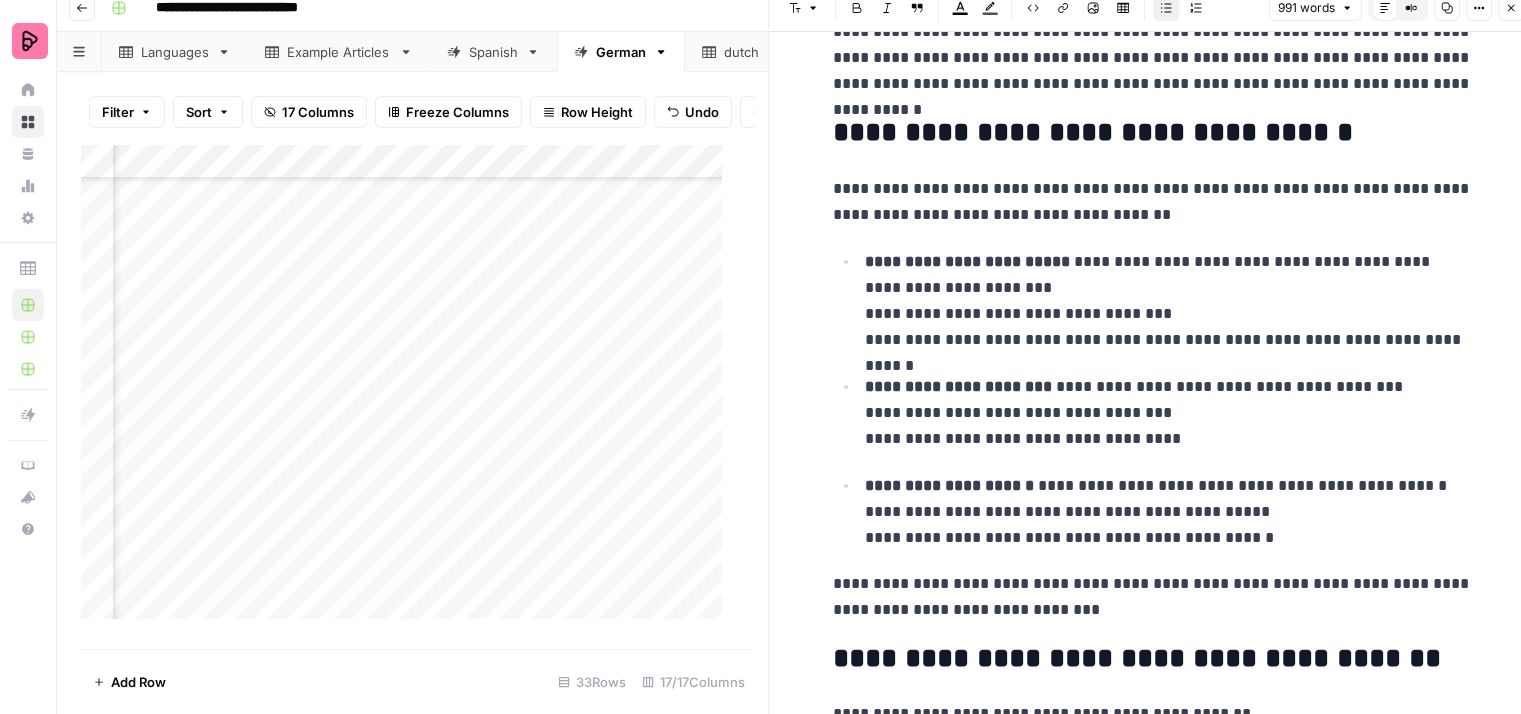 click on "**********" at bounding box center (1169, 512) 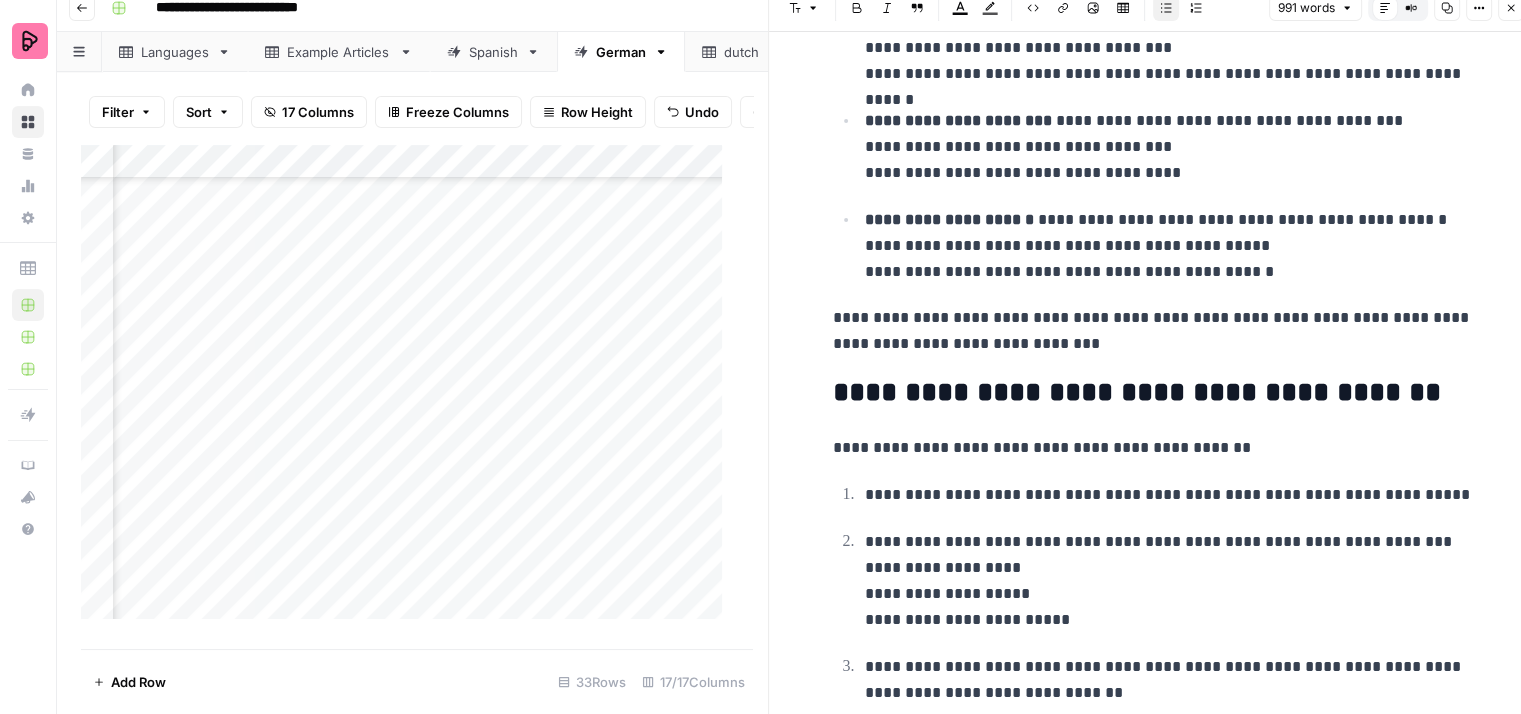 scroll, scrollTop: 2900, scrollLeft: 0, axis: vertical 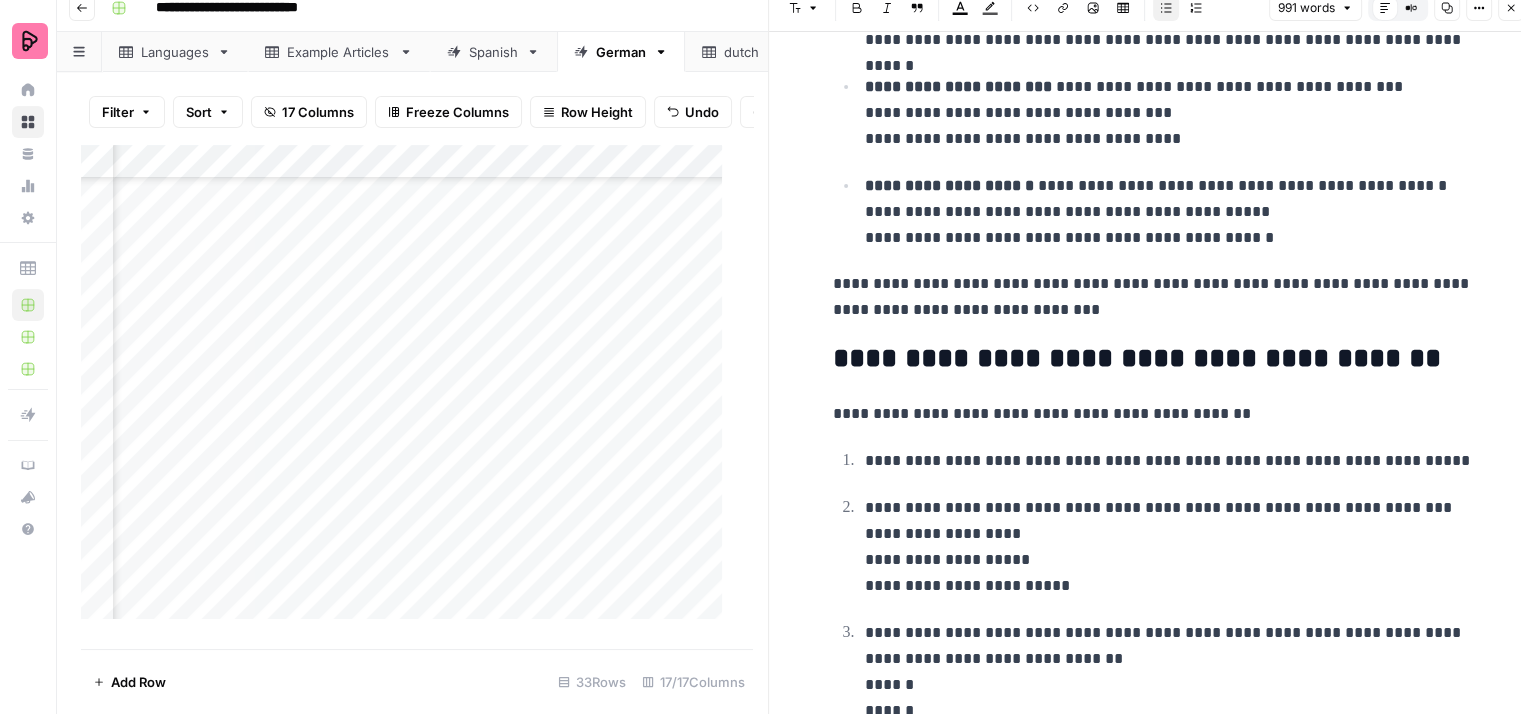 click on "**********" at bounding box center (1153, 297) 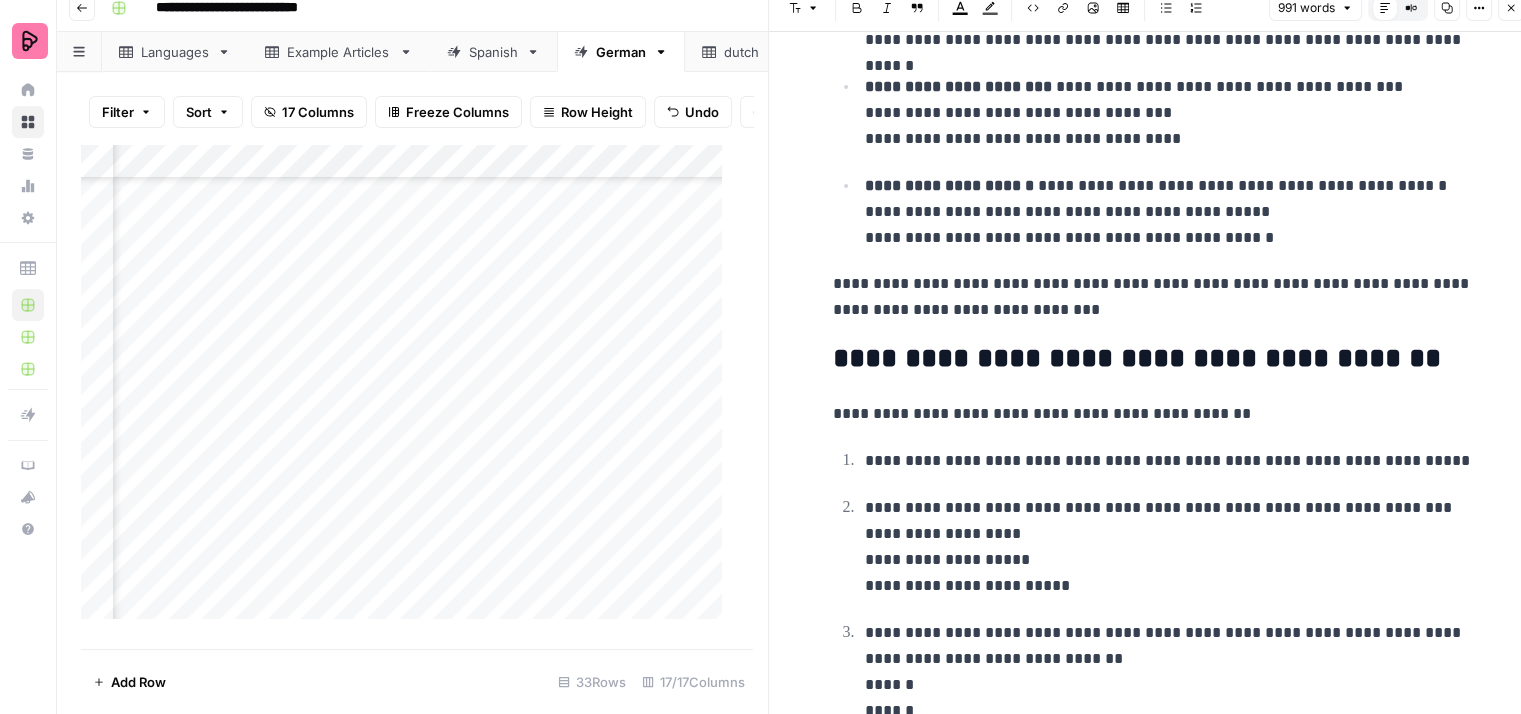 click on "**********" at bounding box center [1153, -536] 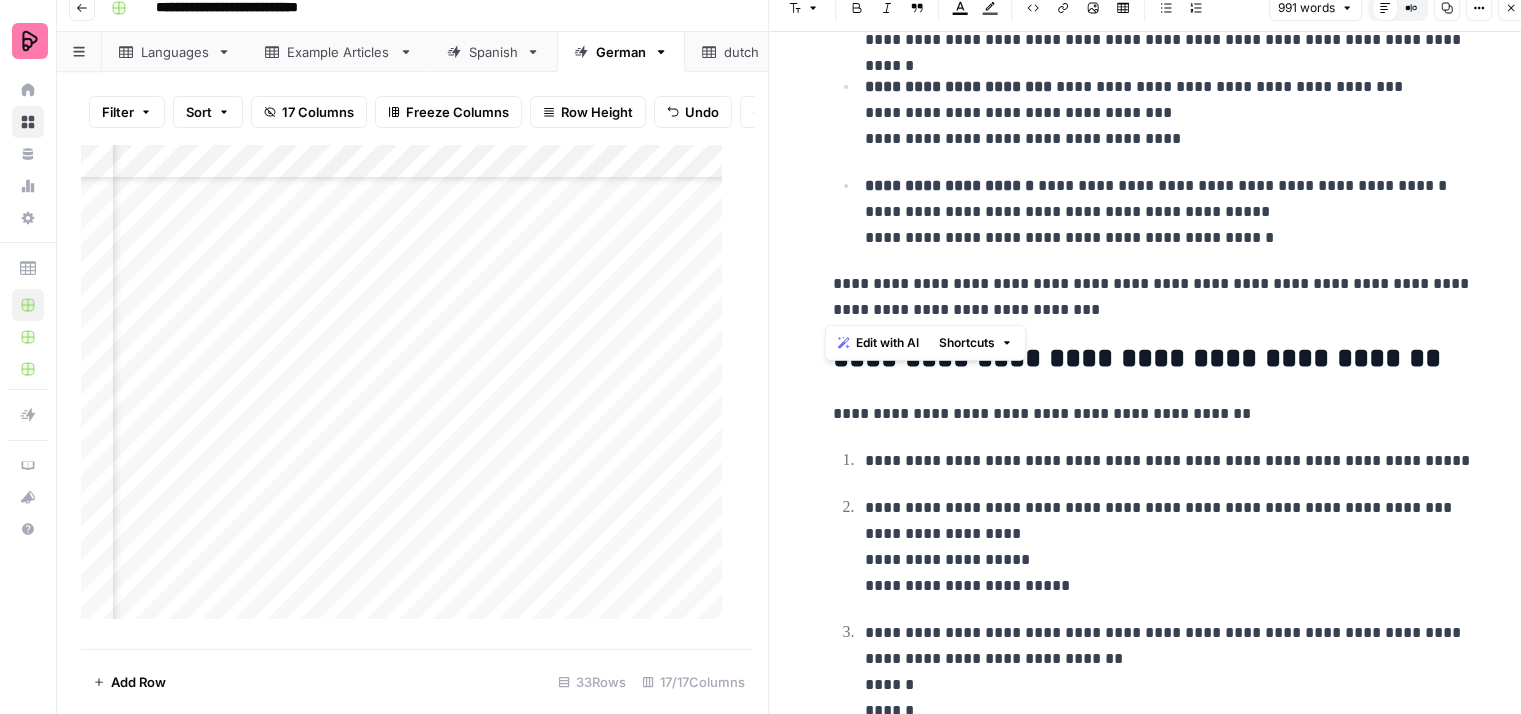 drag, startPoint x: 1048, startPoint y: 308, endPoint x: 808, endPoint y: 281, distance: 241.51398 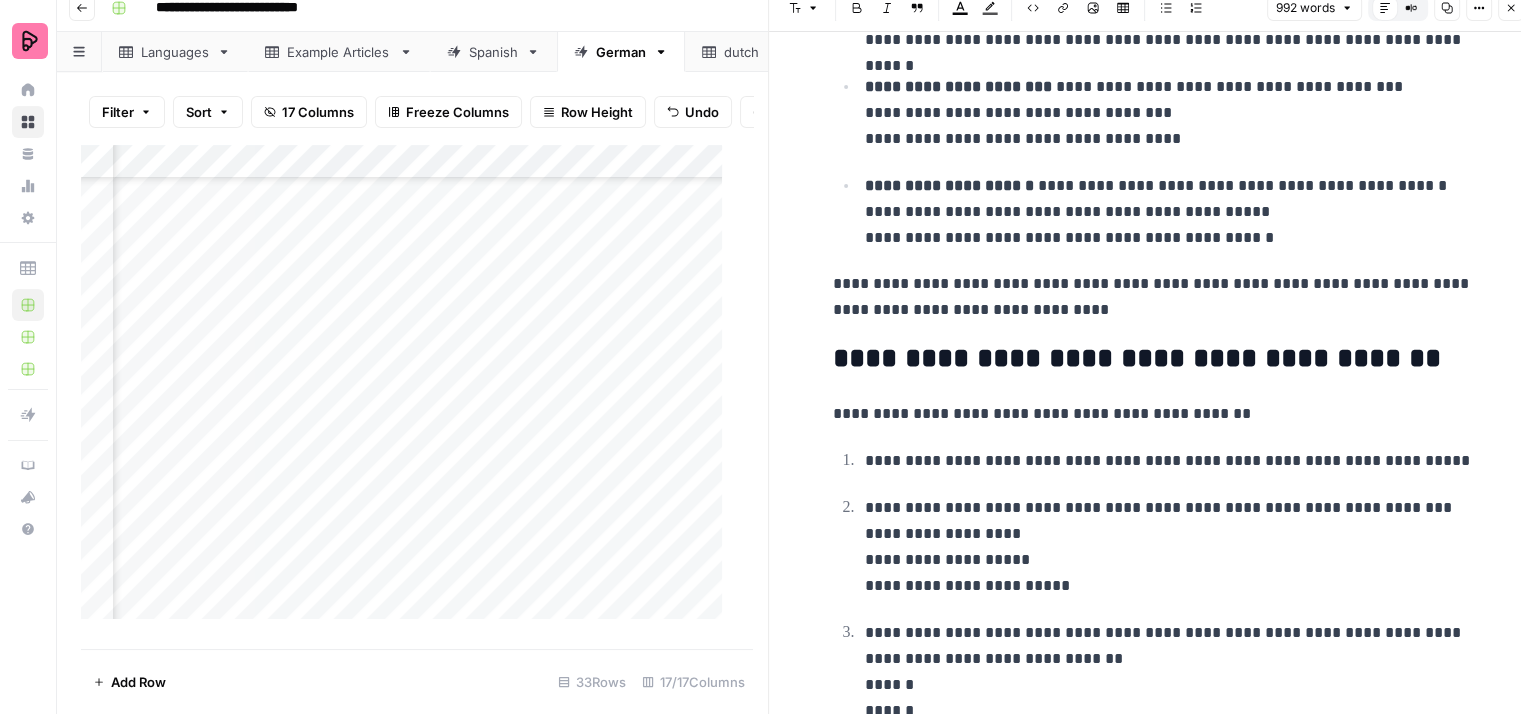 click on "**********" at bounding box center [1153, 359] 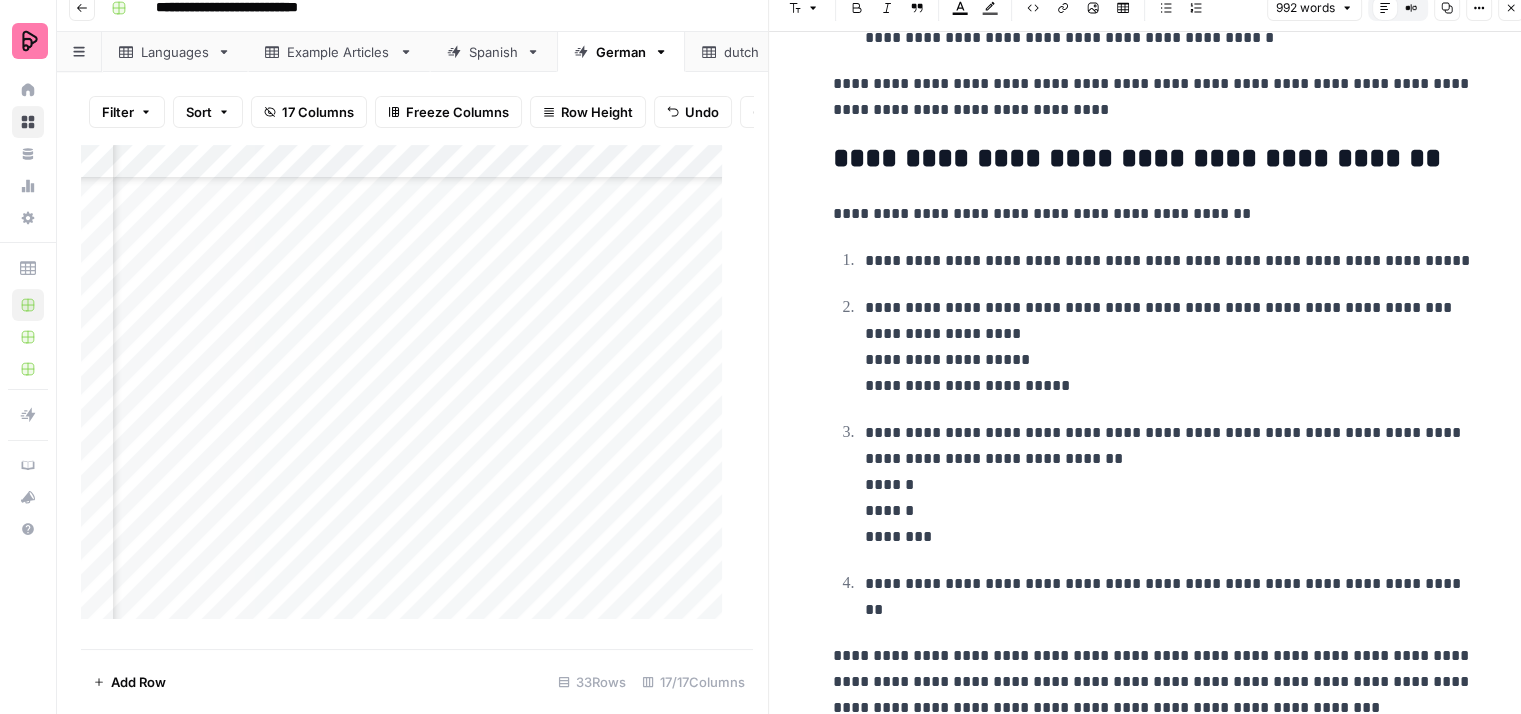 scroll, scrollTop: 3200, scrollLeft: 0, axis: vertical 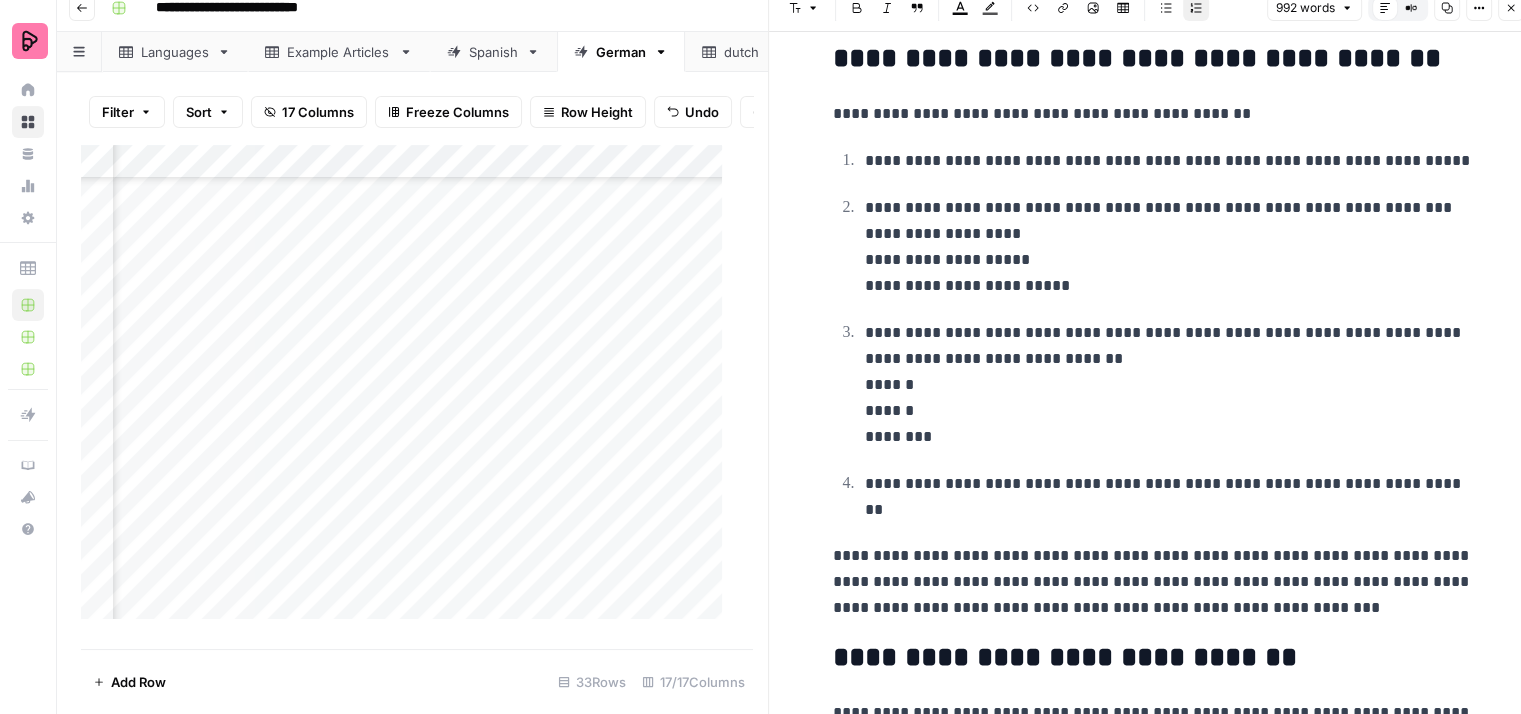 click on "**********" at bounding box center (1169, 385) 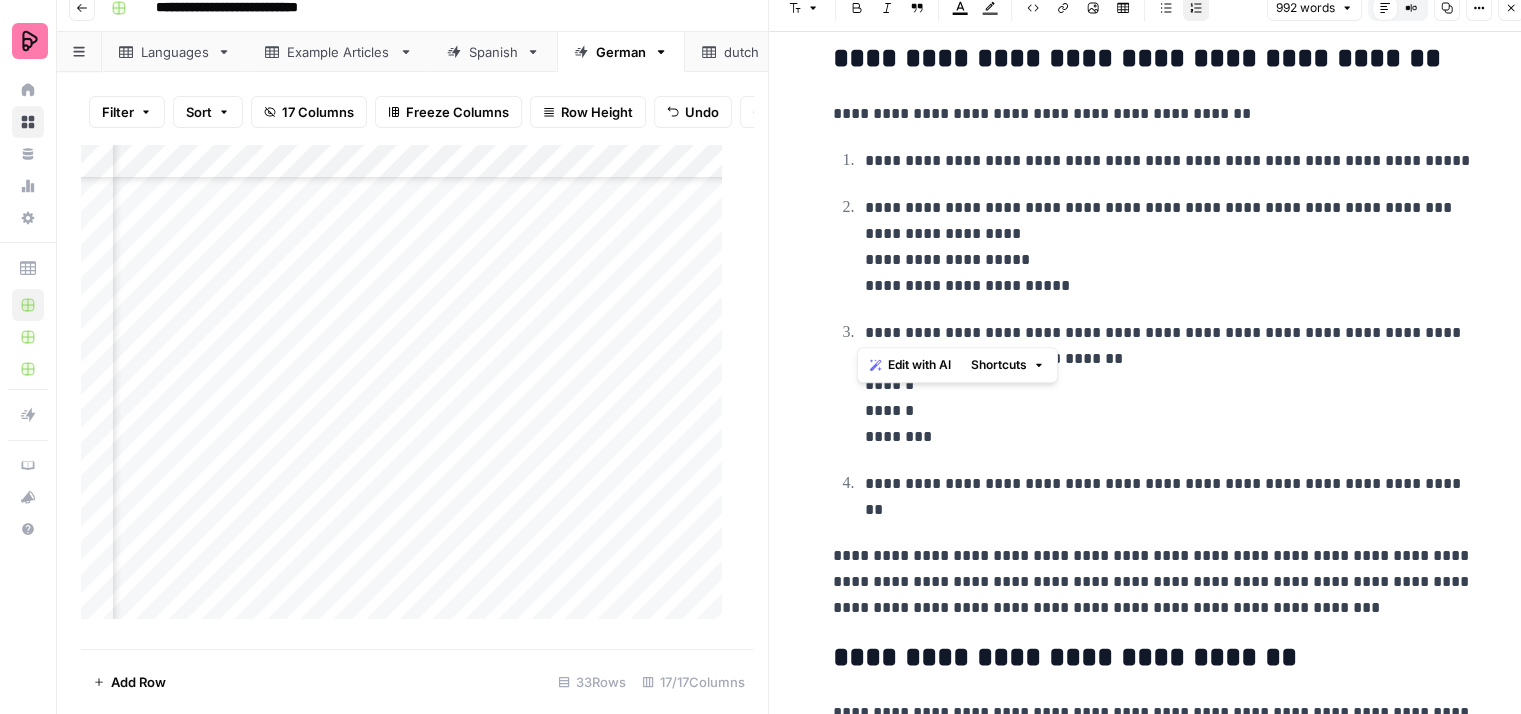 drag, startPoint x: 1196, startPoint y: 325, endPoint x: 860, endPoint y: 327, distance: 336.00595 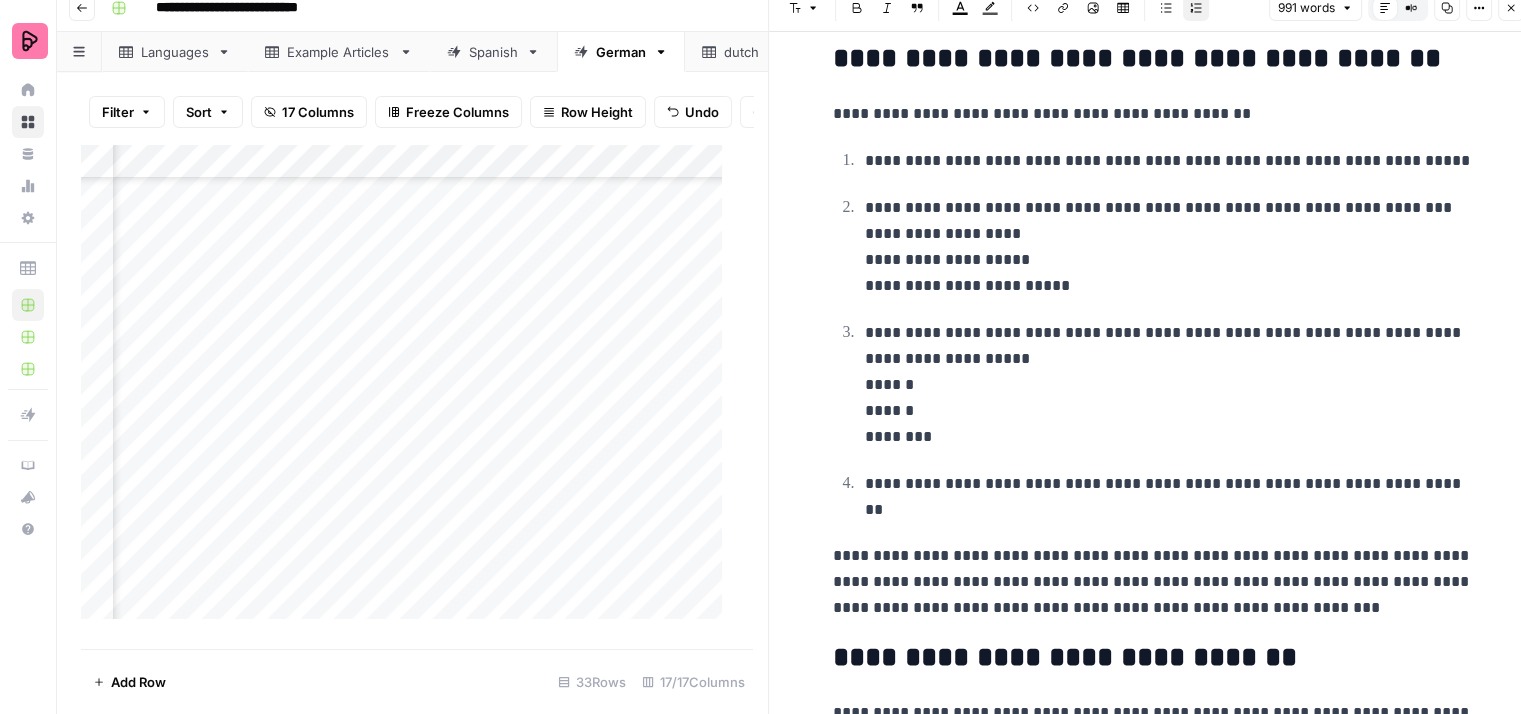click on "**********" at bounding box center [1169, 385] 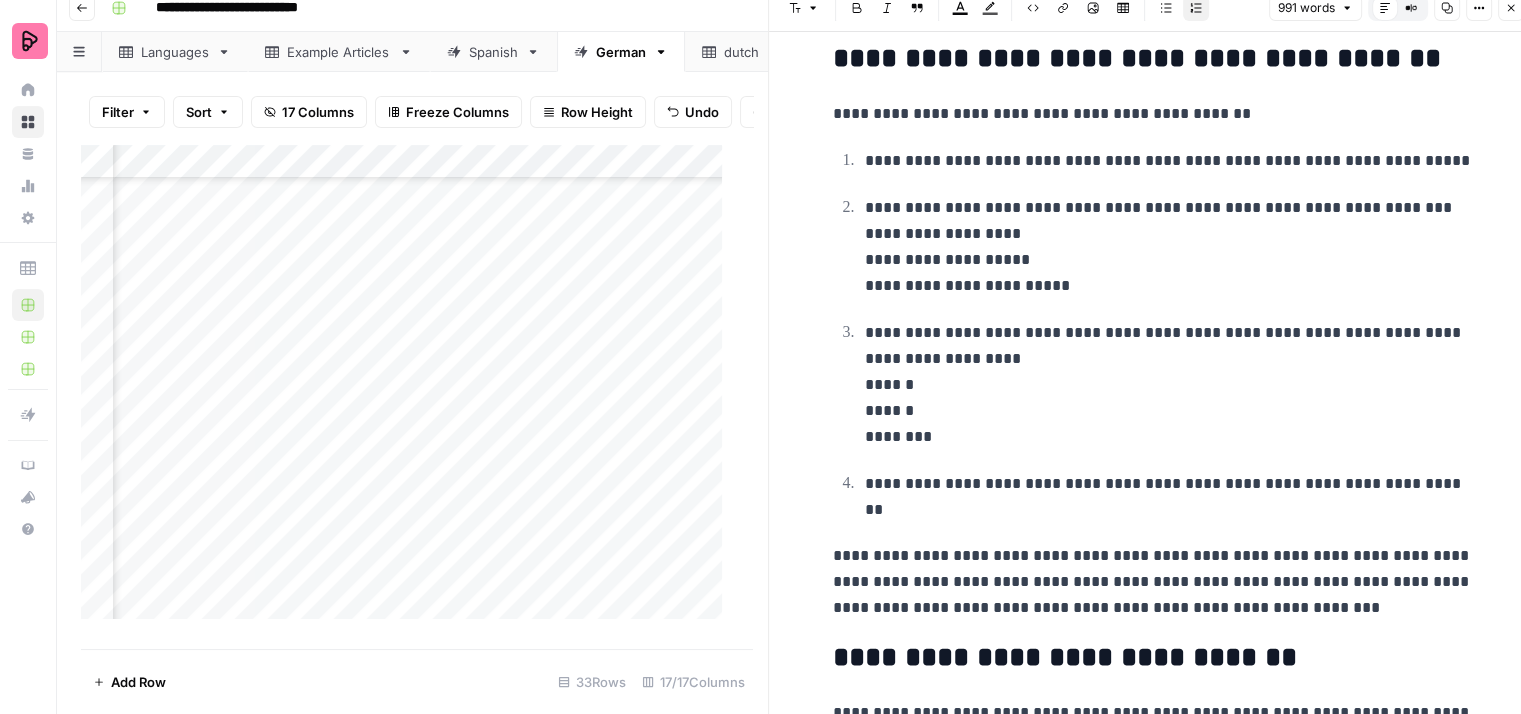 click on "**********" at bounding box center (1169, 385) 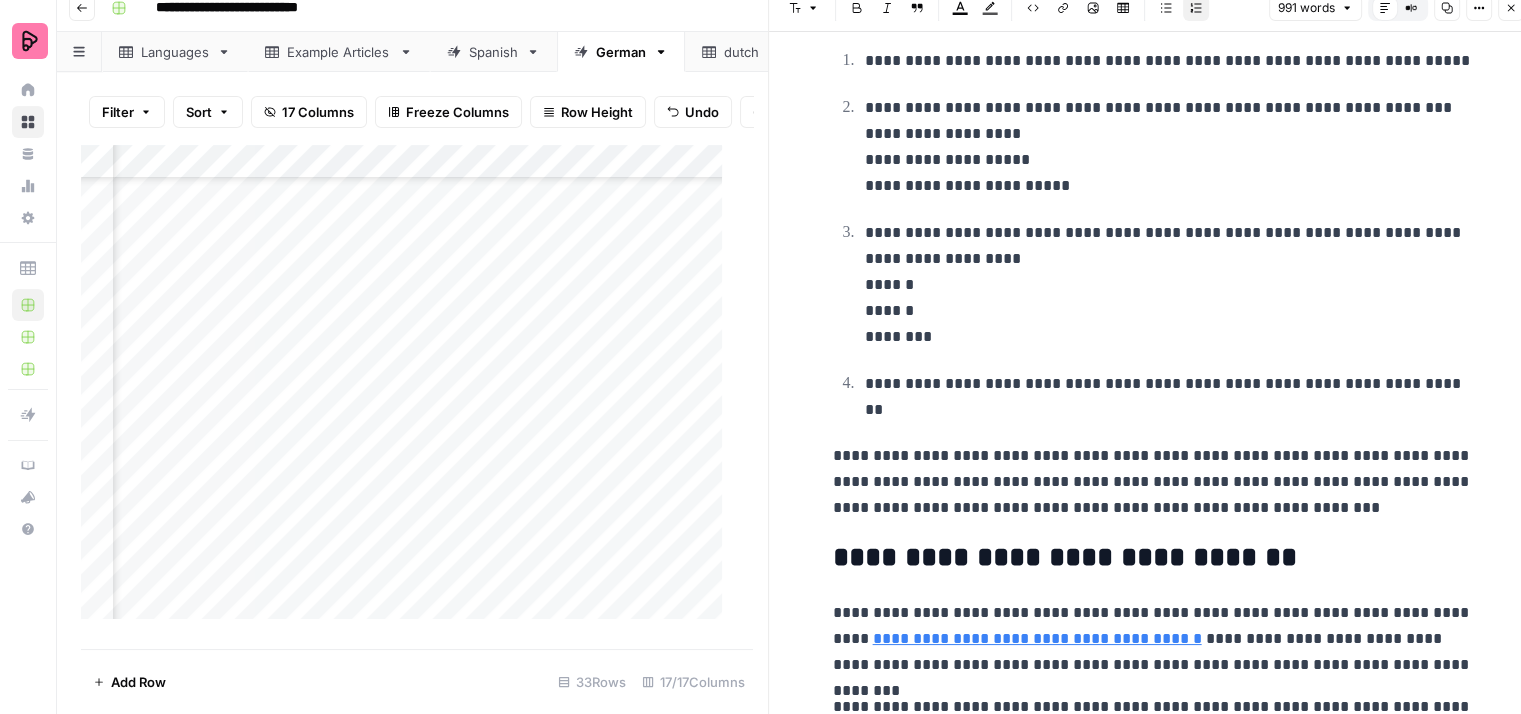 scroll, scrollTop: 3400, scrollLeft: 0, axis: vertical 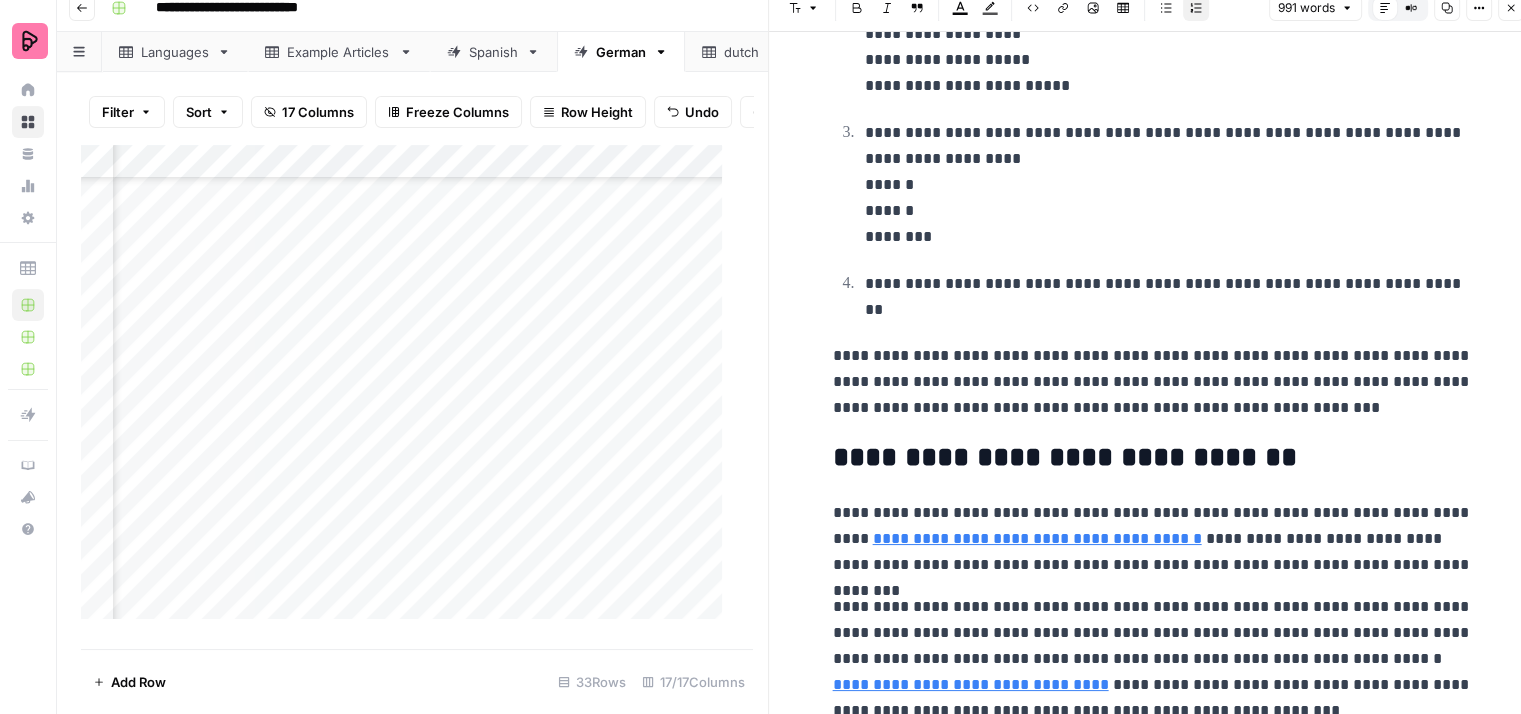 click on "**********" at bounding box center [1153, 382] 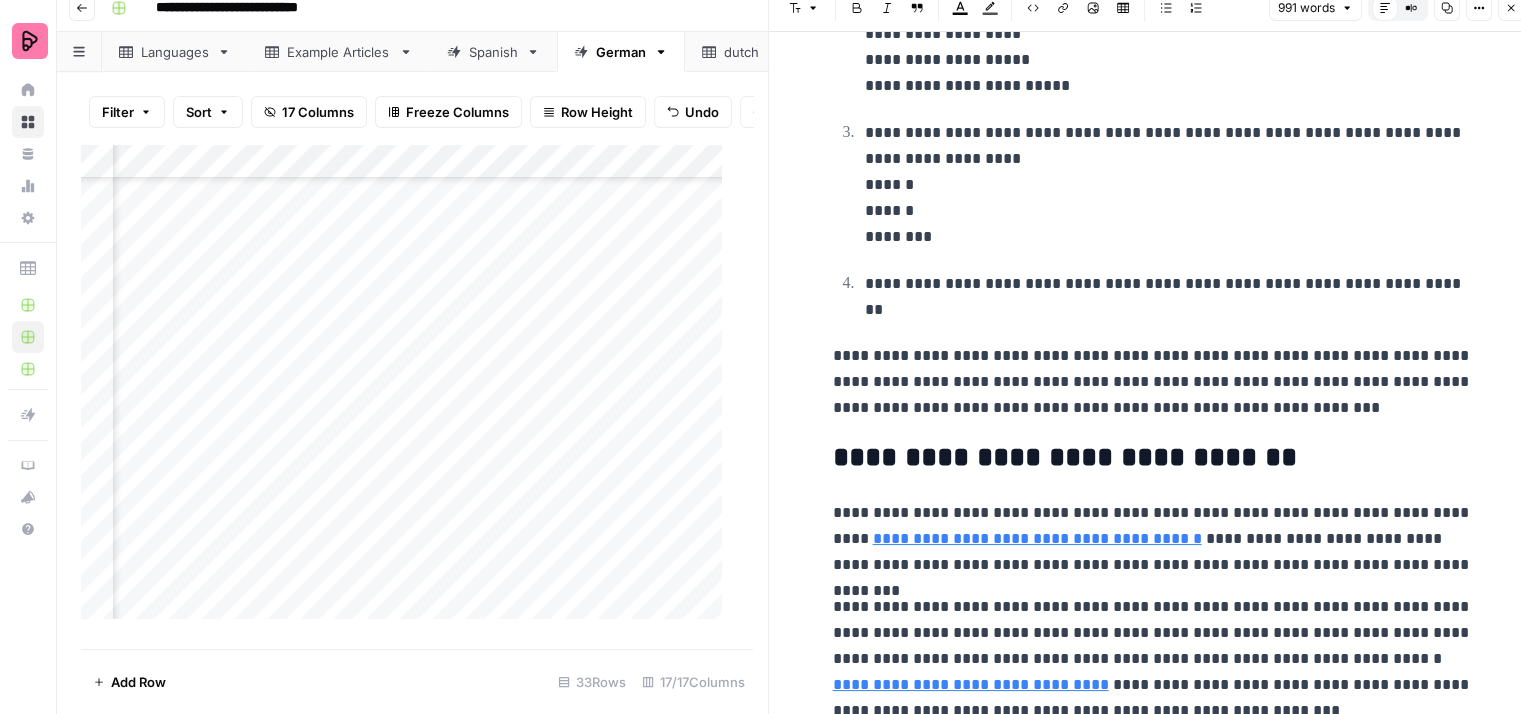 click on "**********" at bounding box center [1153, 382] 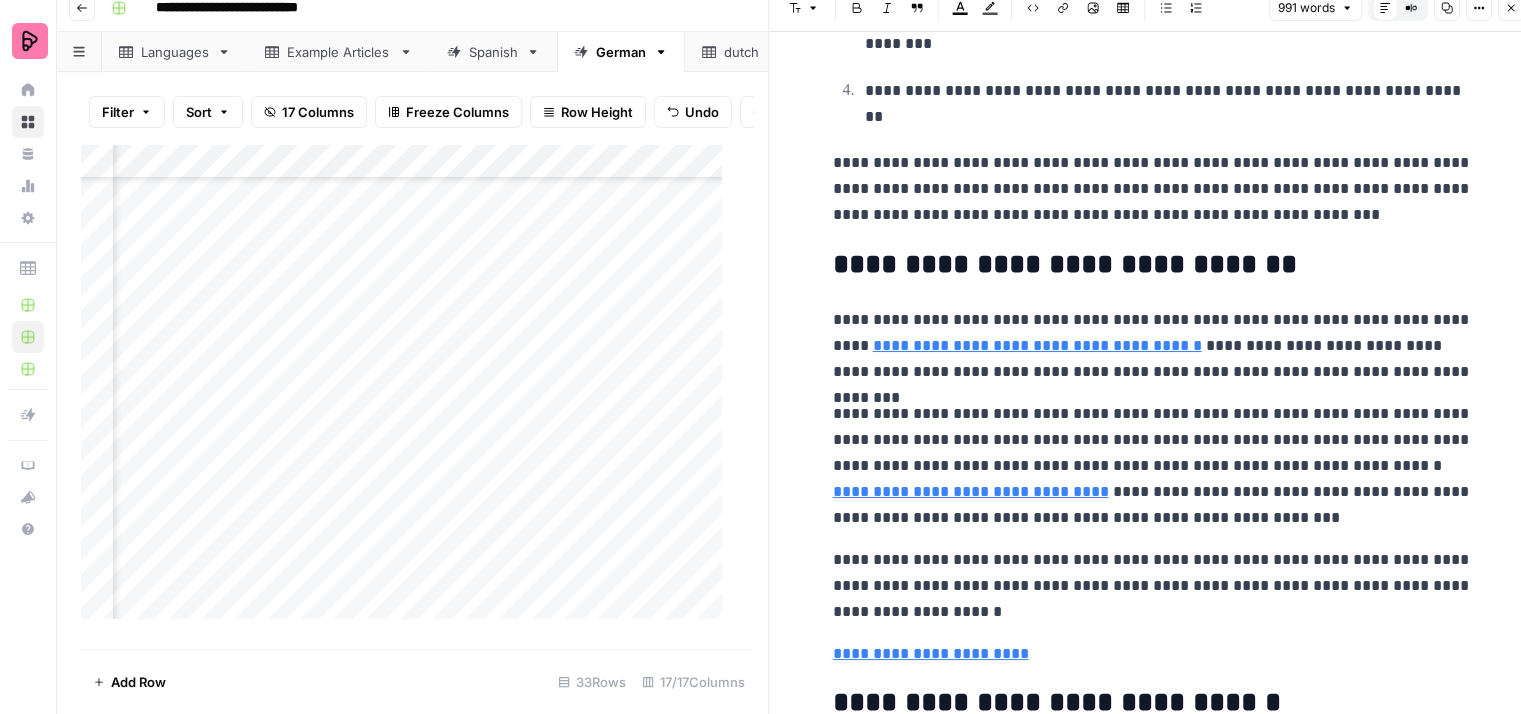 scroll, scrollTop: 3600, scrollLeft: 0, axis: vertical 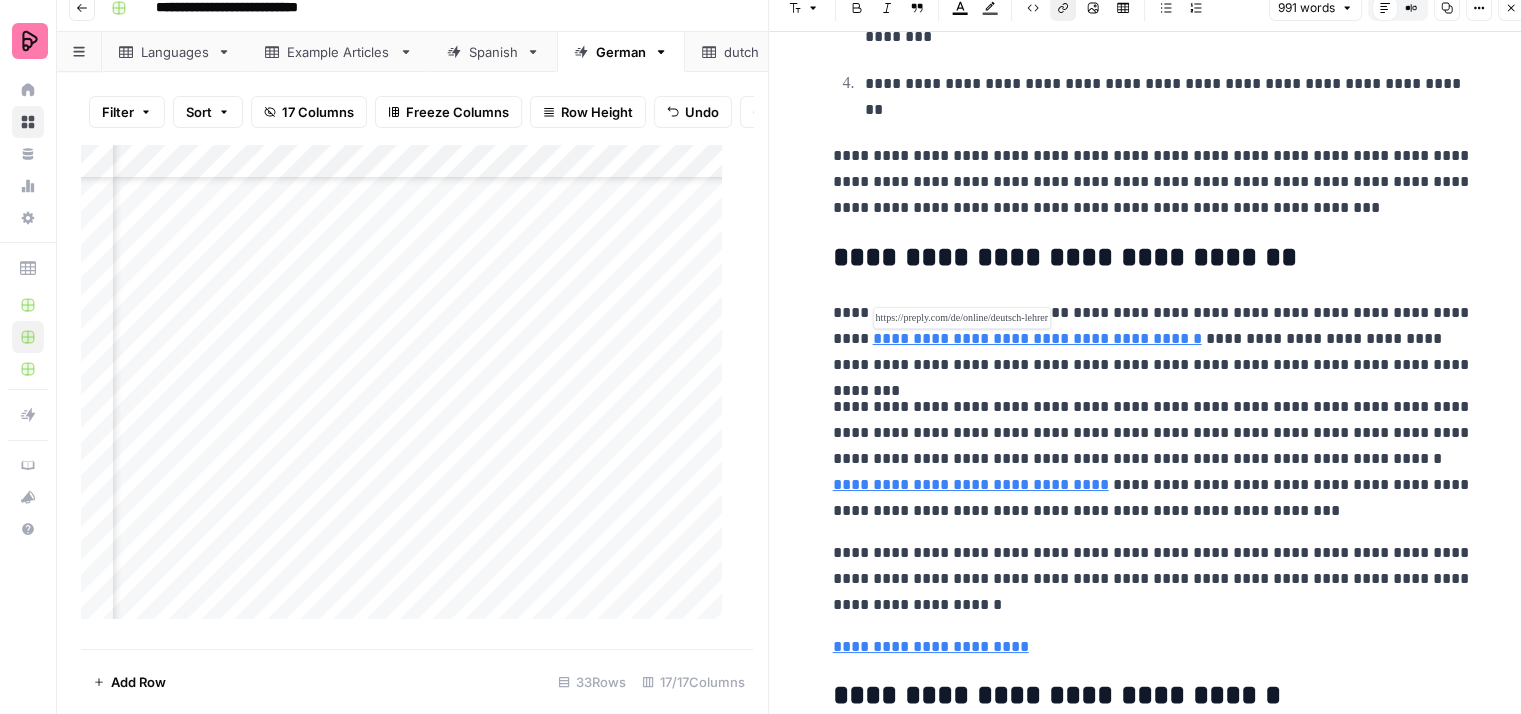 click on "**********" at bounding box center (1037, 338) 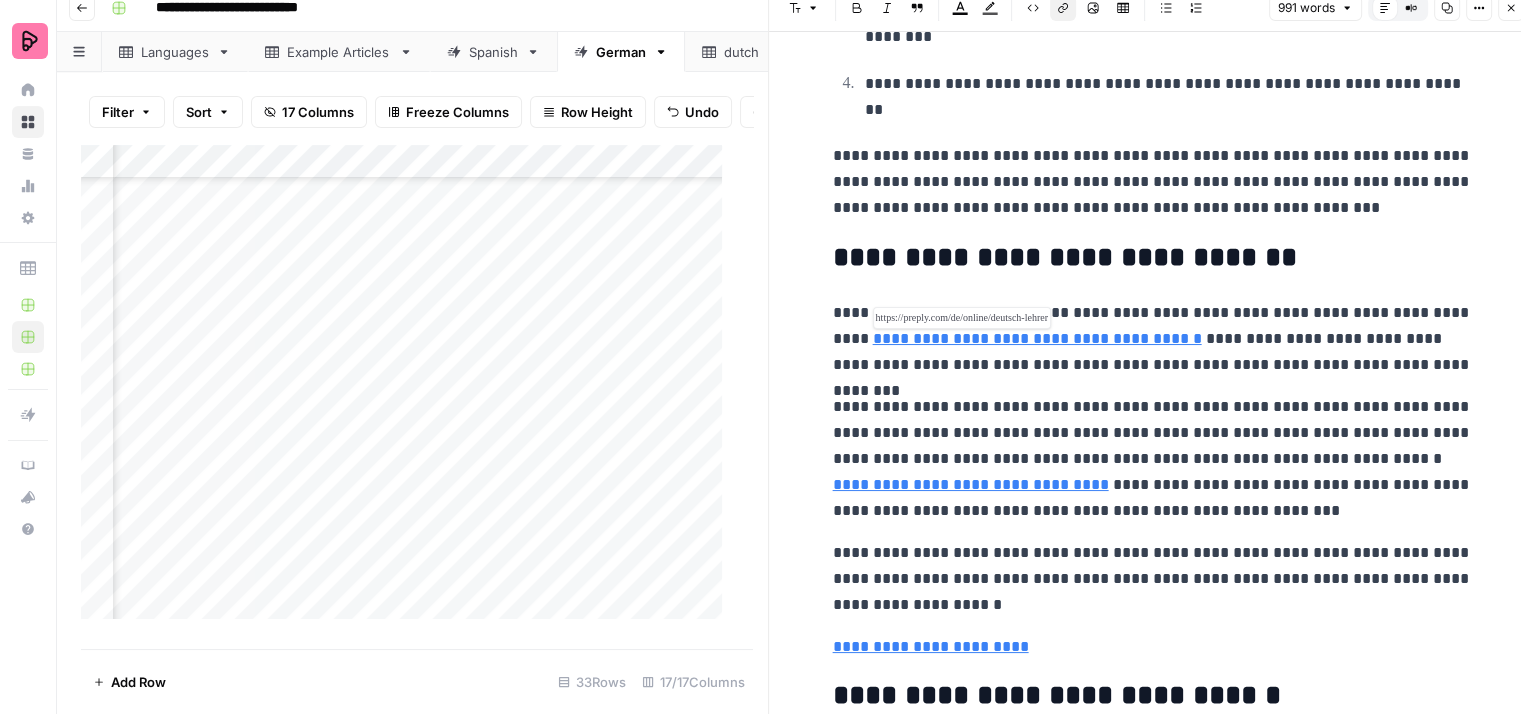 click on "**********" at bounding box center (1037, 338) 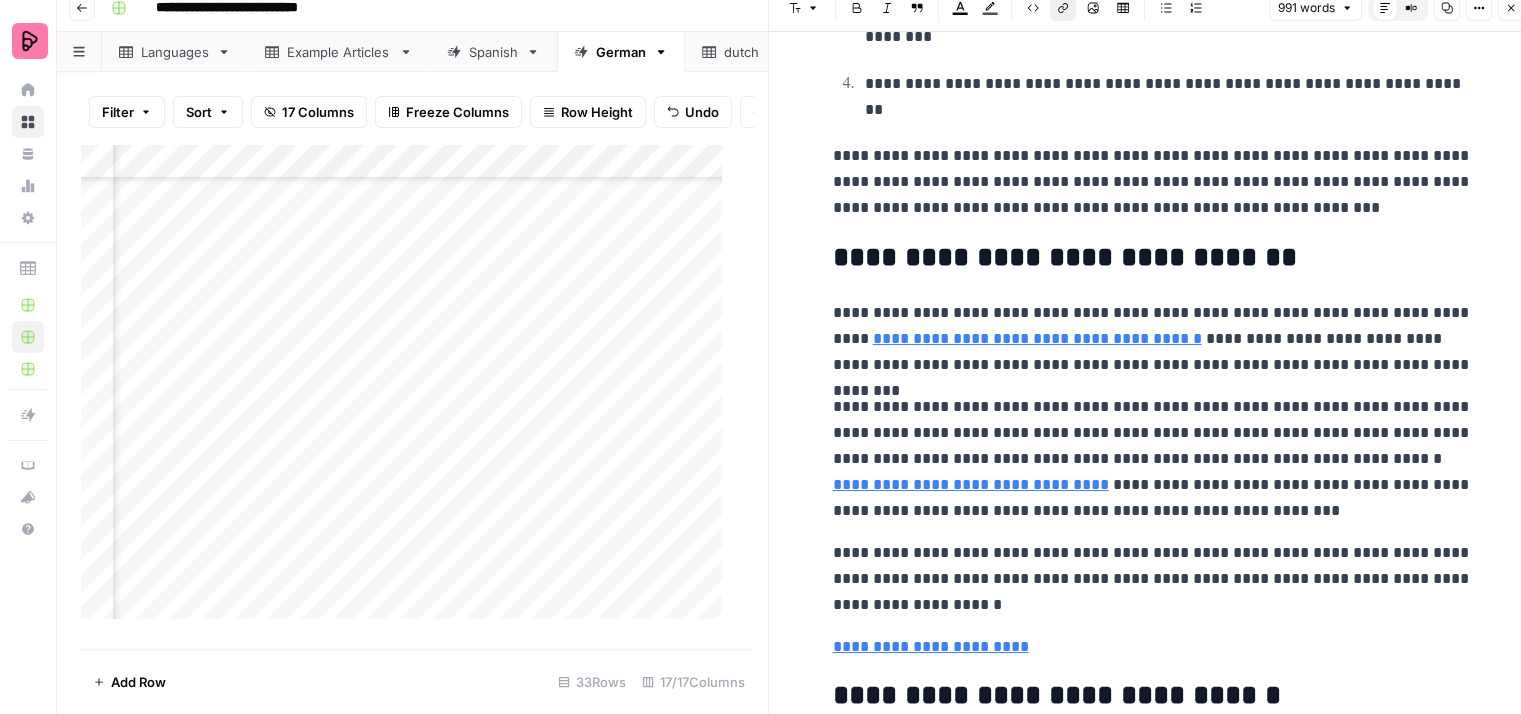 click on "Link" at bounding box center (1063, 8) 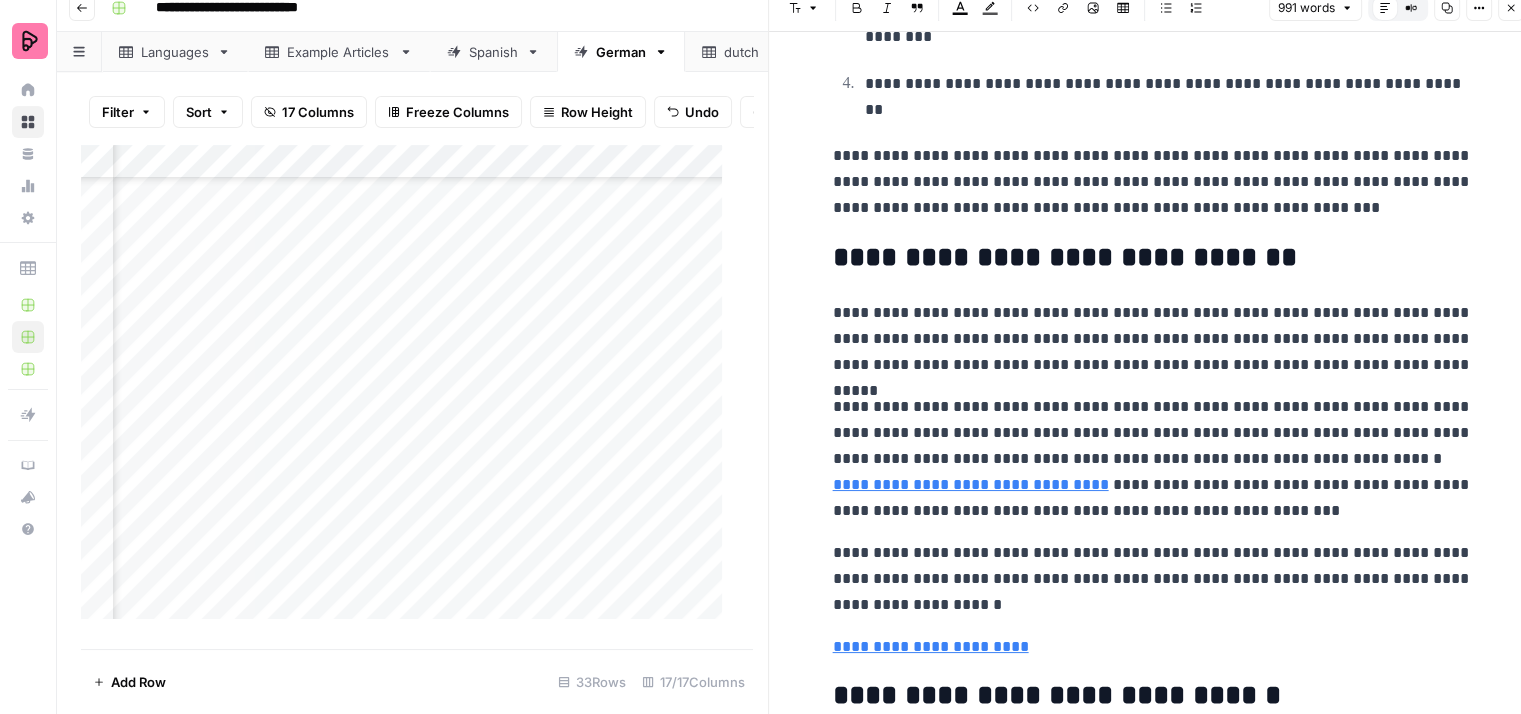 click on "**********" at bounding box center [1153, -1236] 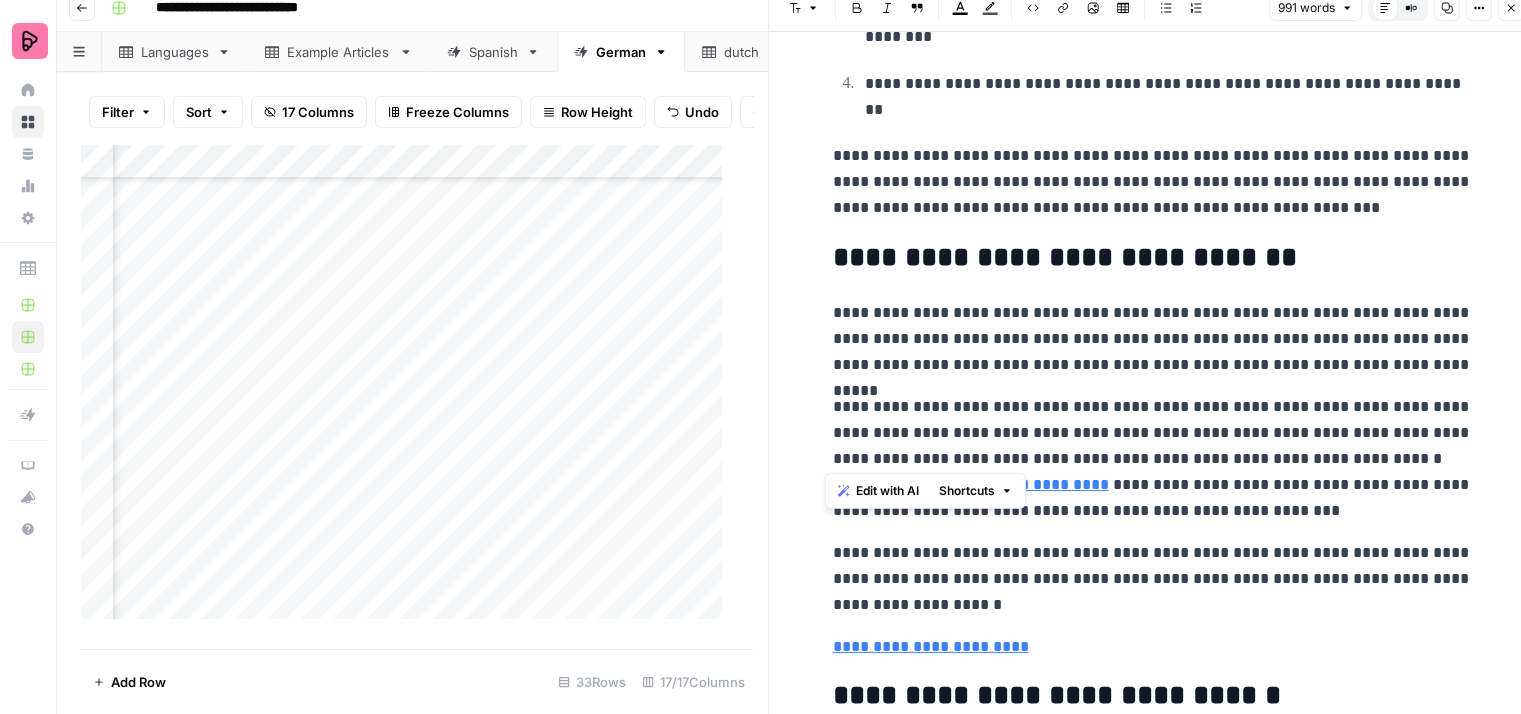drag, startPoint x: 1146, startPoint y: 457, endPoint x: 825, endPoint y: 402, distance: 325.67776 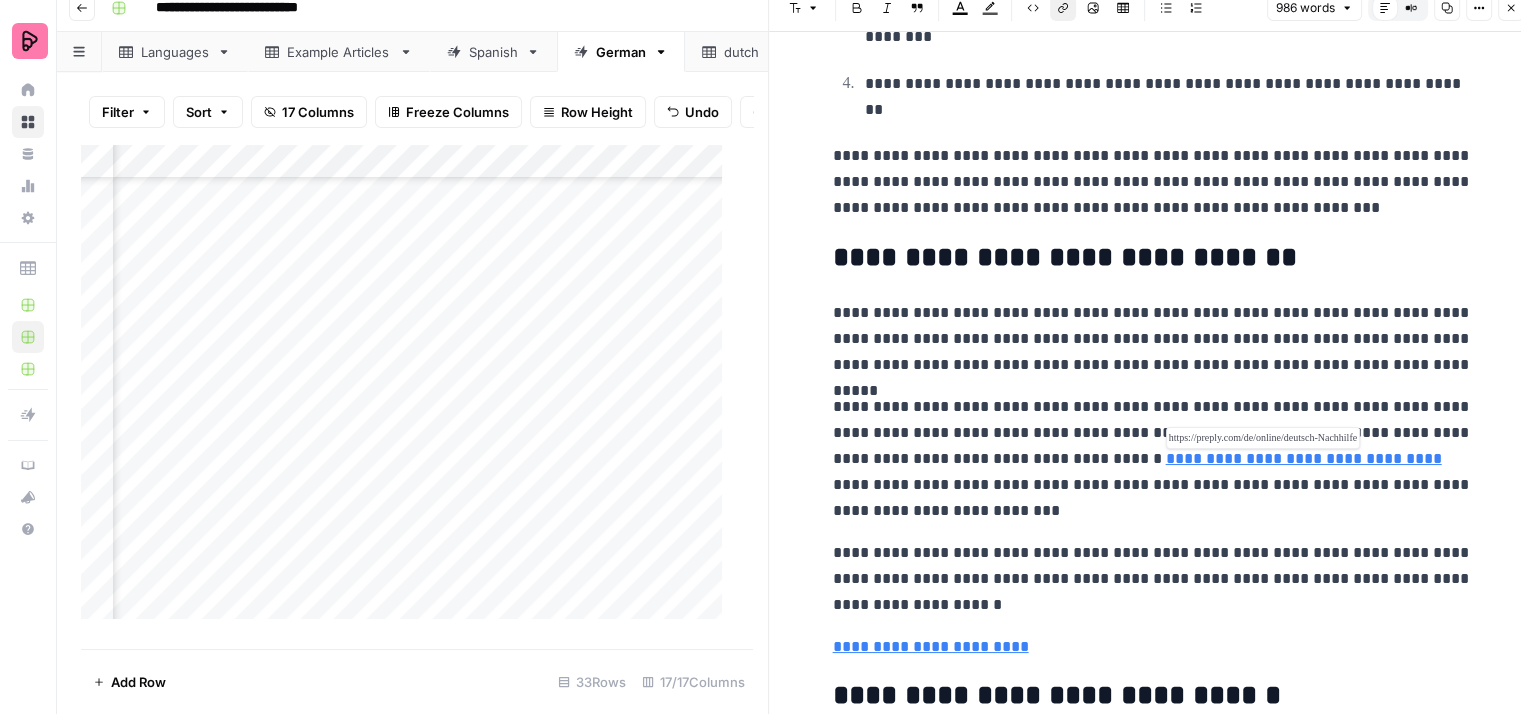 click on "**********" at bounding box center [1304, 458] 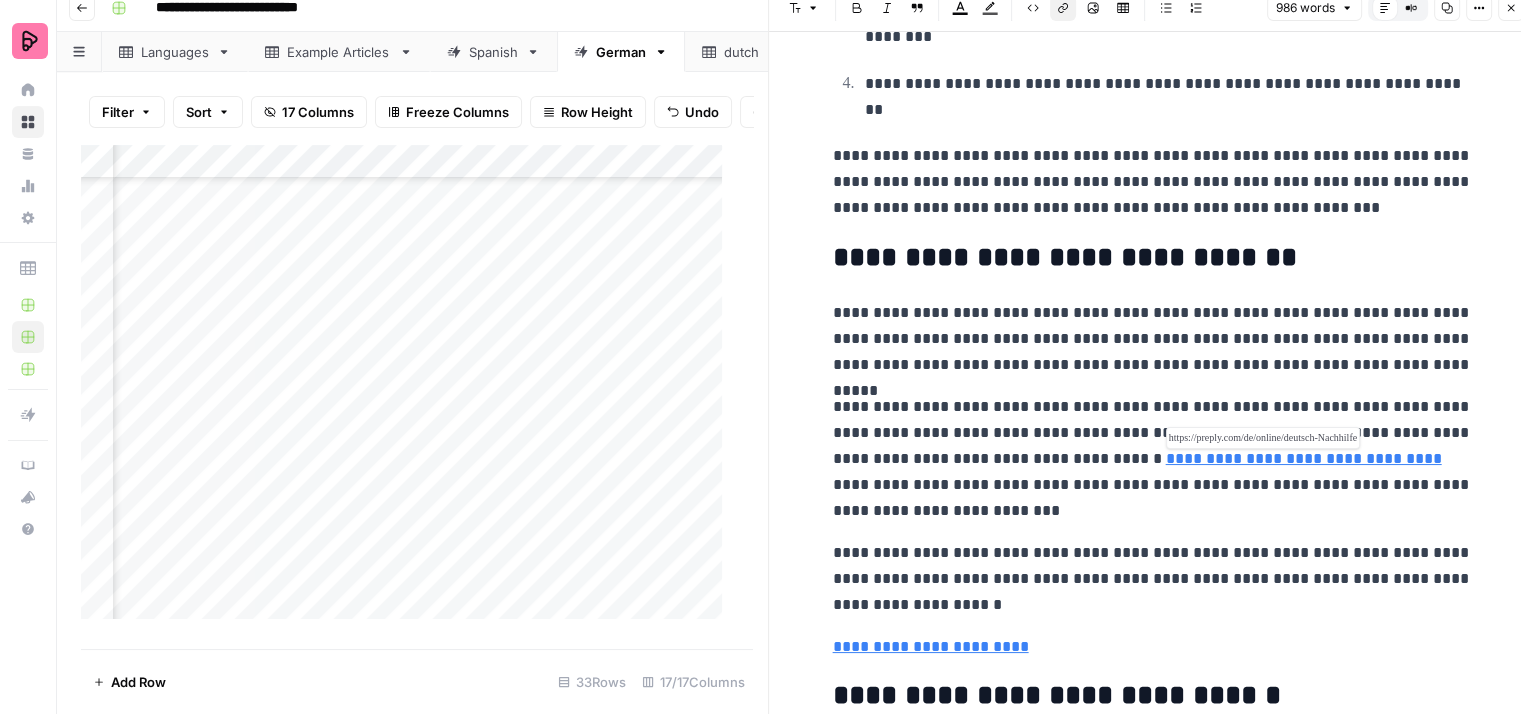 click on "**********" at bounding box center (1304, 458) 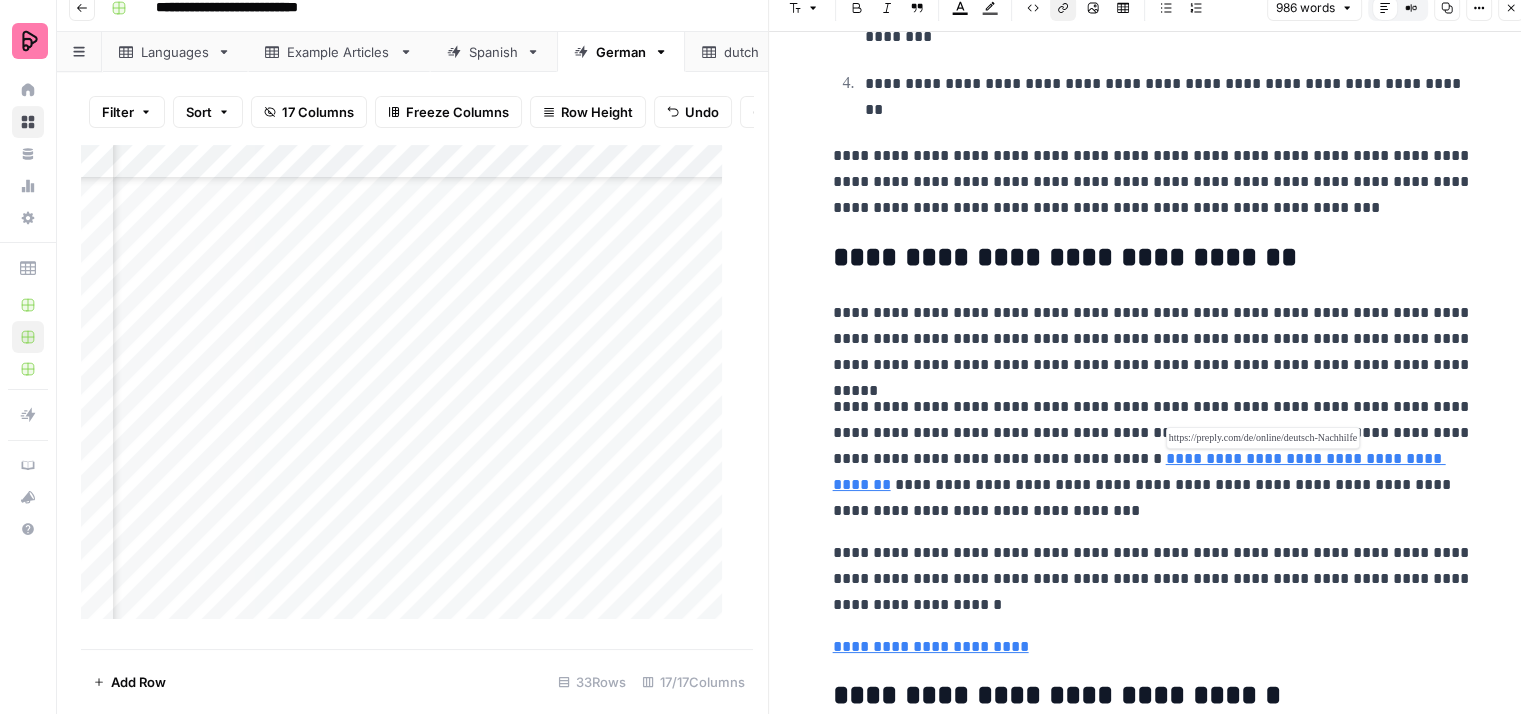 click on "**********" at bounding box center [1139, 471] 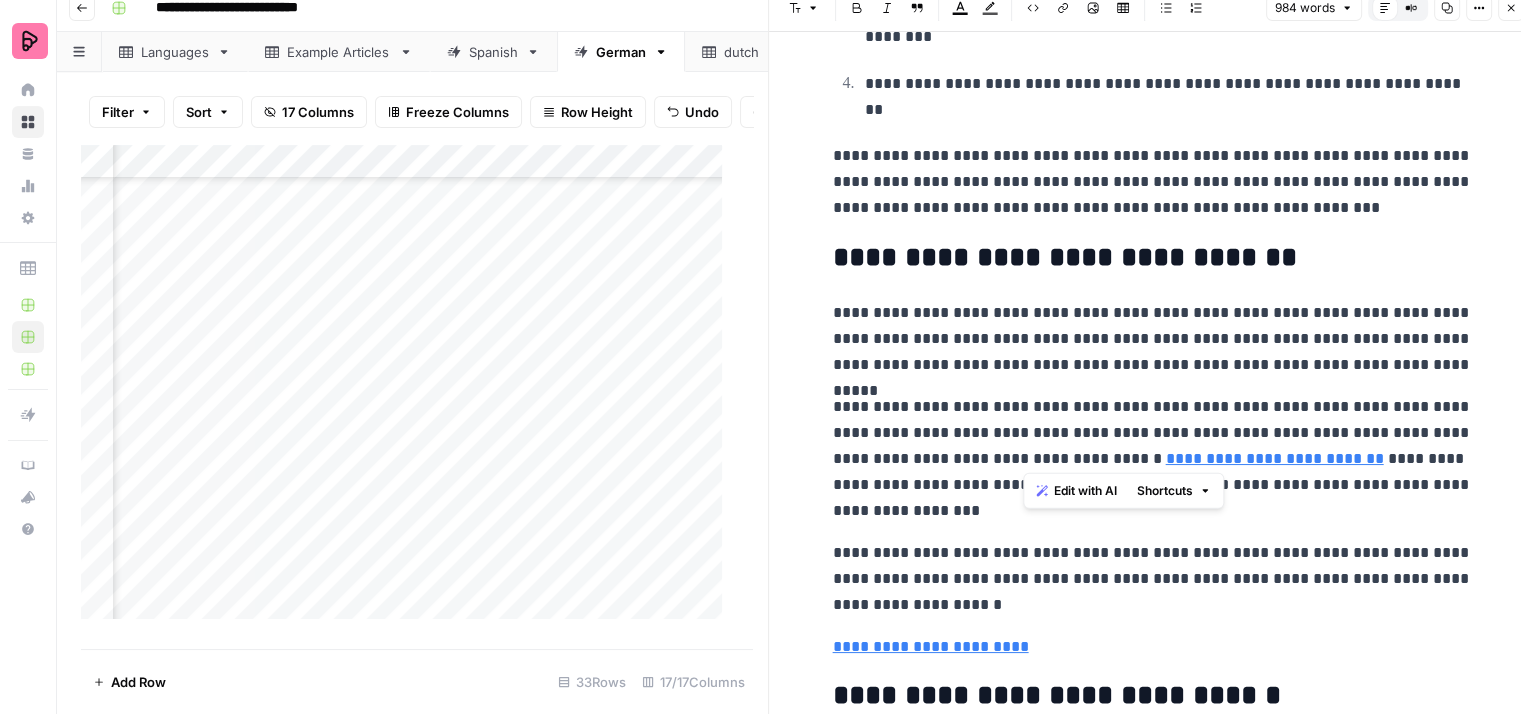 drag, startPoint x: 1106, startPoint y: 449, endPoint x: 1023, endPoint y: 461, distance: 83.86298 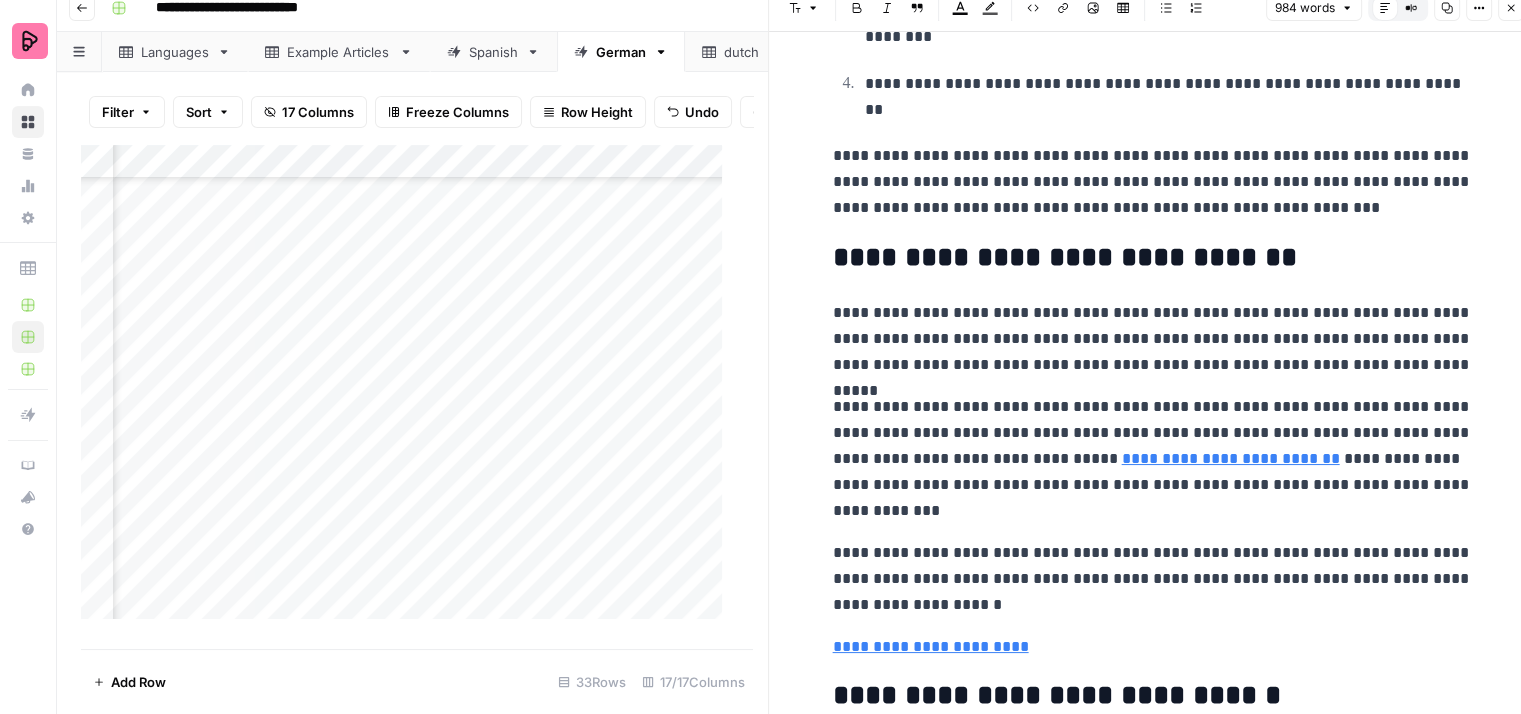 click on "**********" at bounding box center [1153, 579] 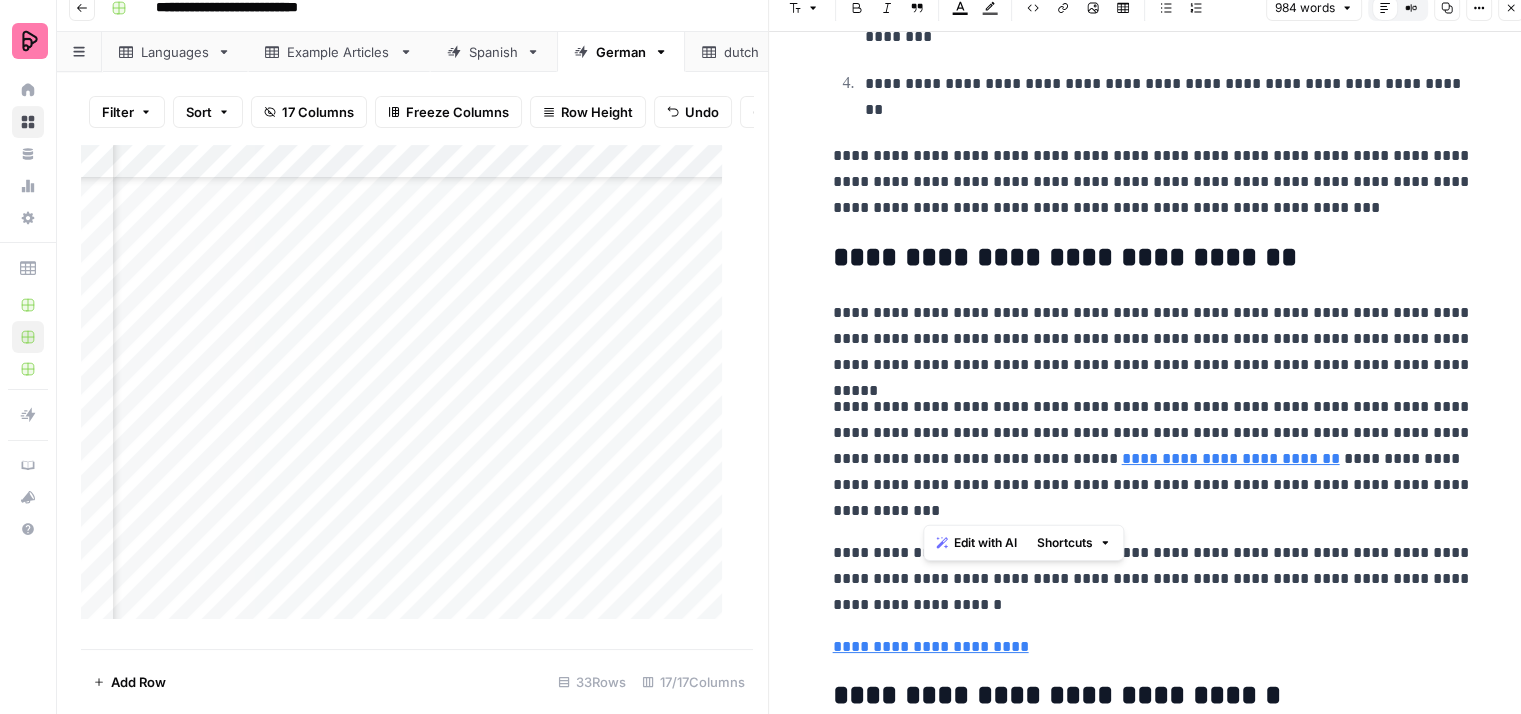 drag, startPoint x: 1032, startPoint y: 498, endPoint x: 924, endPoint y: 456, distance: 115.87925 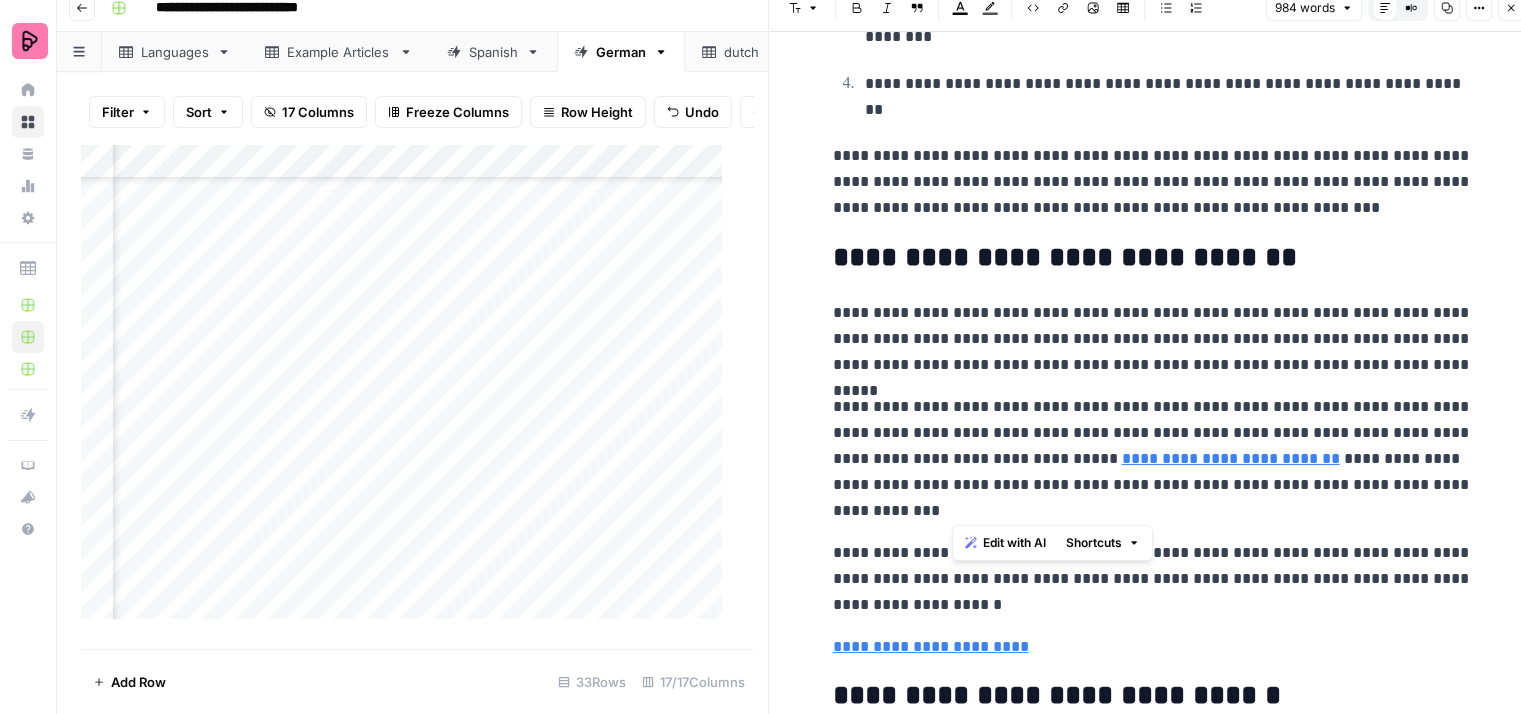 drag, startPoint x: 1136, startPoint y: 501, endPoint x: 1318, endPoint y: 456, distance: 187.48067 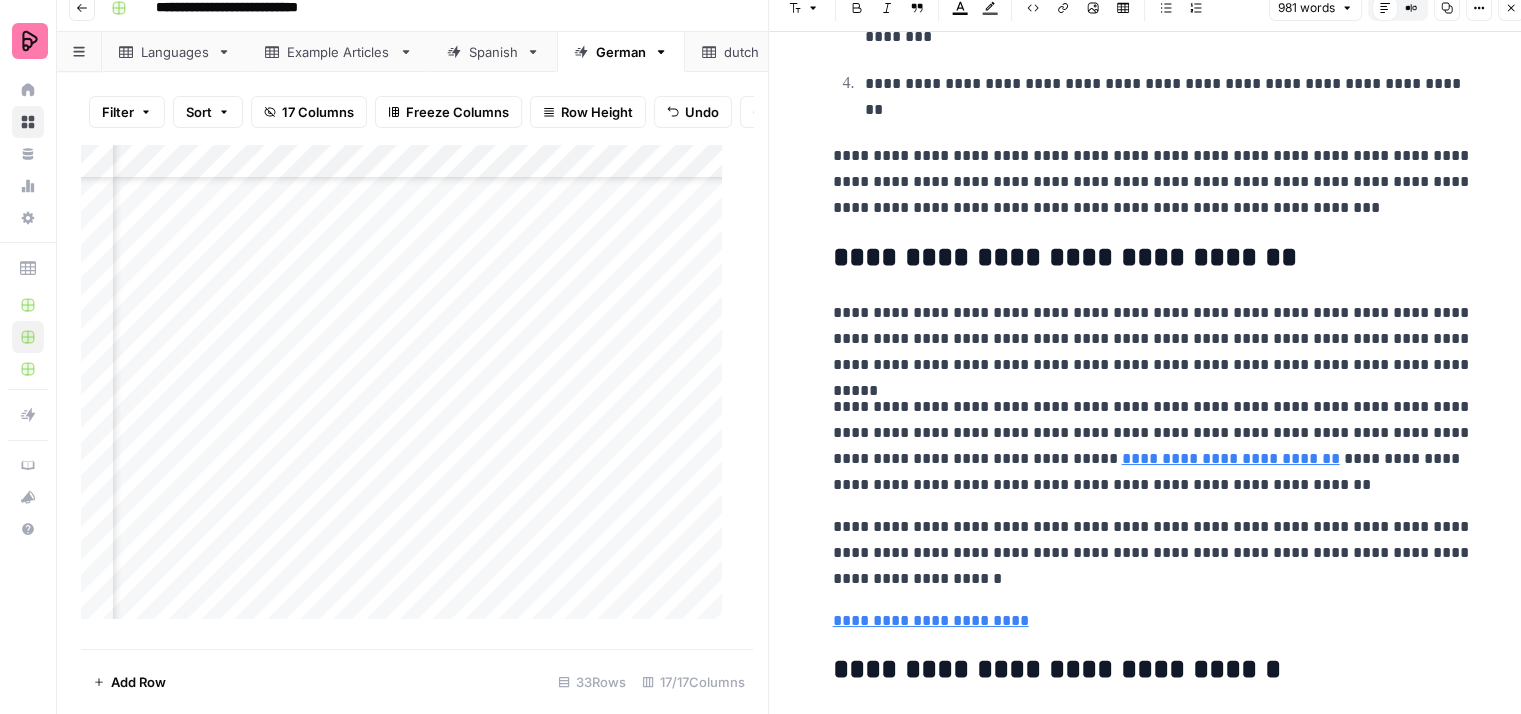click on "**********" at bounding box center (1153, 446) 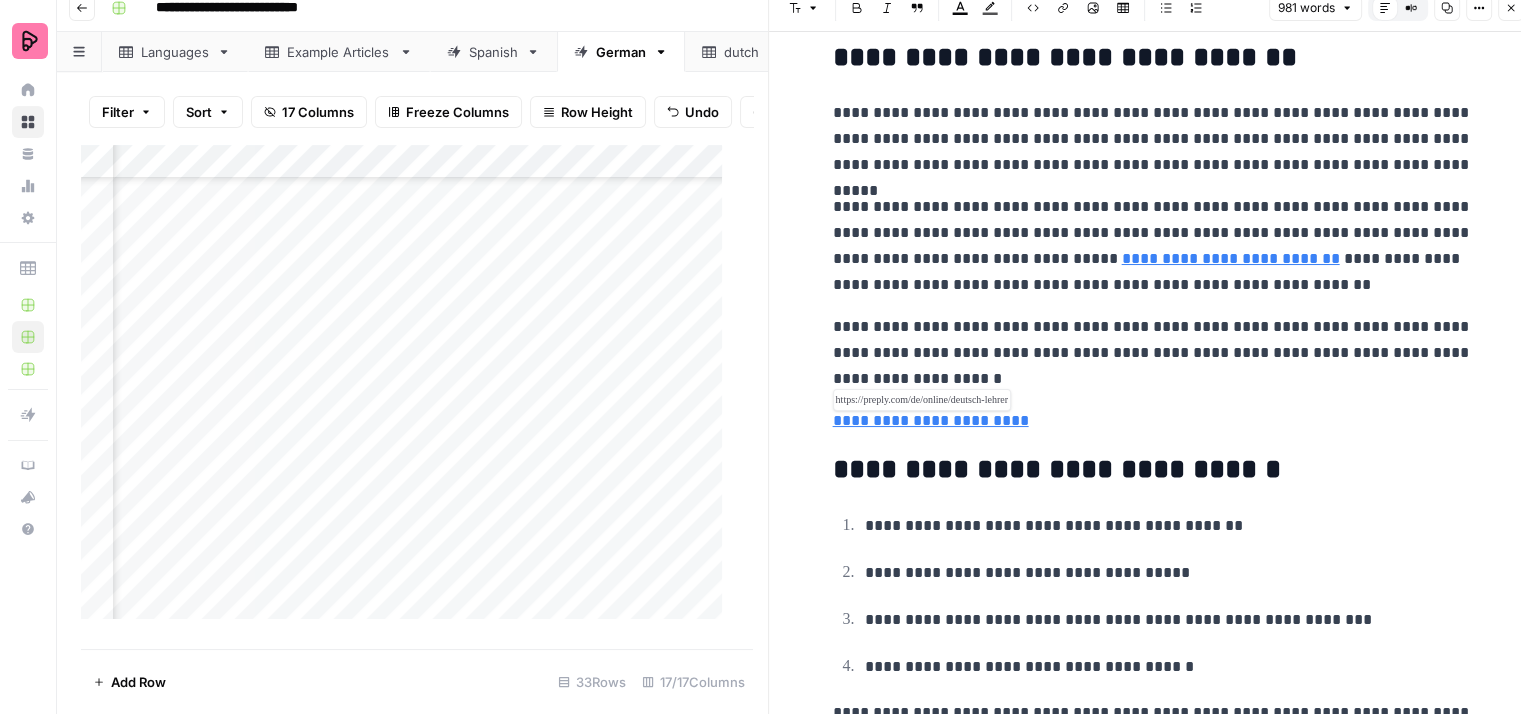 click on "**********" at bounding box center (931, 420) 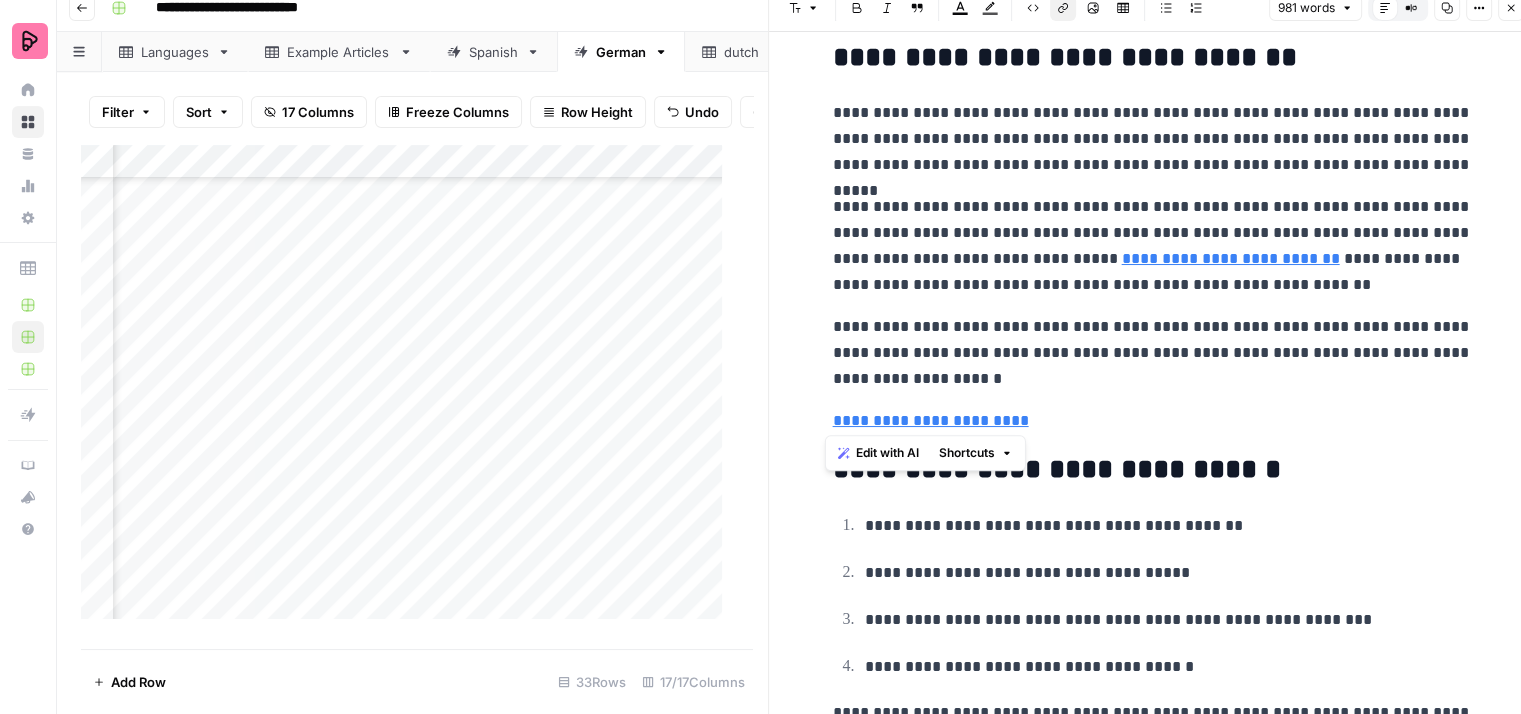 drag, startPoint x: 1049, startPoint y: 406, endPoint x: 796, endPoint y: 413, distance: 253.09682 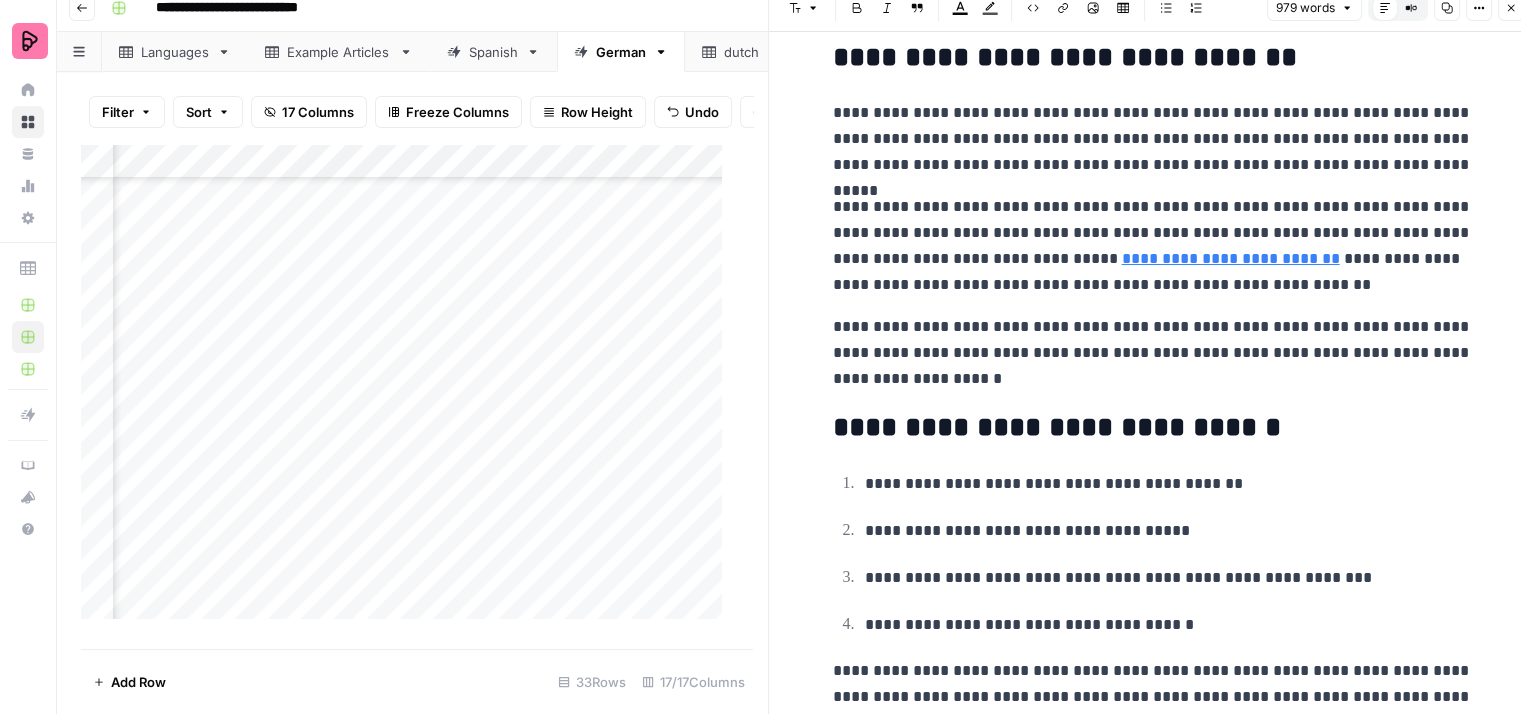 click on "**********" at bounding box center (1153, -1470) 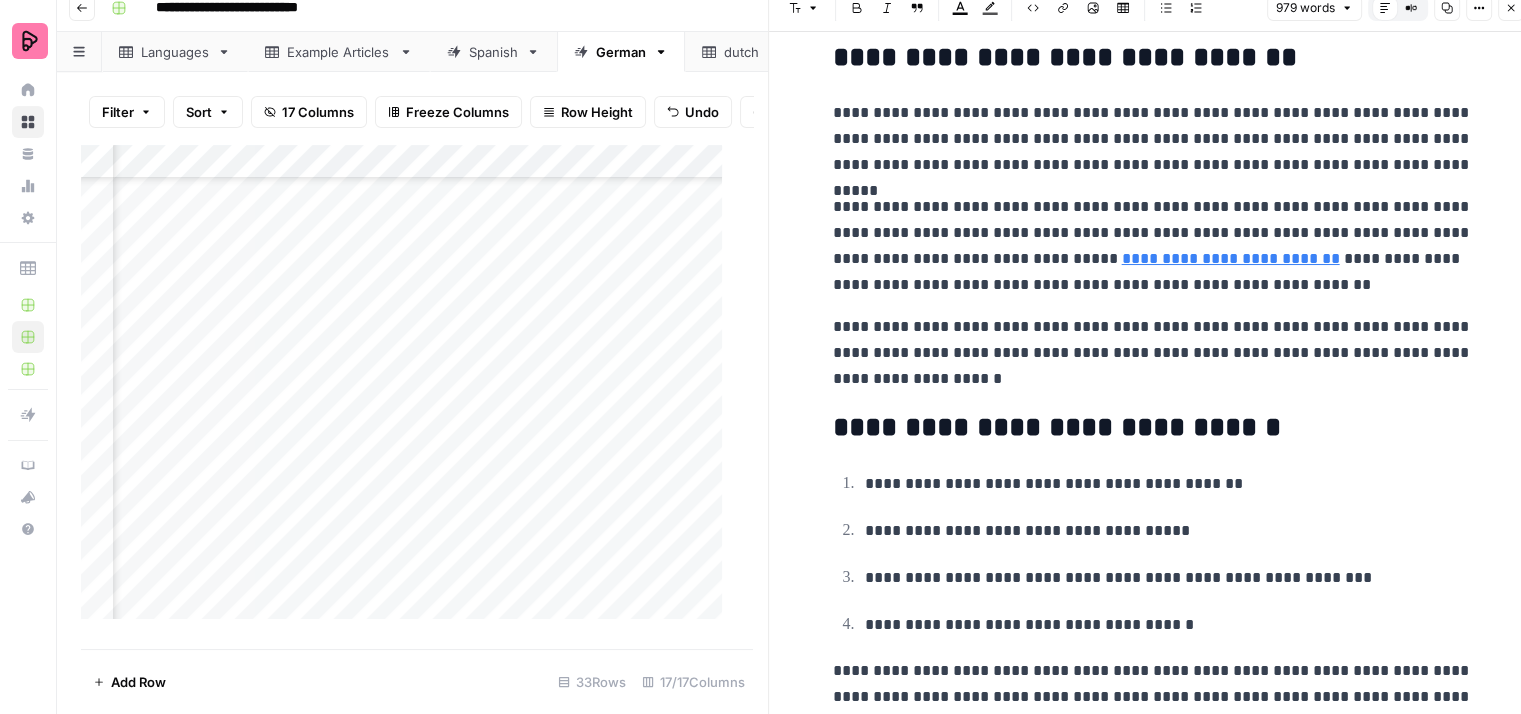 click on "**********" at bounding box center (1169, 531) 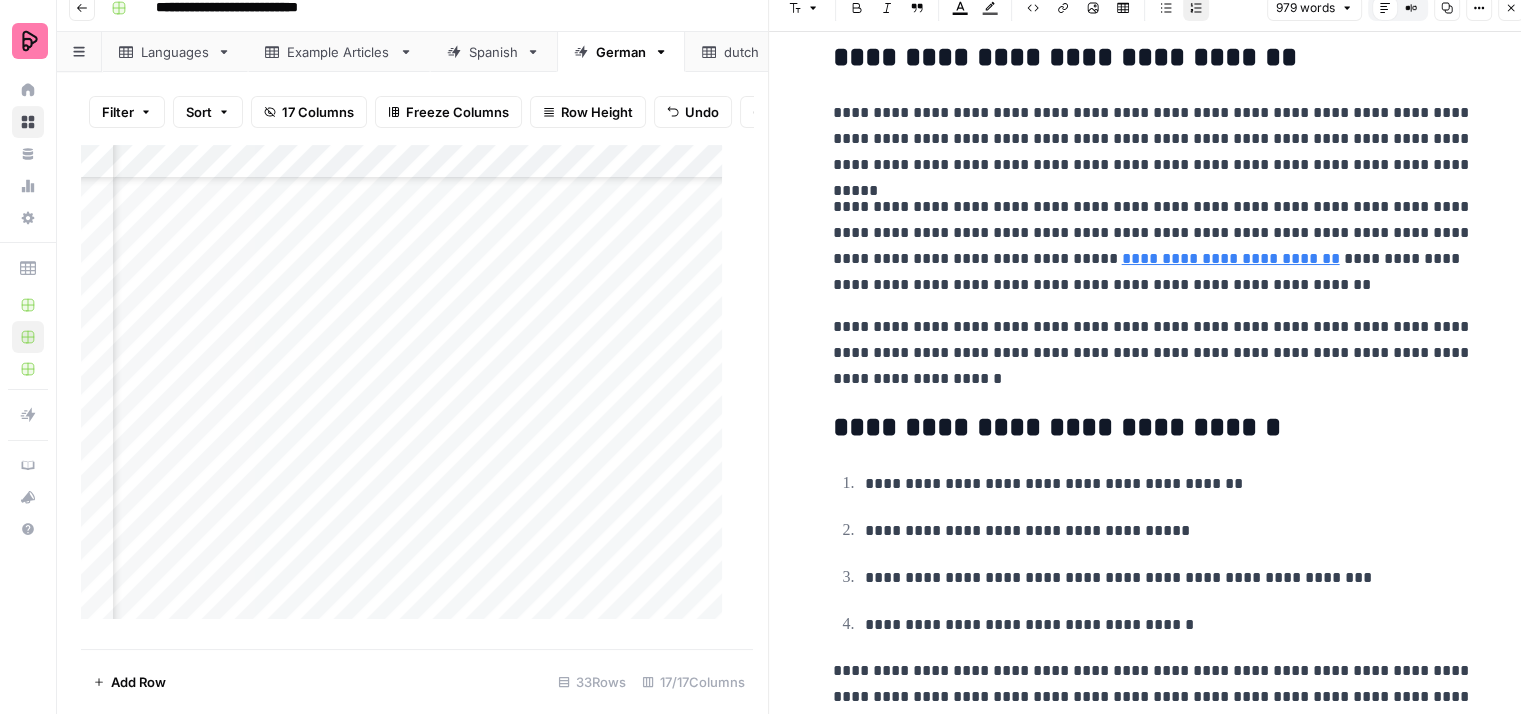 scroll, scrollTop: 3876, scrollLeft: 0, axis: vertical 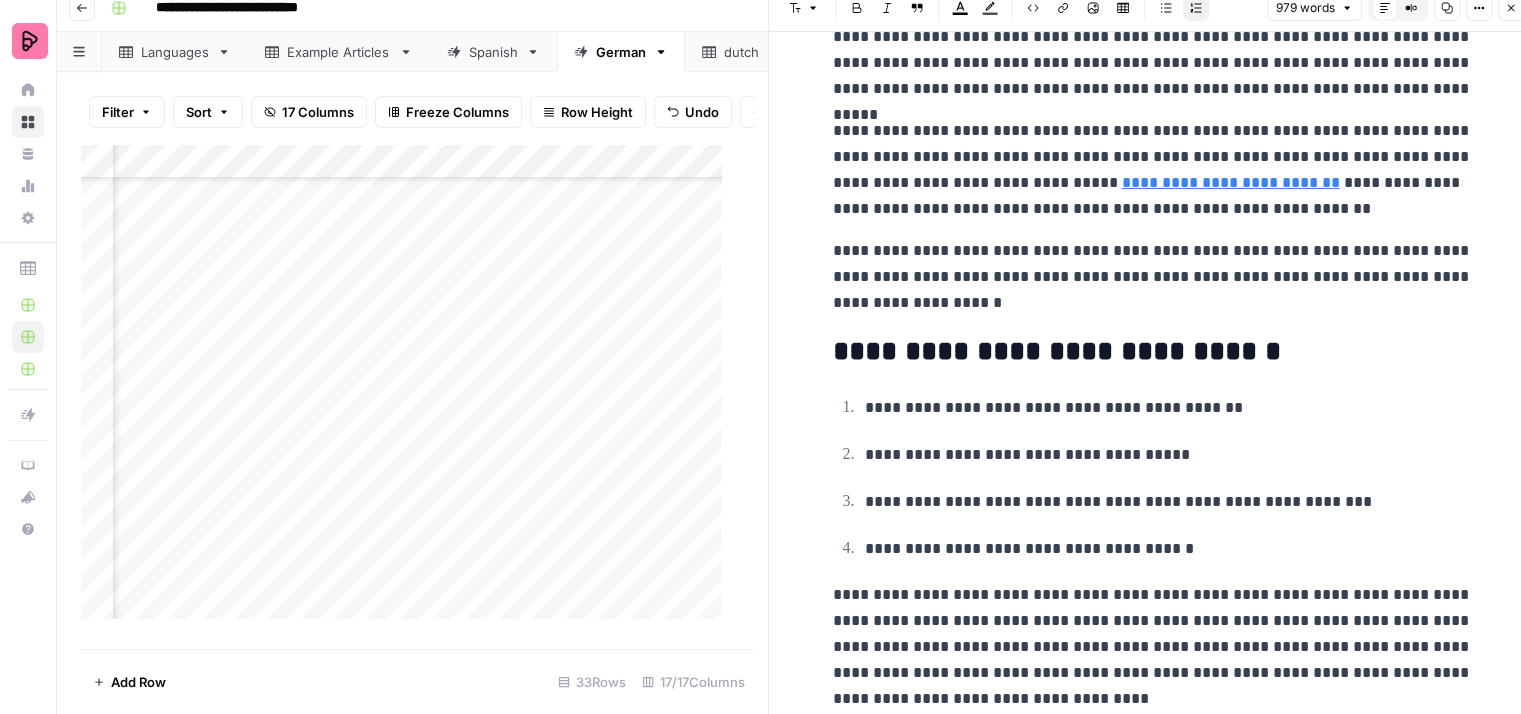 click on "**********" at bounding box center (1169, 549) 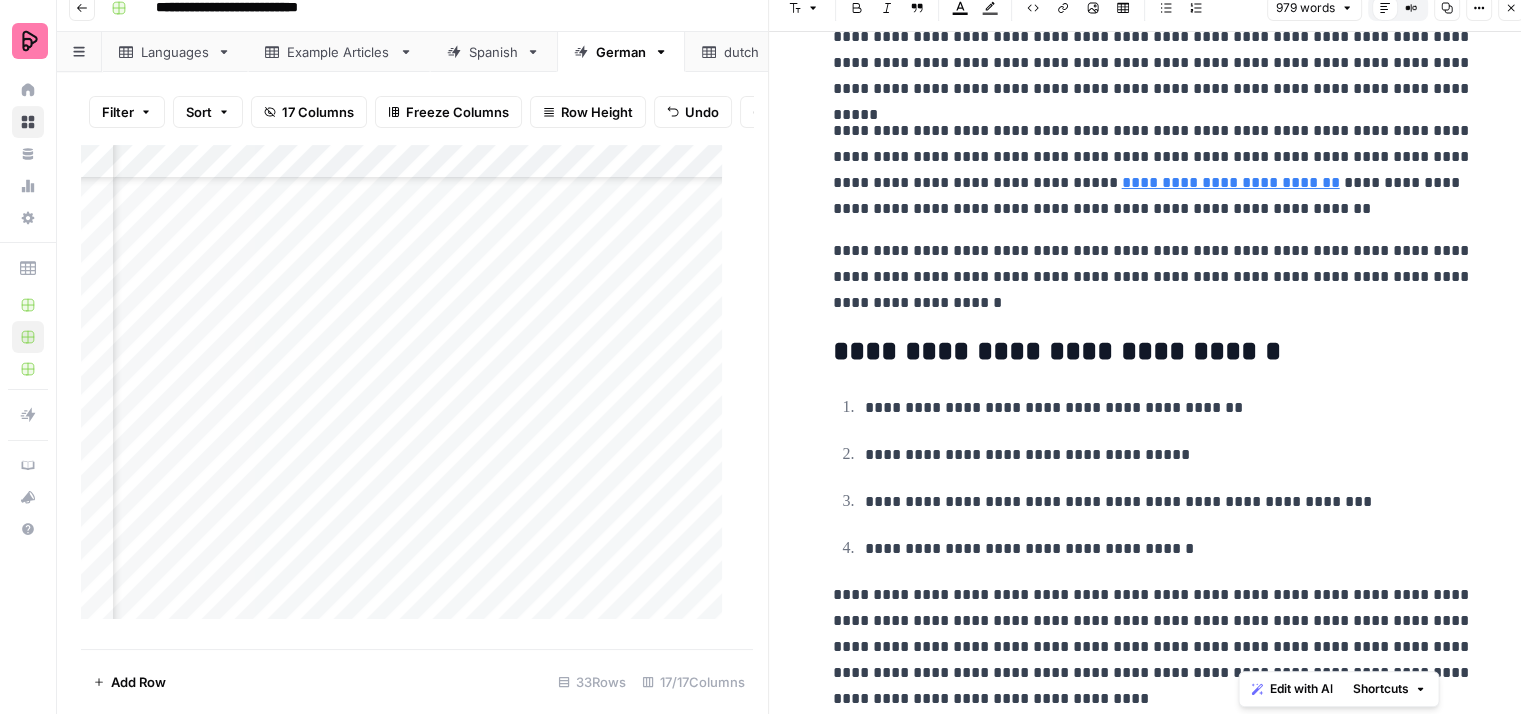drag, startPoint x: 1242, startPoint y: 637, endPoint x: 1259, endPoint y: 649, distance: 20.808653 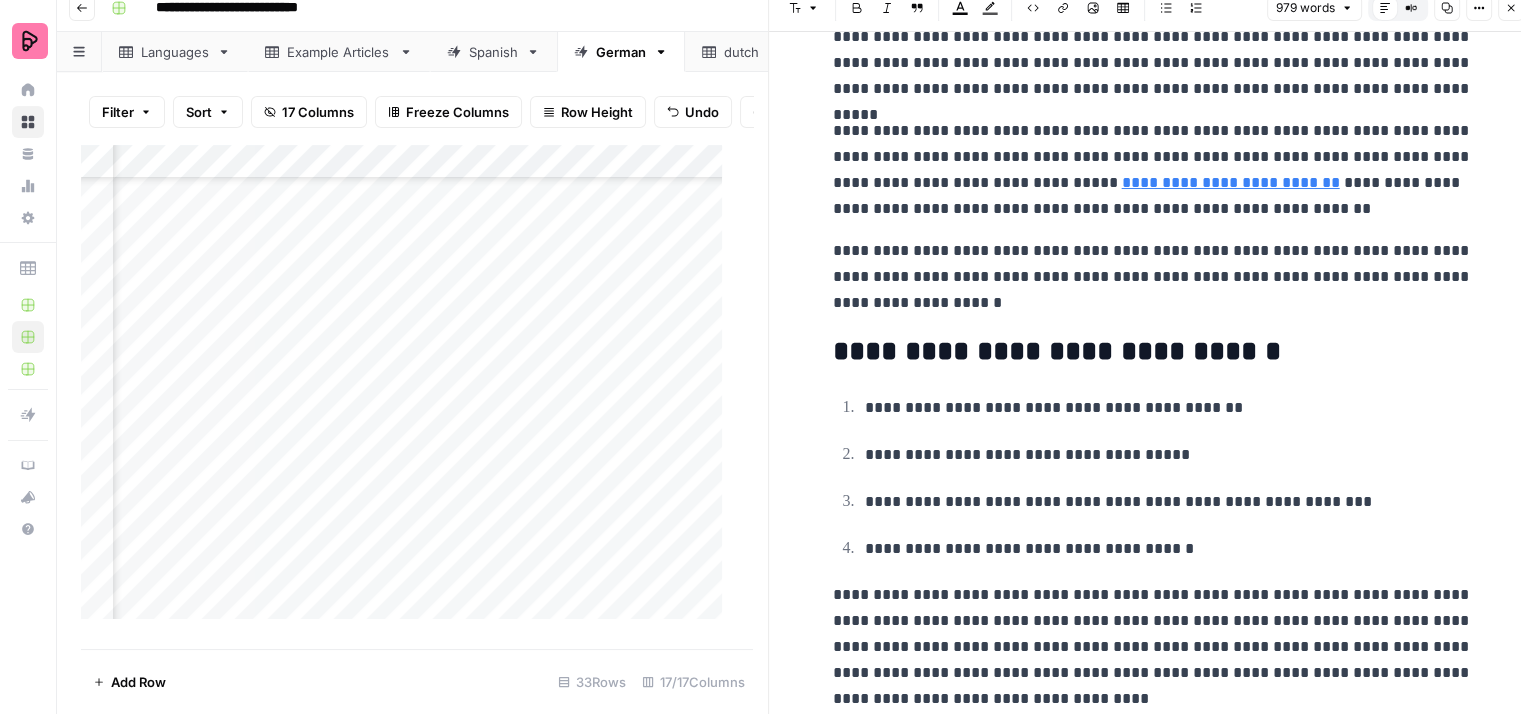 click on "**********" at bounding box center (1153, 647) 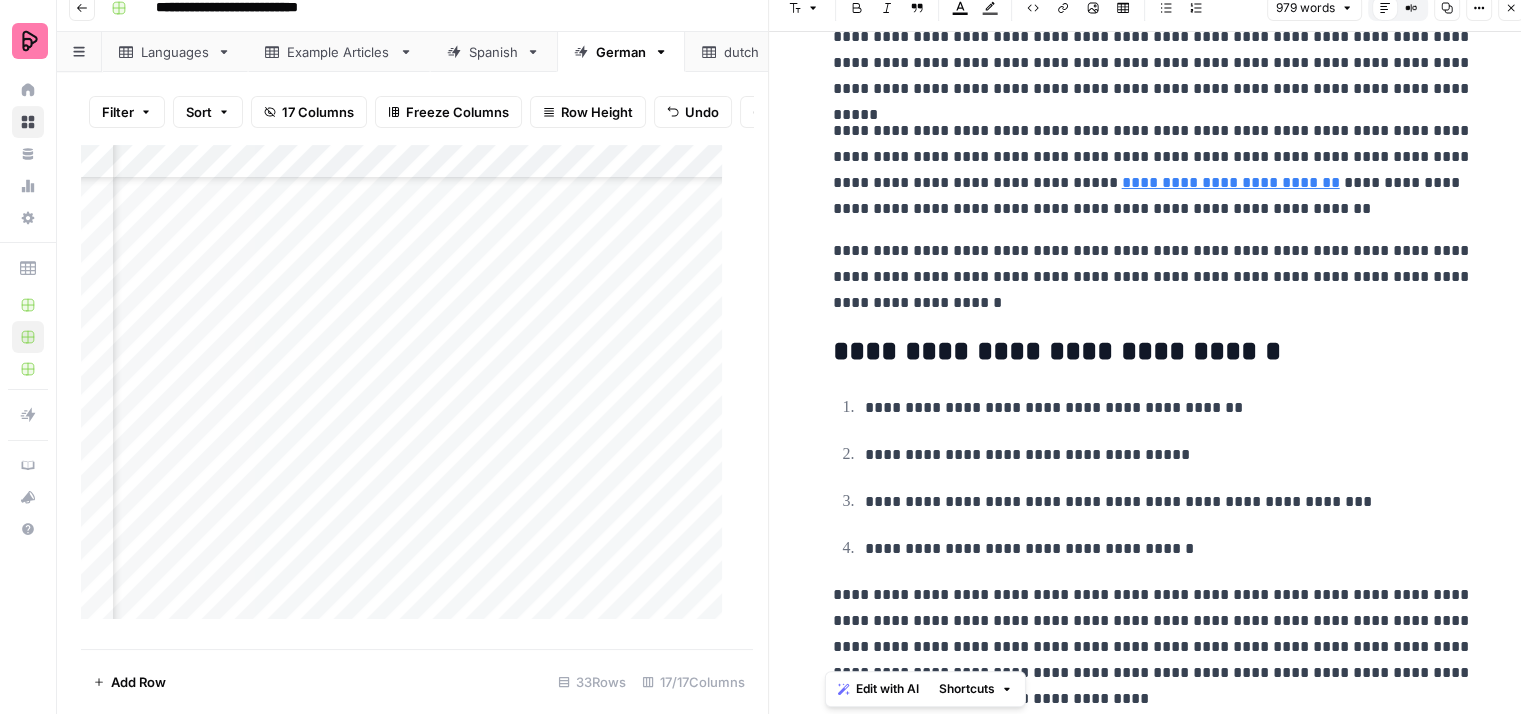 drag, startPoint x: 1146, startPoint y: 667, endPoint x: 829, endPoint y: 665, distance: 317.00632 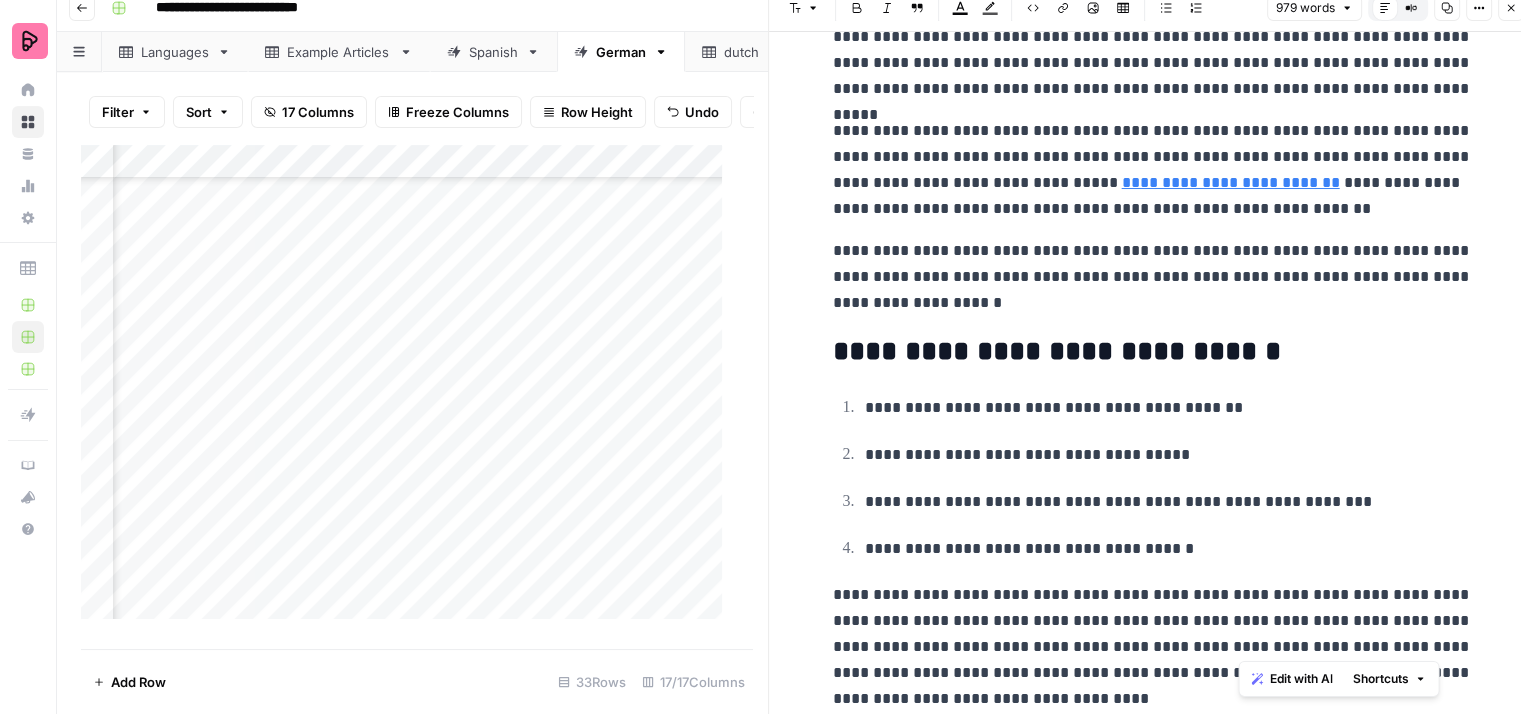 drag, startPoint x: 1242, startPoint y: 635, endPoint x: 1383, endPoint y: 640, distance: 141.08862 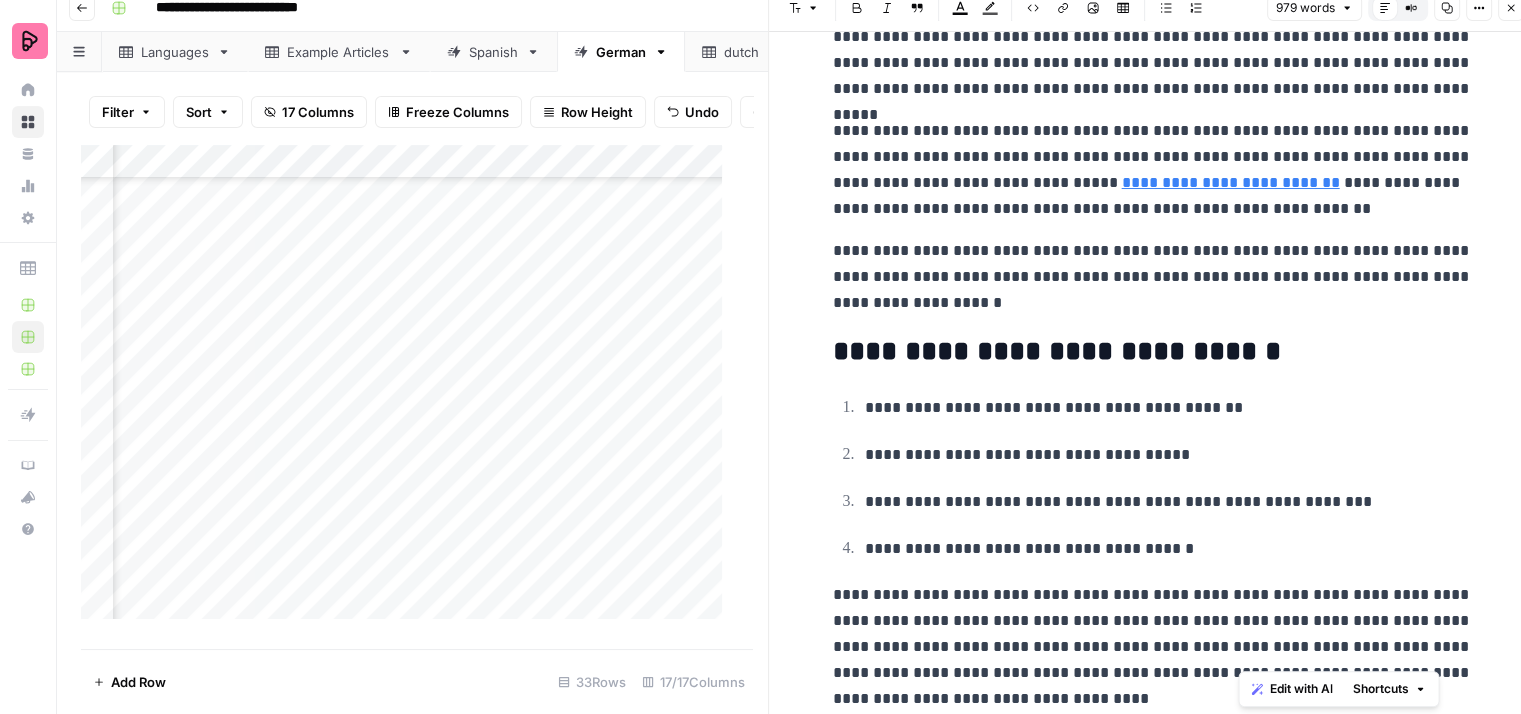 drag, startPoint x: 1250, startPoint y: 666, endPoint x: 1240, endPoint y: 638, distance: 29.732138 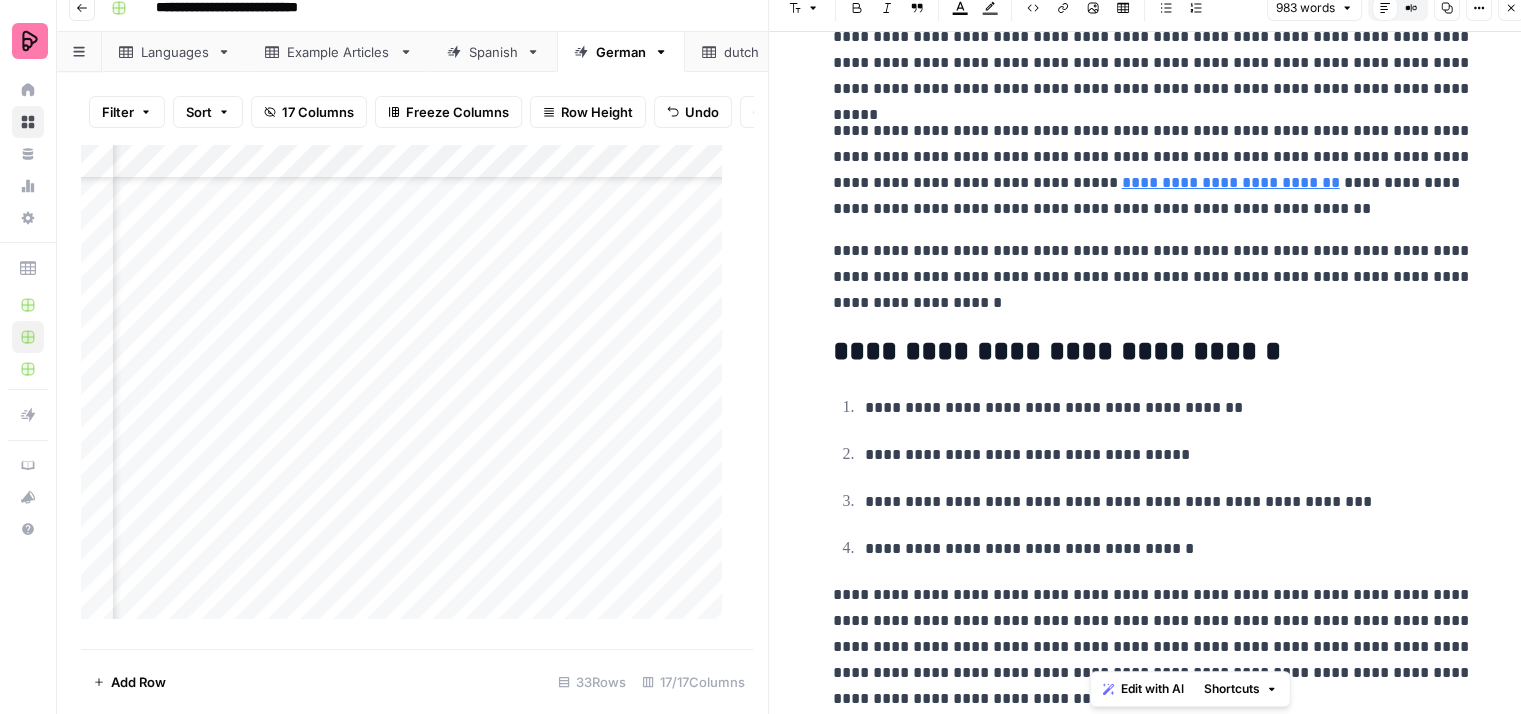 drag, startPoint x: 1283, startPoint y: 663, endPoint x: 1092, endPoint y: 664, distance: 191.00262 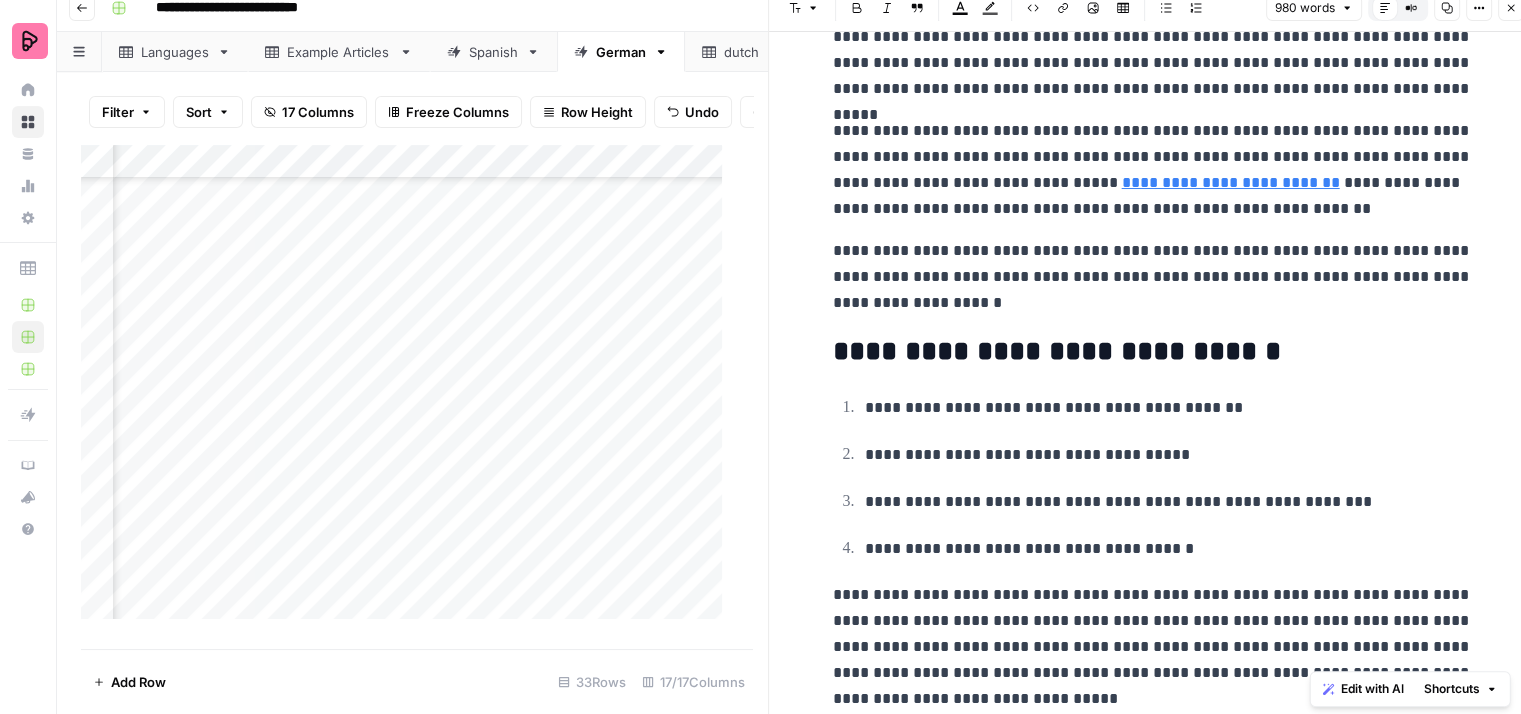 drag, startPoint x: 1334, startPoint y: 662, endPoint x: 1439, endPoint y: 662, distance: 105 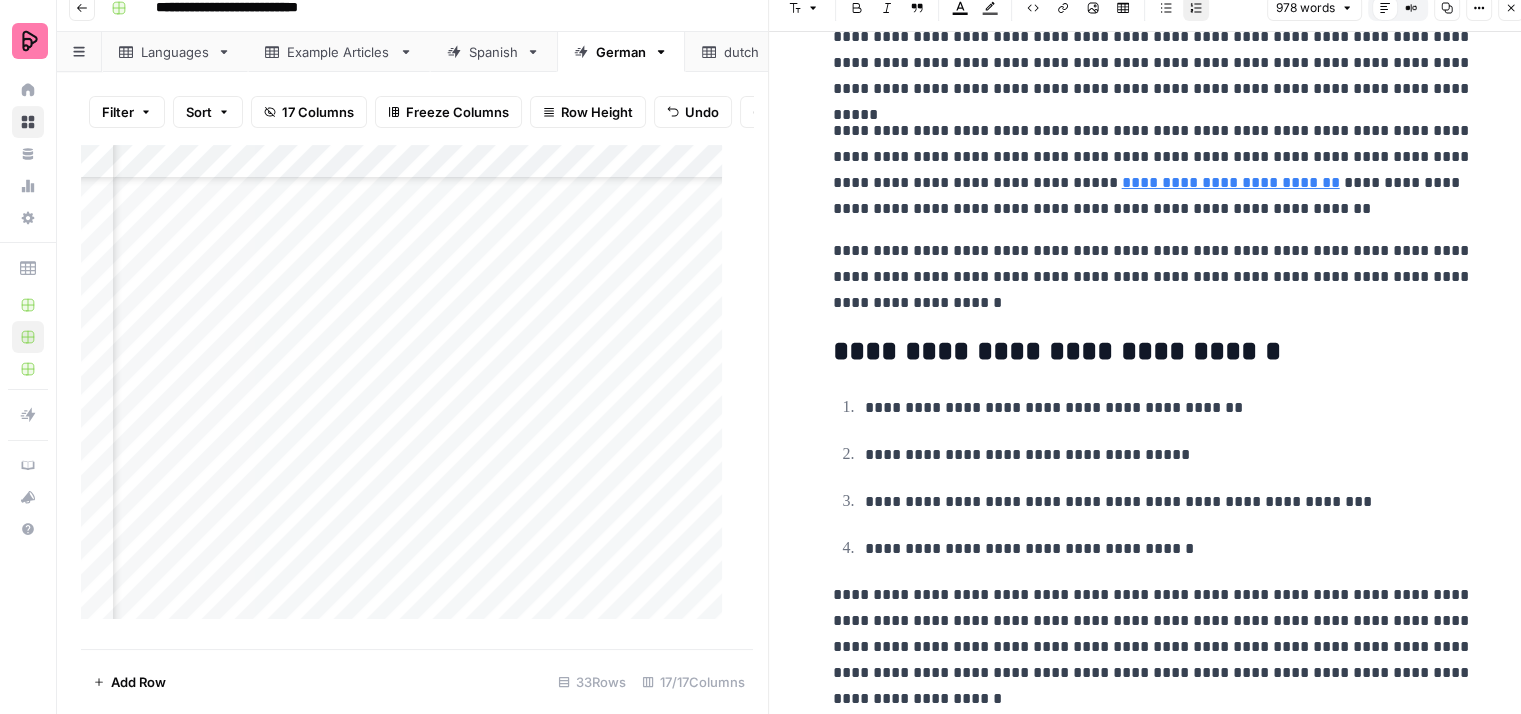 click on "**********" at bounding box center [1169, 502] 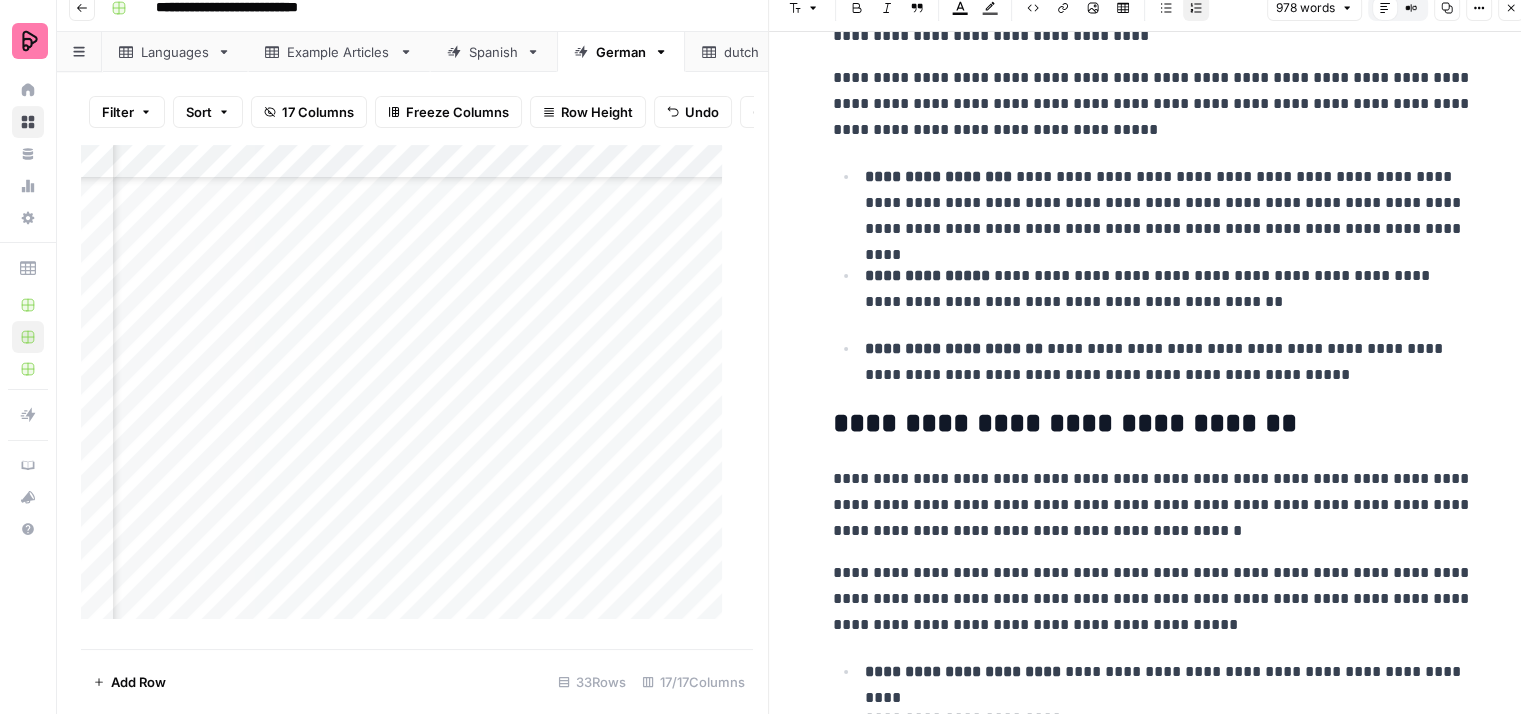 scroll, scrollTop: 0, scrollLeft: 0, axis: both 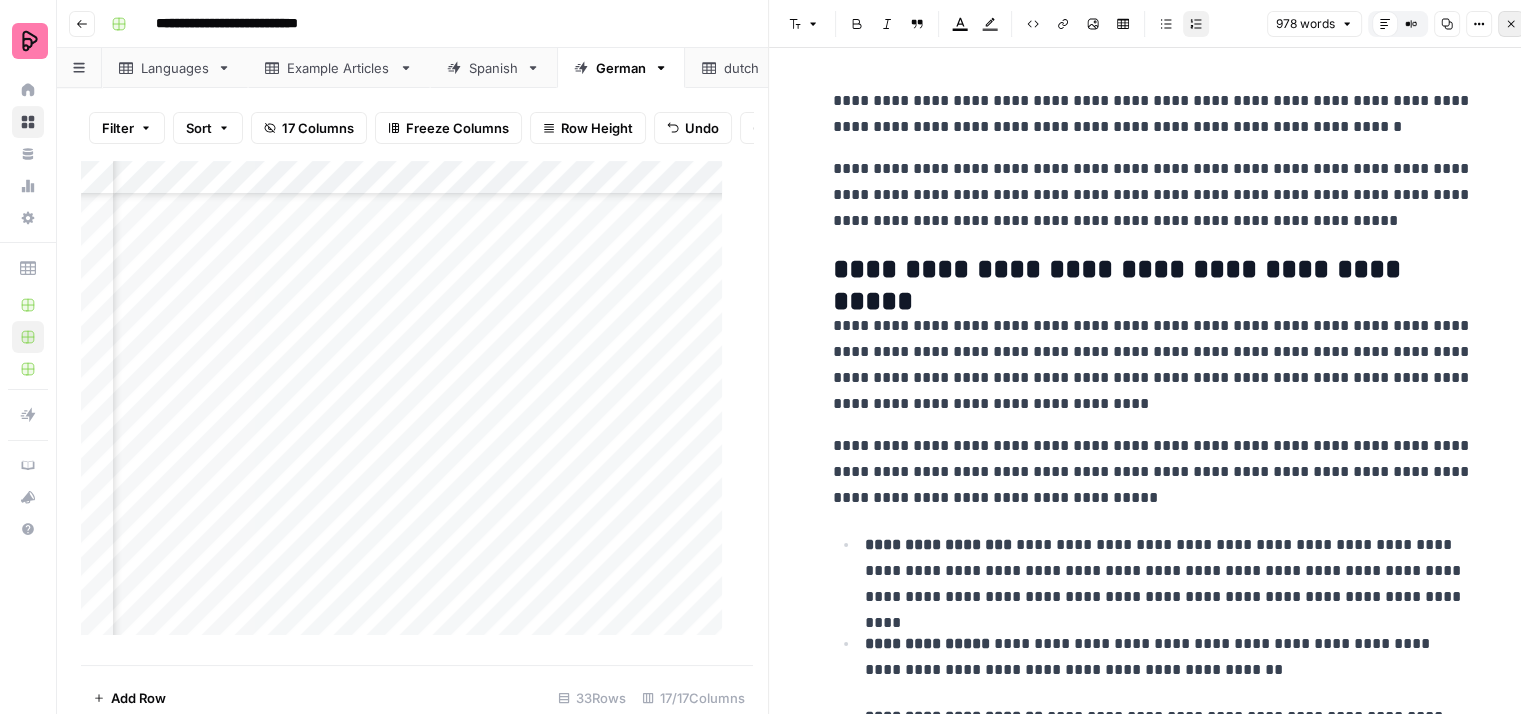click 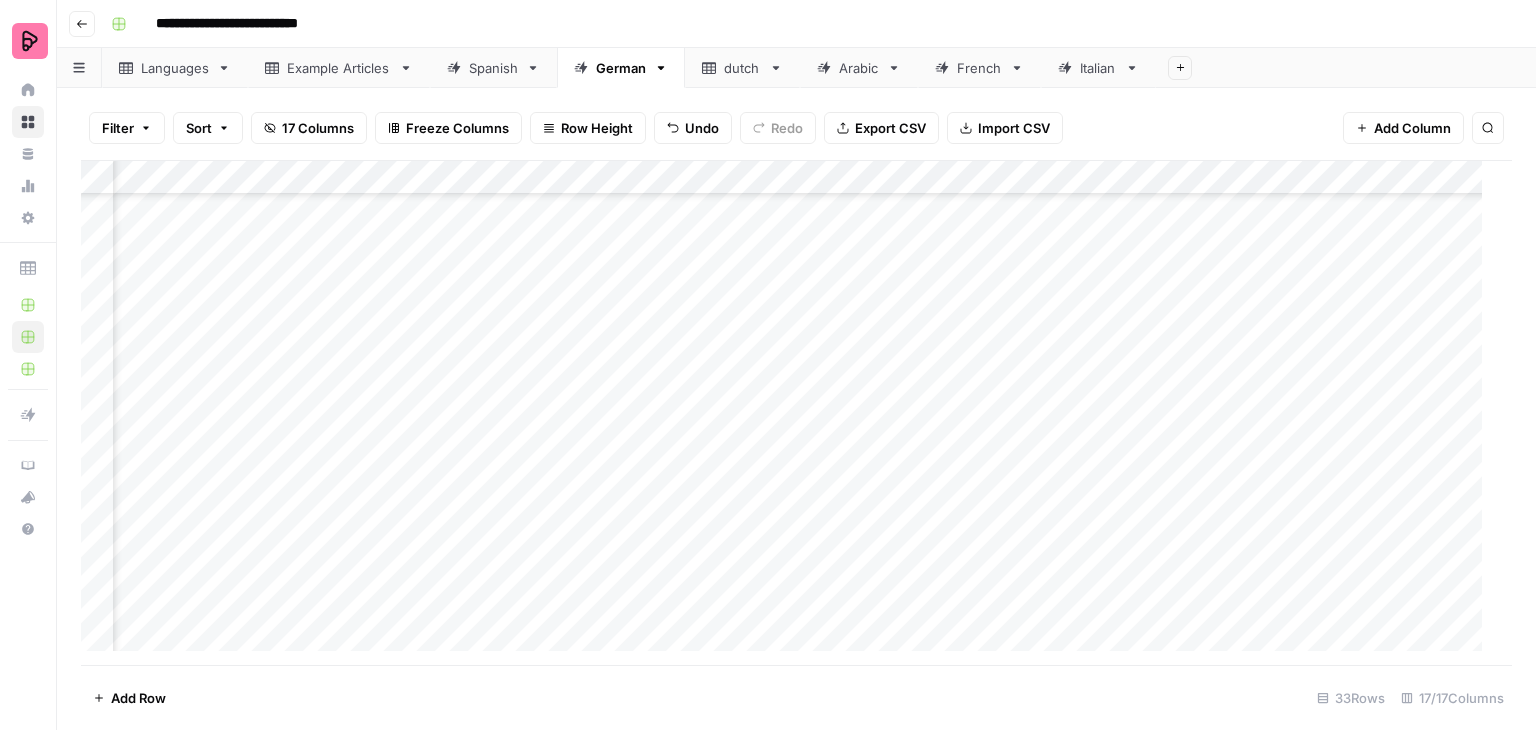 click on "Add Column" at bounding box center (789, 413) 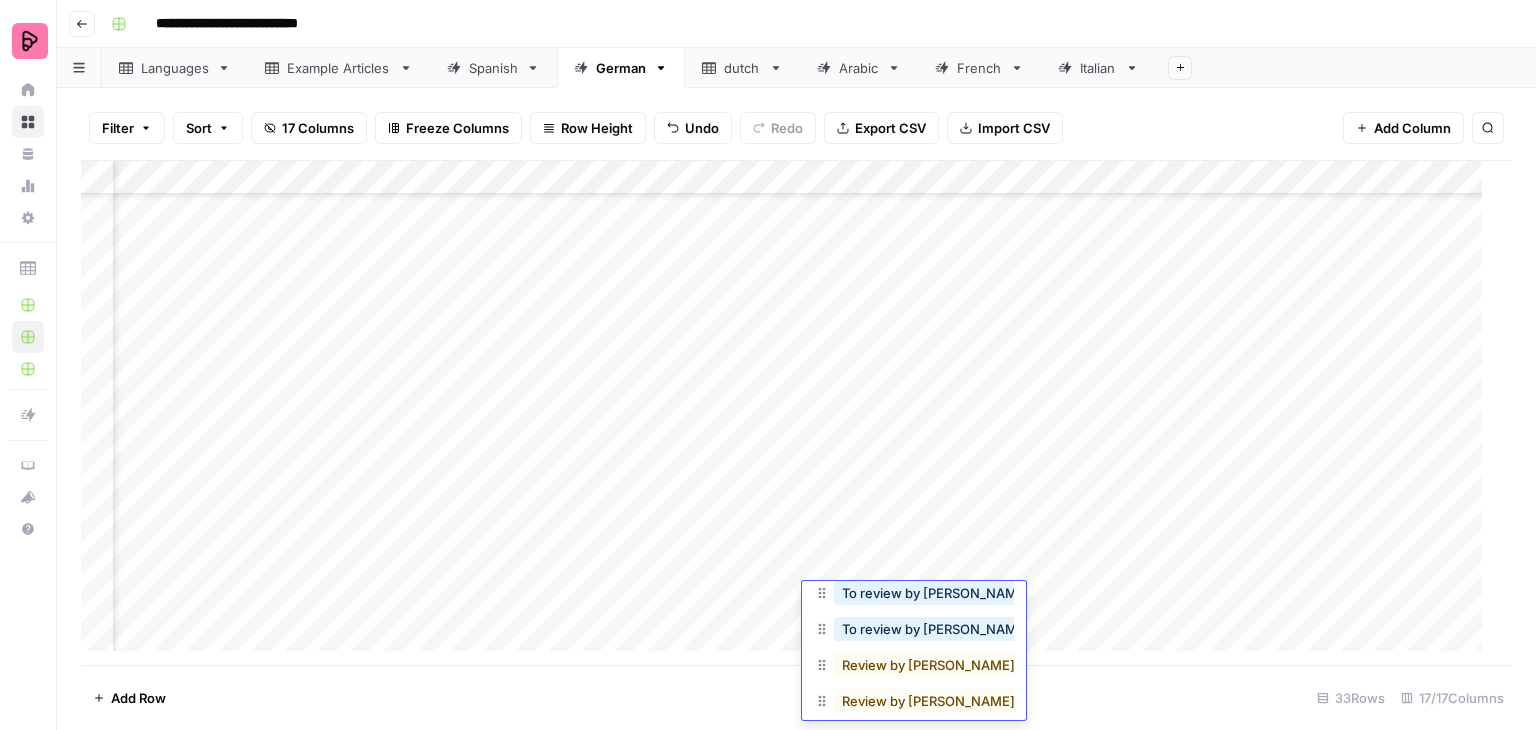 scroll, scrollTop: 213, scrollLeft: 0, axis: vertical 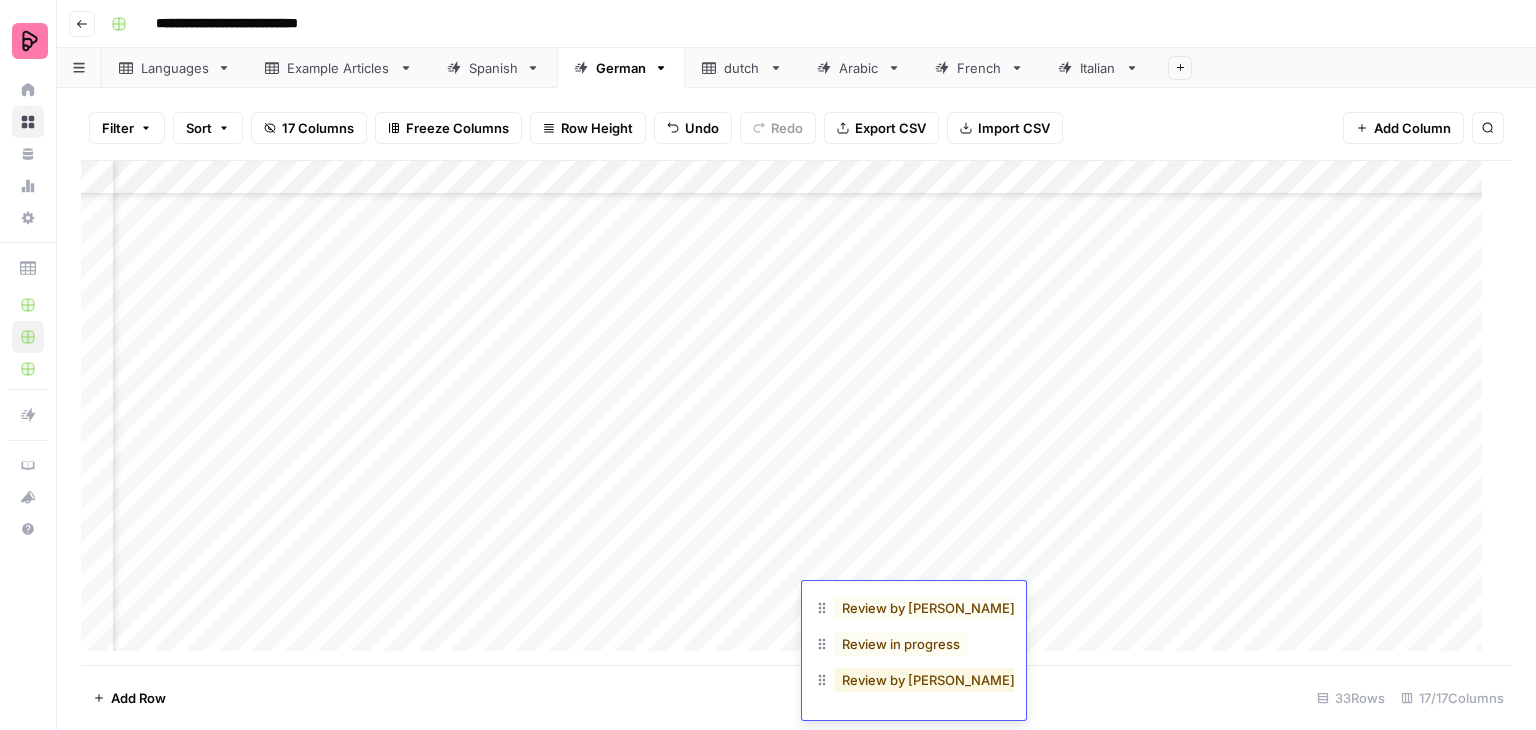 click on "Review by [PERSON_NAME] in progress" at bounding box center [965, 680] 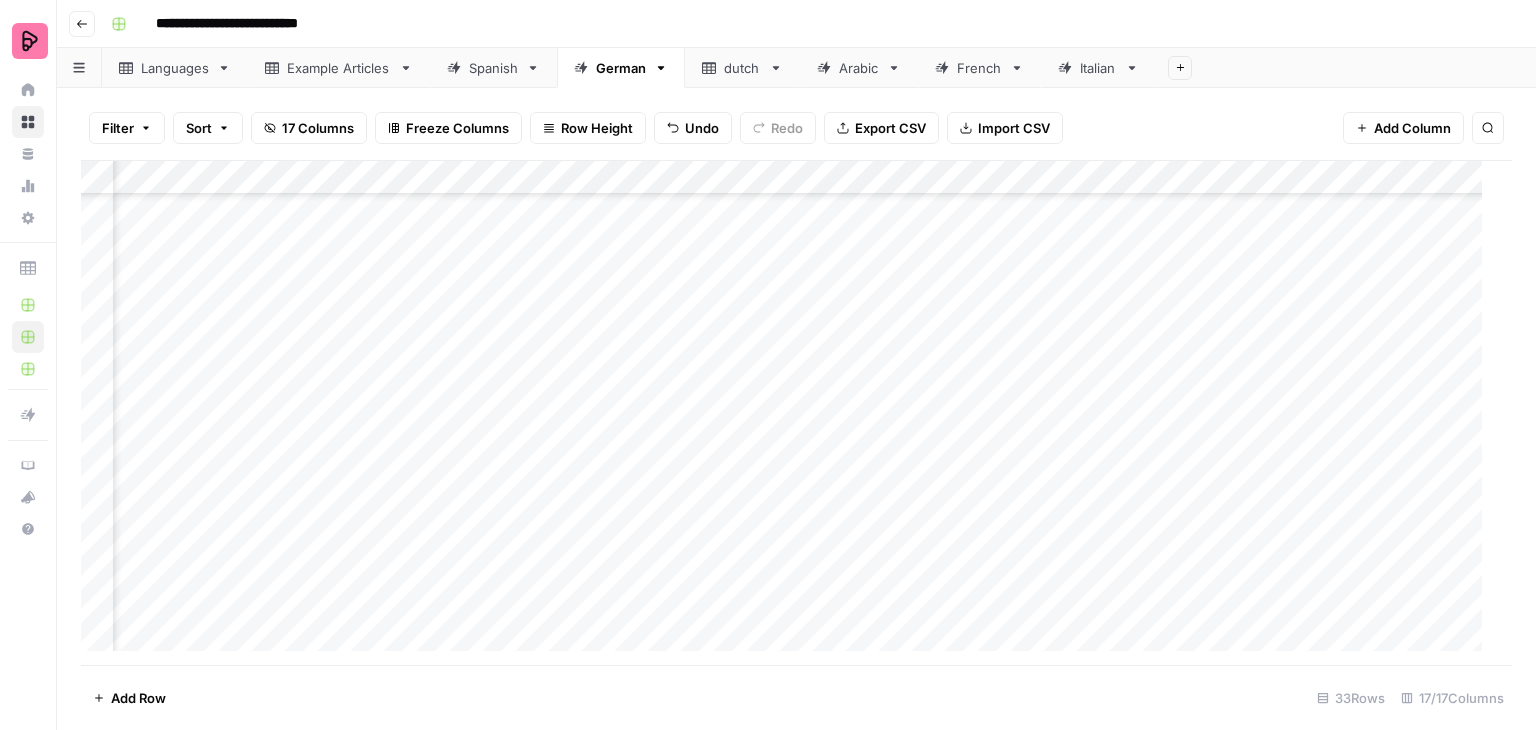 scroll, scrollTop: 698, scrollLeft: 937, axis: both 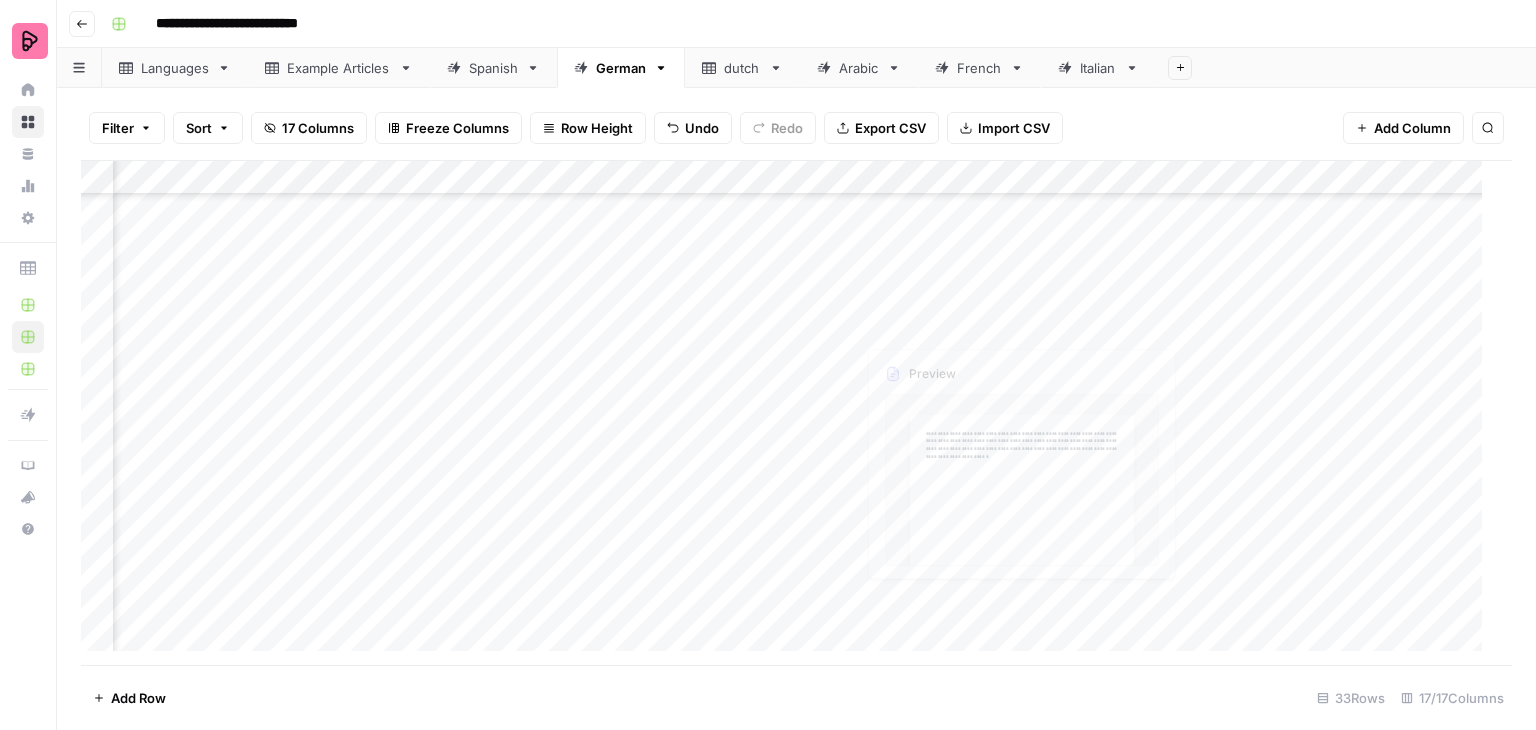 click on "Add Column" at bounding box center [789, 413] 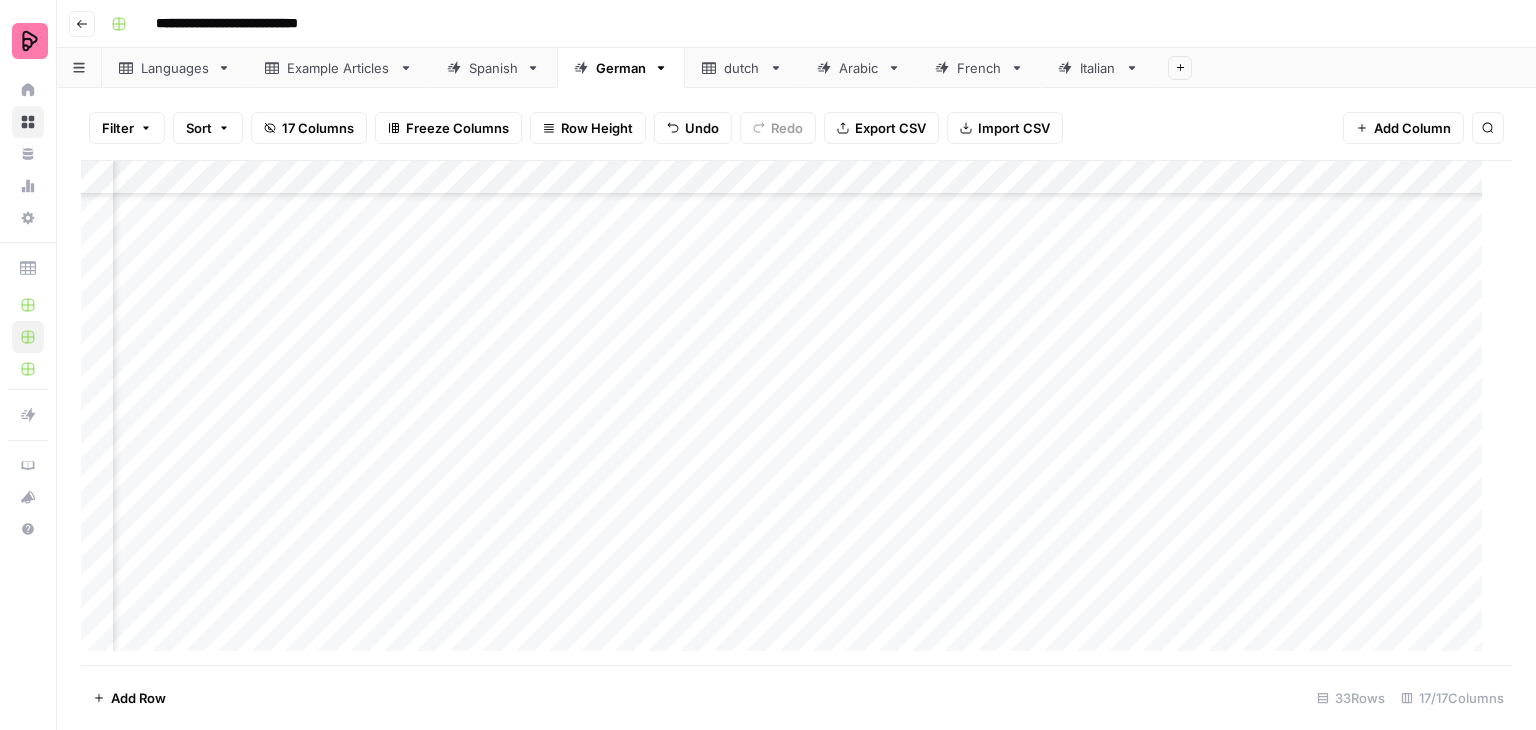 click on "Add Column" at bounding box center [789, 413] 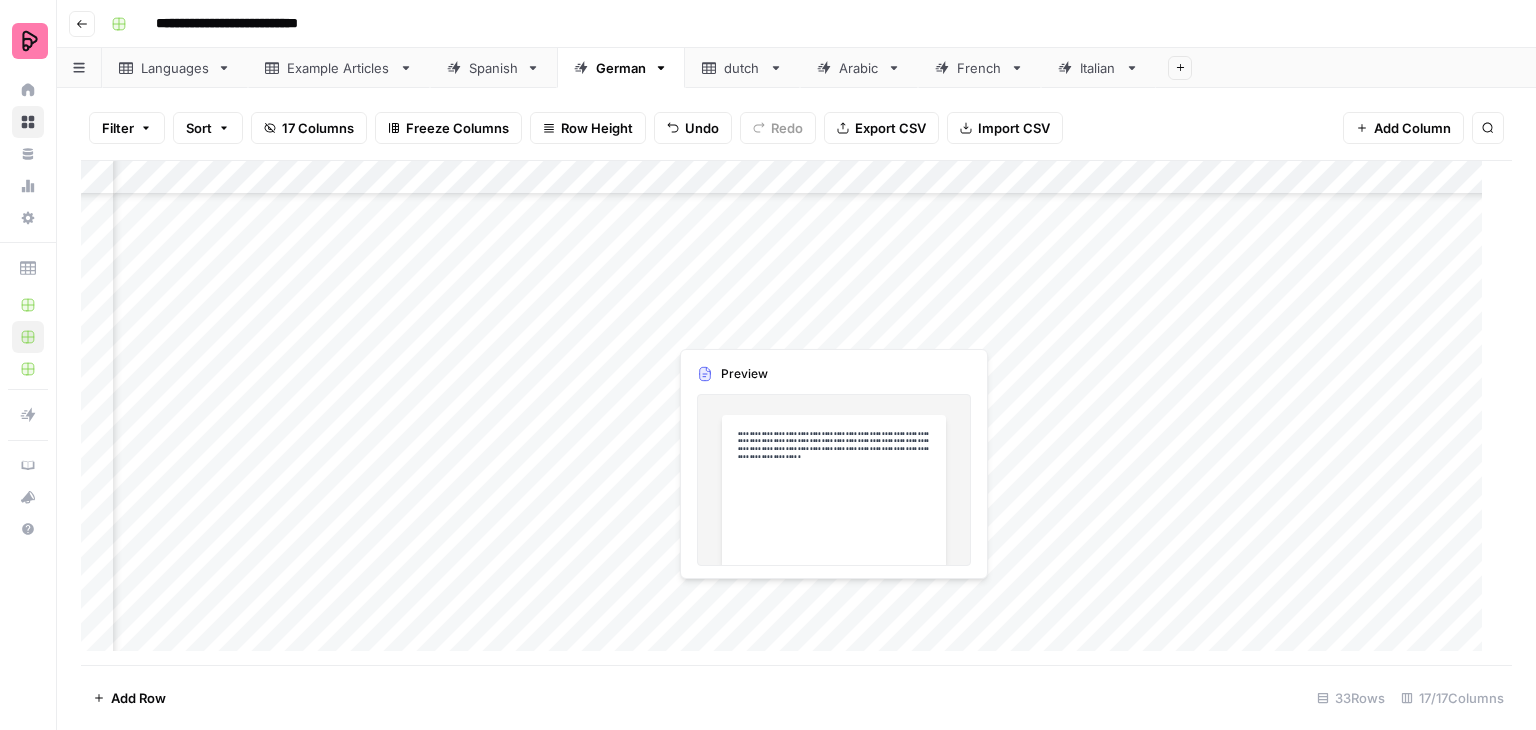 click on "Add Column" at bounding box center [789, 413] 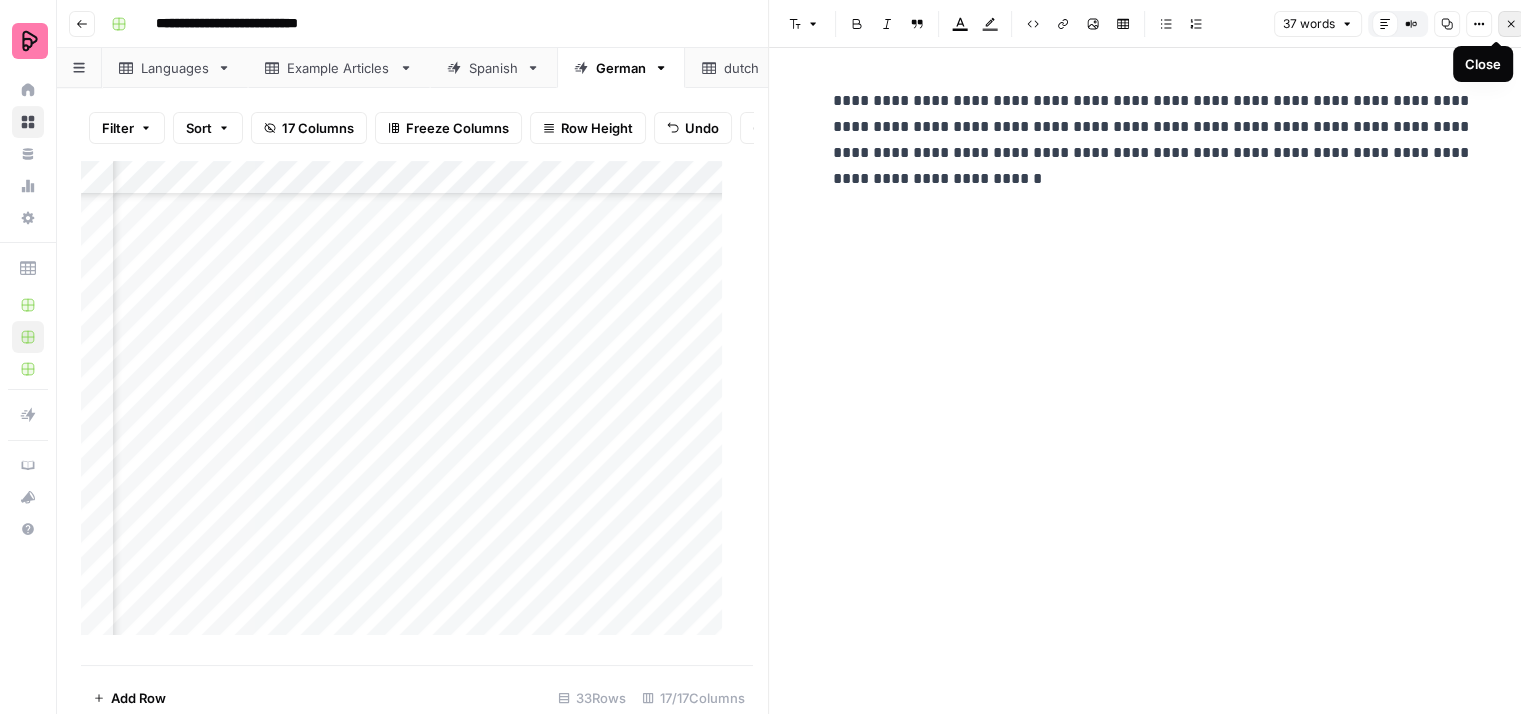 click on "Close" at bounding box center [1511, 24] 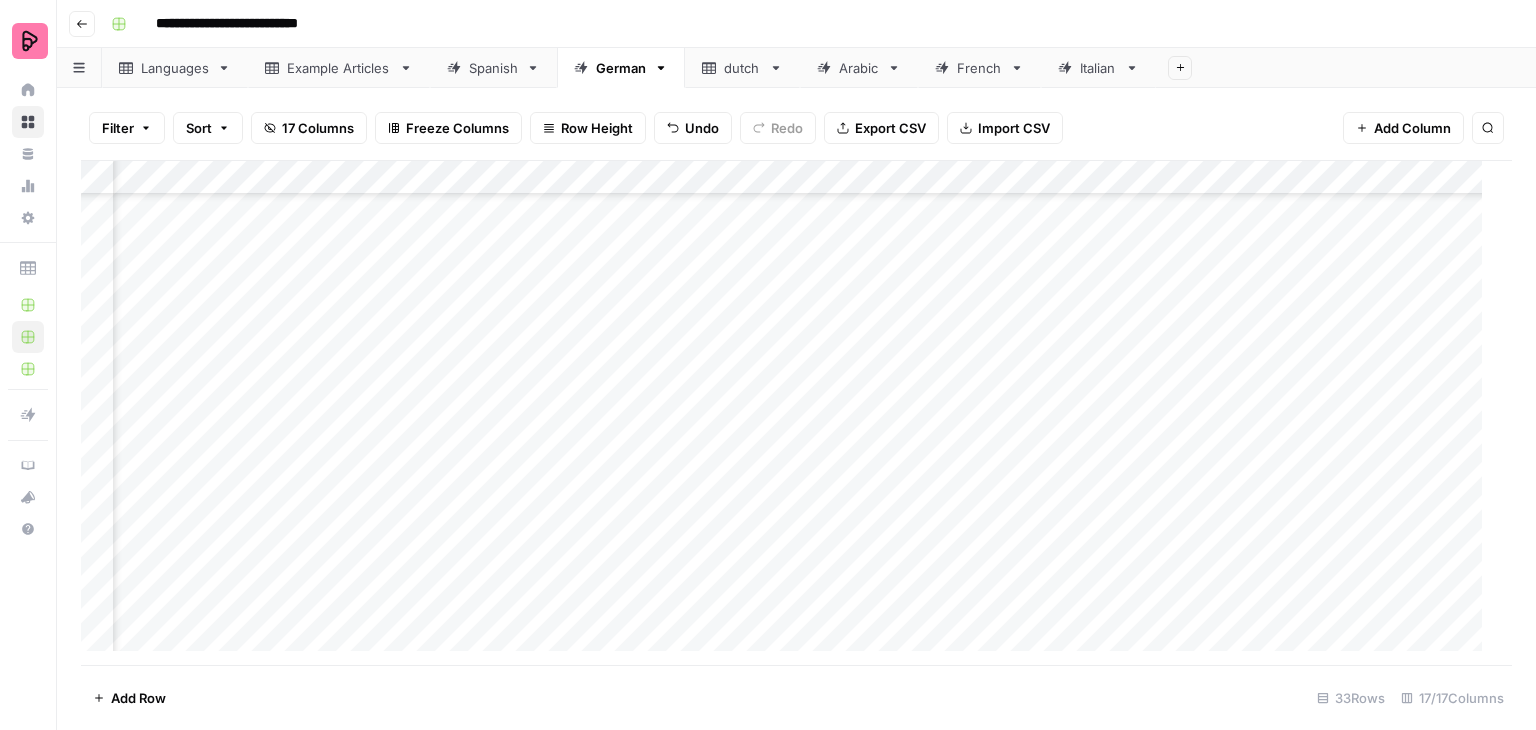 click on "Add Column" at bounding box center [789, 413] 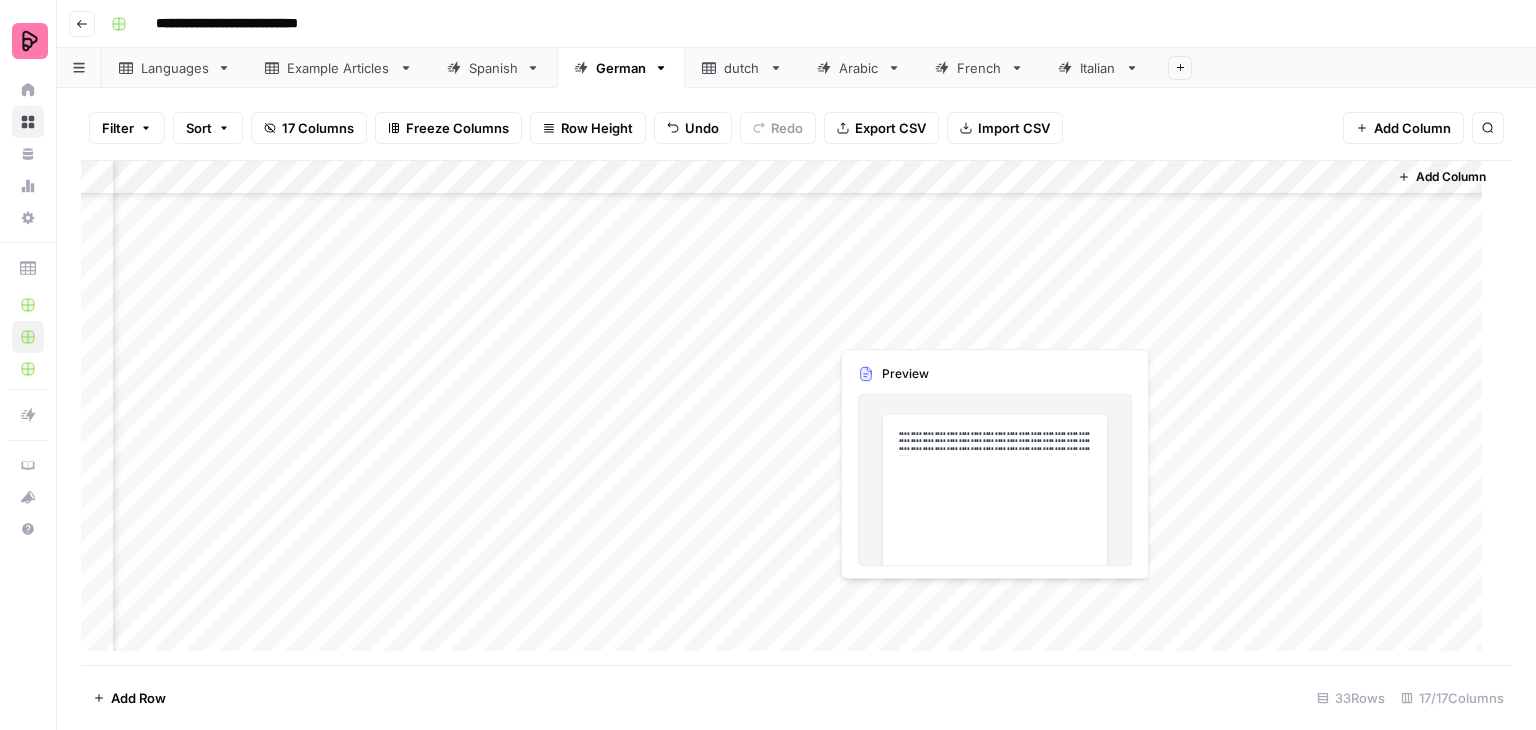 click on "Add Column" at bounding box center [789, 413] 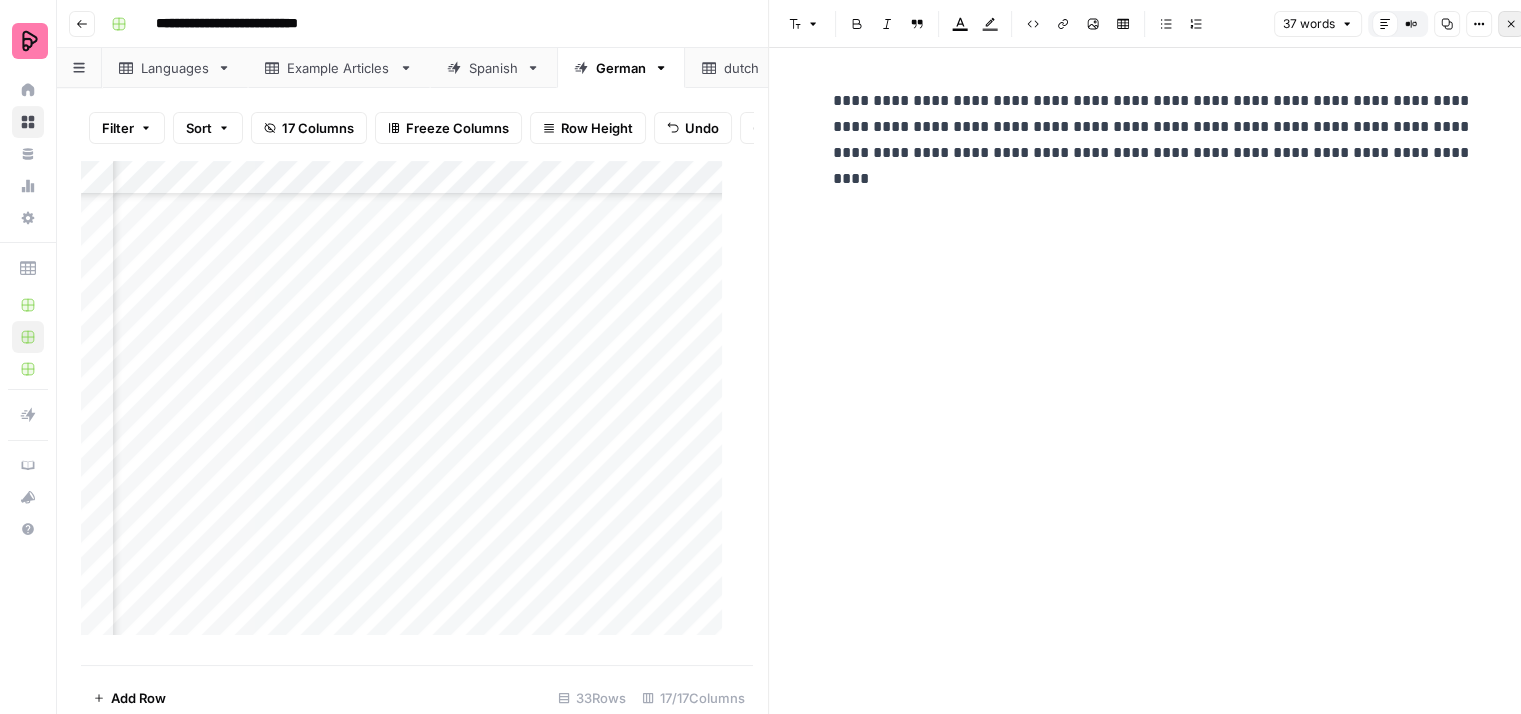click 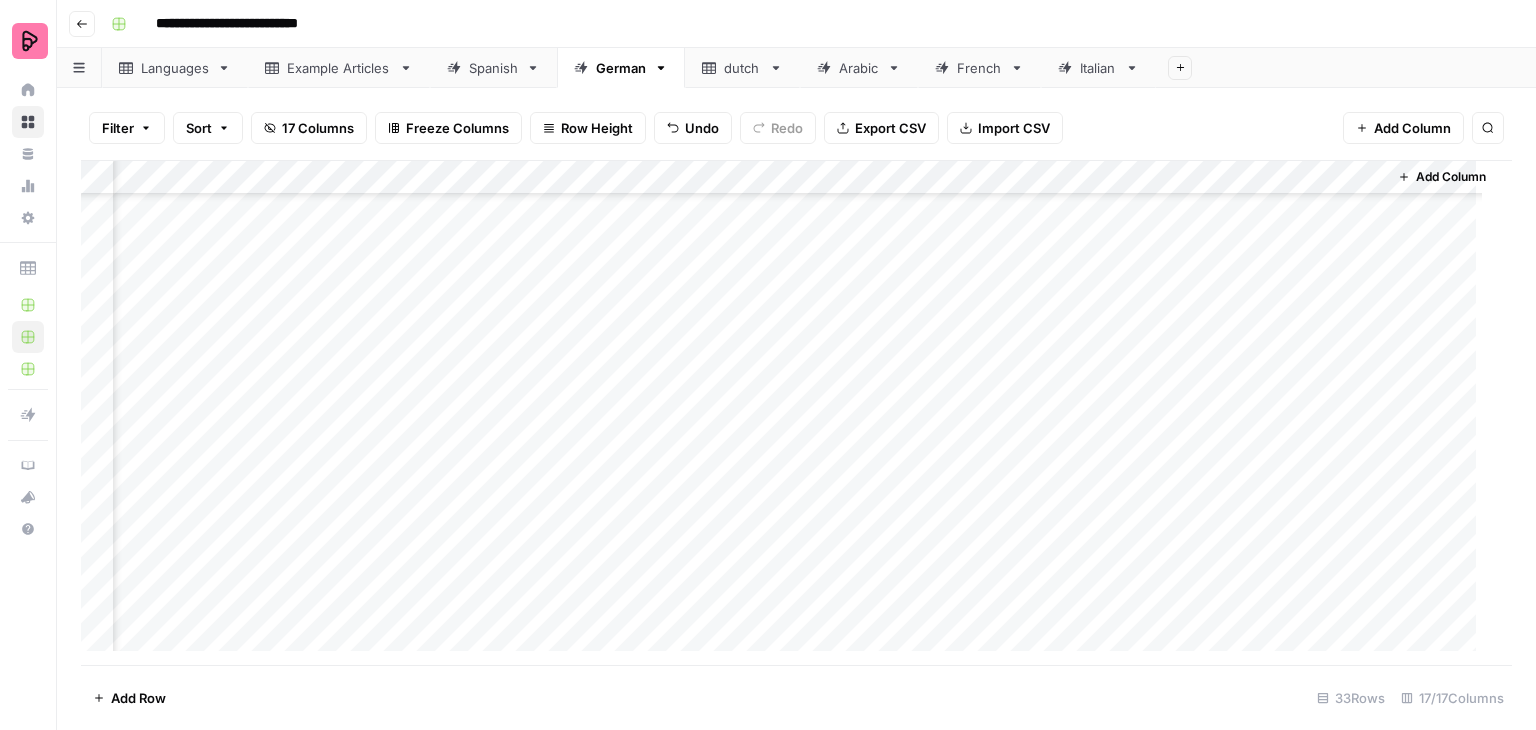 scroll, scrollTop: 698, scrollLeft: 2029, axis: both 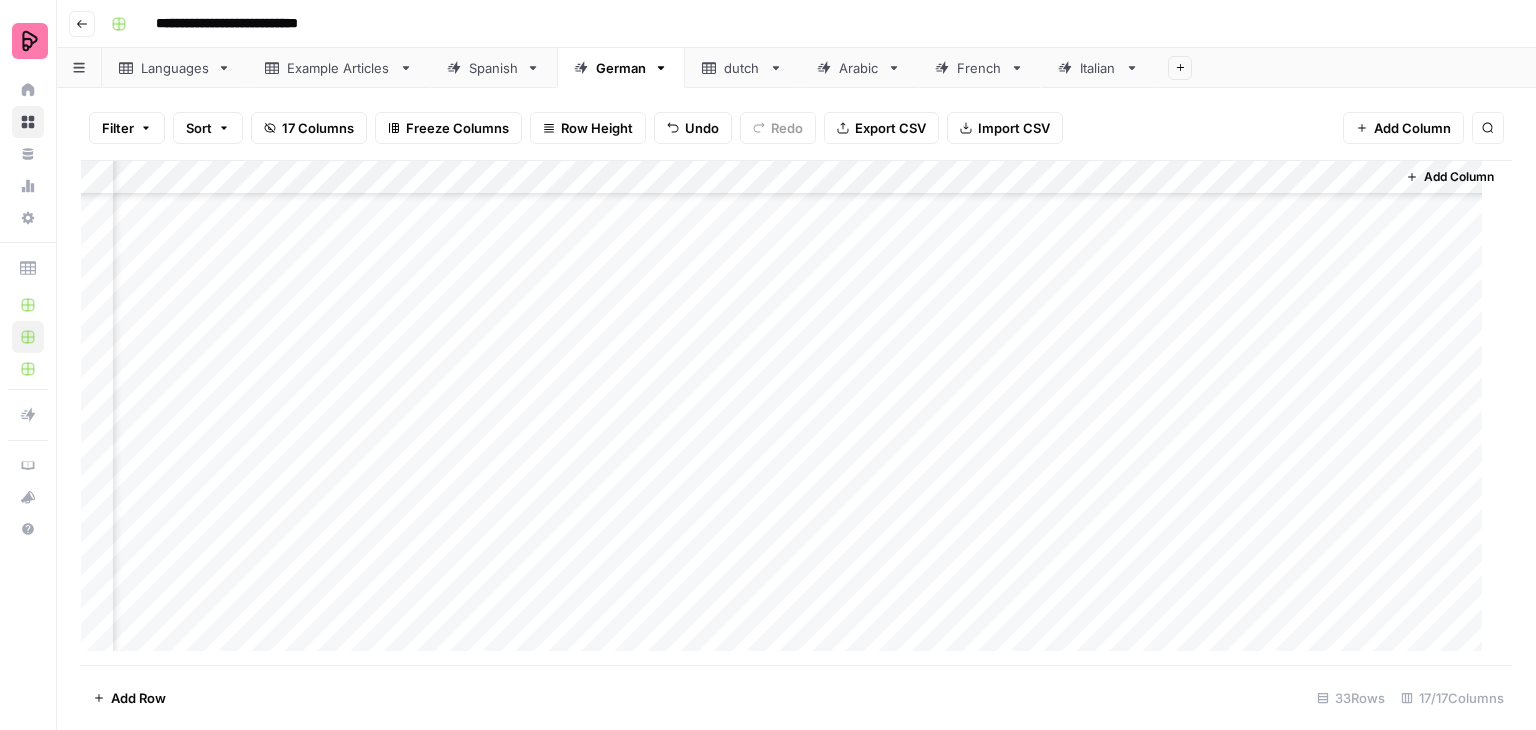 click on "Add Column" at bounding box center (789, 413) 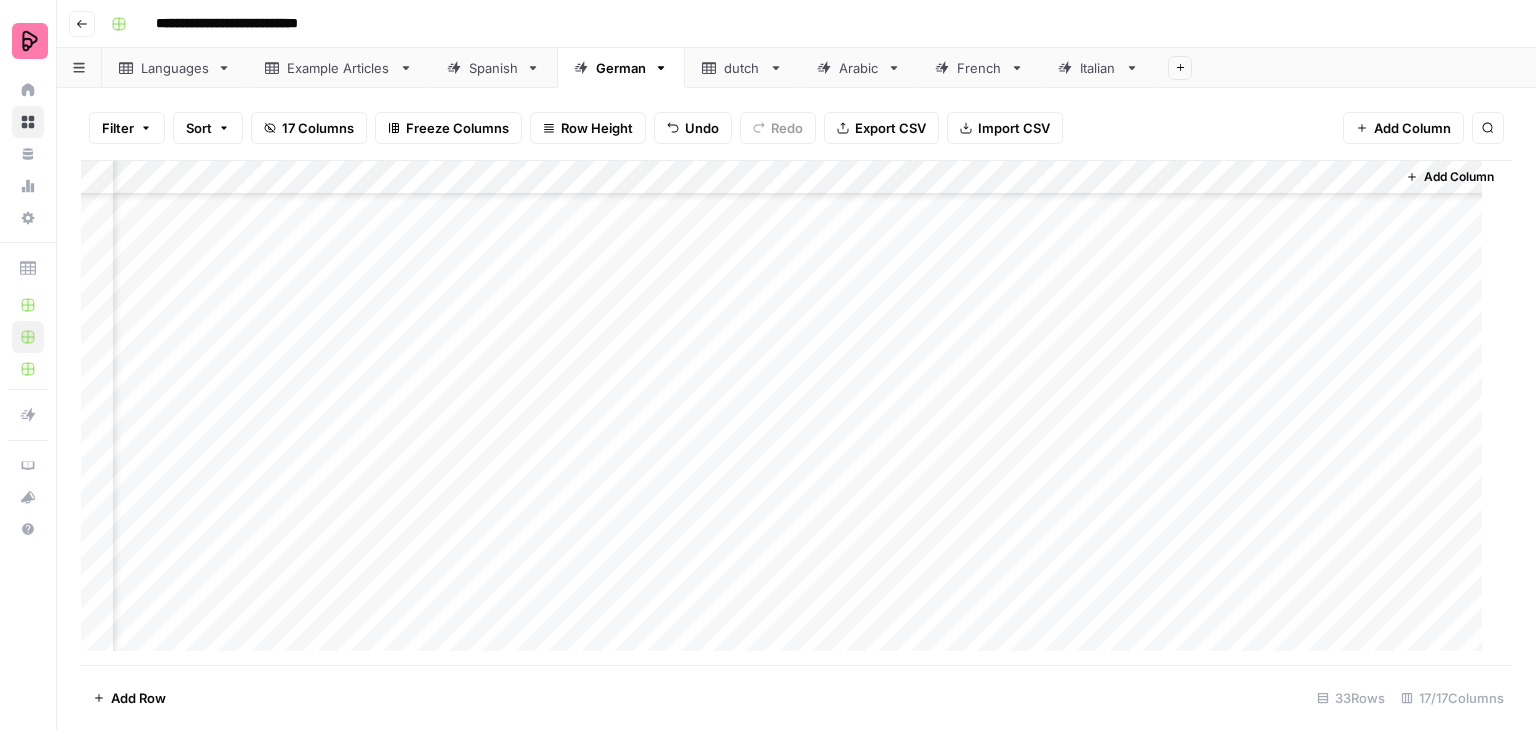 click on "Add Column" at bounding box center [789, 413] 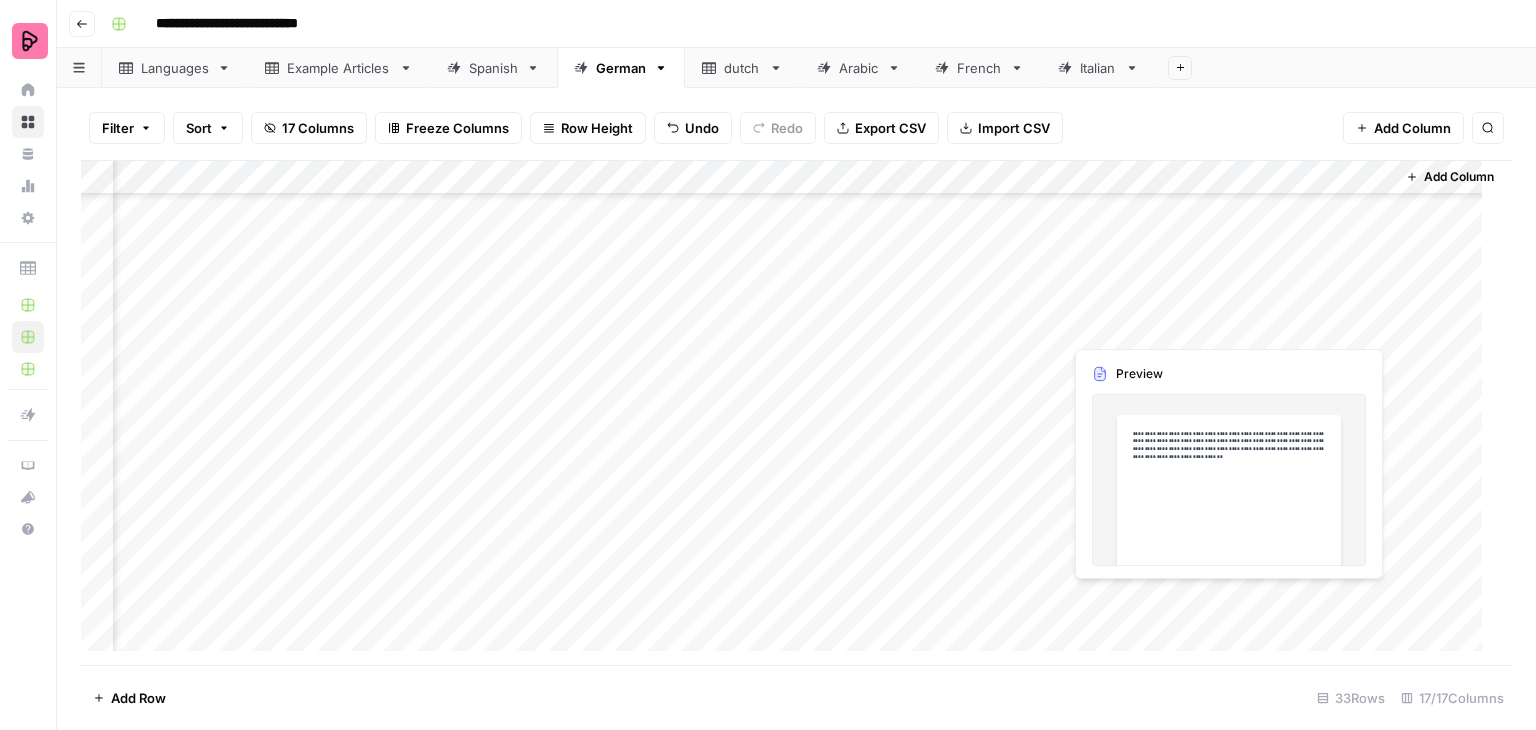 click on "Add Column" at bounding box center [789, 413] 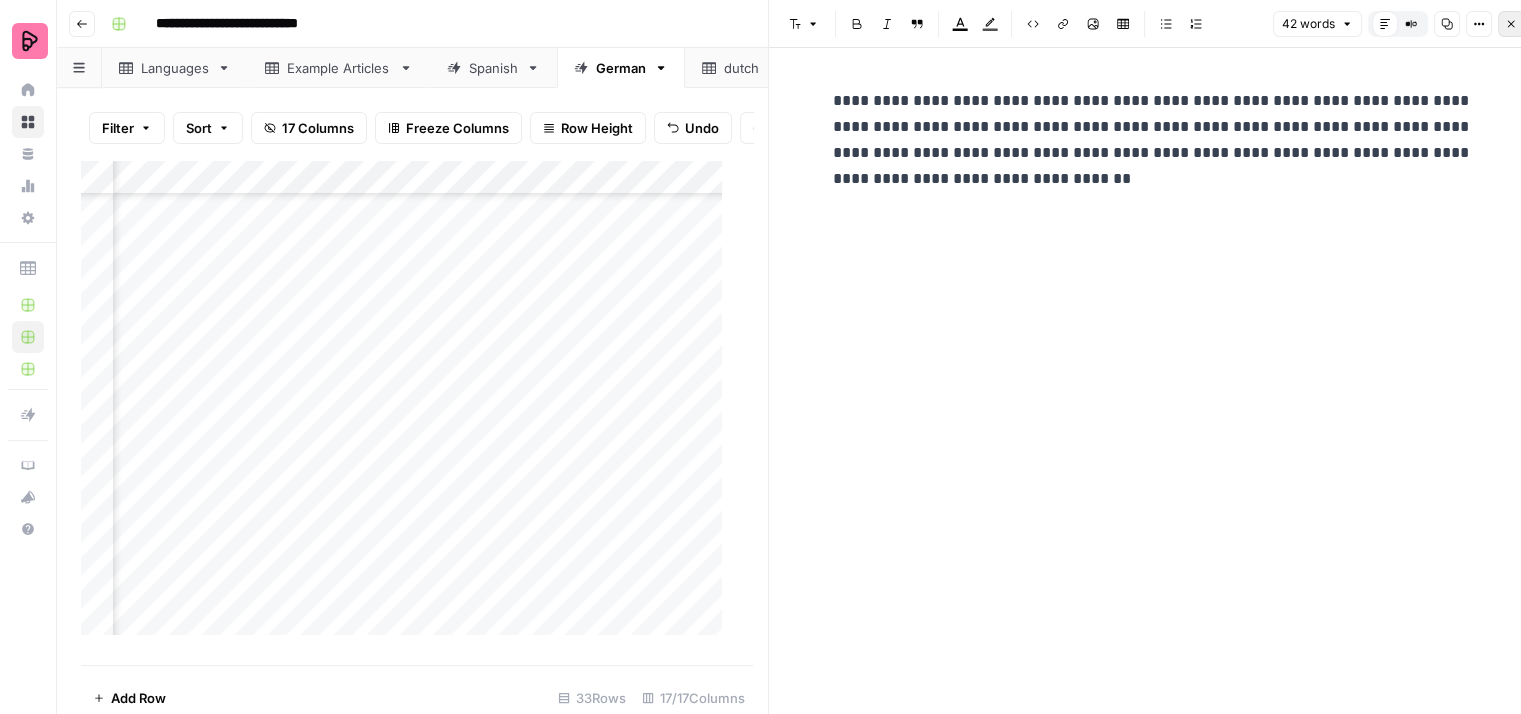 click 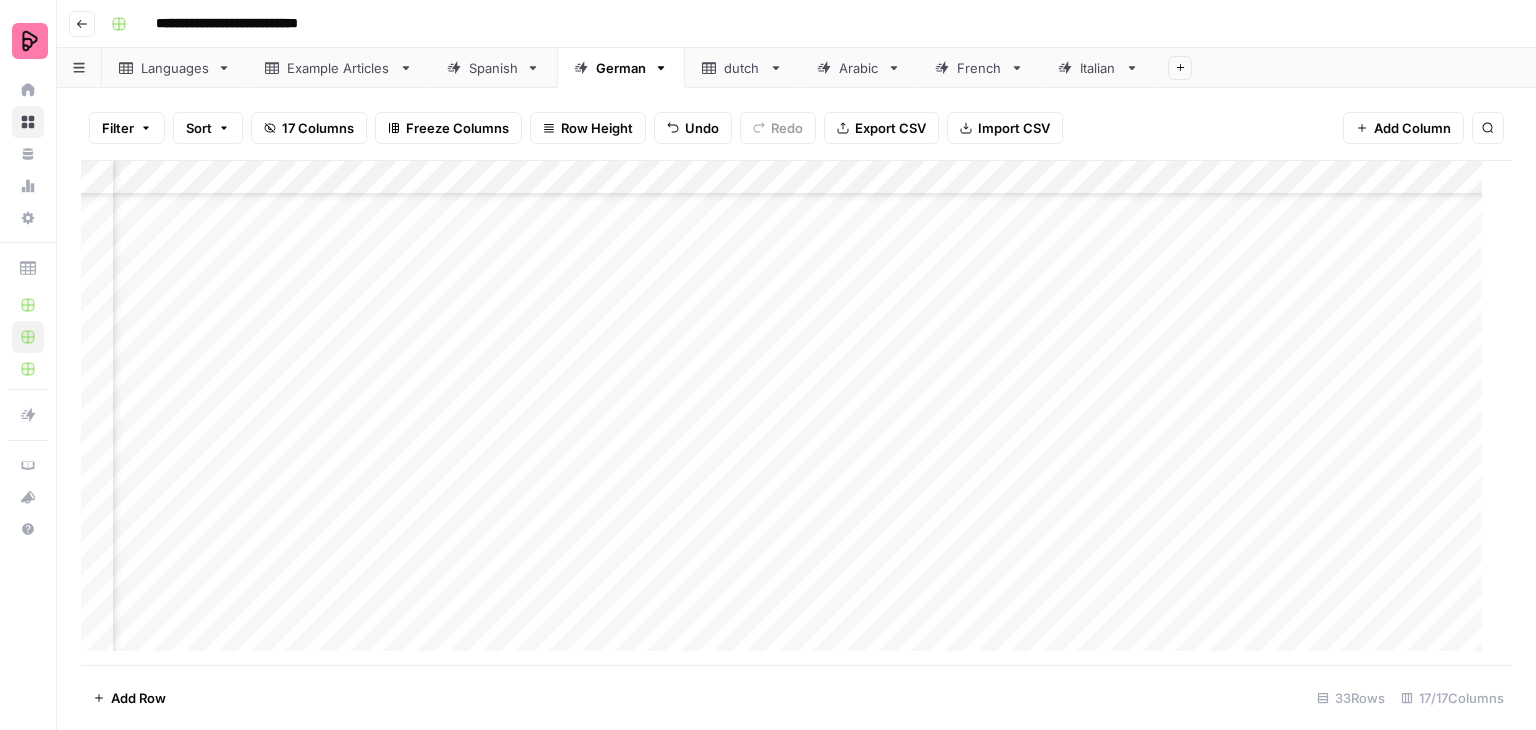 scroll, scrollTop: 698, scrollLeft: 433, axis: both 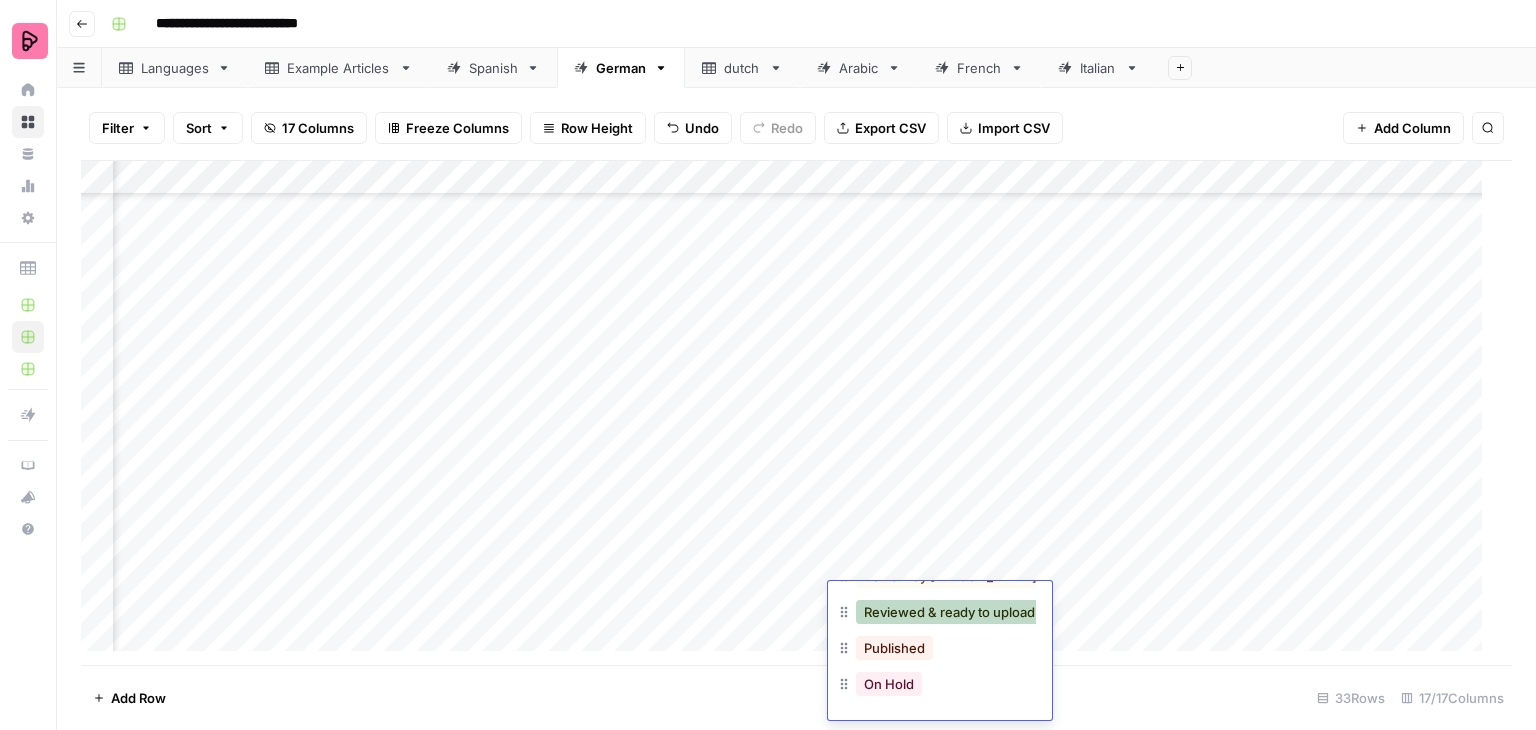 click on "Reviewed & ready to upload" at bounding box center [949, 612] 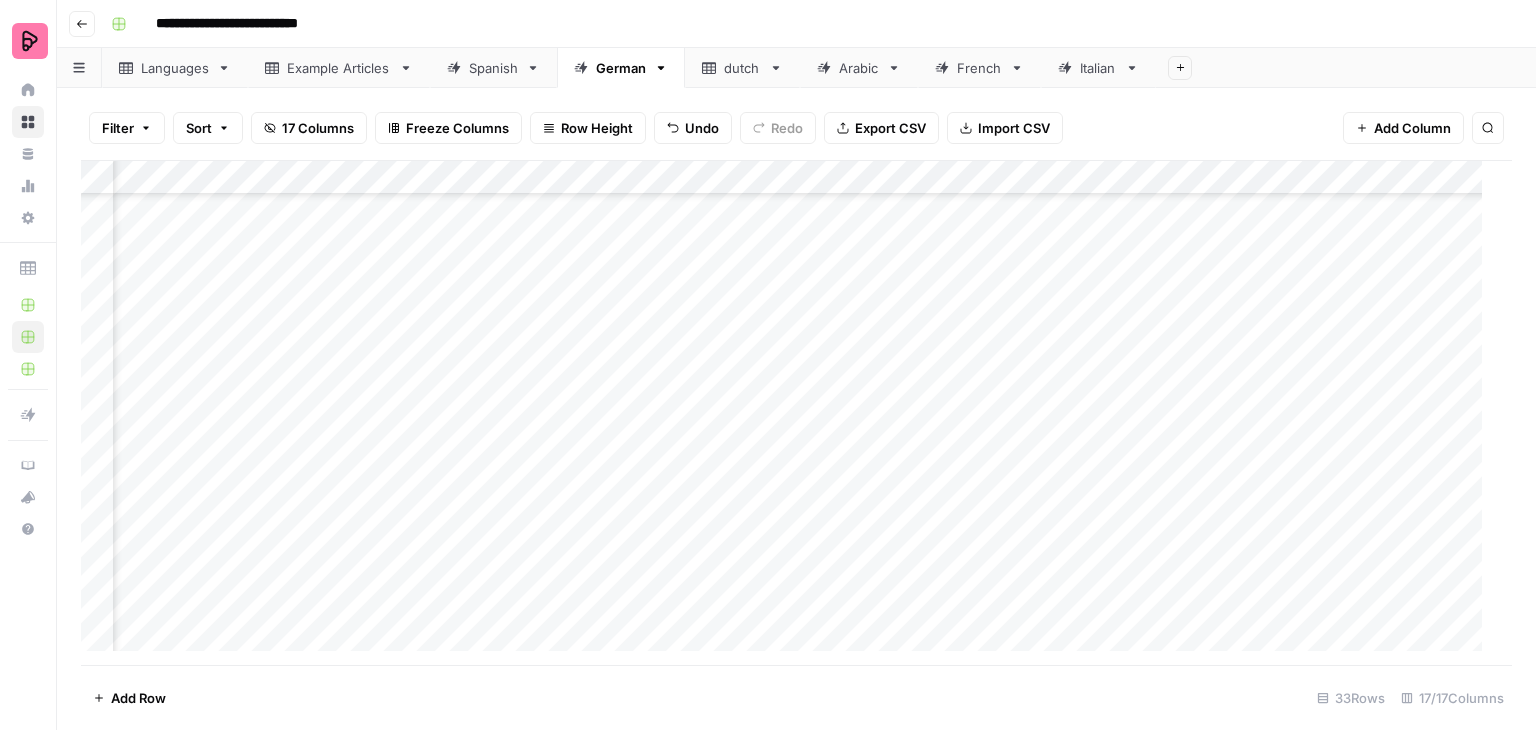 click on "Add Column" at bounding box center (789, 413) 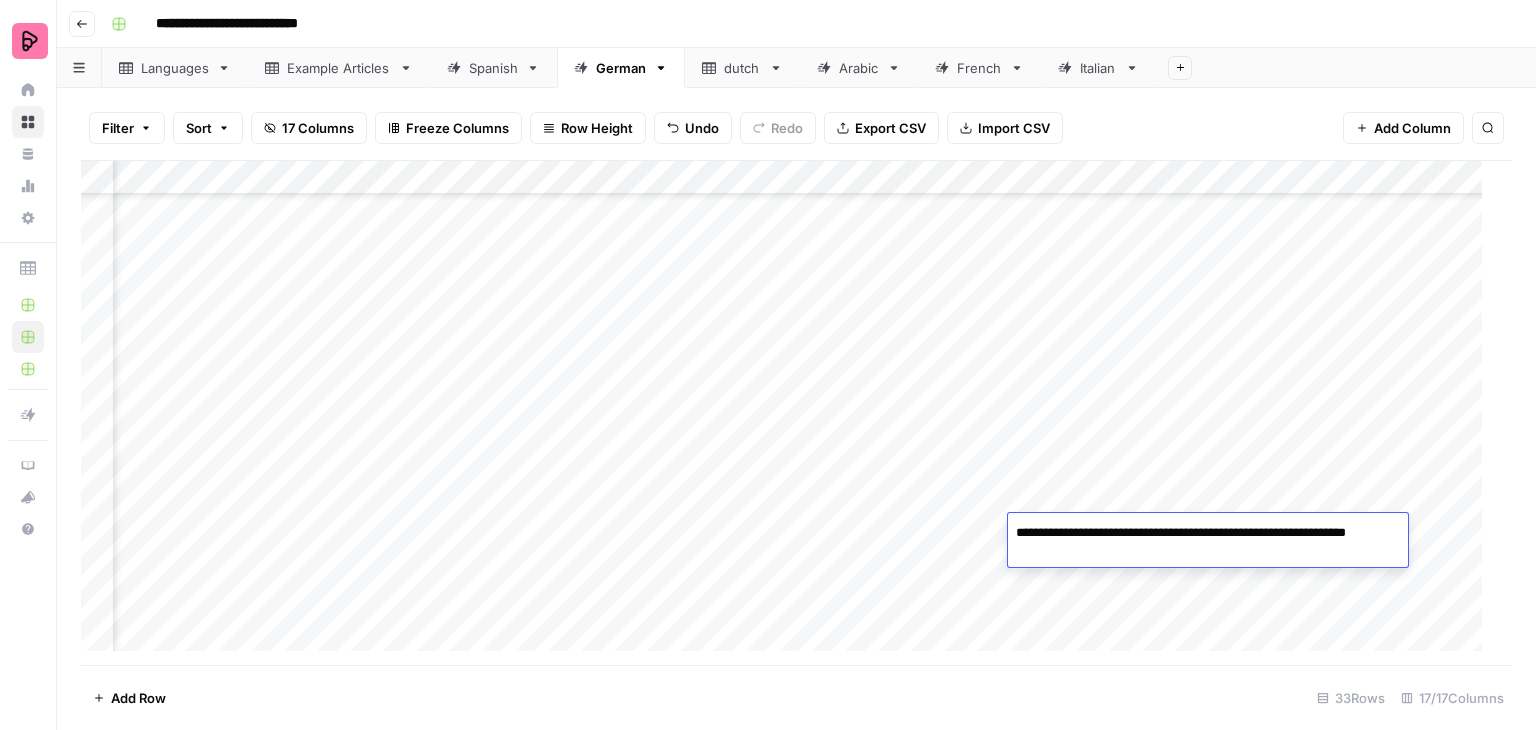 click on "Add Column" at bounding box center [789, 413] 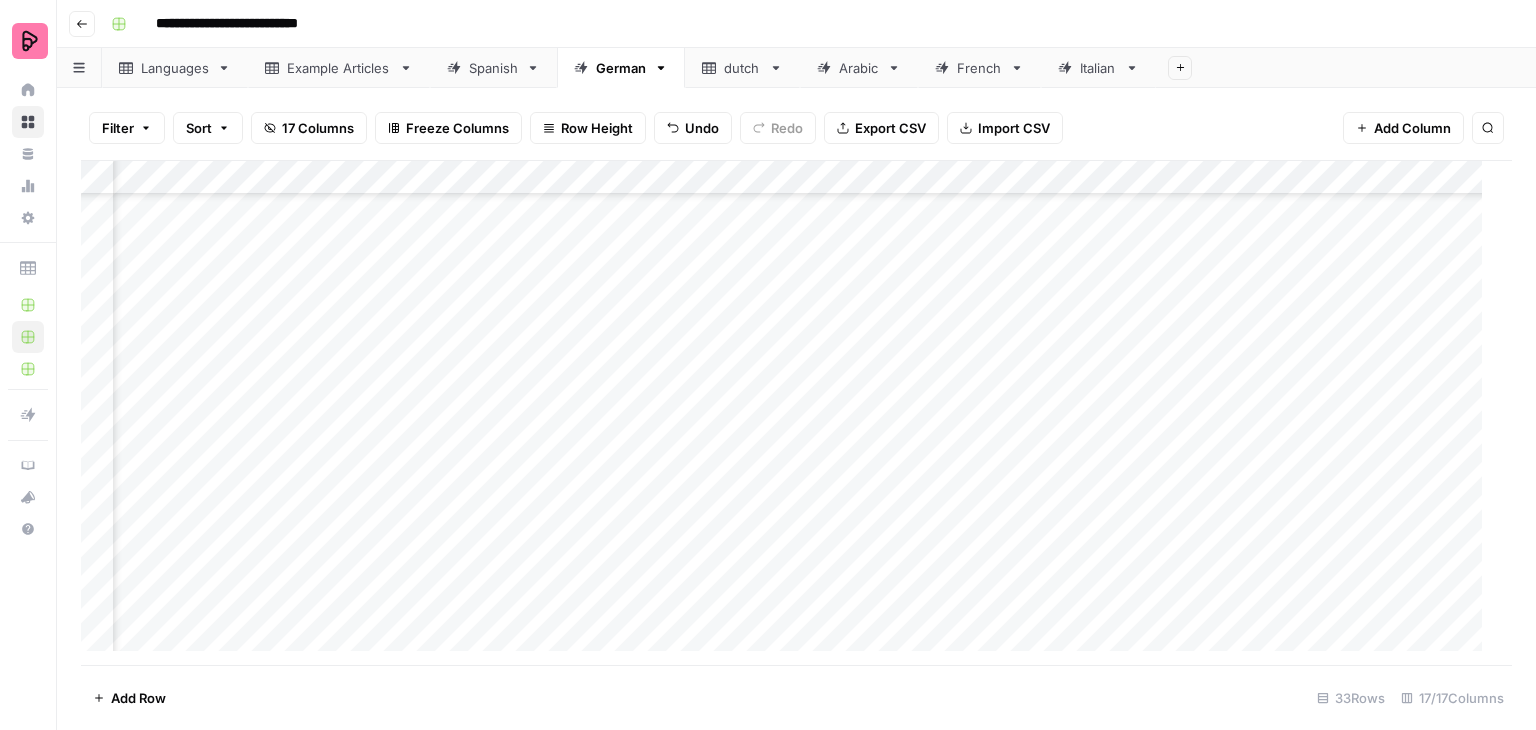 click on "Add Column" at bounding box center [789, 413] 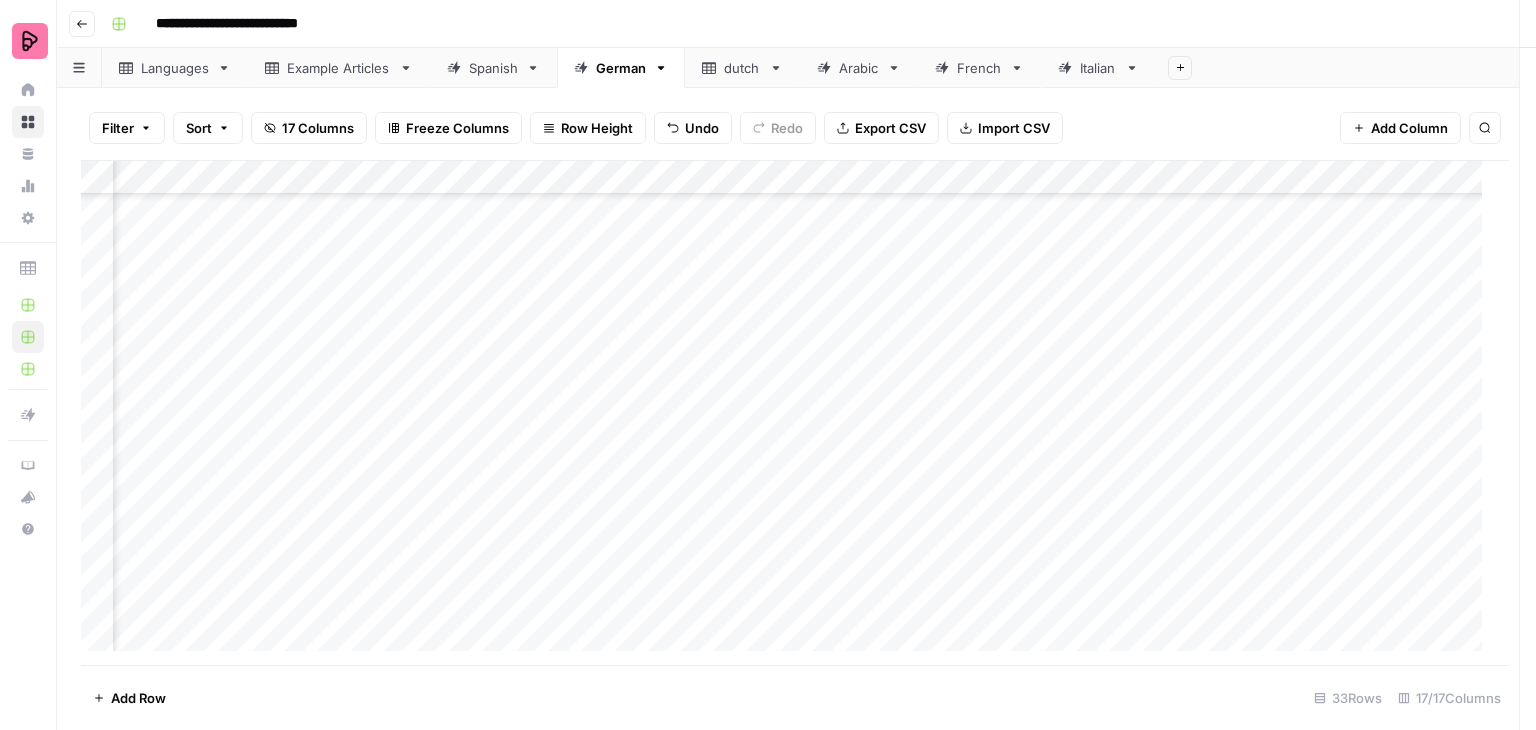 click at bounding box center [1279, 497] 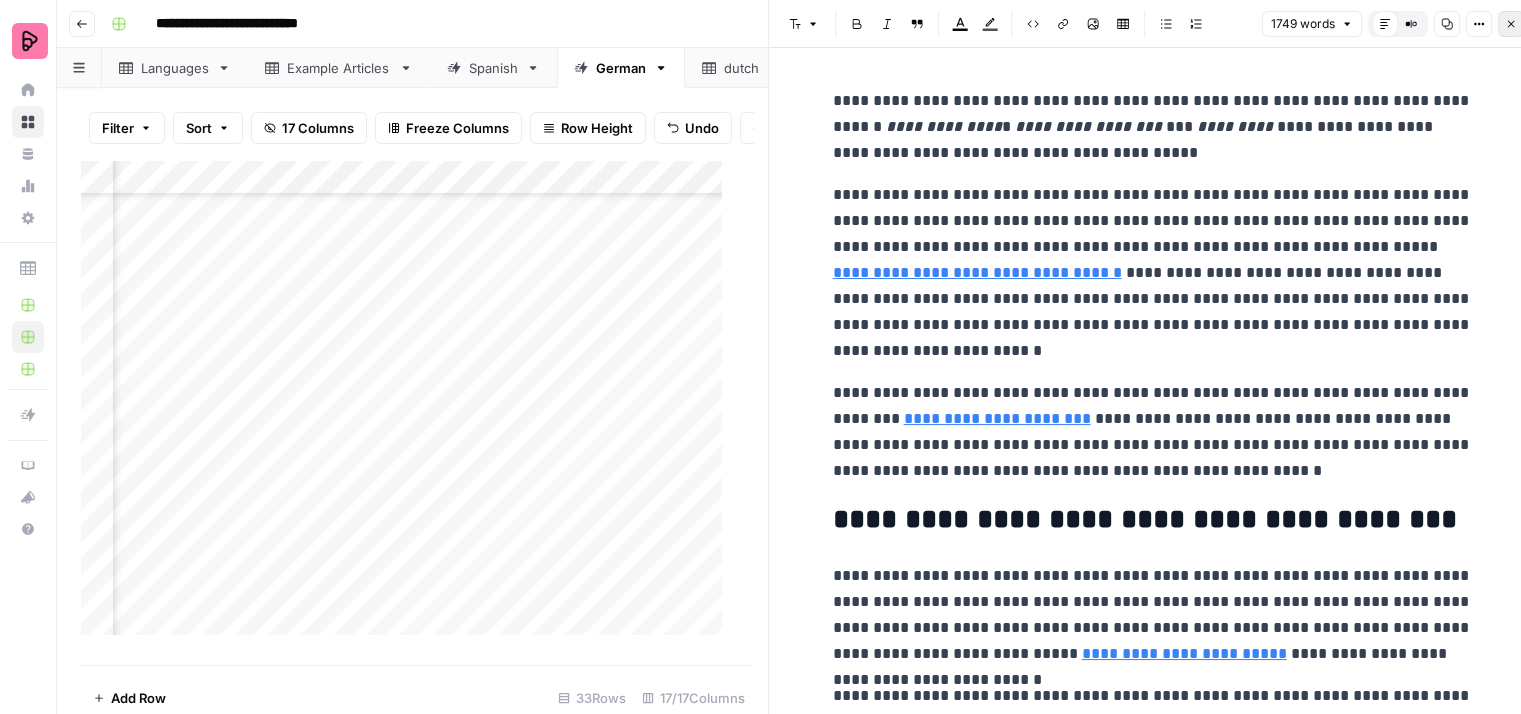 click 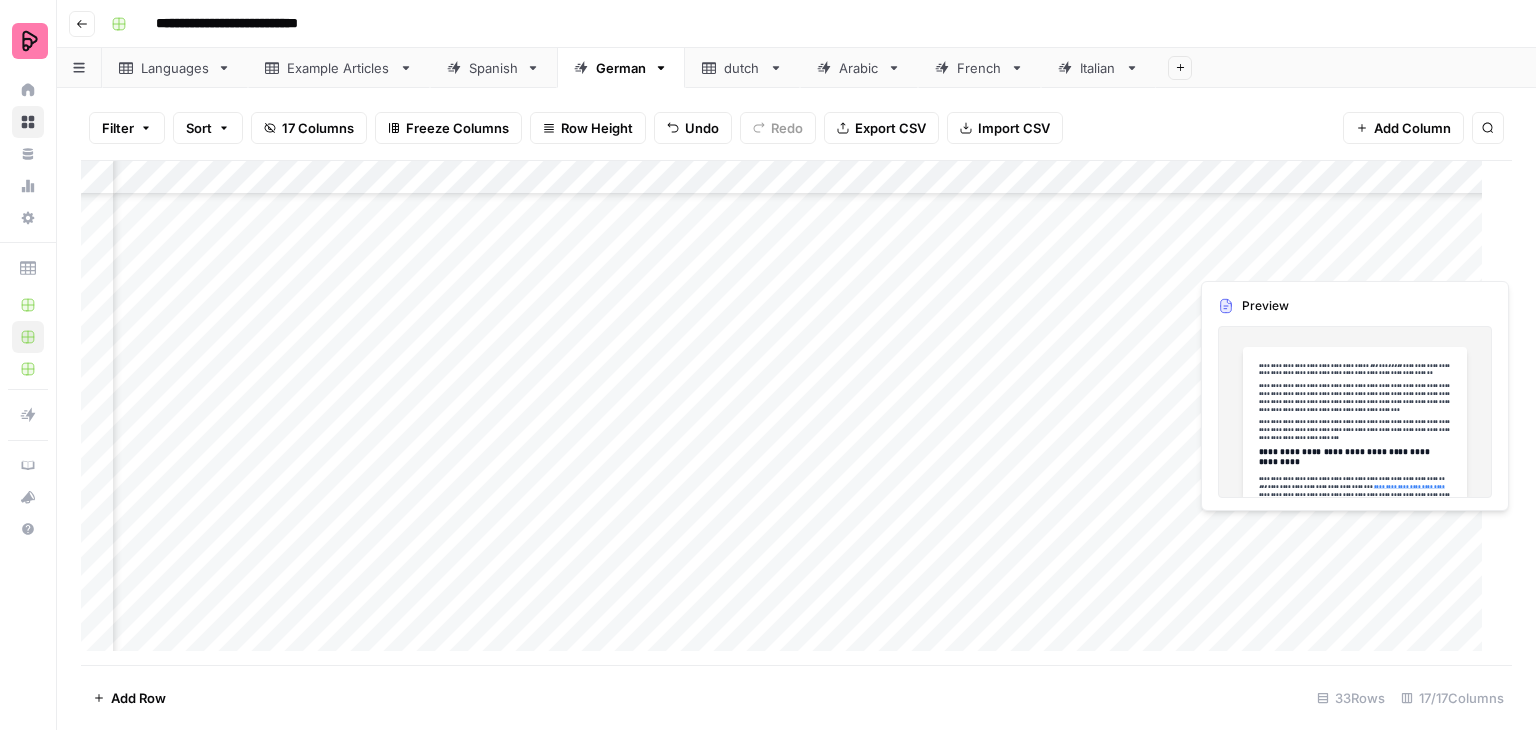 click on "Add Column" at bounding box center [789, 413] 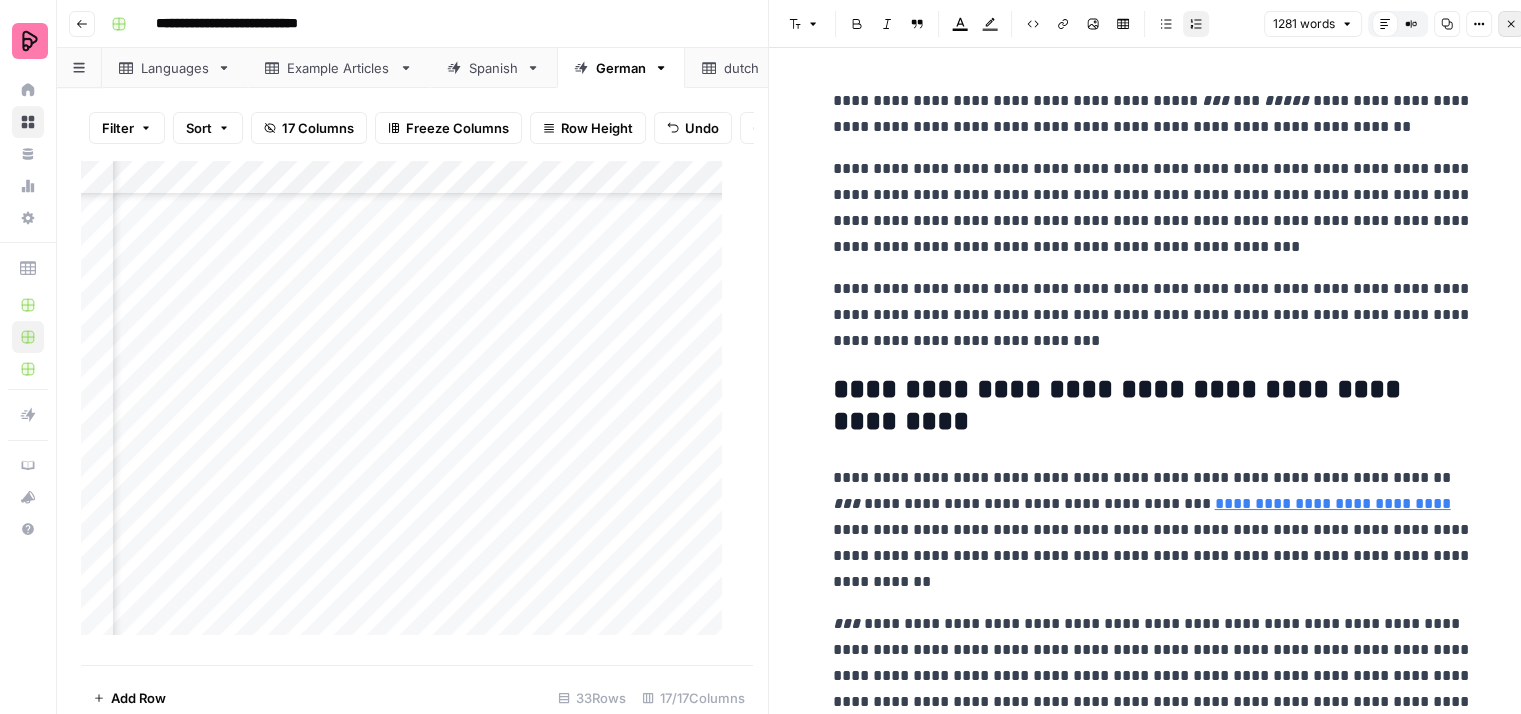click 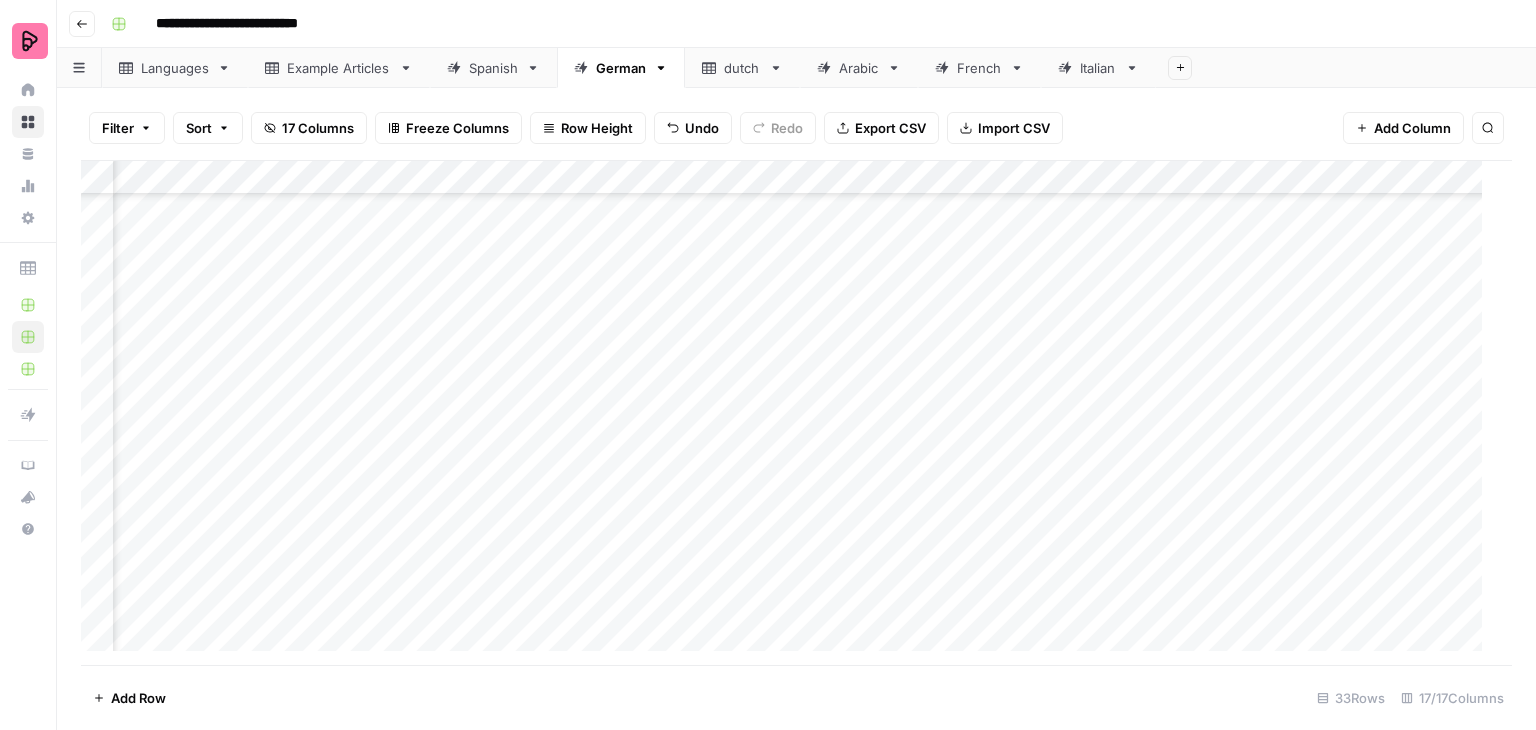 click on "Add Column" at bounding box center (789, 413) 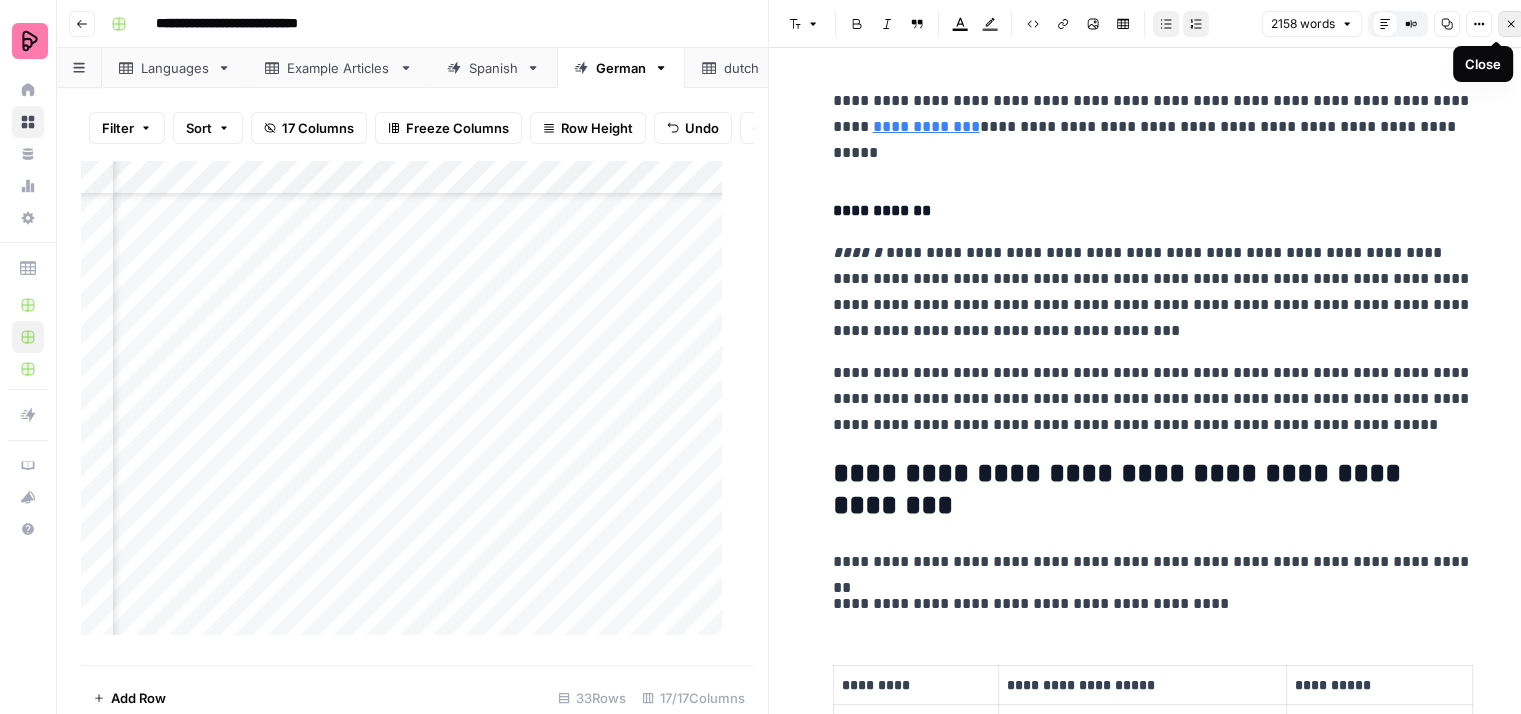 click 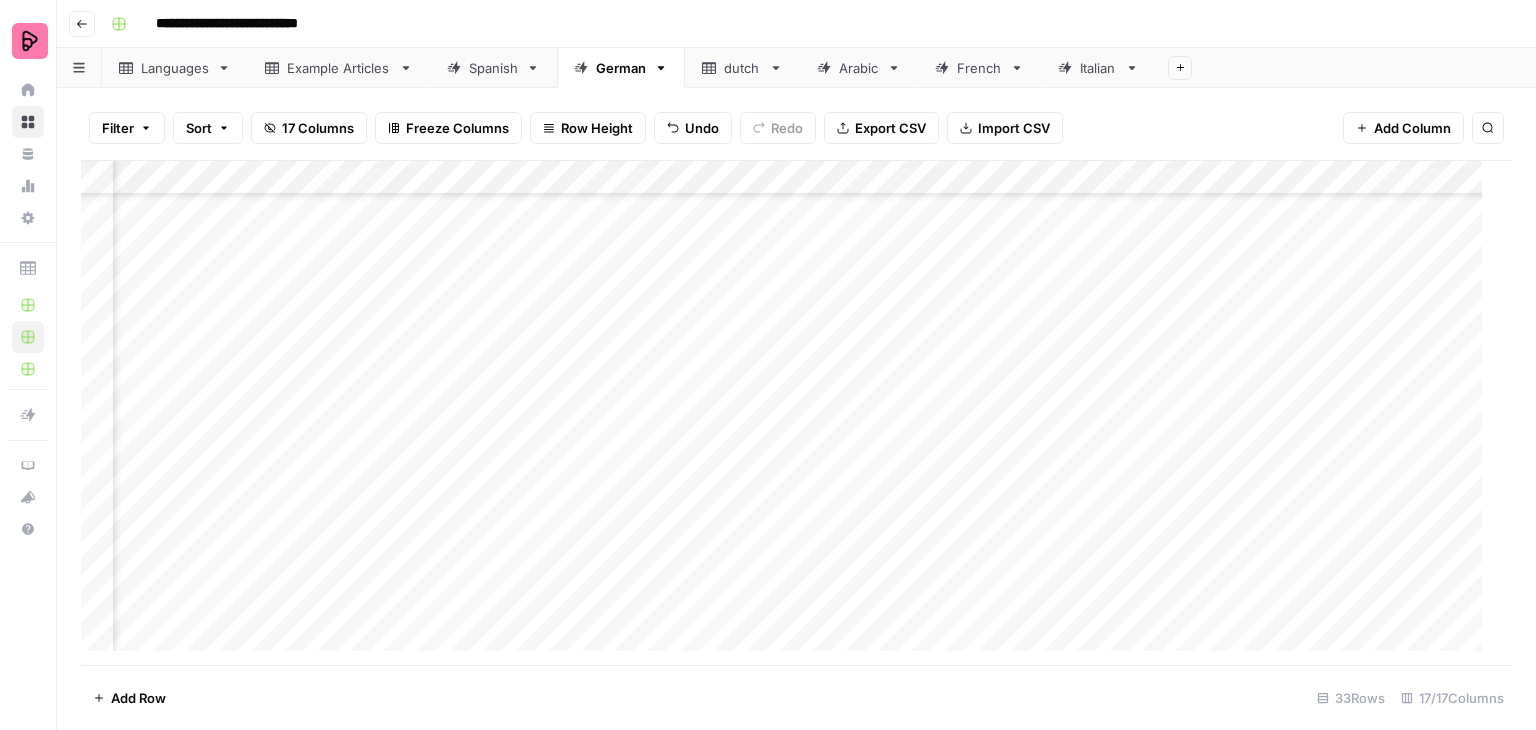 scroll, scrollTop: 698, scrollLeft: 433, axis: both 